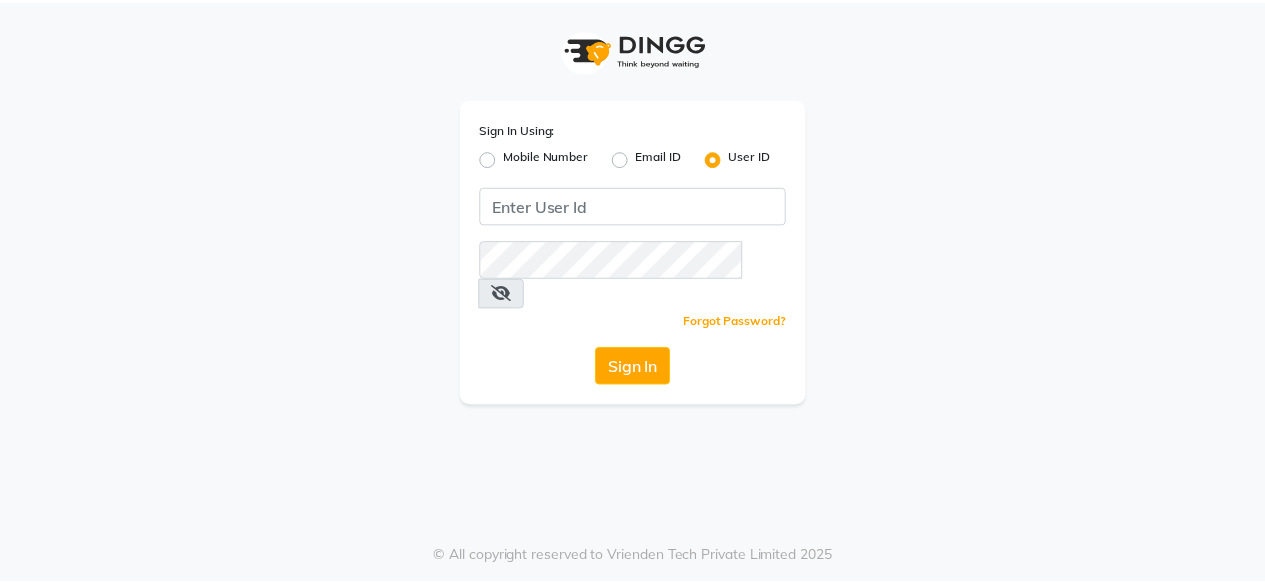 scroll, scrollTop: 0, scrollLeft: 0, axis: both 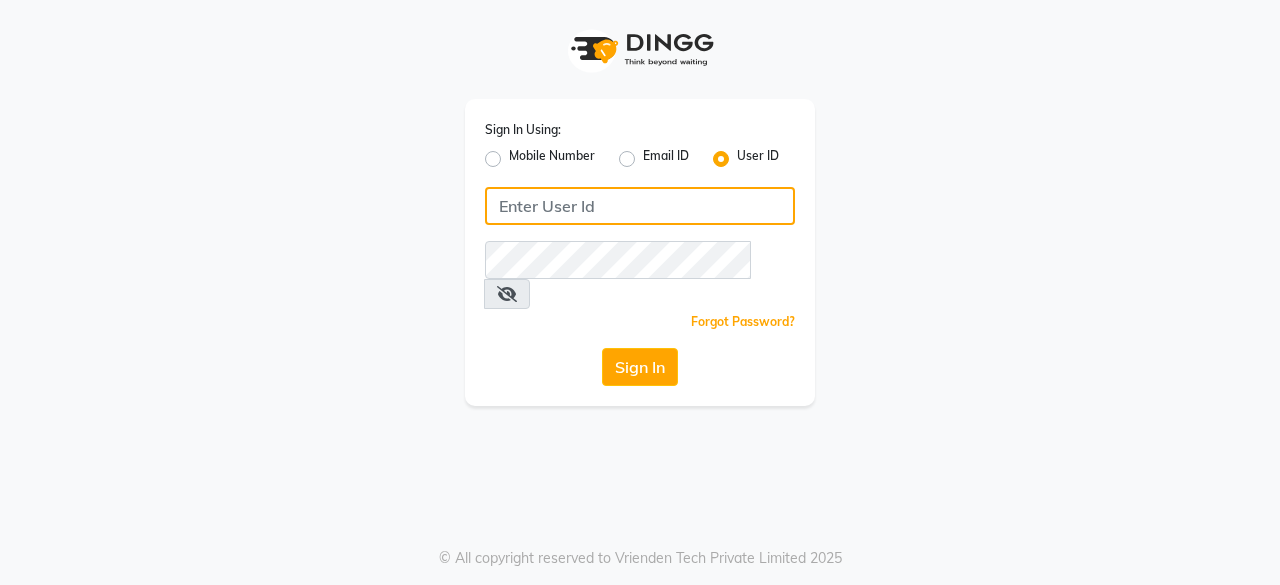 click 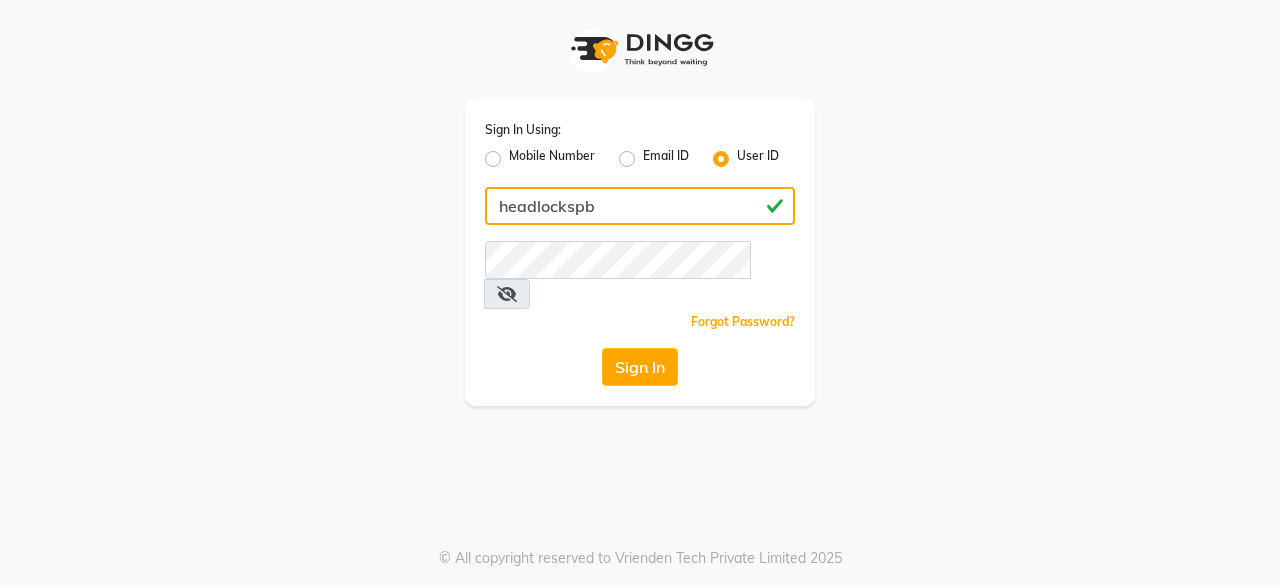 type on "headlockspb" 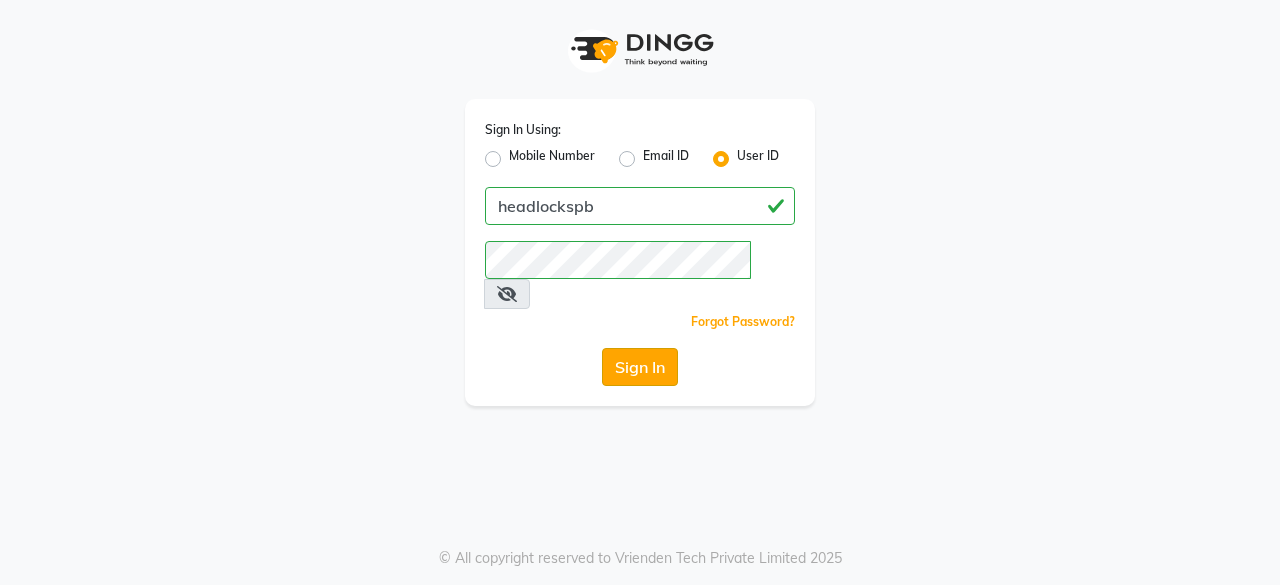 click on "Sign In" 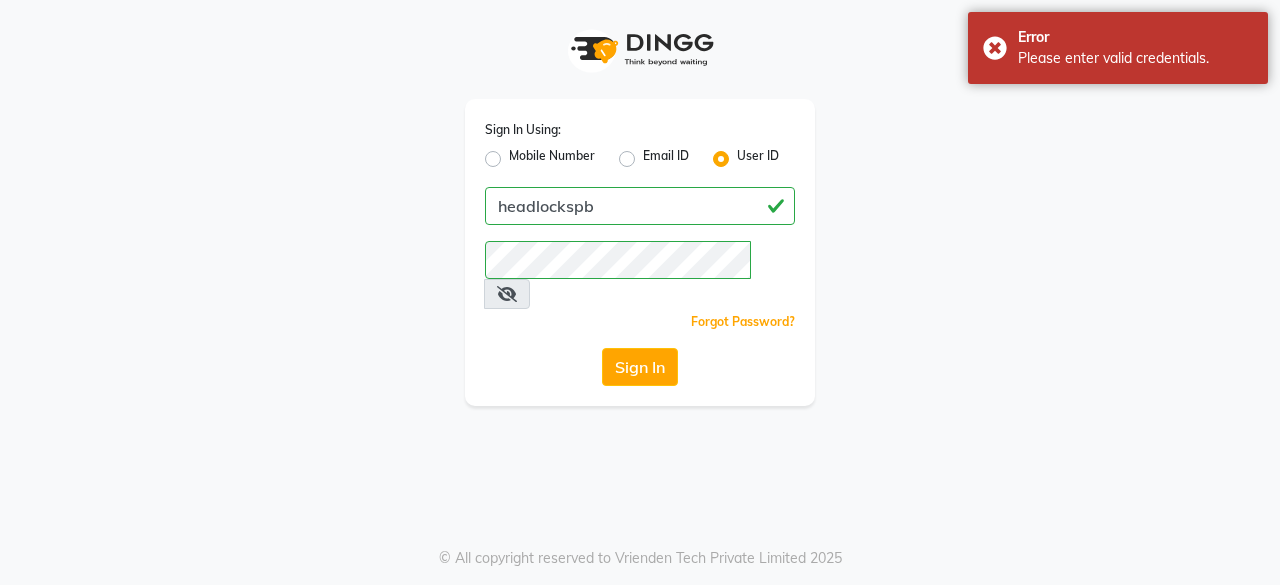 click at bounding box center [507, 294] 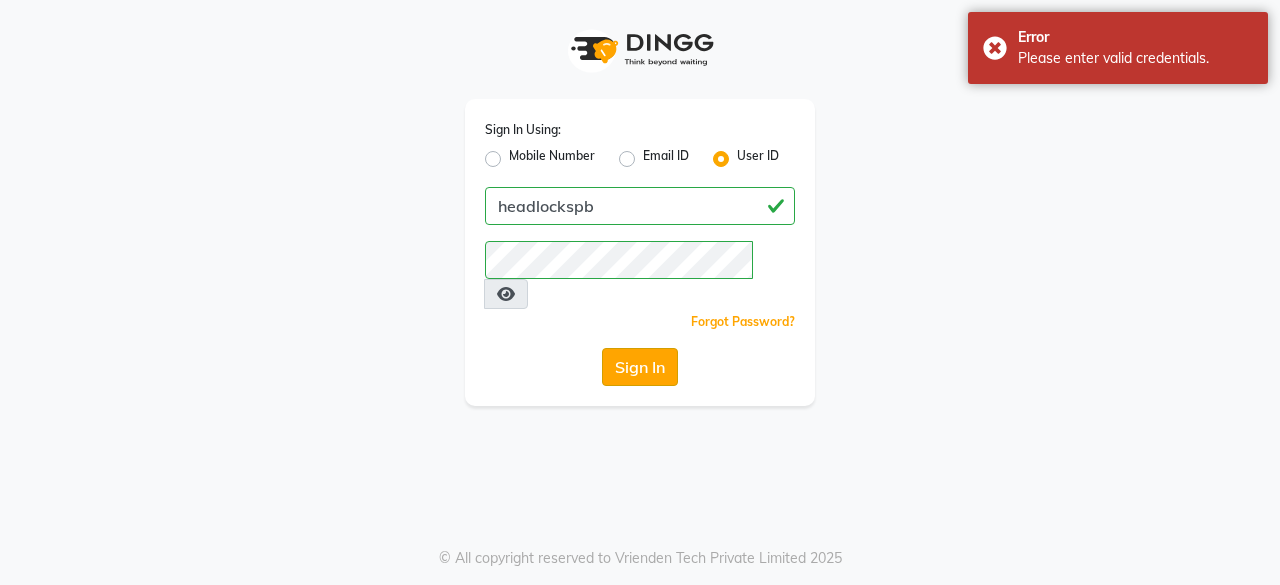 click on "Sign In" 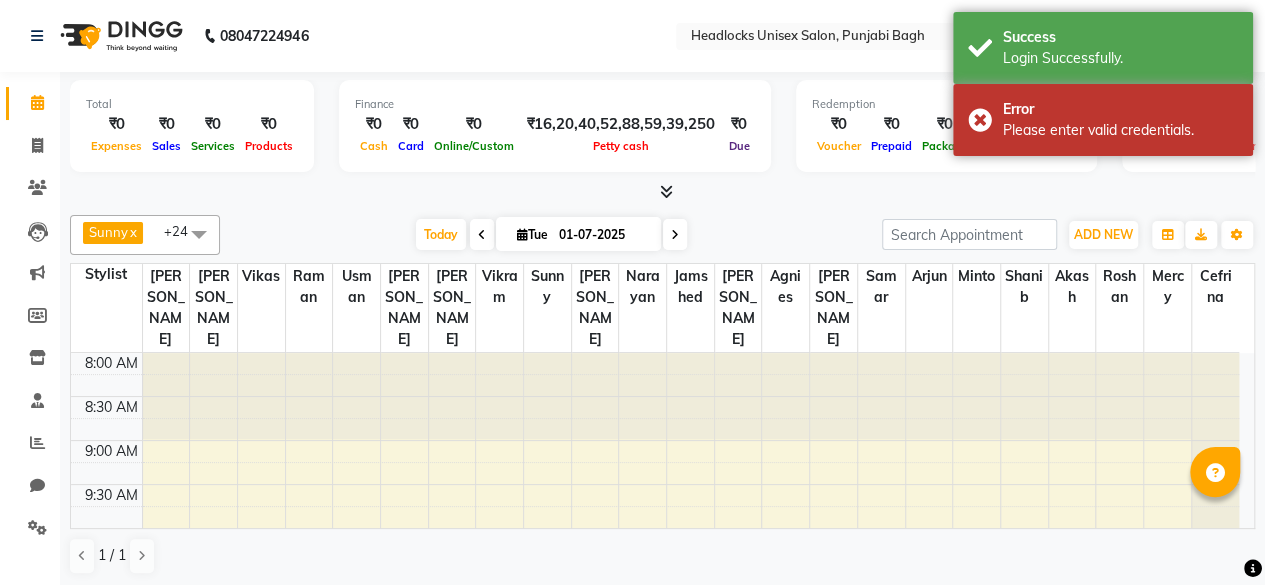scroll, scrollTop: 0, scrollLeft: 0, axis: both 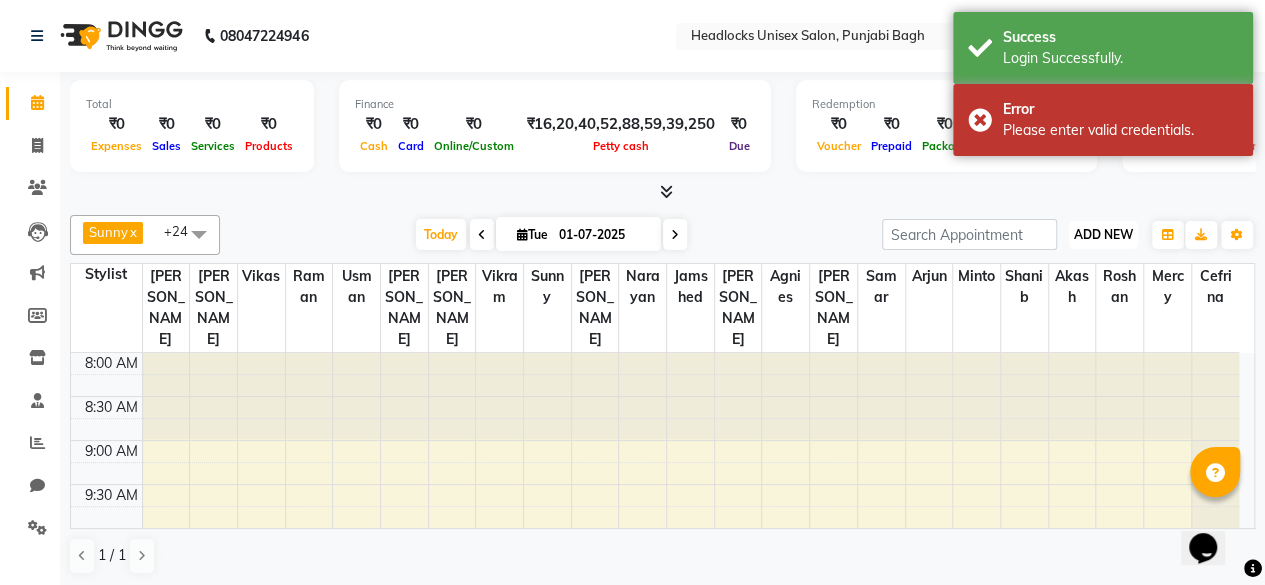 click on "ADD NEW" at bounding box center [1103, 234] 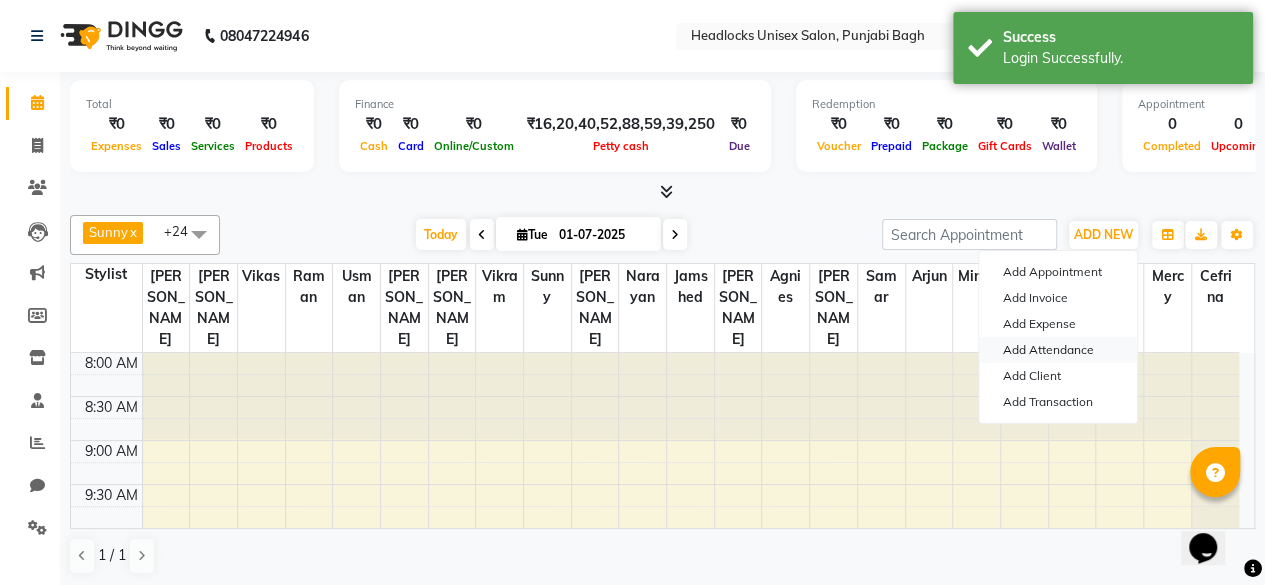 click on "Add Attendance" at bounding box center [1058, 350] 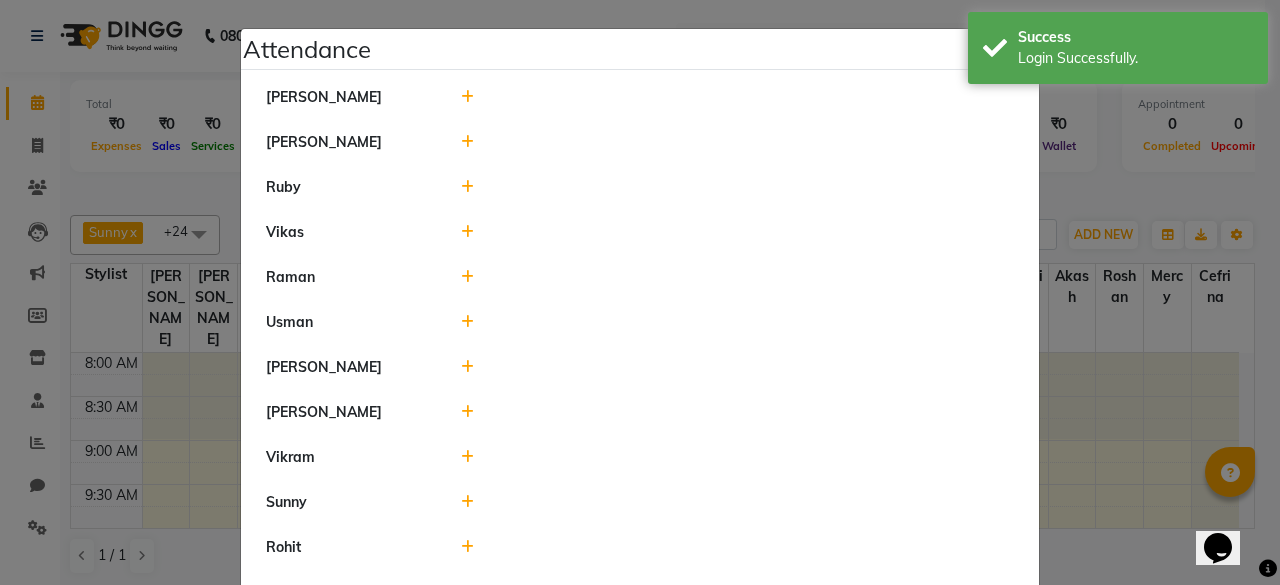 click 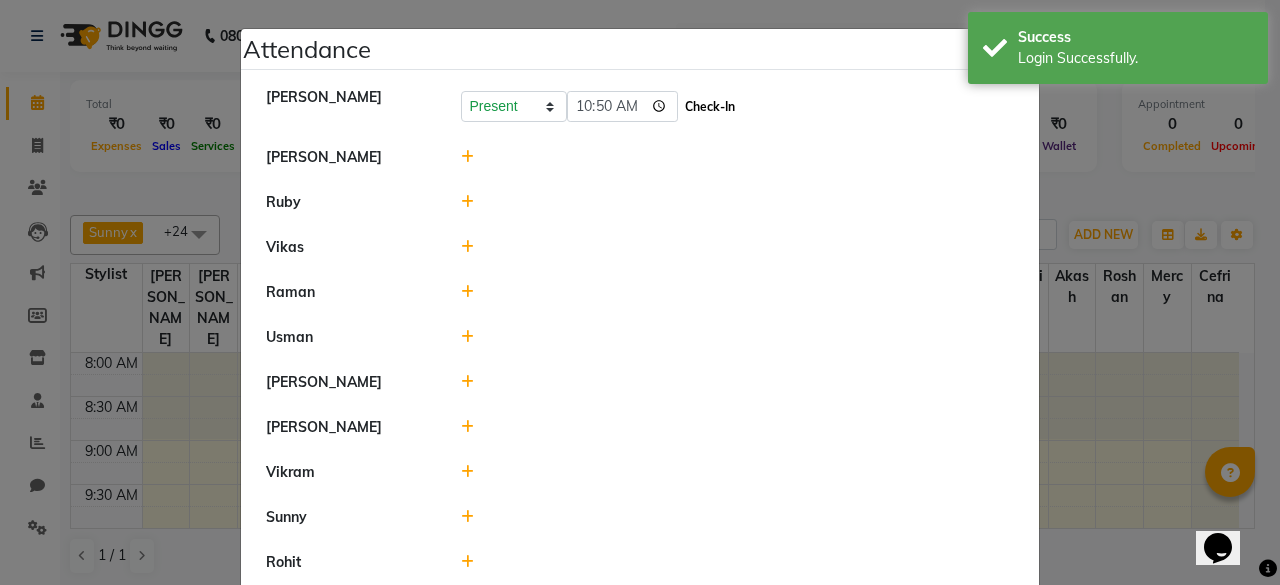 click on "Check-In" 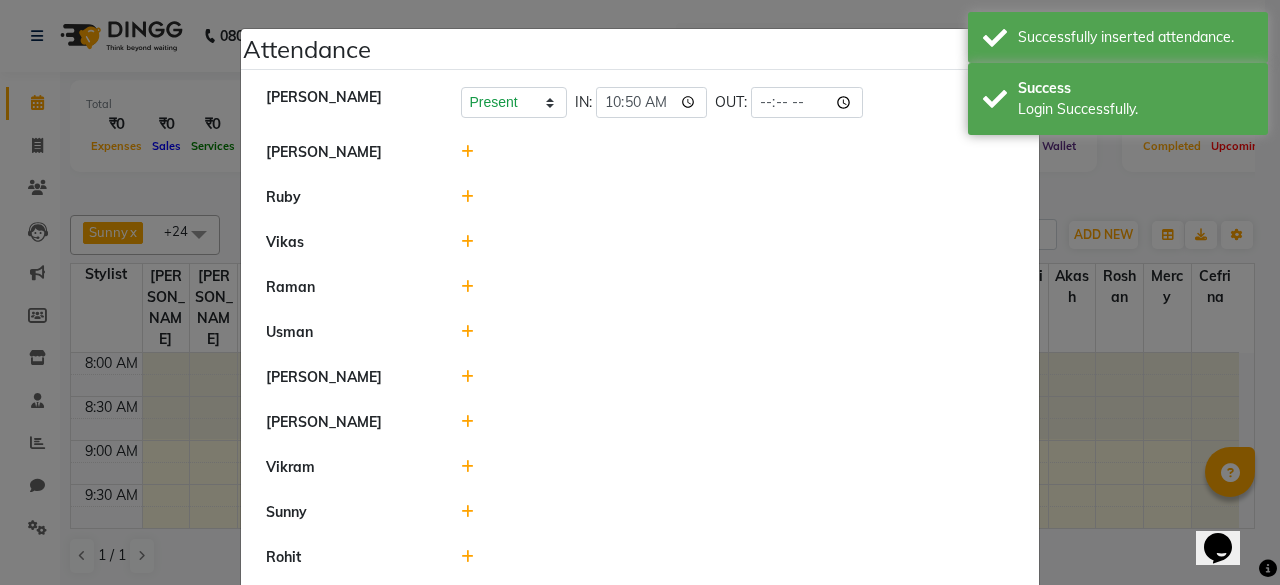 click 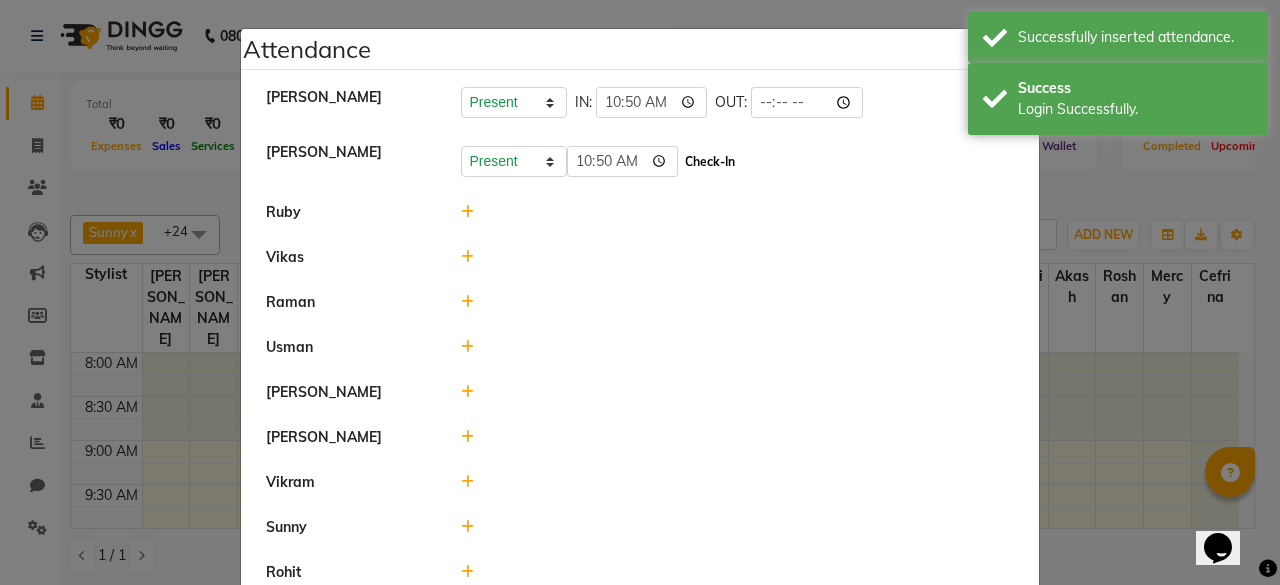 click on "Check-In" 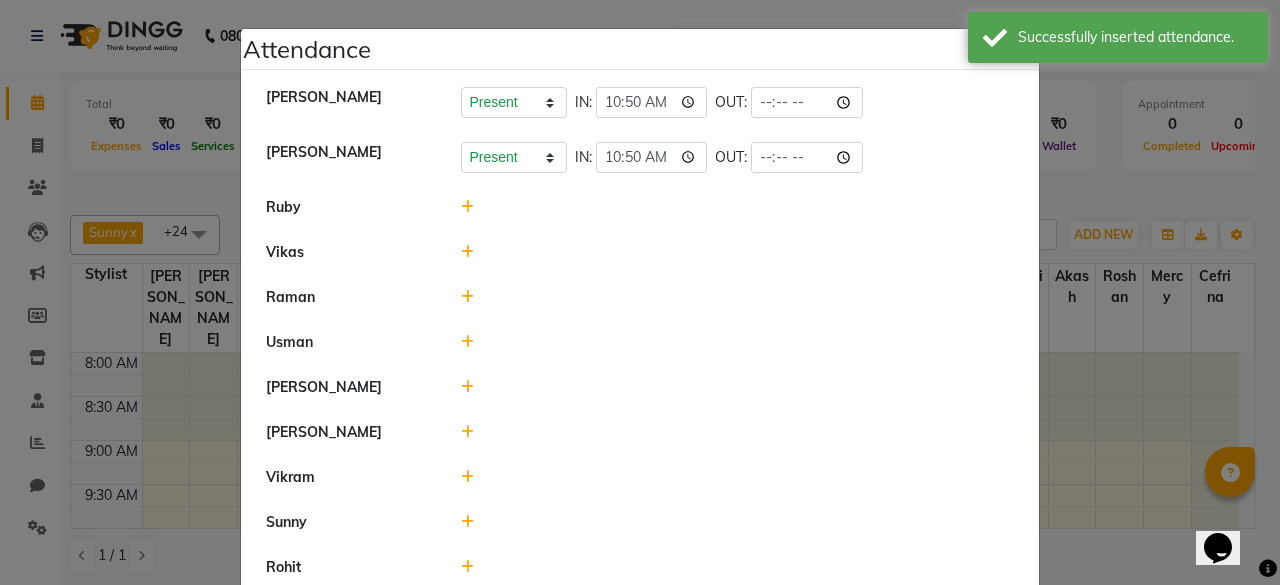 click 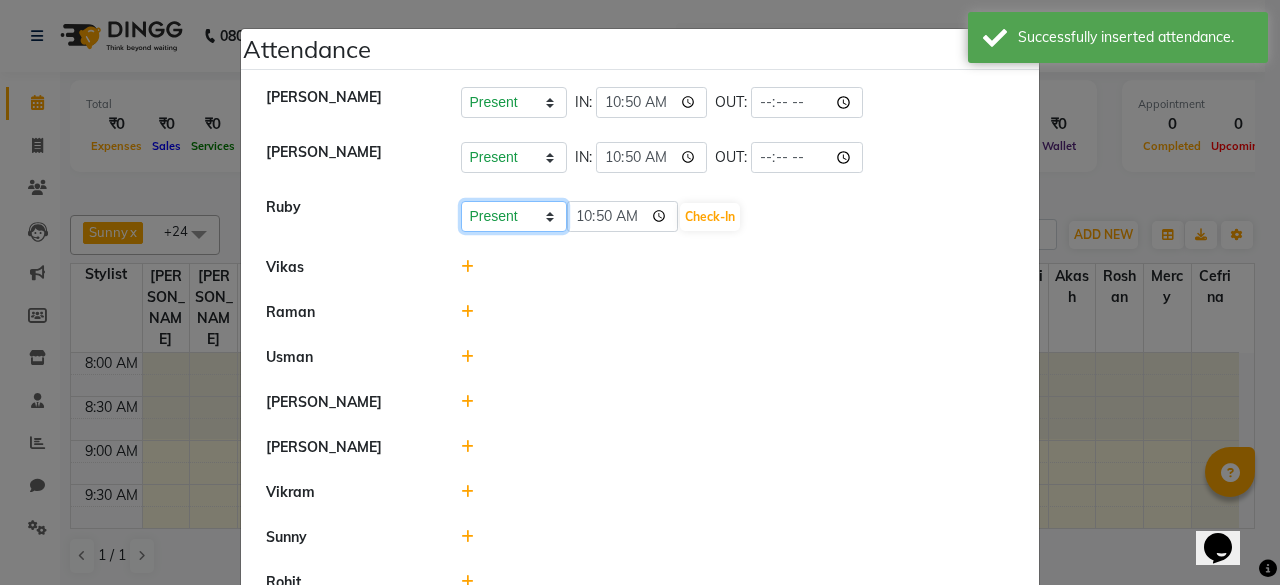click on "Present Absent Late Half Day Weekly Off" 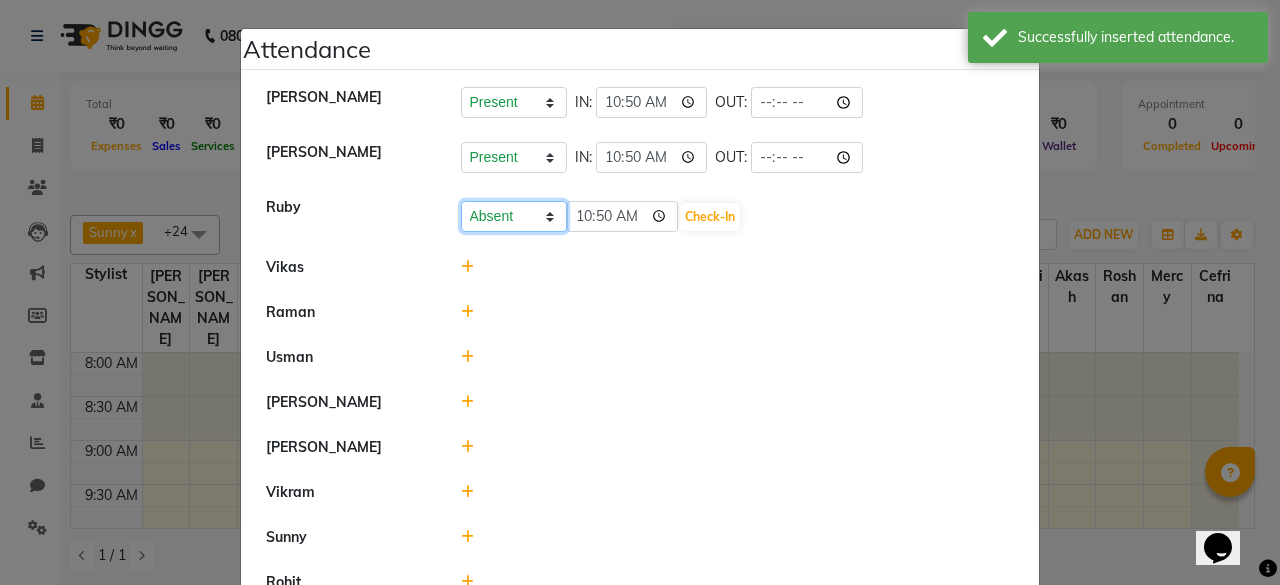 click on "Present Absent Late Half Day Weekly Off" 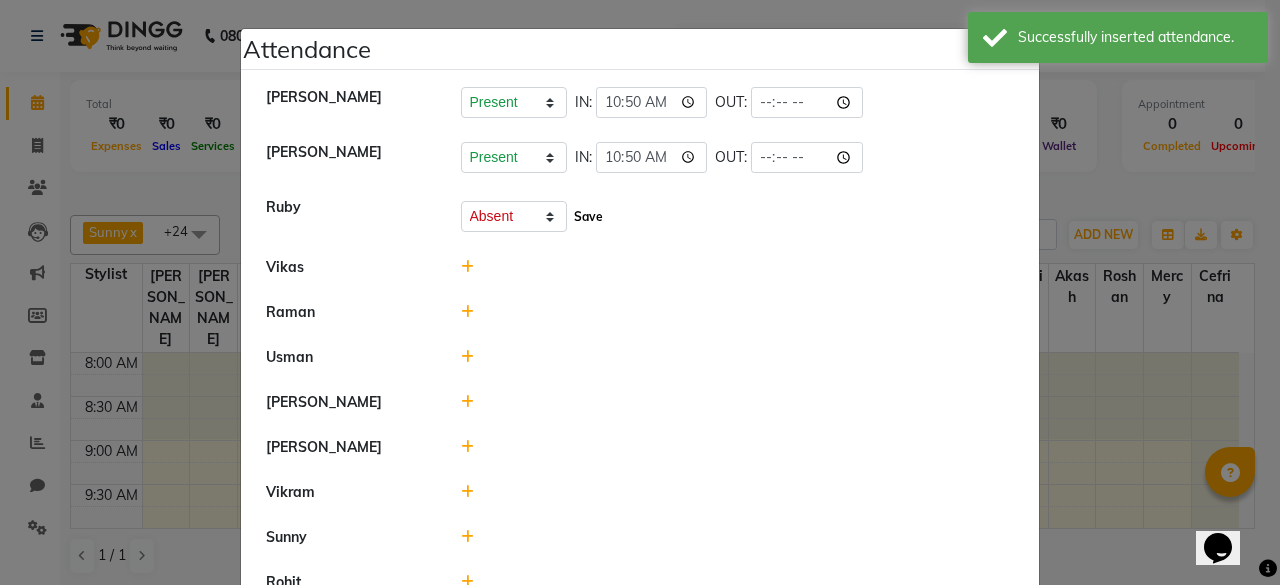 click on "Save" 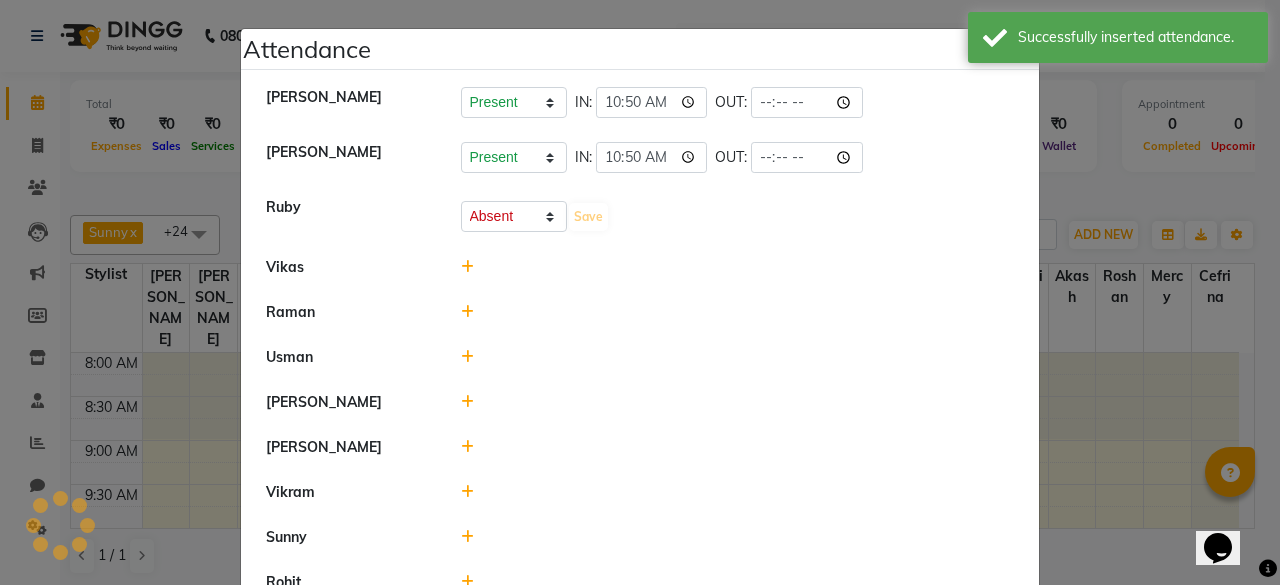 select on "A" 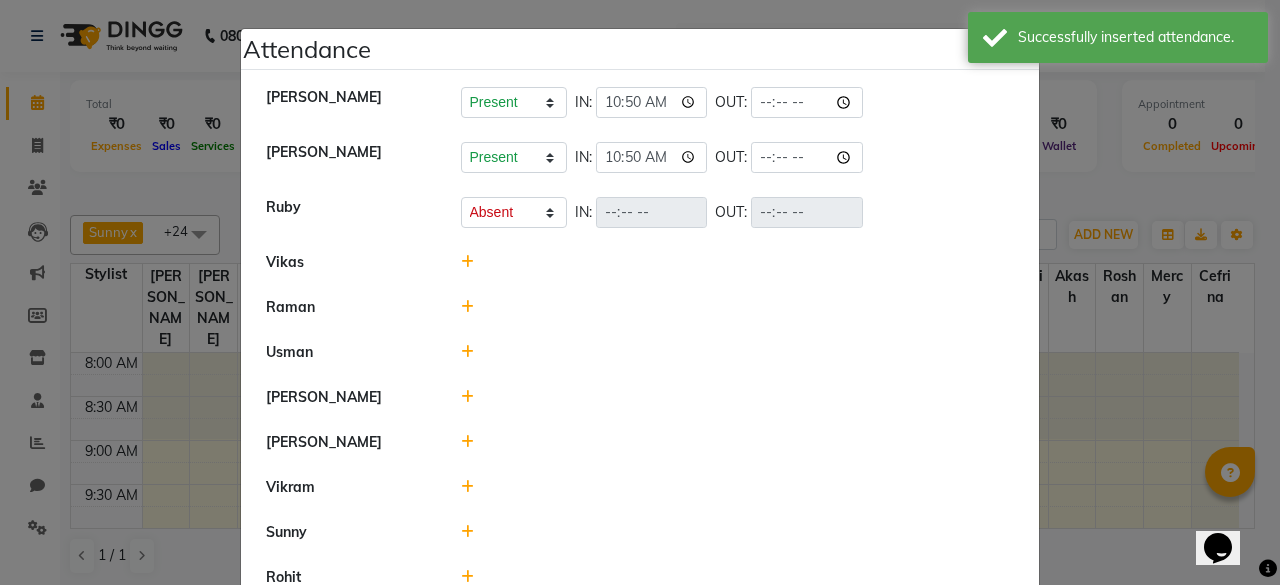 click 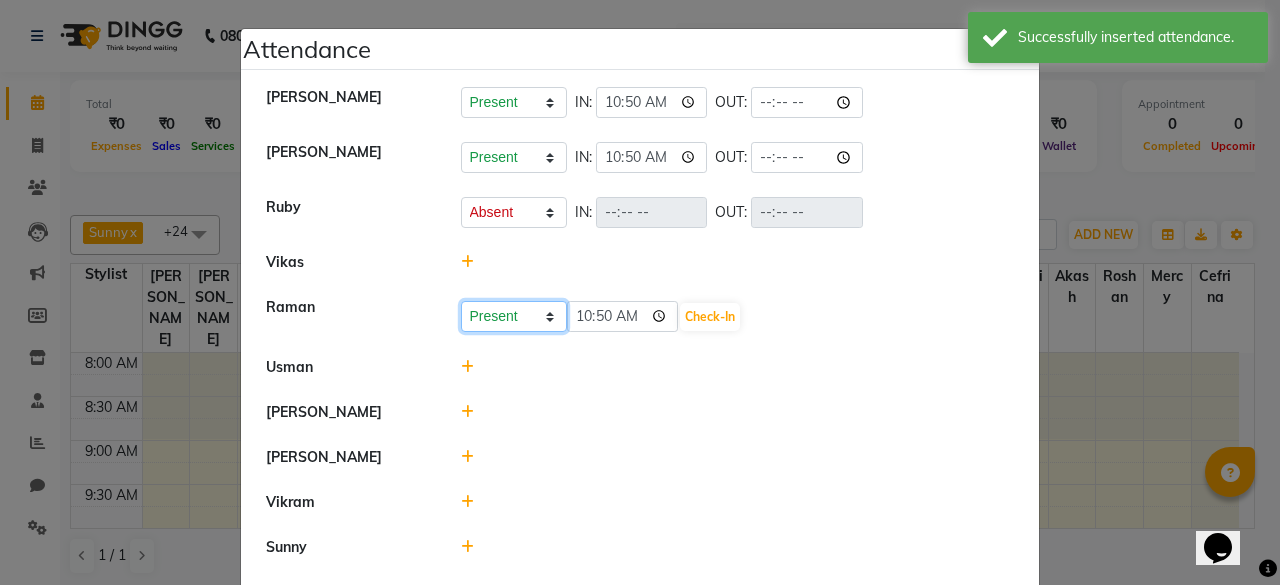 click on "Present Absent Late Half Day Weekly Off" 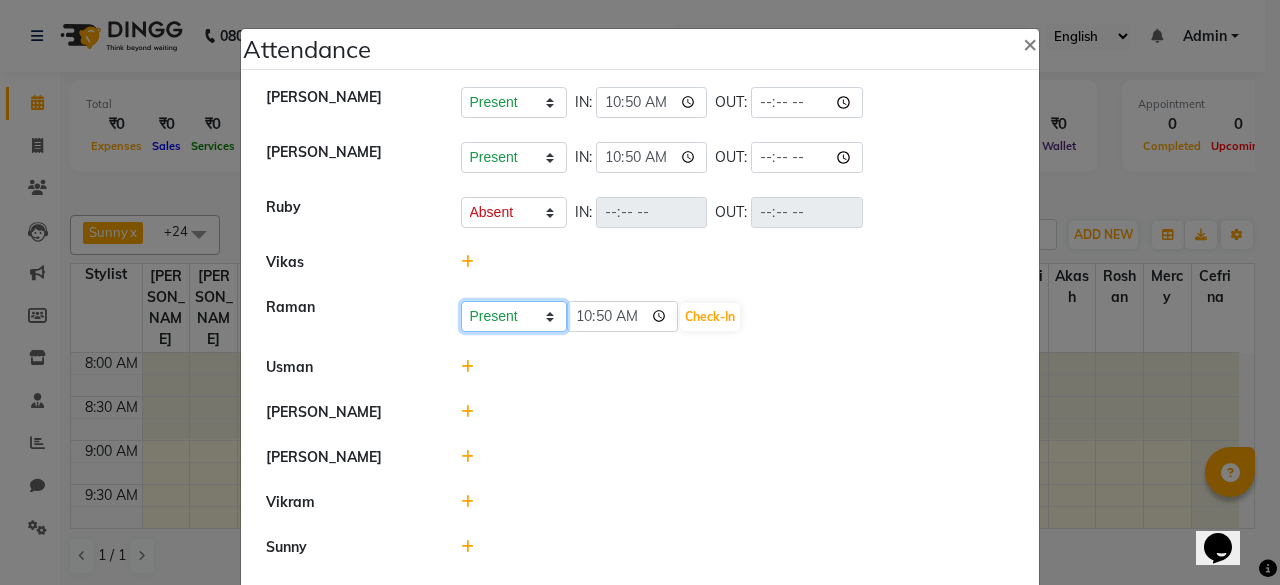 select on "A" 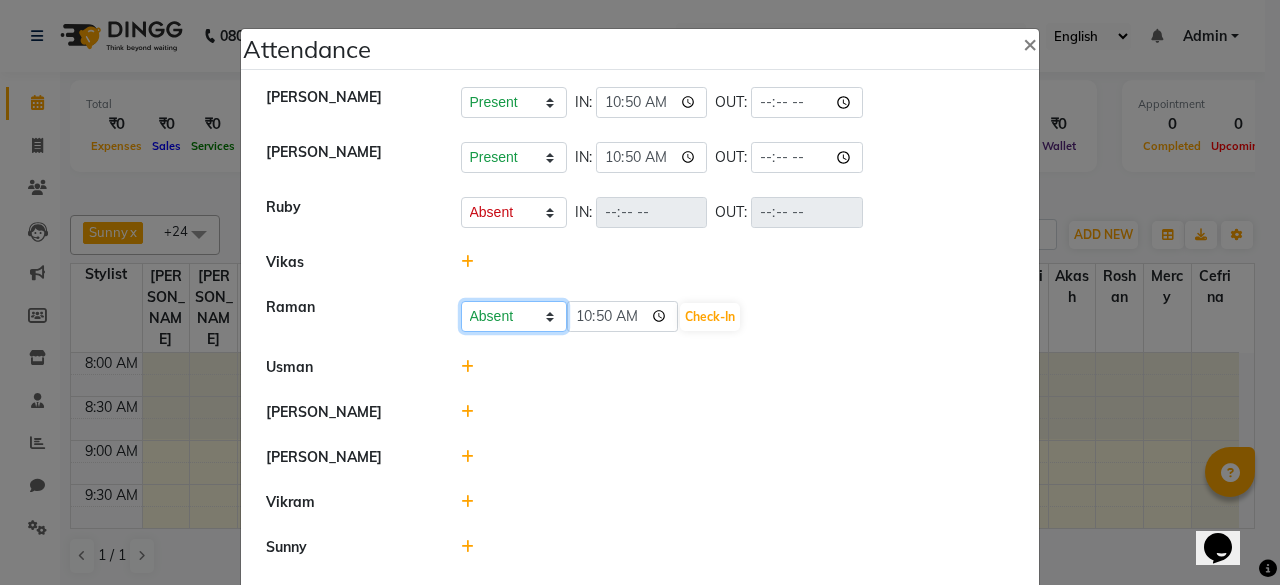 click on "Present Absent Late Half Day Weekly Off" 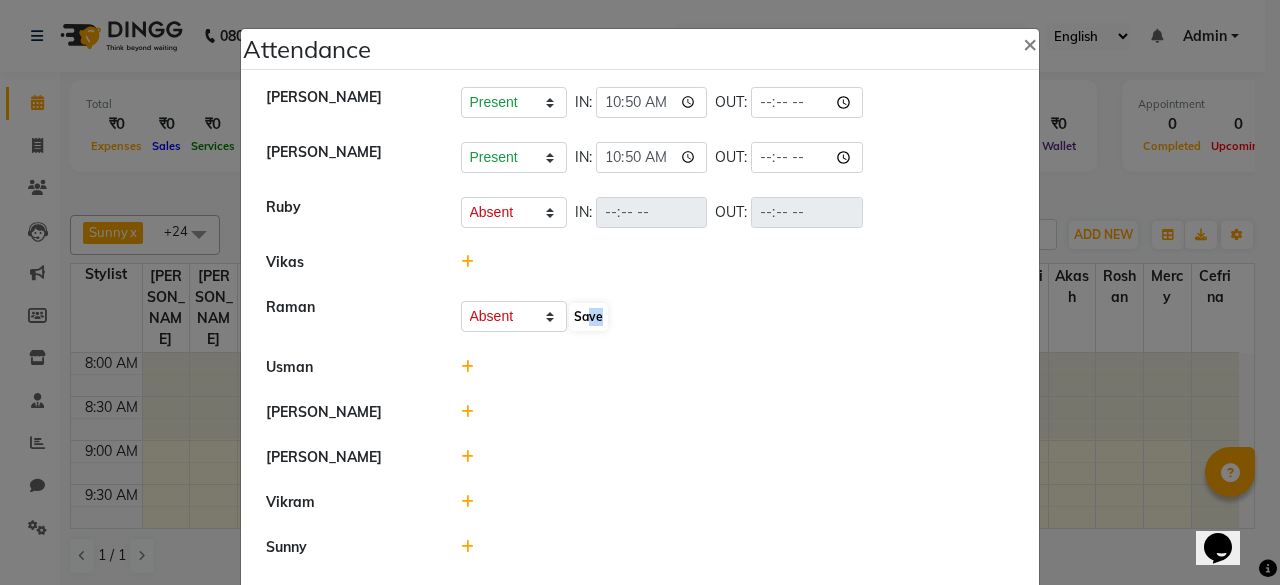 drag, startPoint x: 603, startPoint y: 307, endPoint x: 583, endPoint y: 314, distance: 21.189621 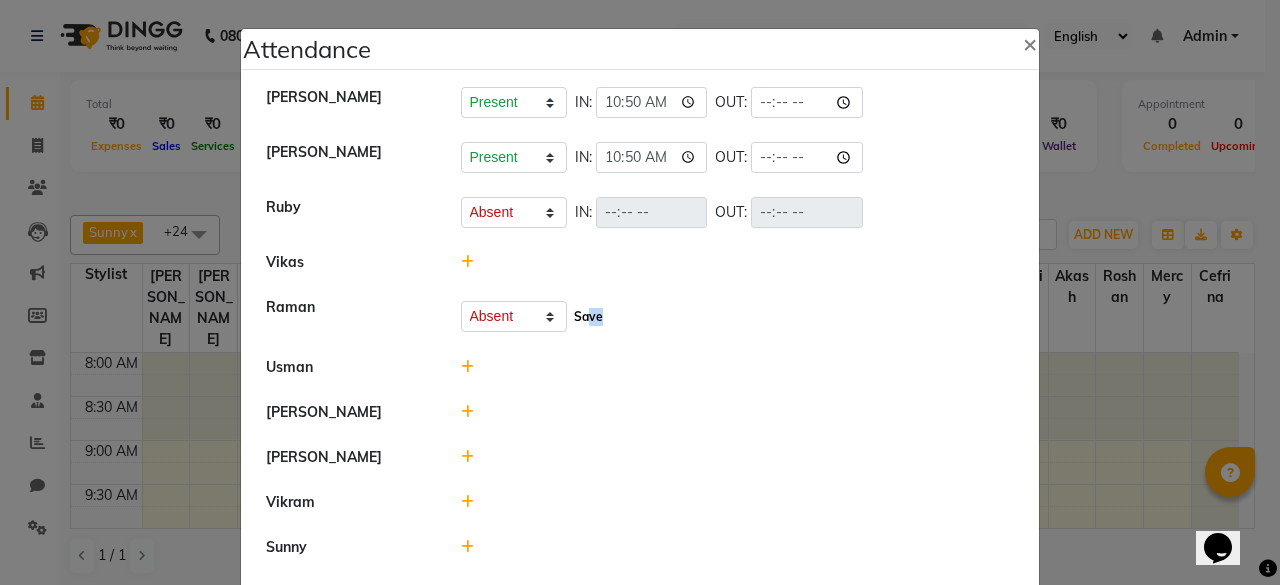 click on "Save" 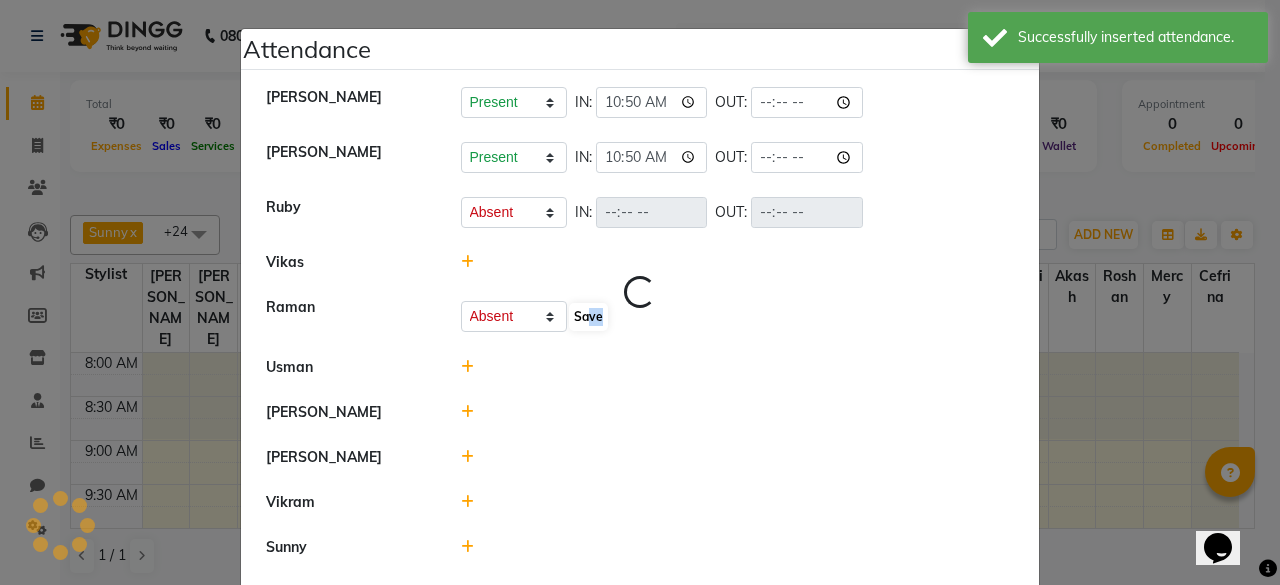 select on "A" 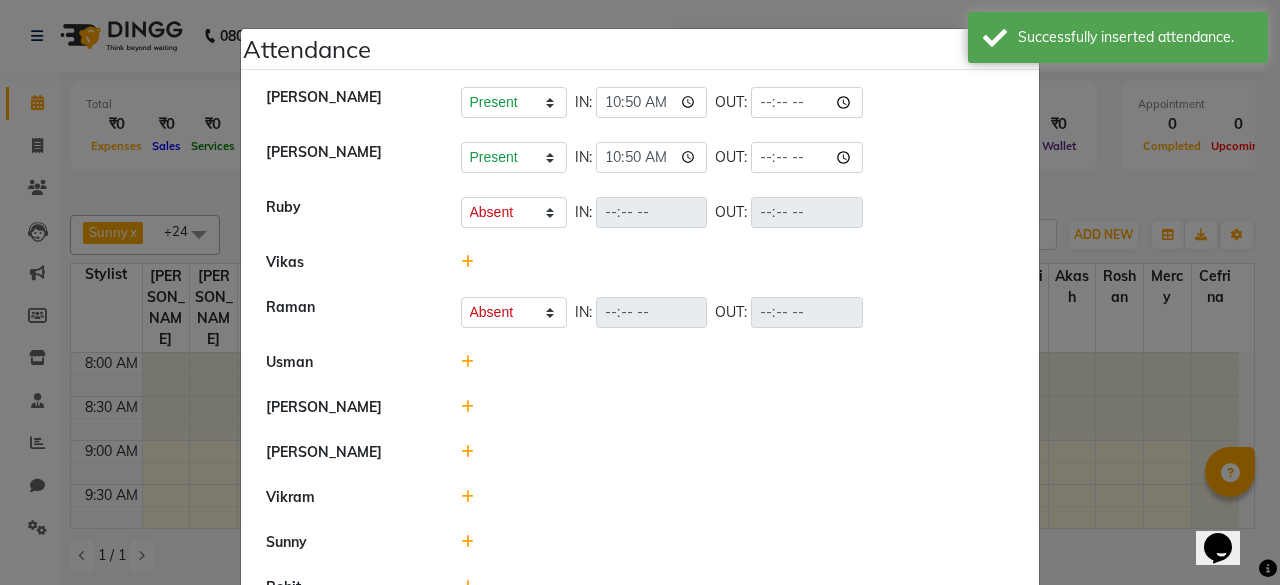 click 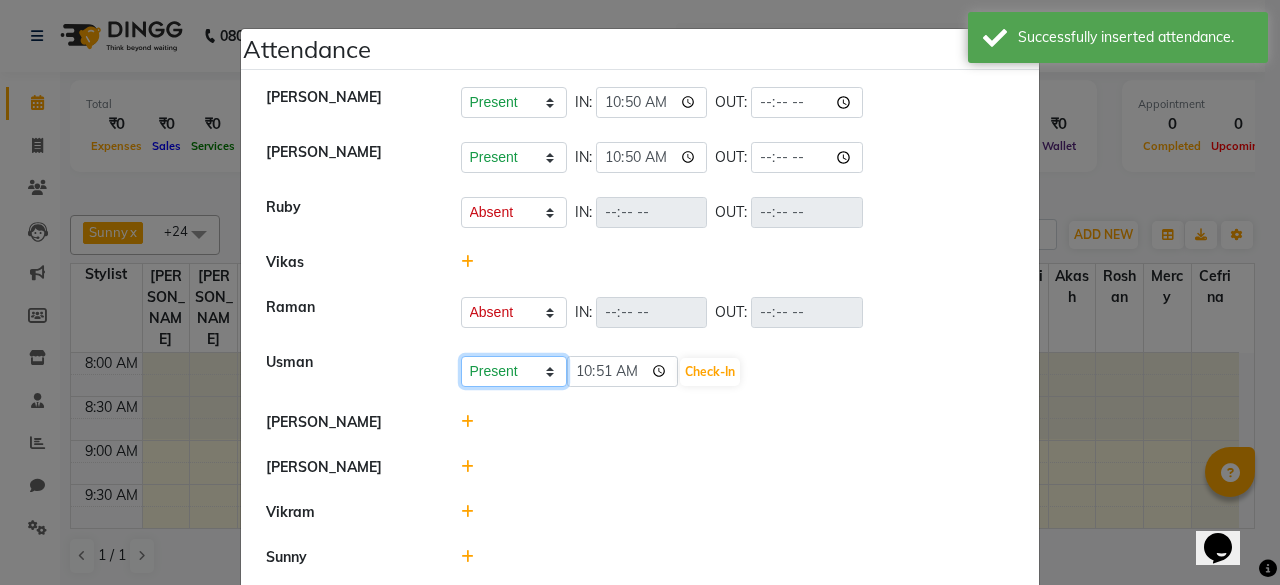 click on "Present Absent Late Half Day Weekly Off" 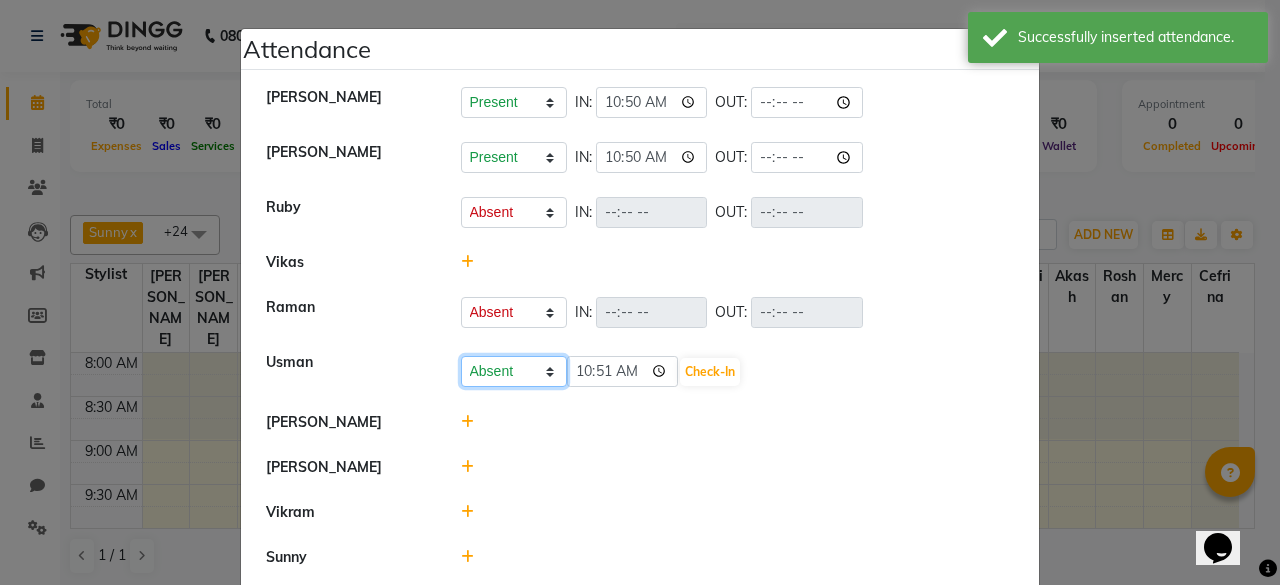click on "Present Absent Late Half Day Weekly Off" 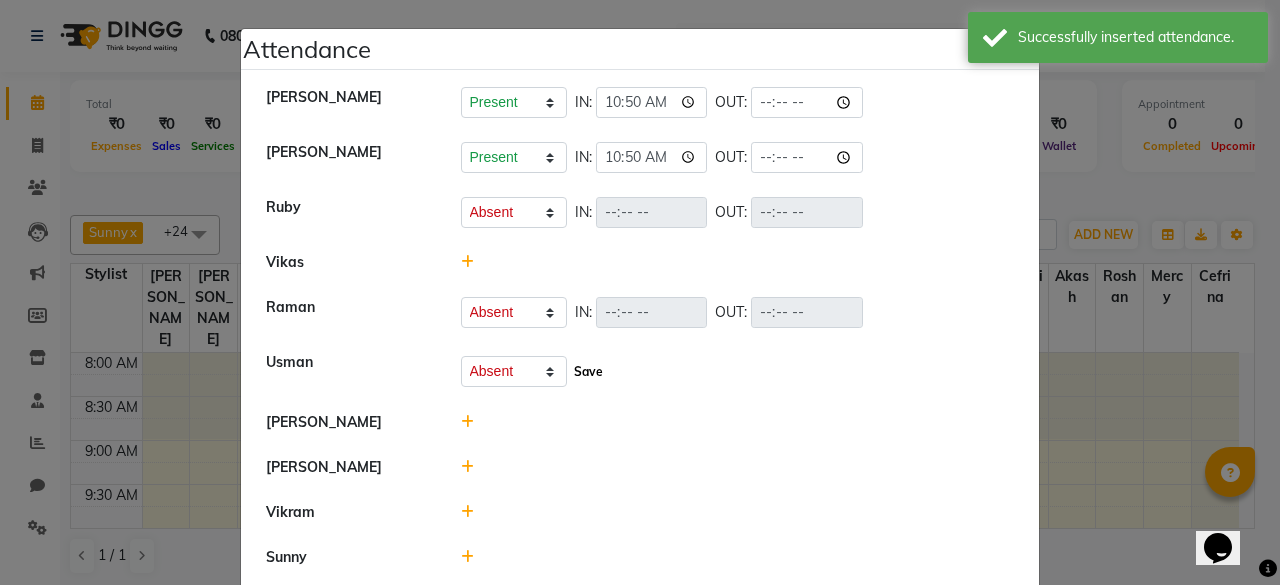 click on "Save" 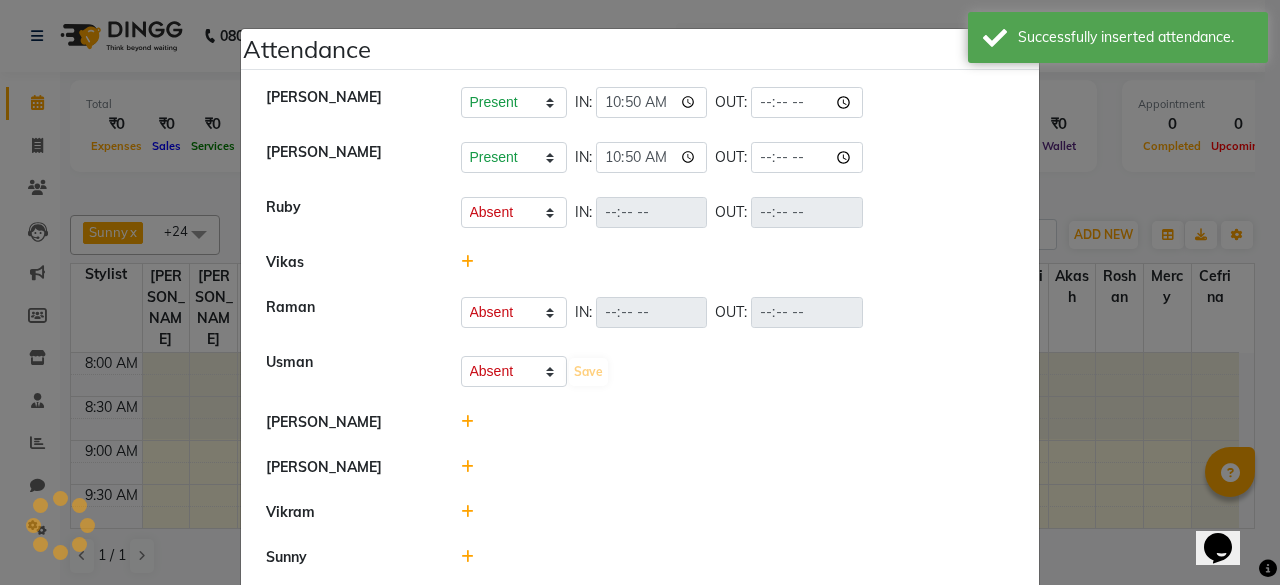 select on "A" 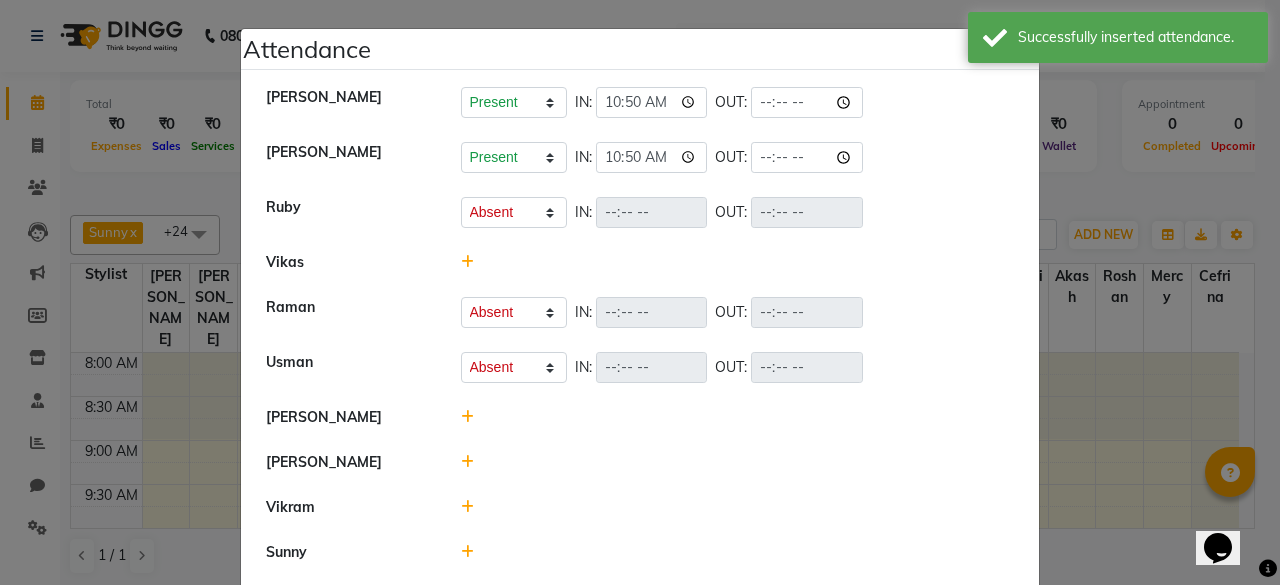 click 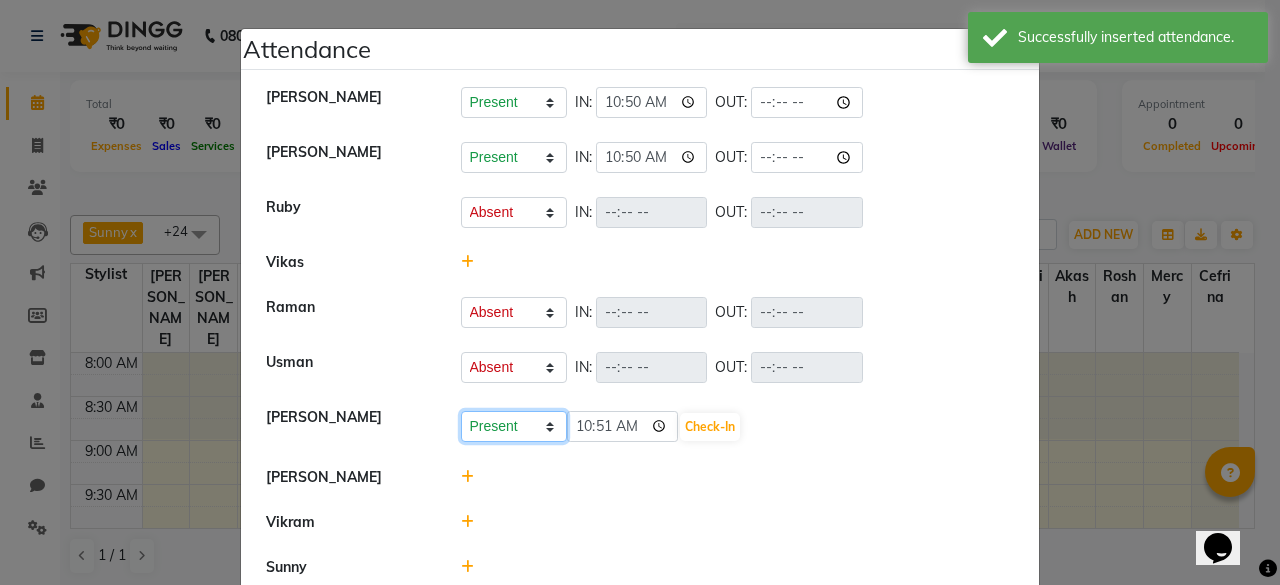 click on "Present Absent Late Half Day Weekly Off" 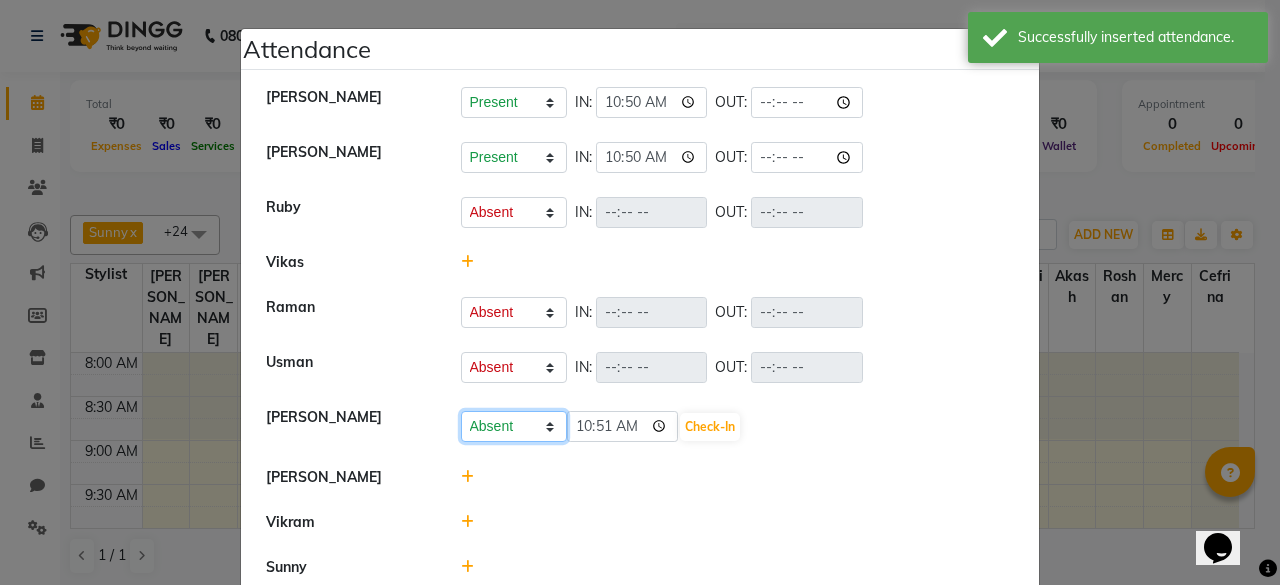click on "Present Absent Late Half Day Weekly Off" 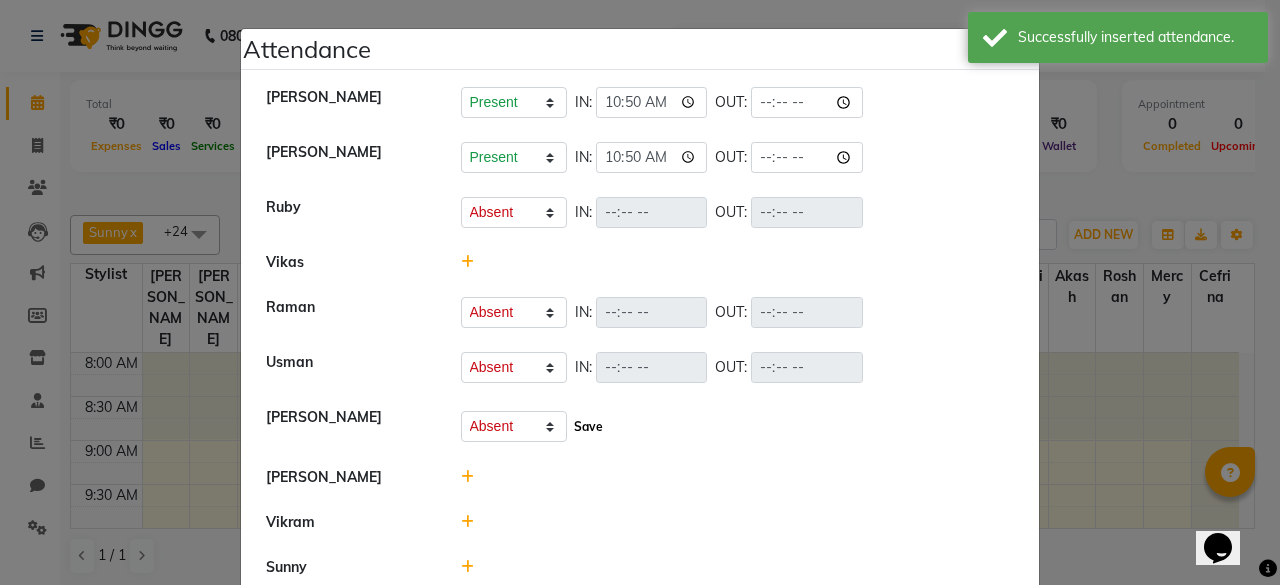 click on "Save" 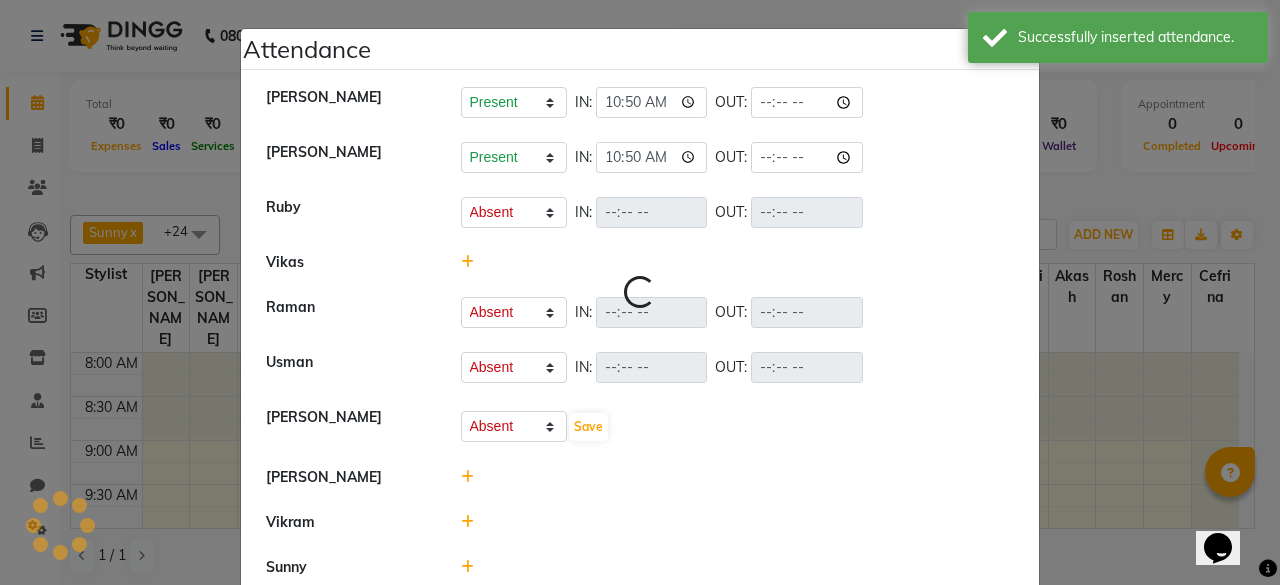 select on "A" 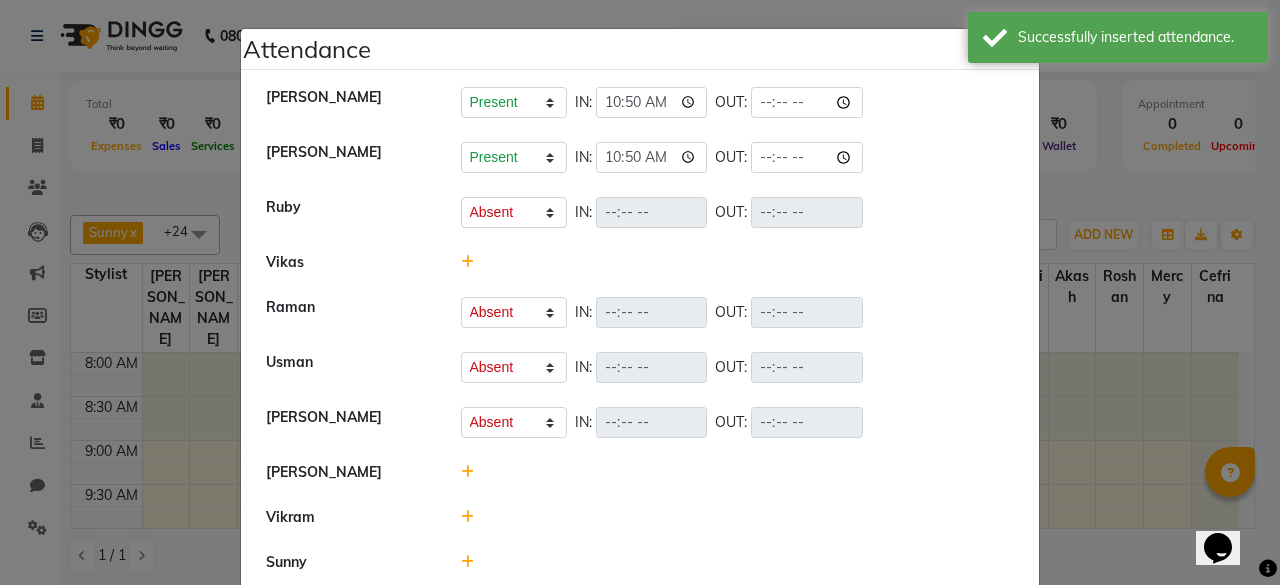 click 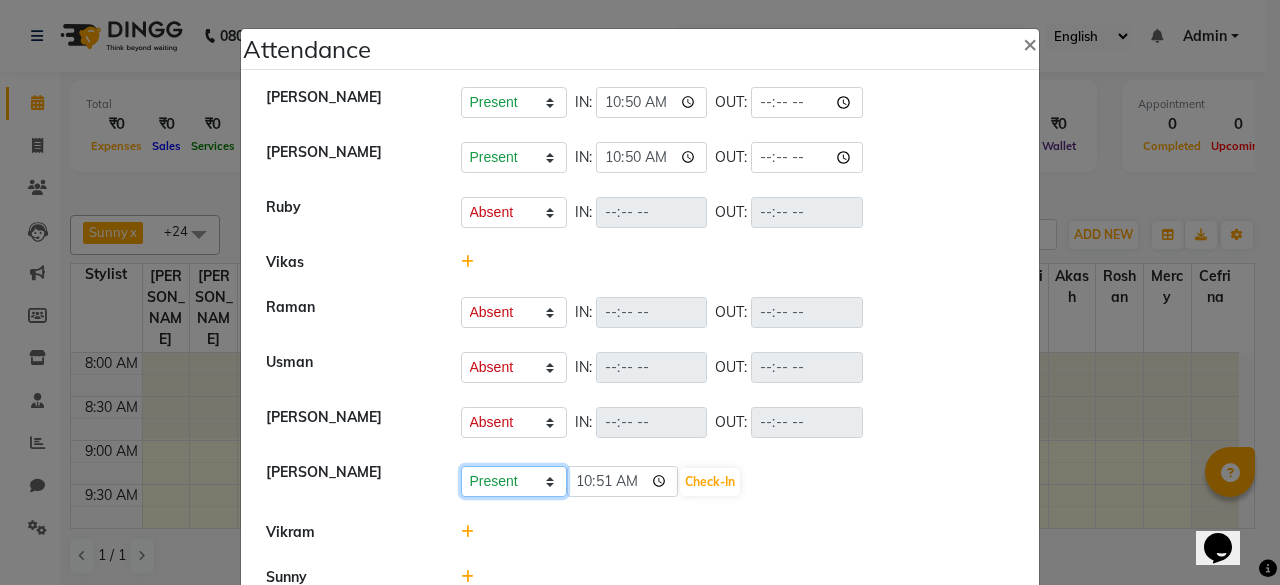 click on "Present Absent Late Half Day Weekly Off" 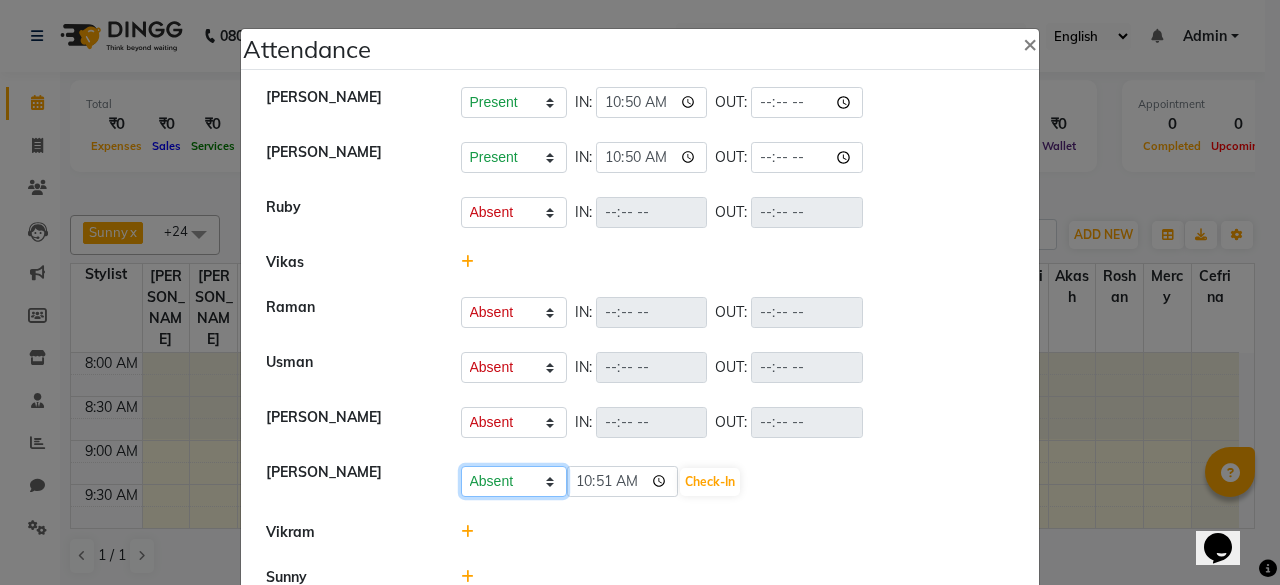 click on "Present Absent Late Half Day Weekly Off" 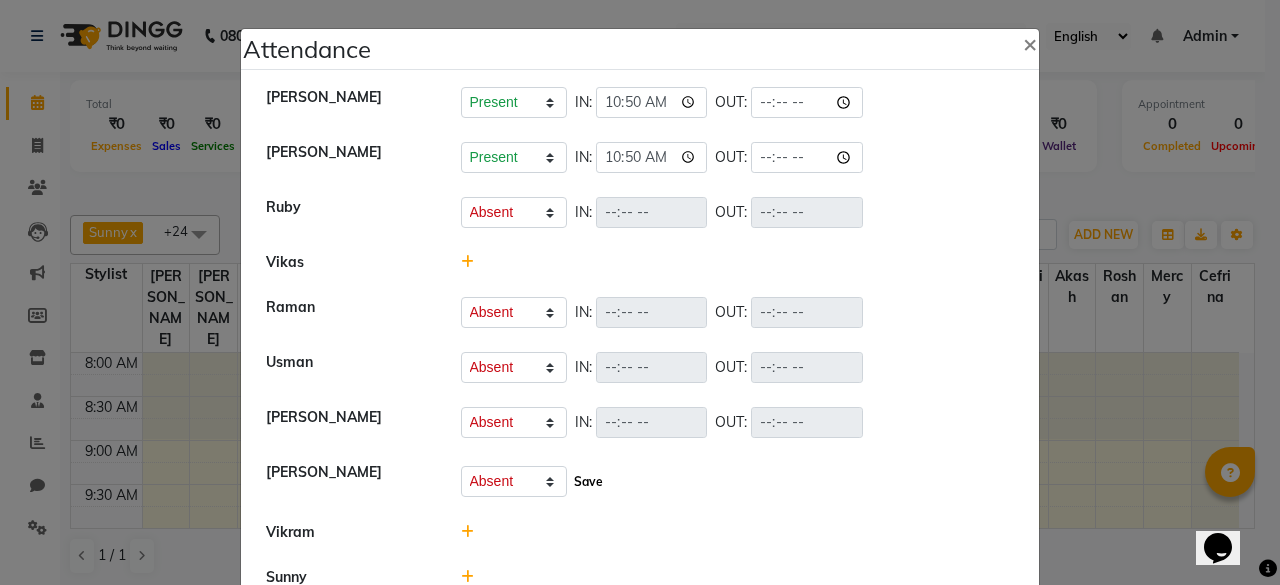 click on "Save" 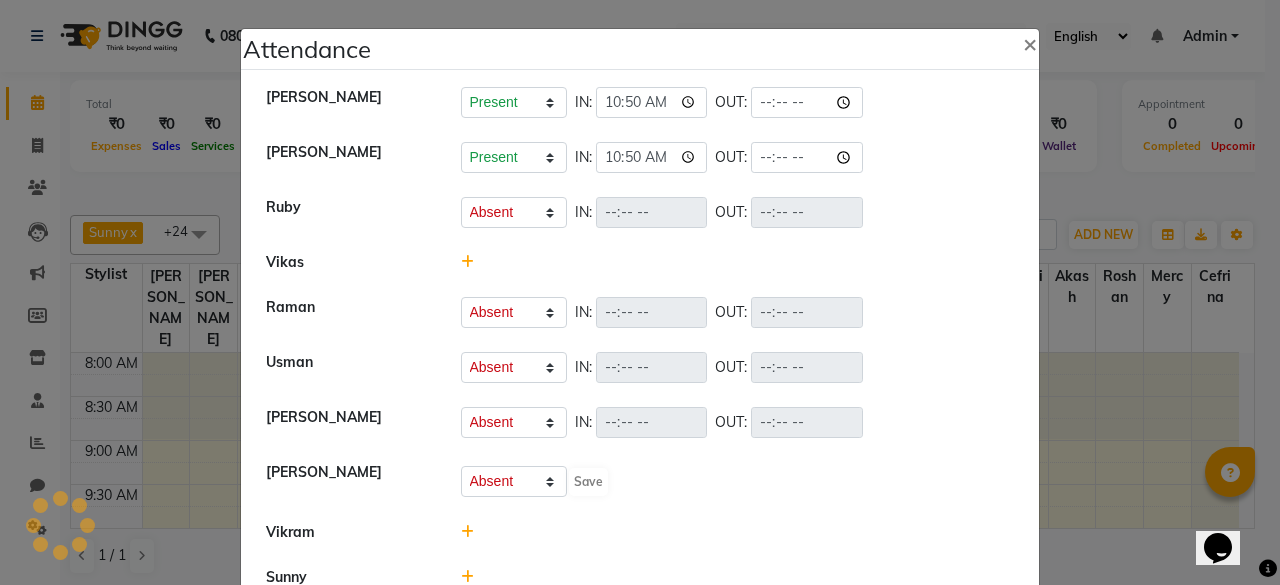 select on "A" 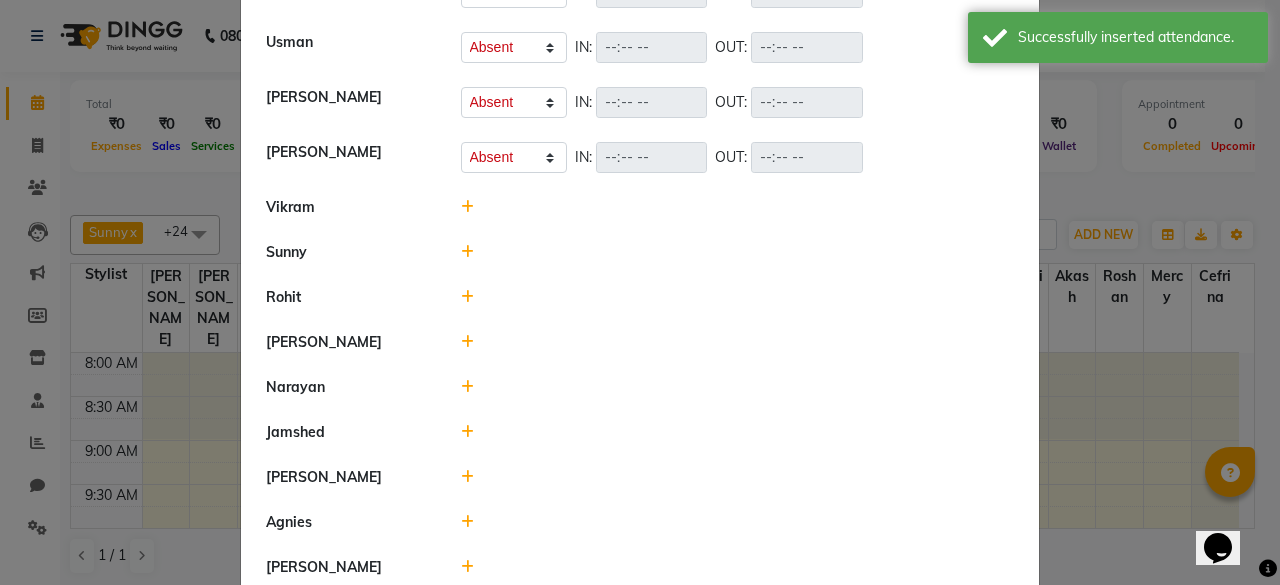 scroll, scrollTop: 475, scrollLeft: 0, axis: vertical 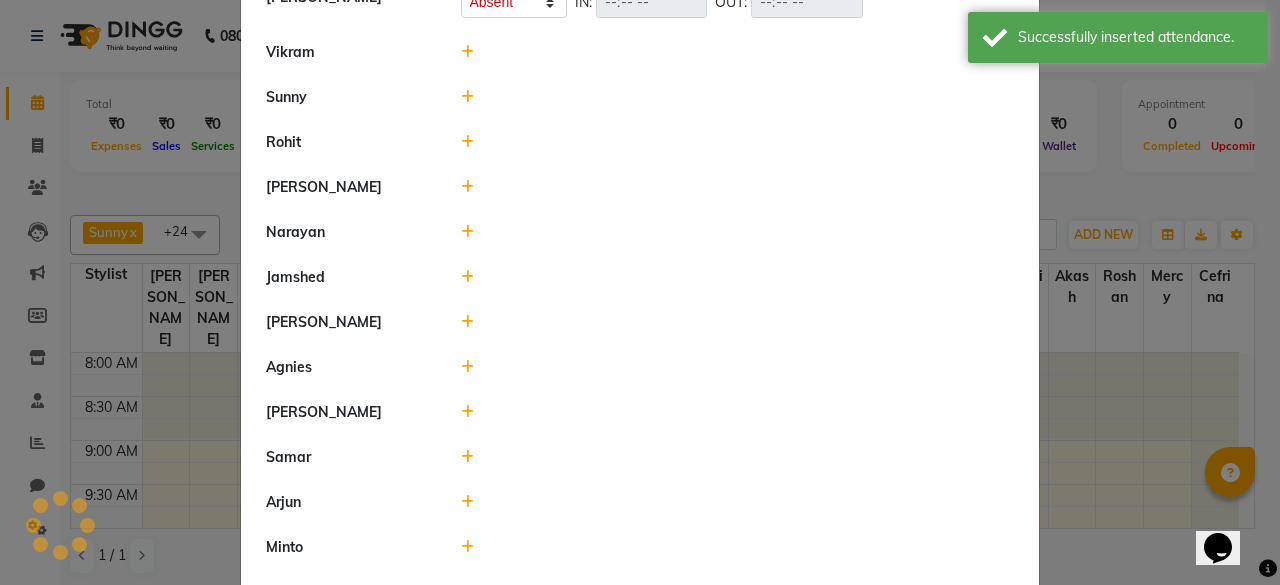 click 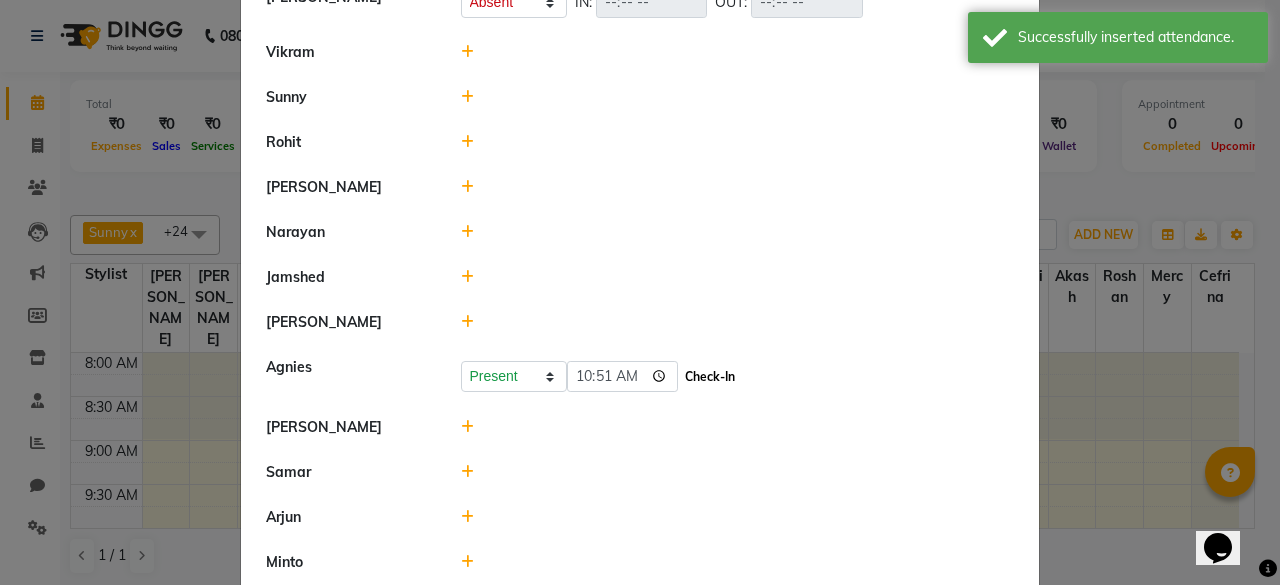 click on "Check-In" 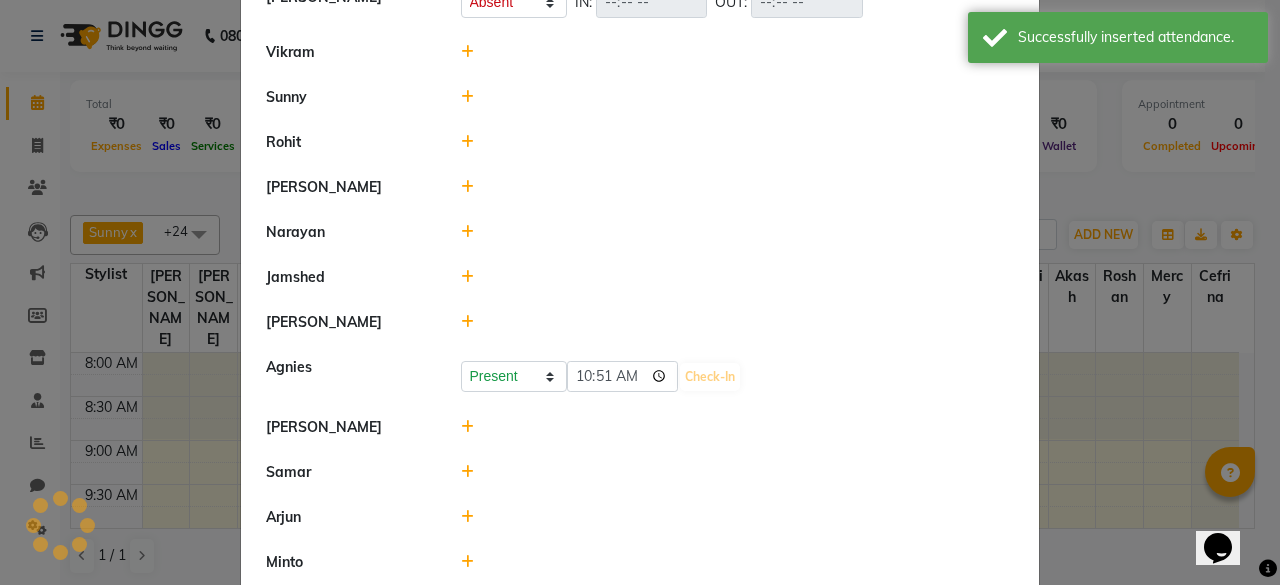 select on "A" 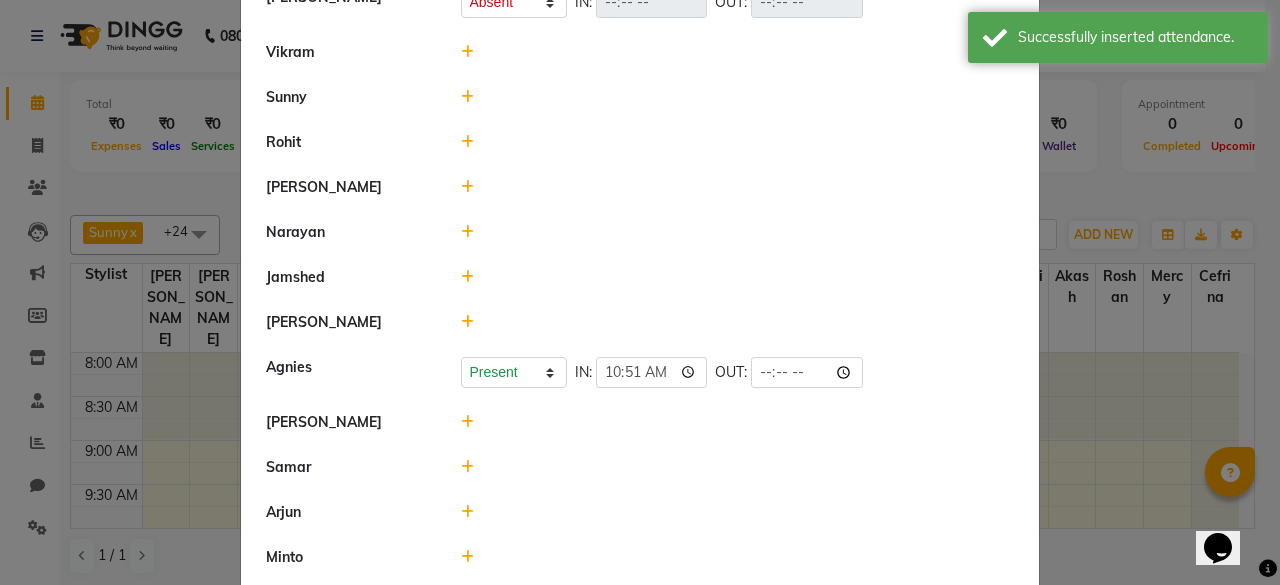 click 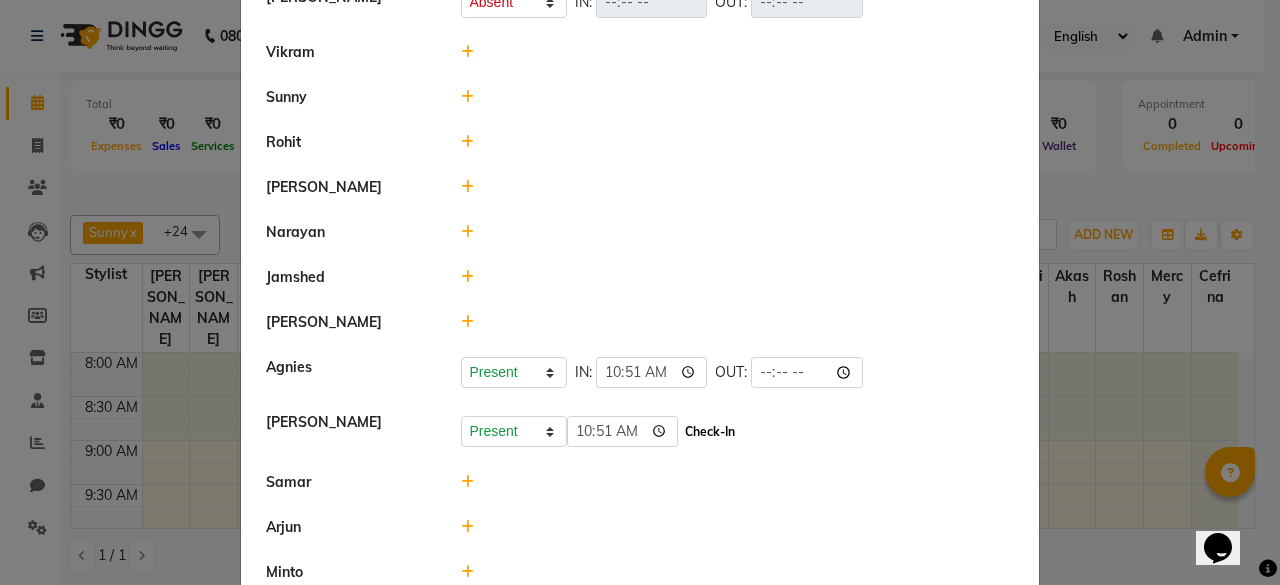 click on "Check-In" 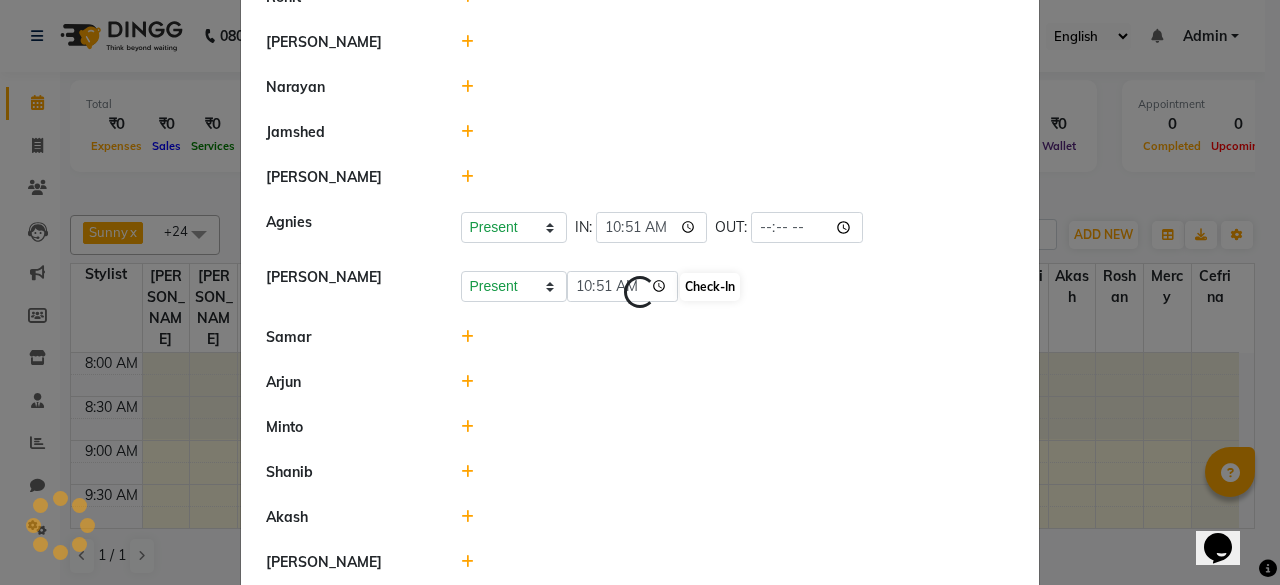 select on "A" 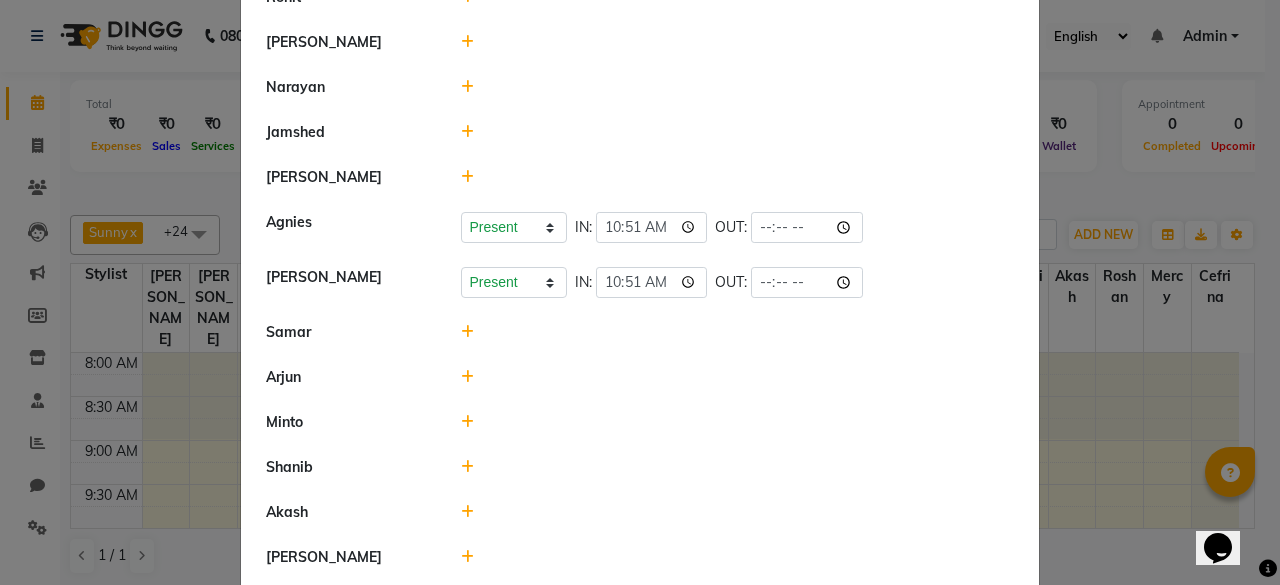 scroll, scrollTop: 625, scrollLeft: 0, axis: vertical 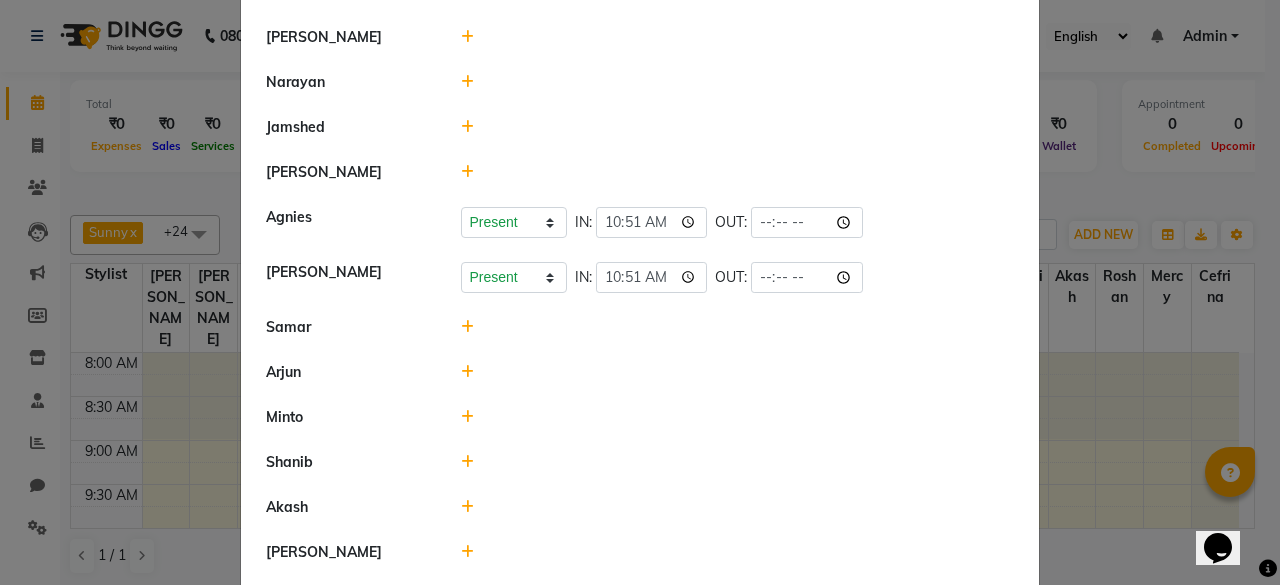 click 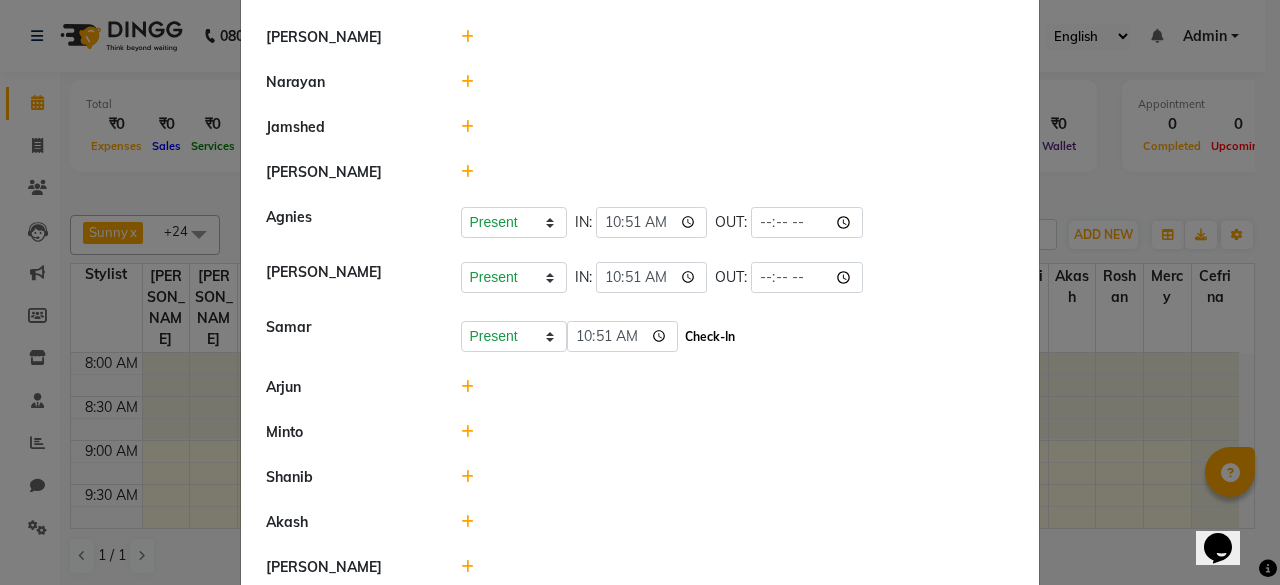 click on "Check-In" 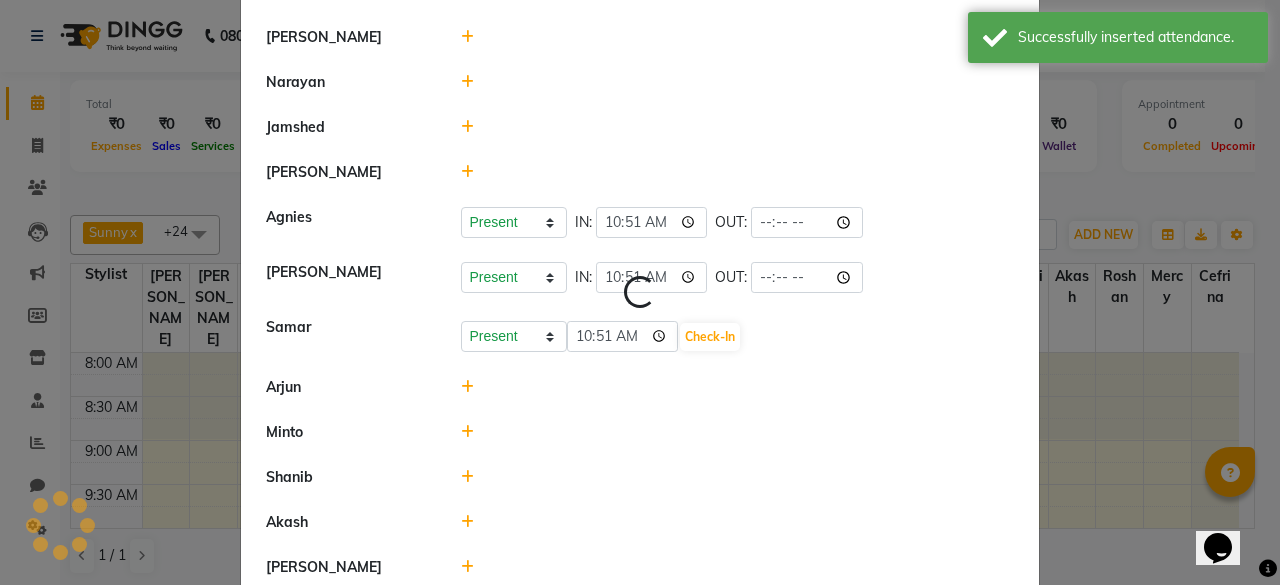 select on "A" 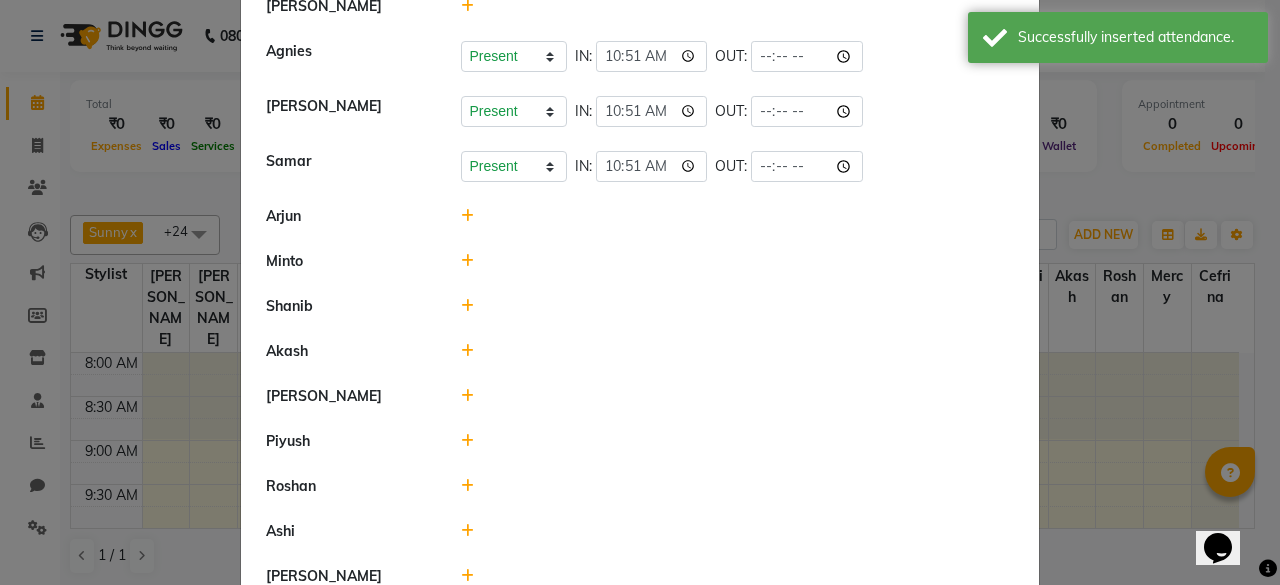 scroll, scrollTop: 791, scrollLeft: 0, axis: vertical 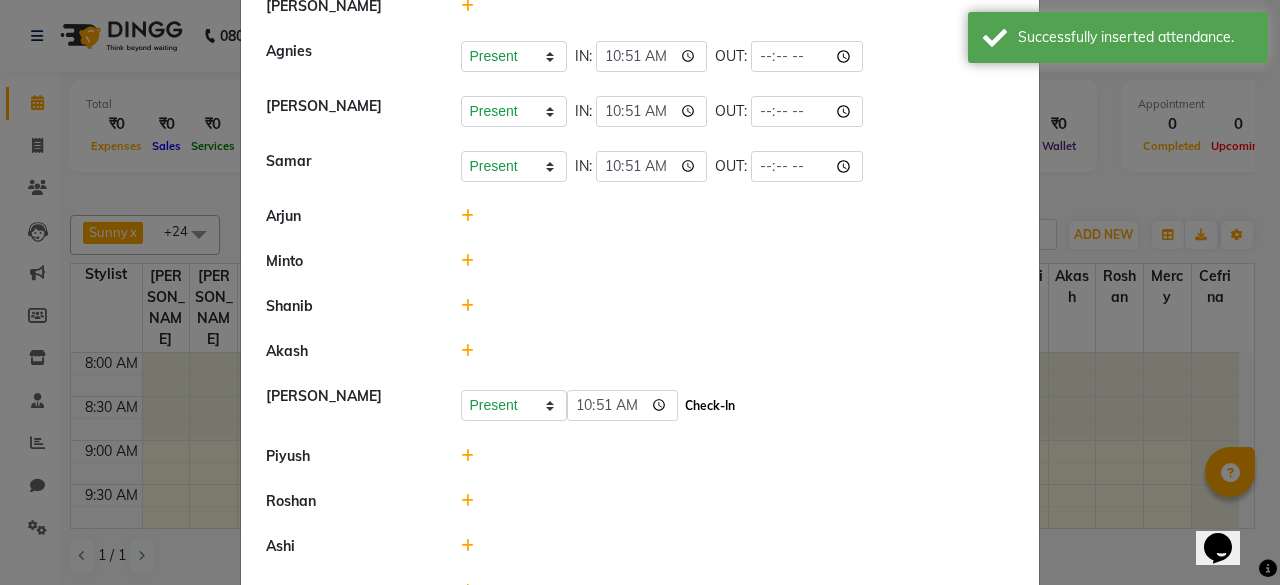 click on "Check-In" 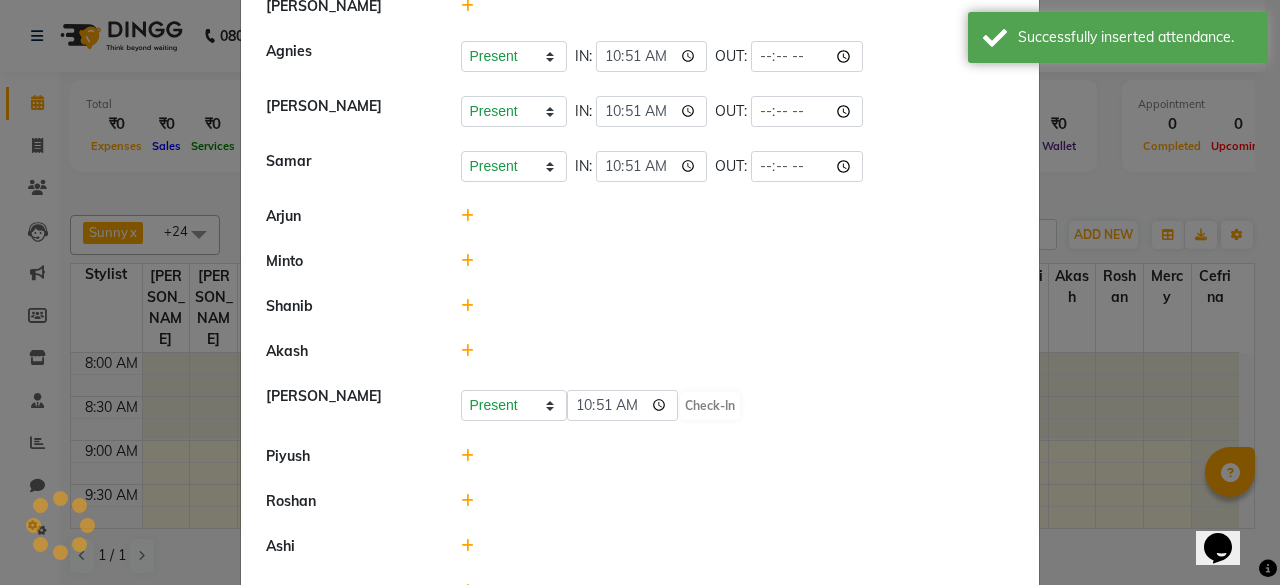 select on "A" 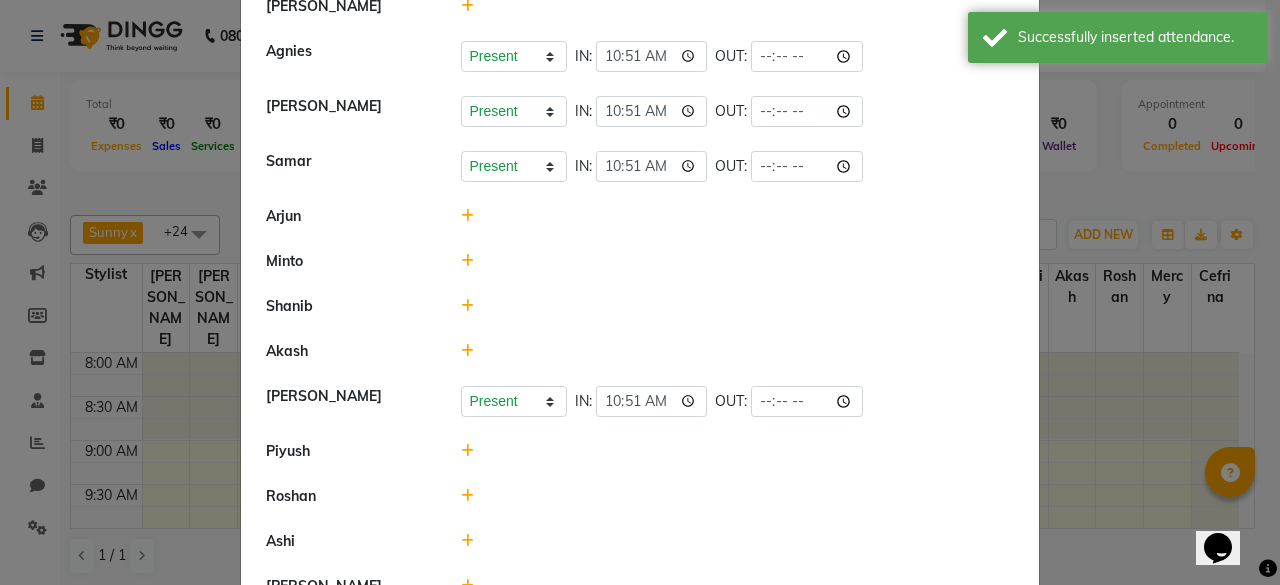 click 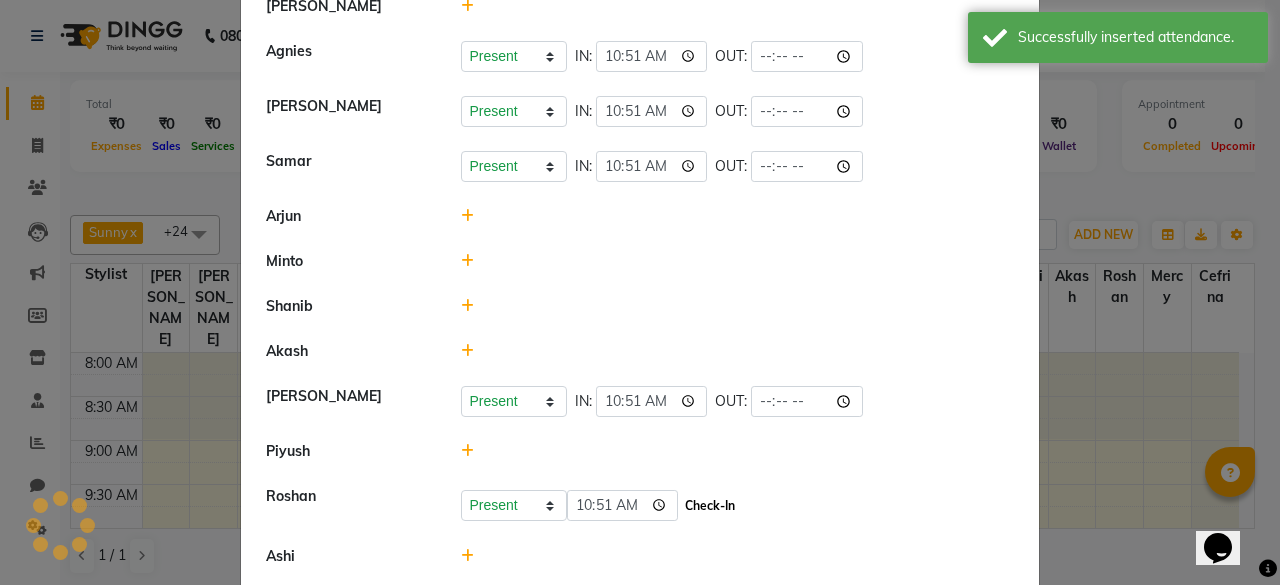 click on "Check-In" 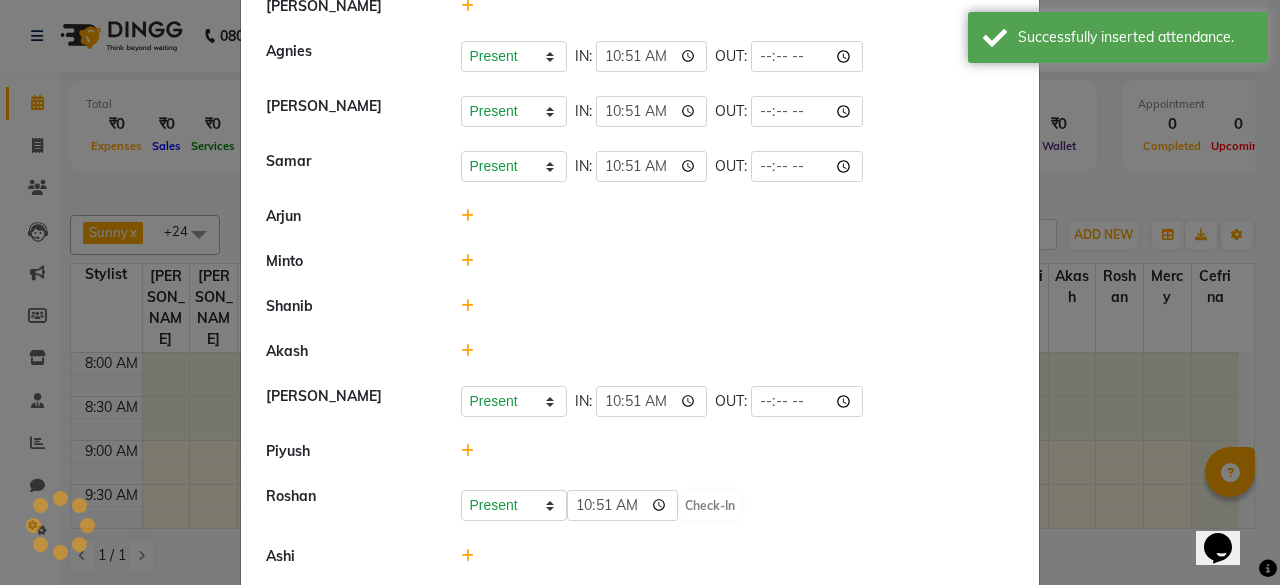 select on "A" 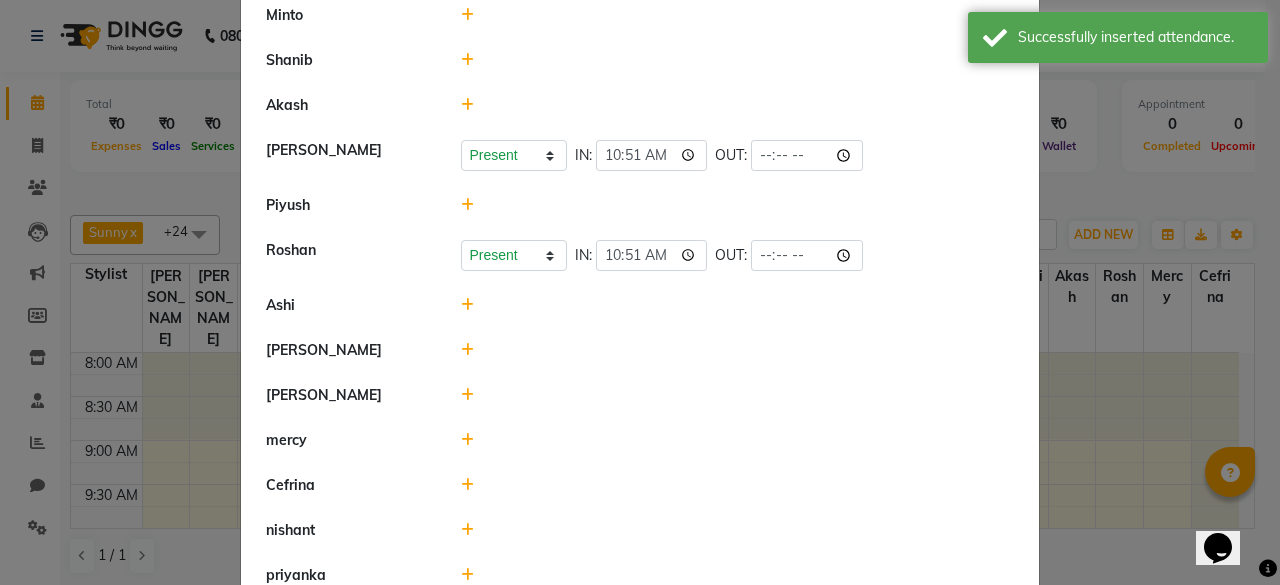 scroll, scrollTop: 1117, scrollLeft: 0, axis: vertical 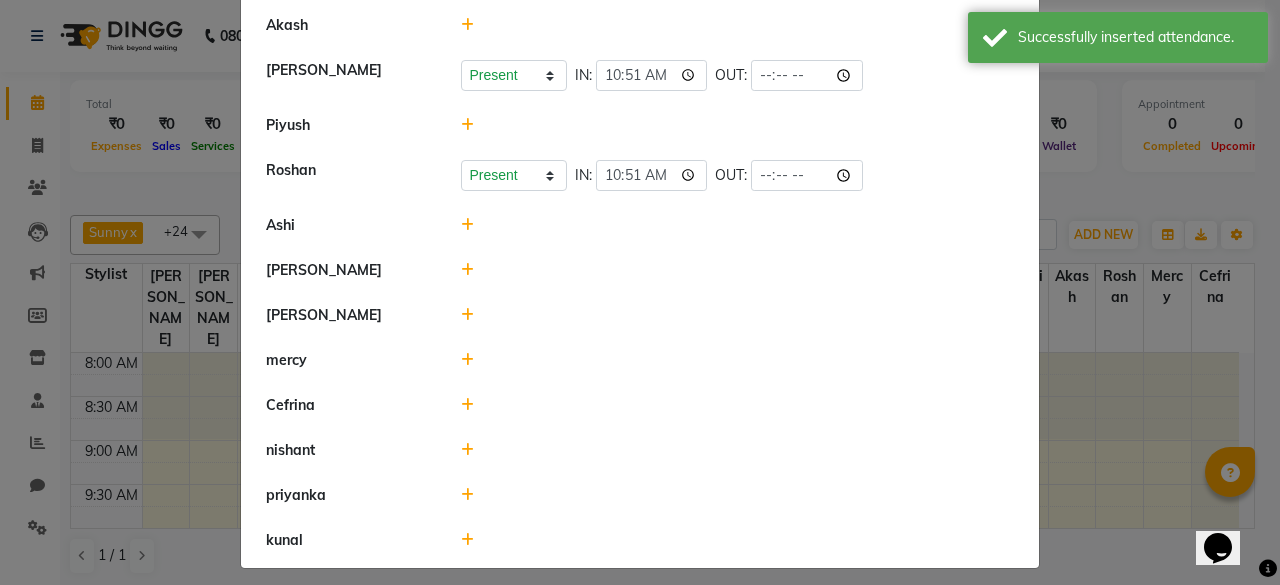 click 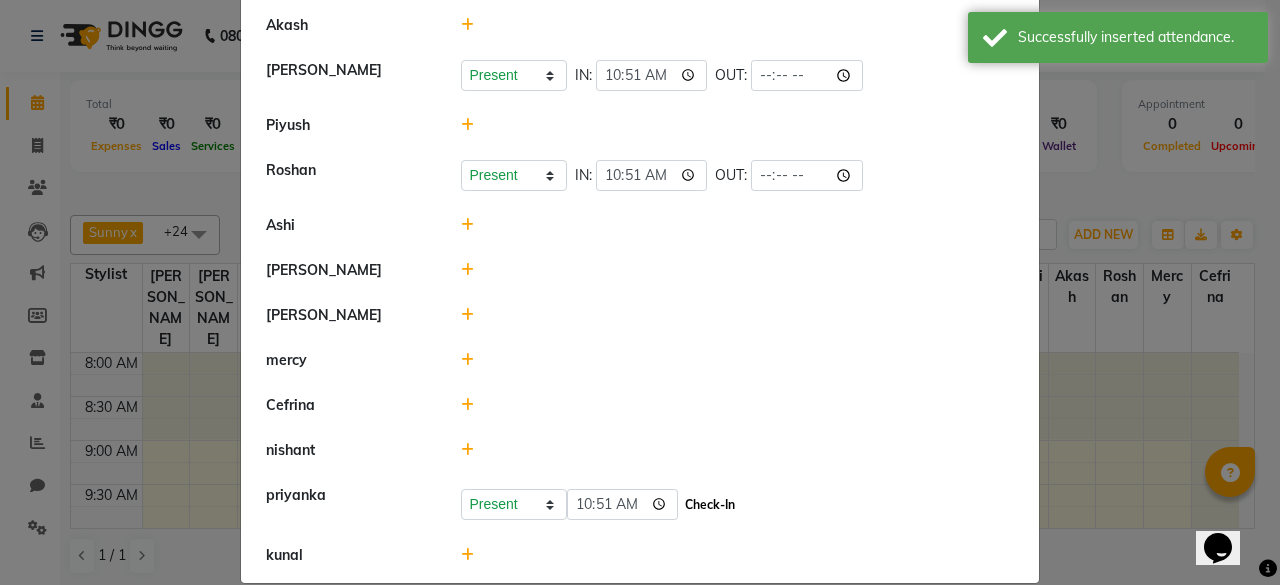 click on "Check-In" 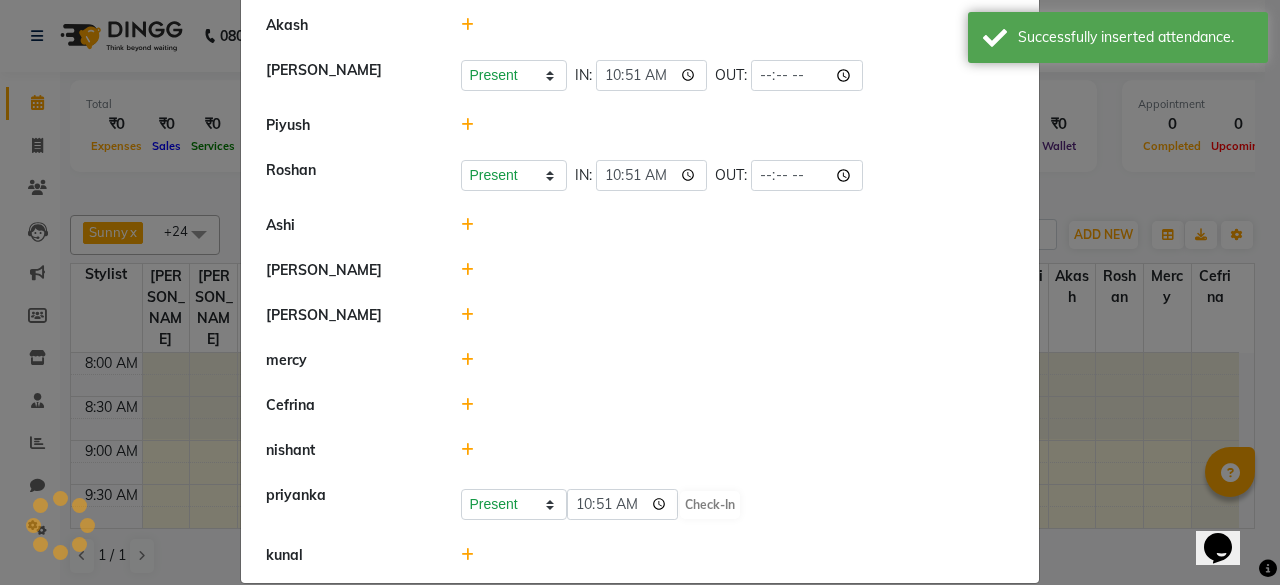 select on "A" 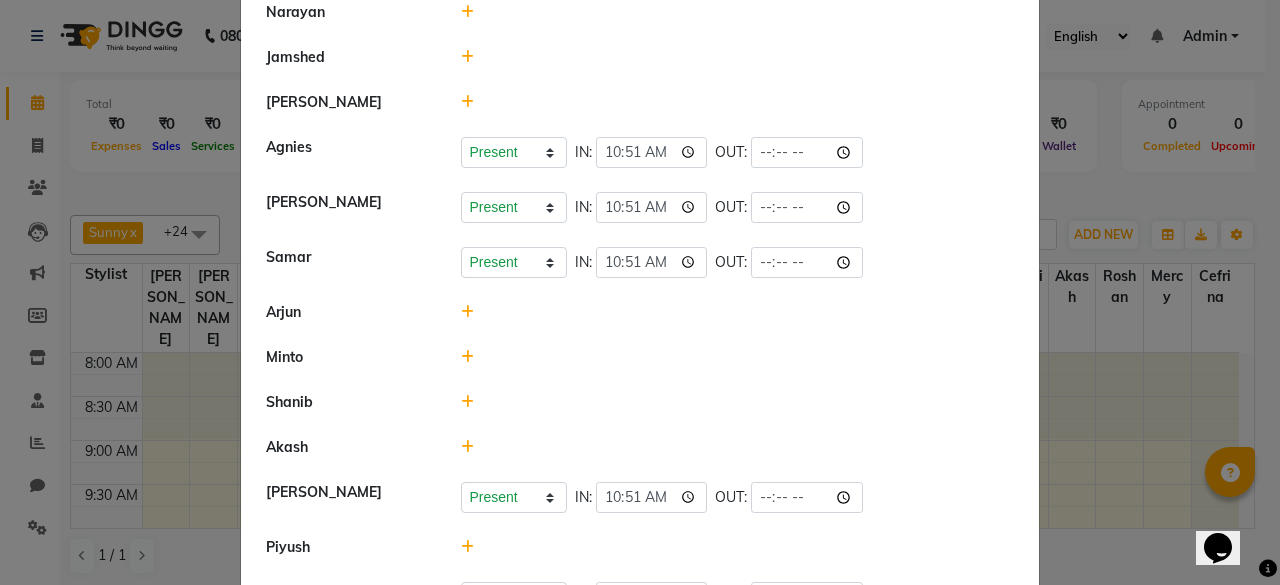 scroll, scrollTop: 694, scrollLeft: 0, axis: vertical 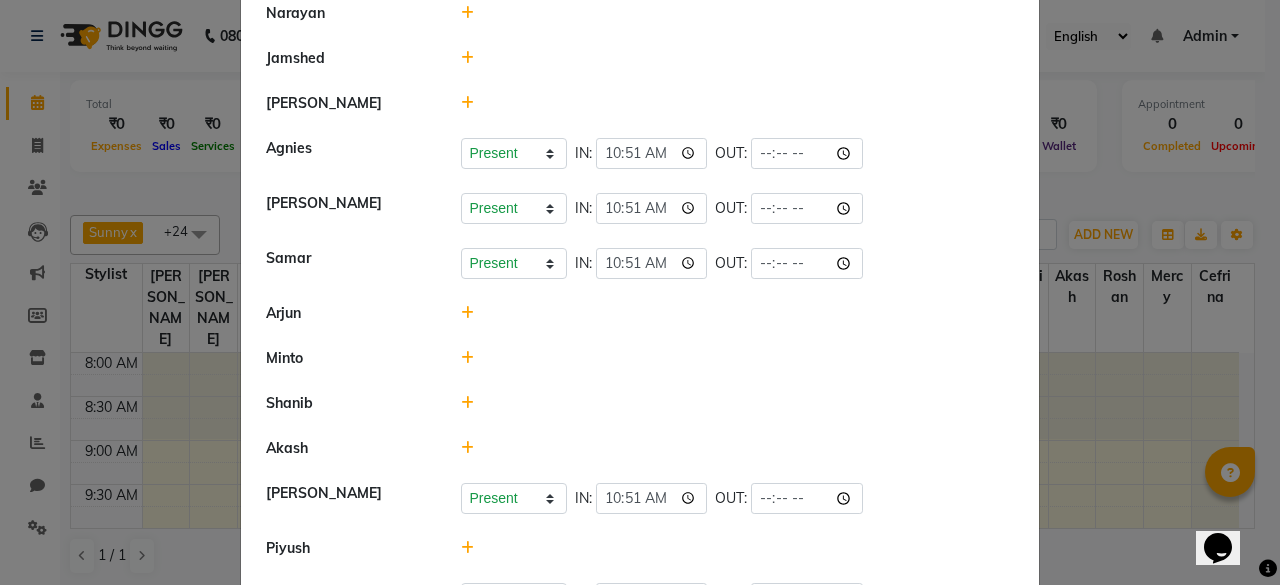 click 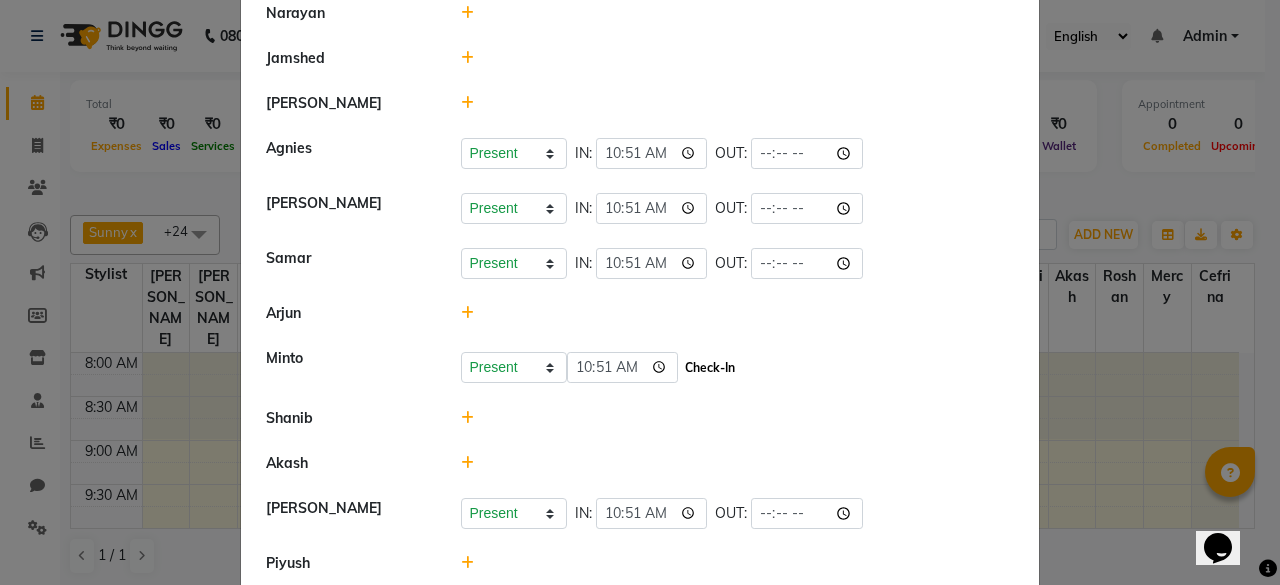 click on "Check-In" 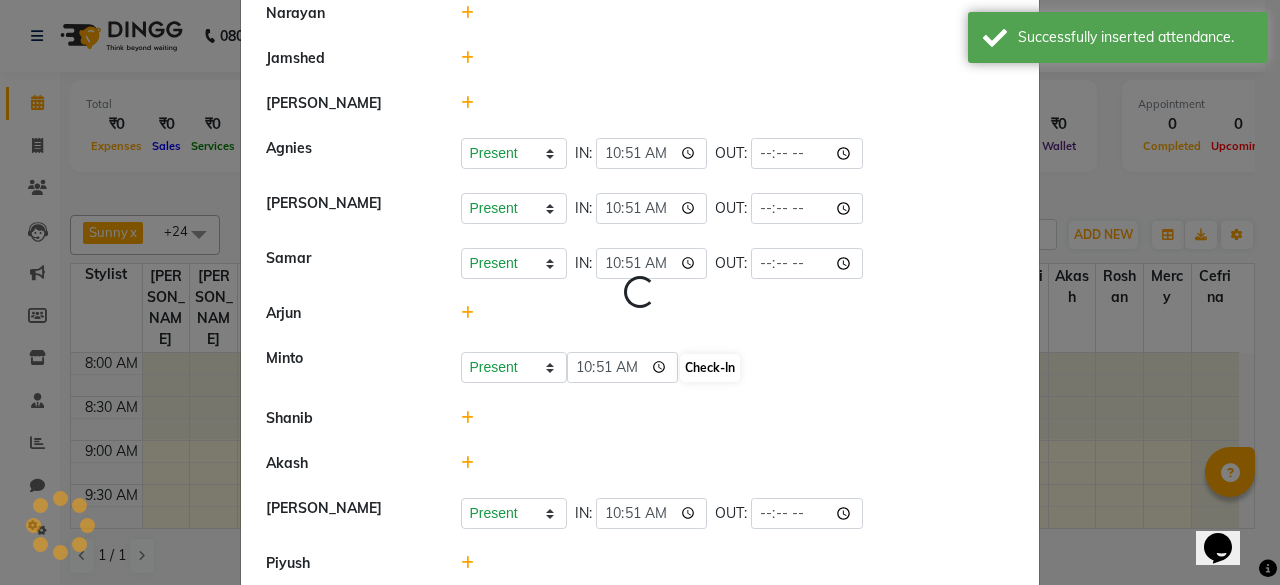 select on "A" 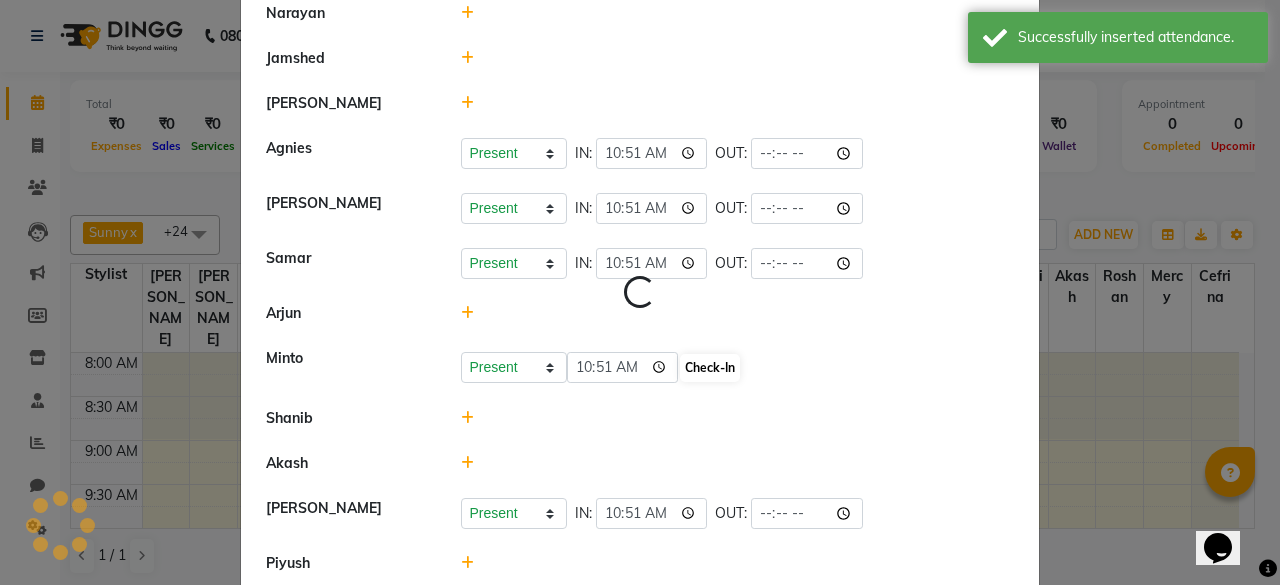 select on "A" 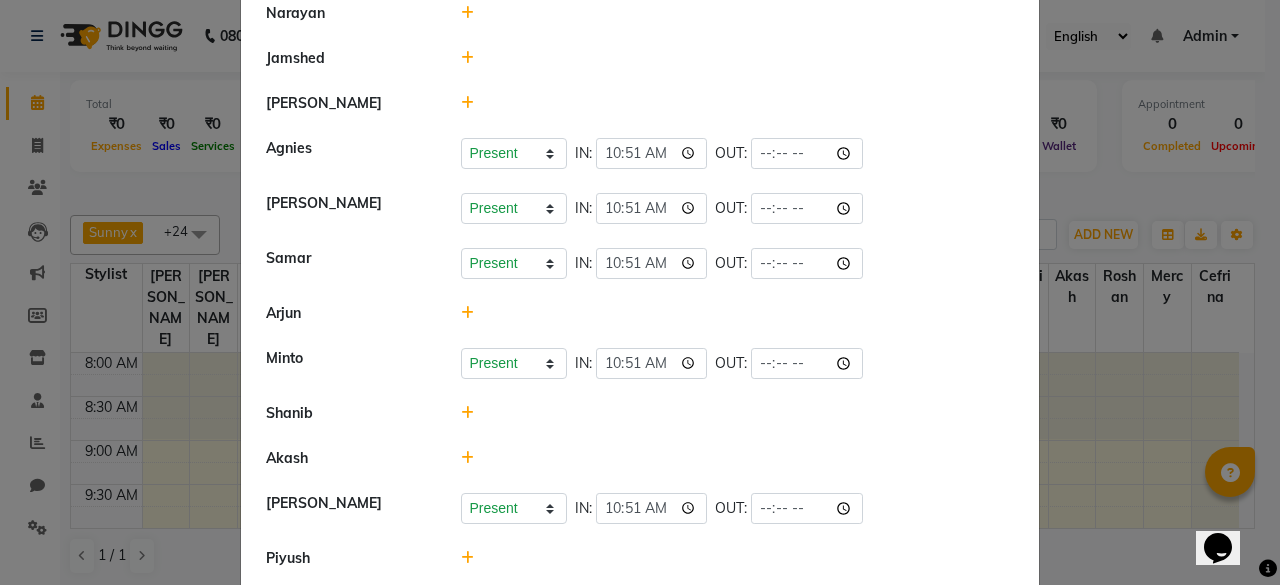 click 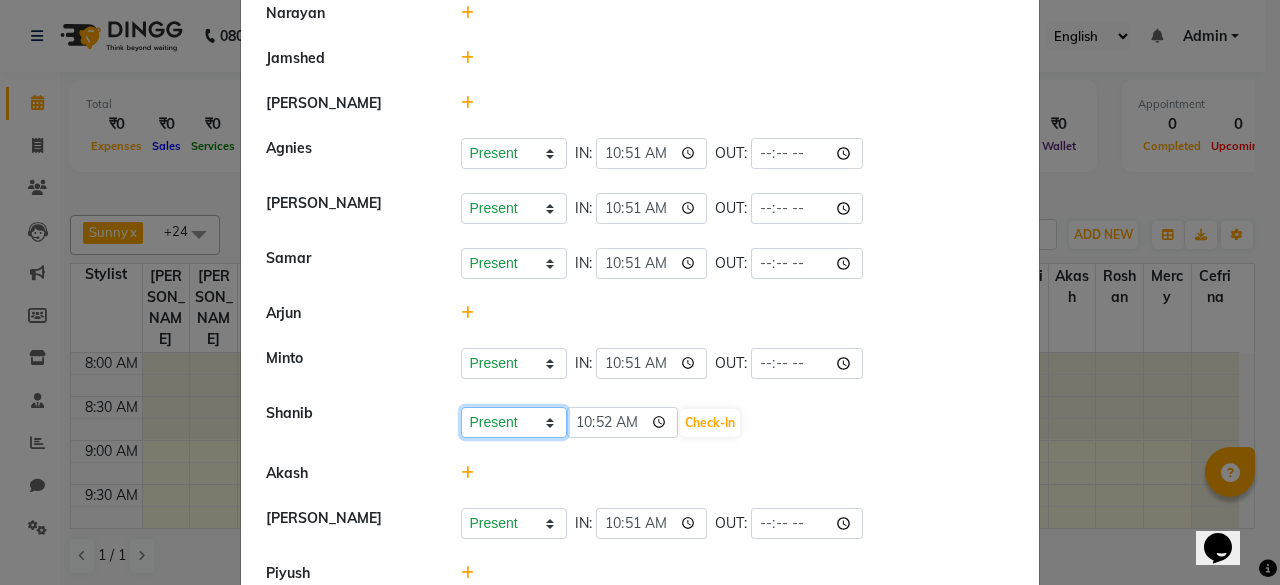 click on "Present Absent Late Half Day Weekly Off" 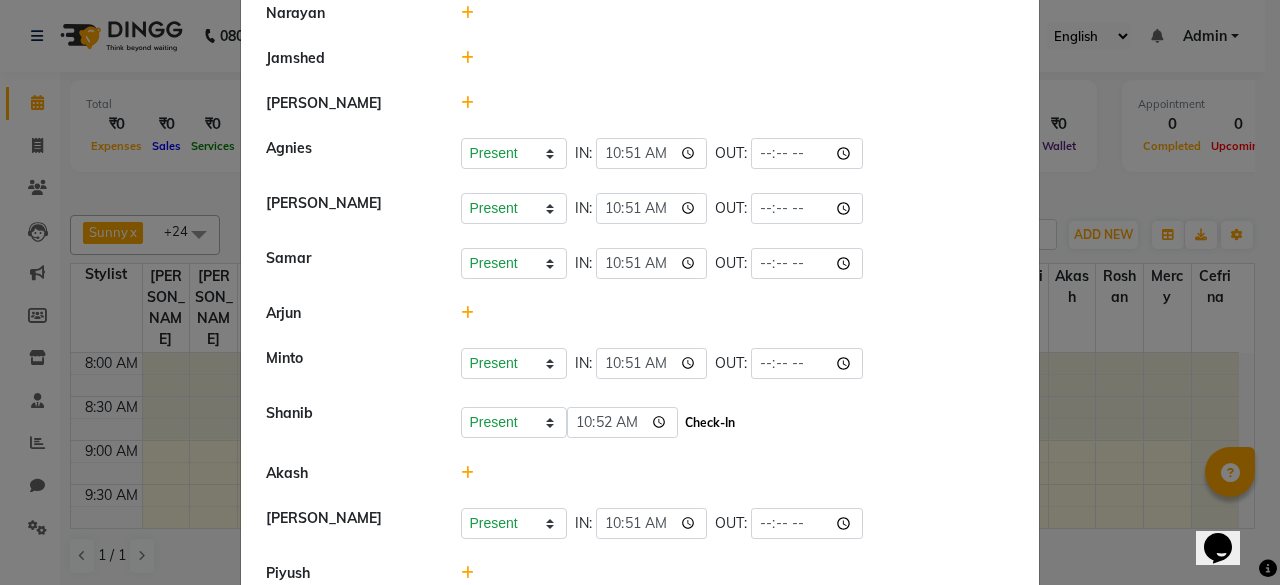 click on "Check-In" 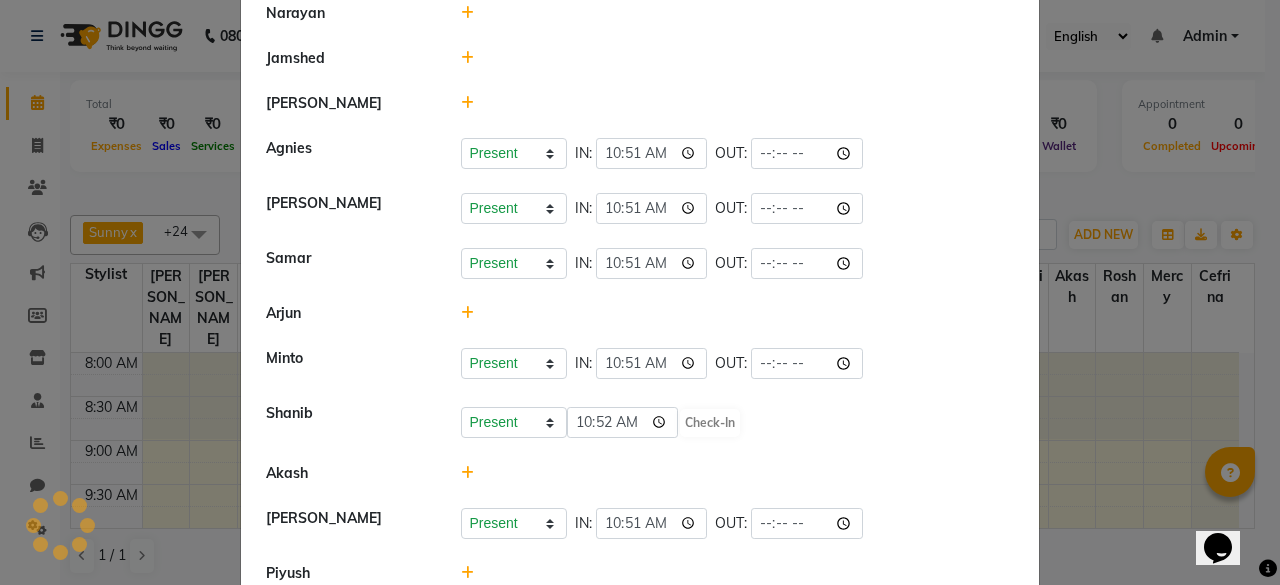 select on "A" 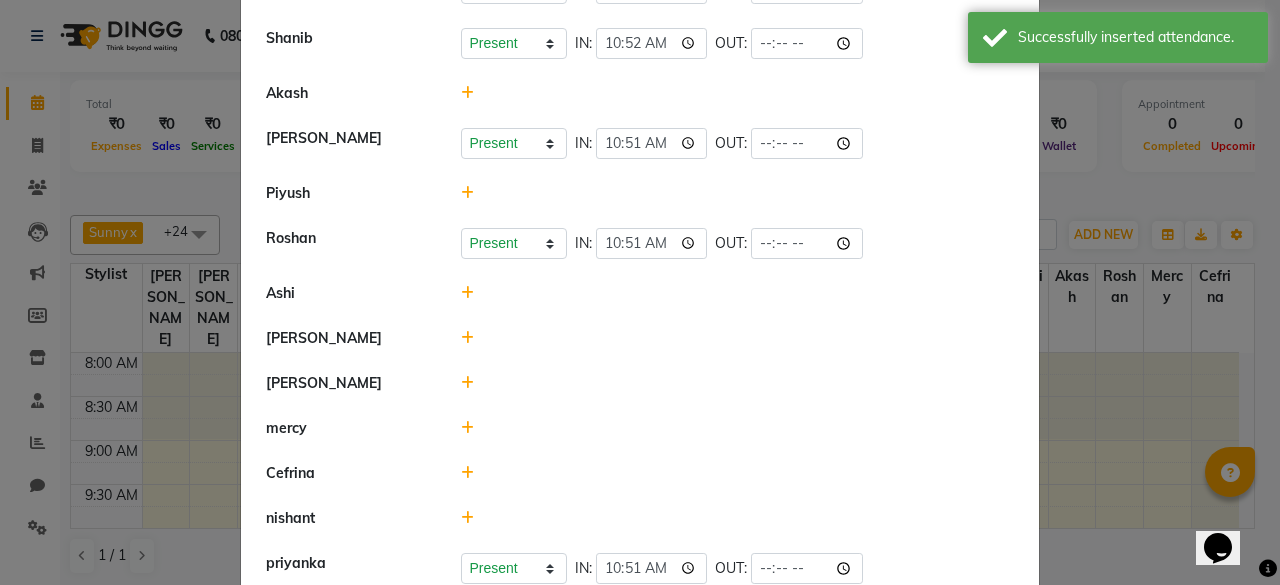 scroll, scrollTop: 1076, scrollLeft: 0, axis: vertical 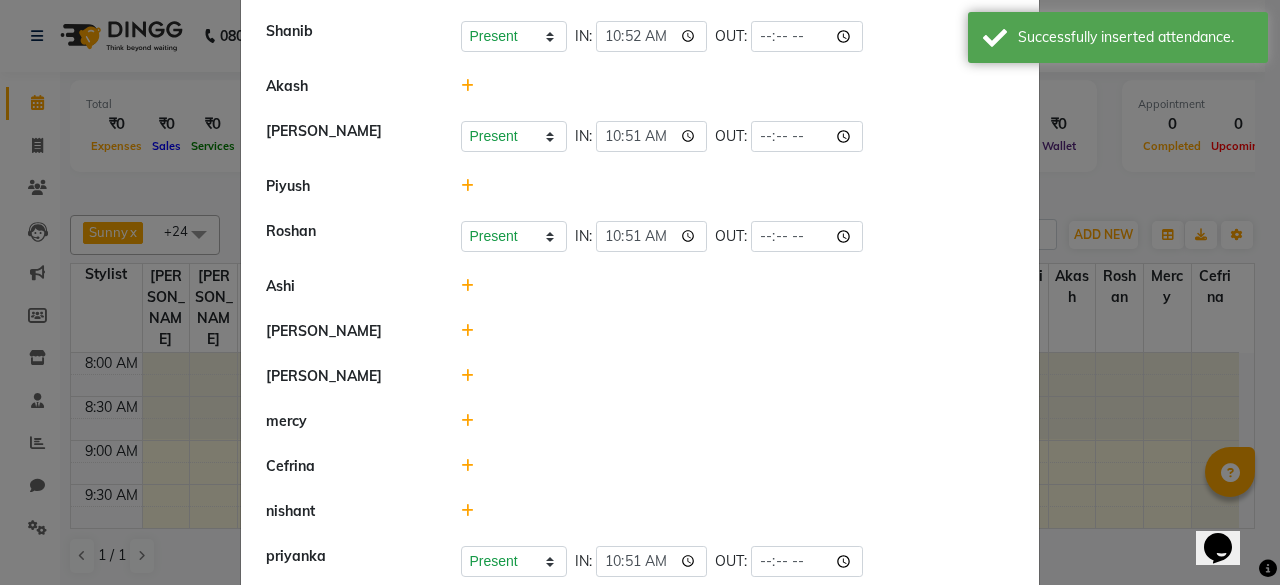 click 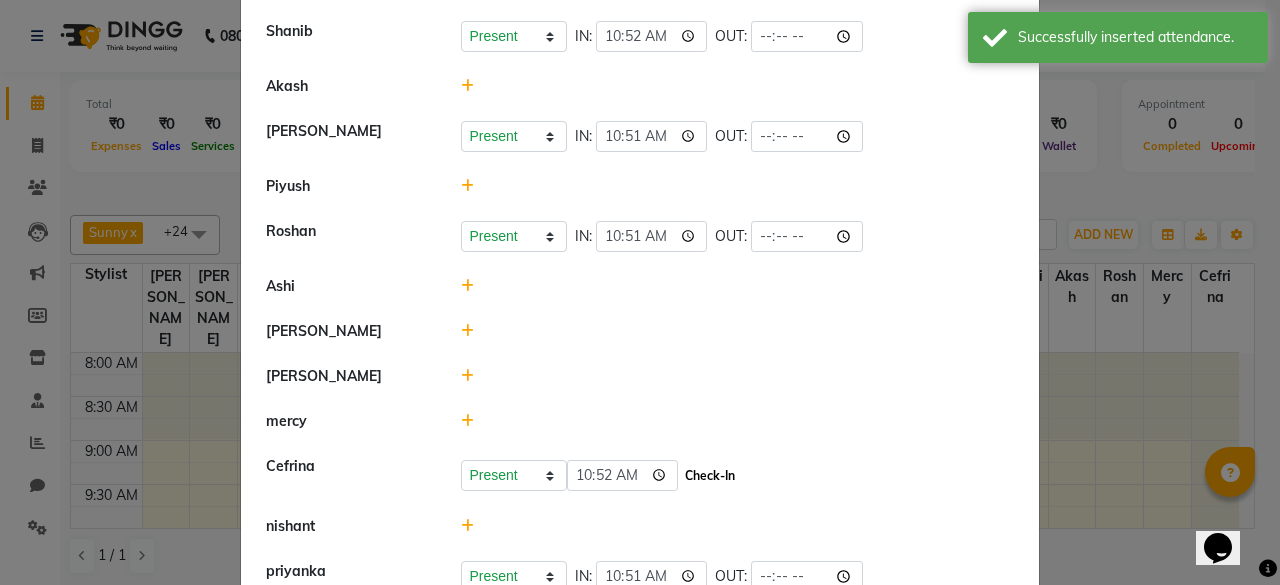 click on "Check-In" 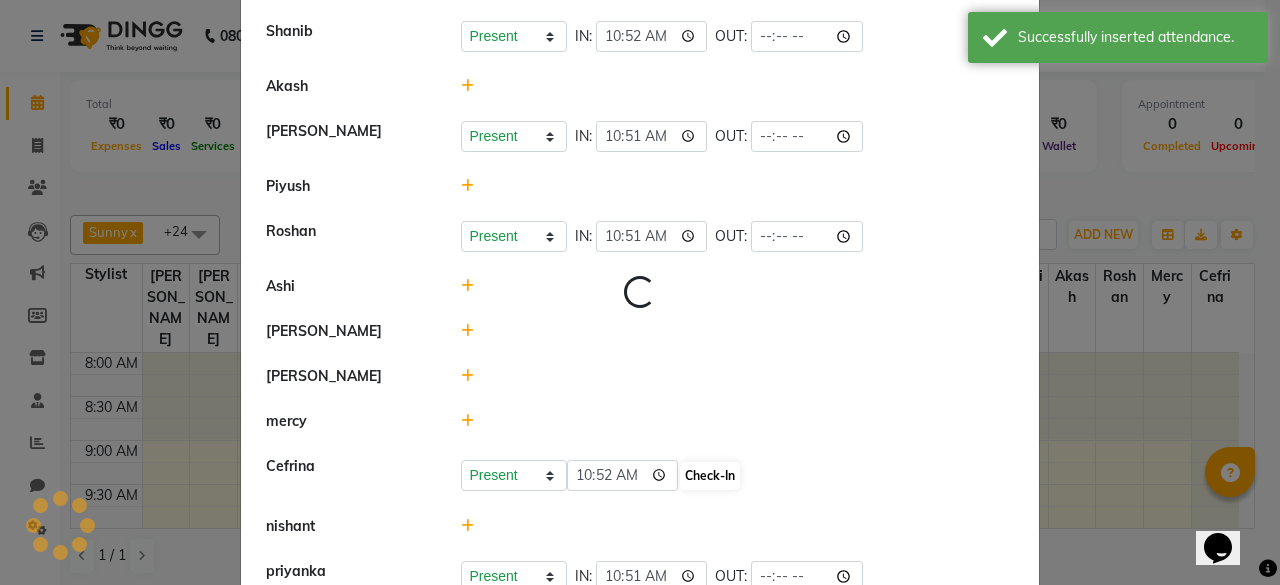select on "A" 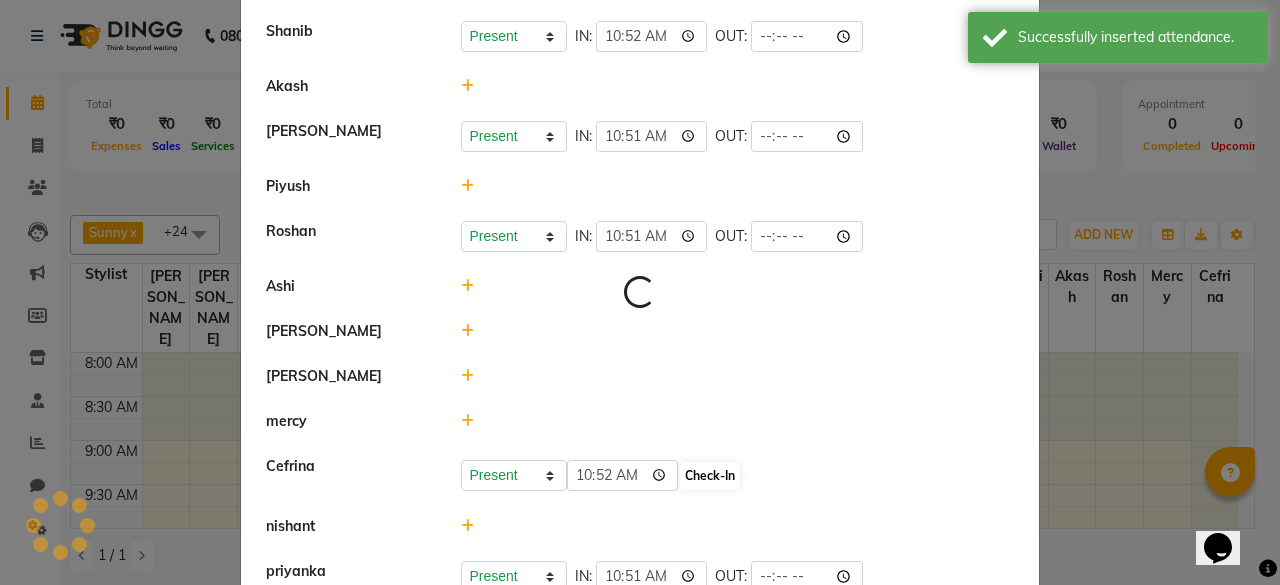 select on "A" 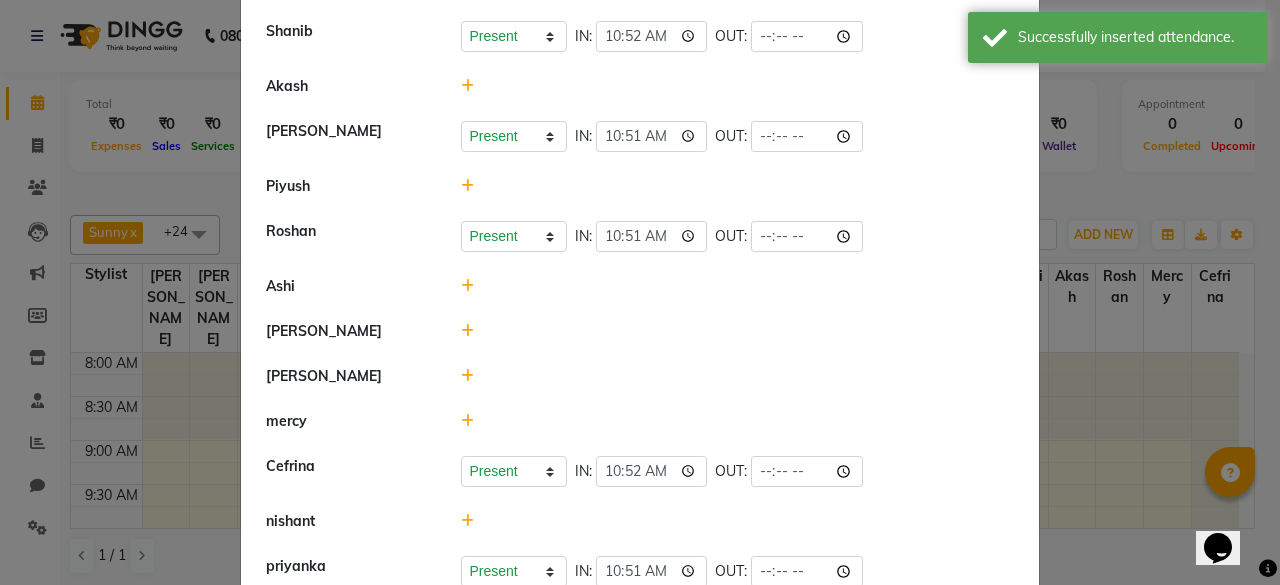 click 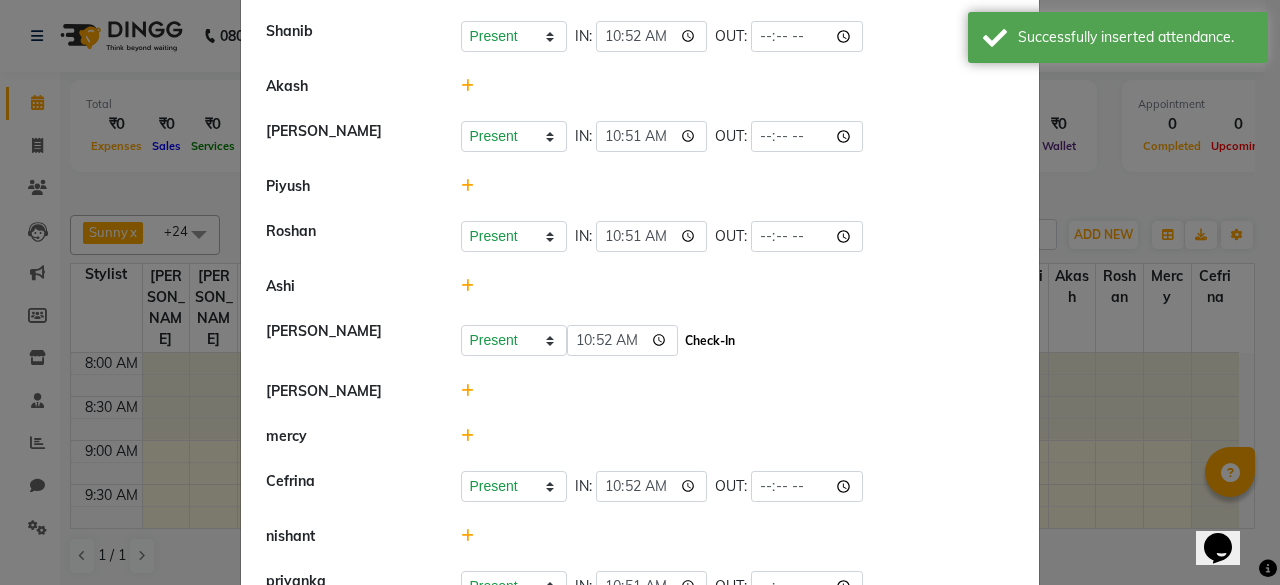 click on "Check-In" 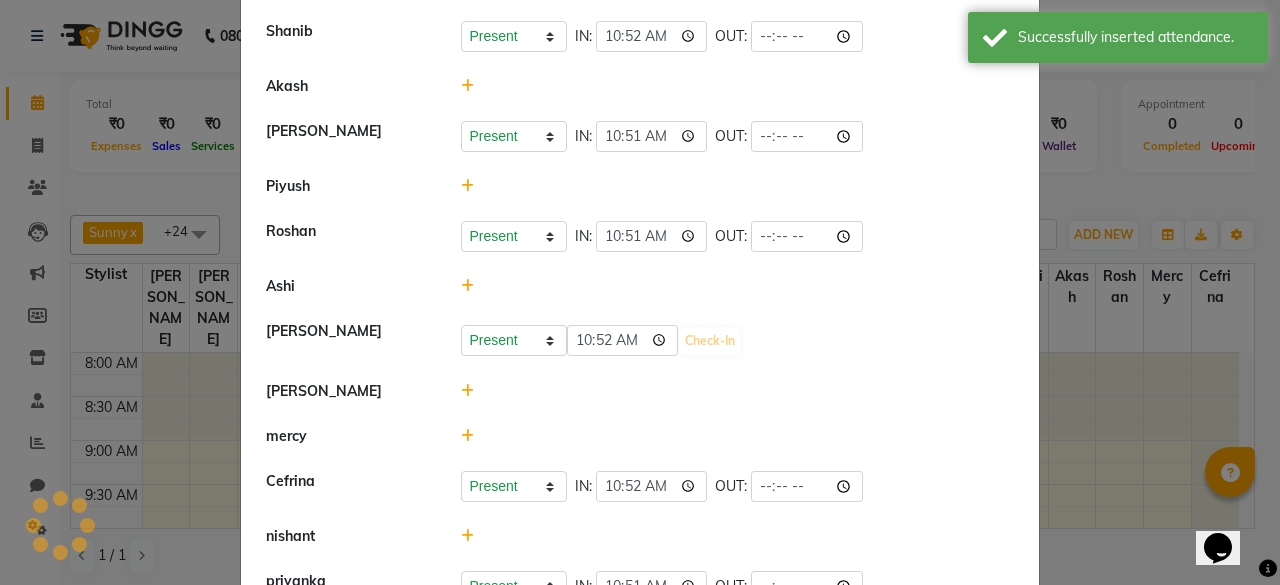 select on "A" 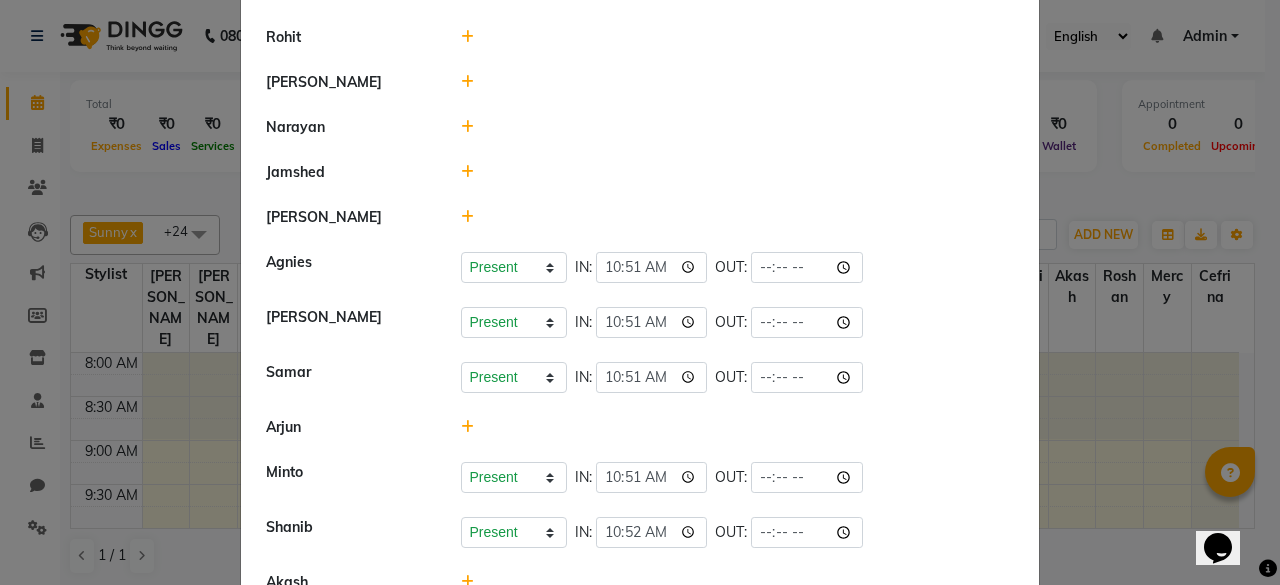 scroll, scrollTop: 569, scrollLeft: 0, axis: vertical 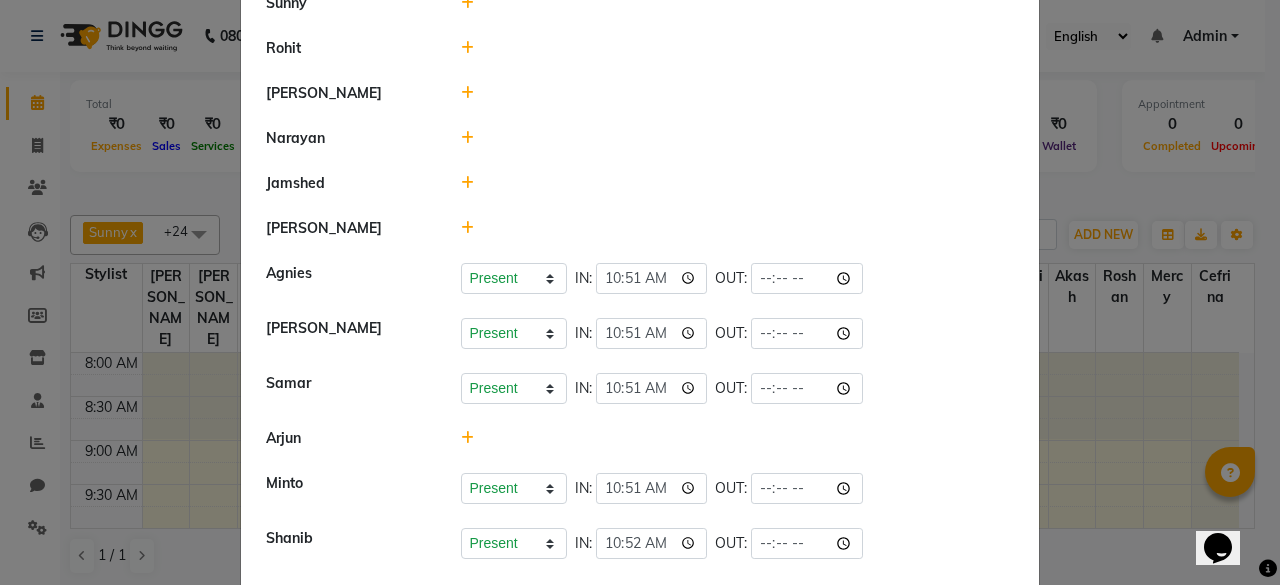 click 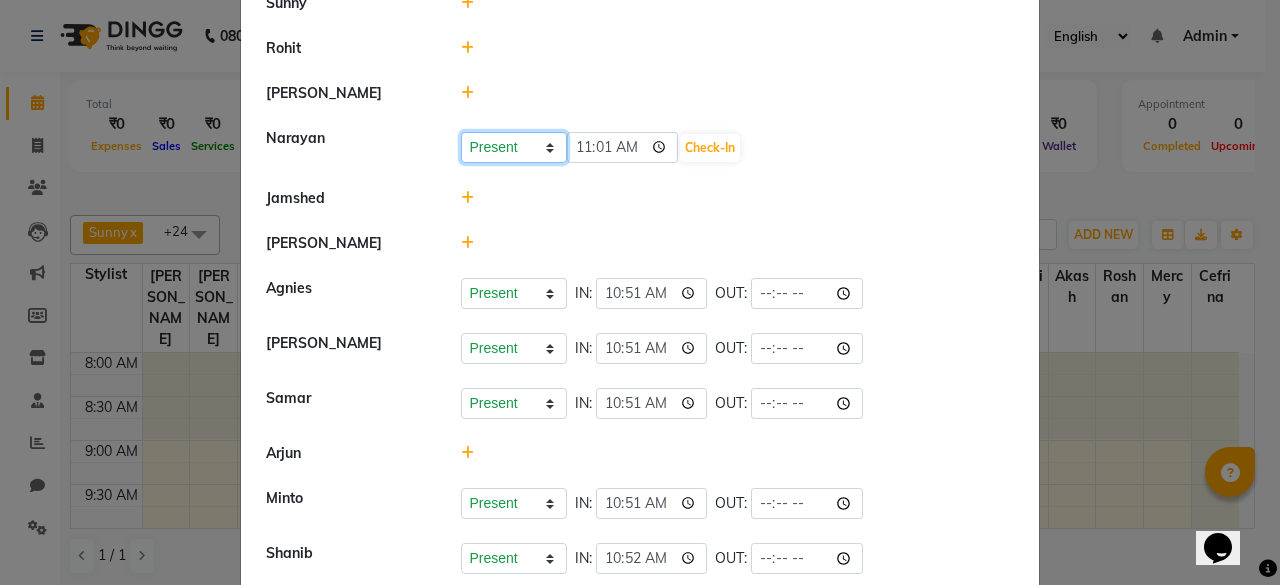 click on "Present Absent Late Half Day Weekly Off" 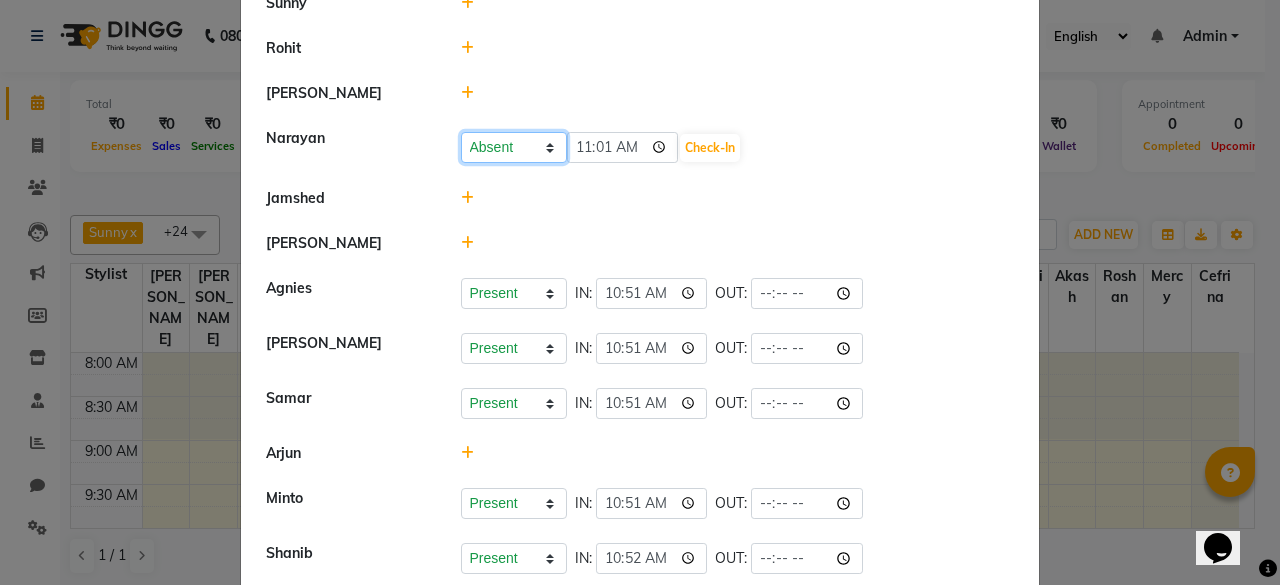 click on "Present Absent Late Half Day Weekly Off" 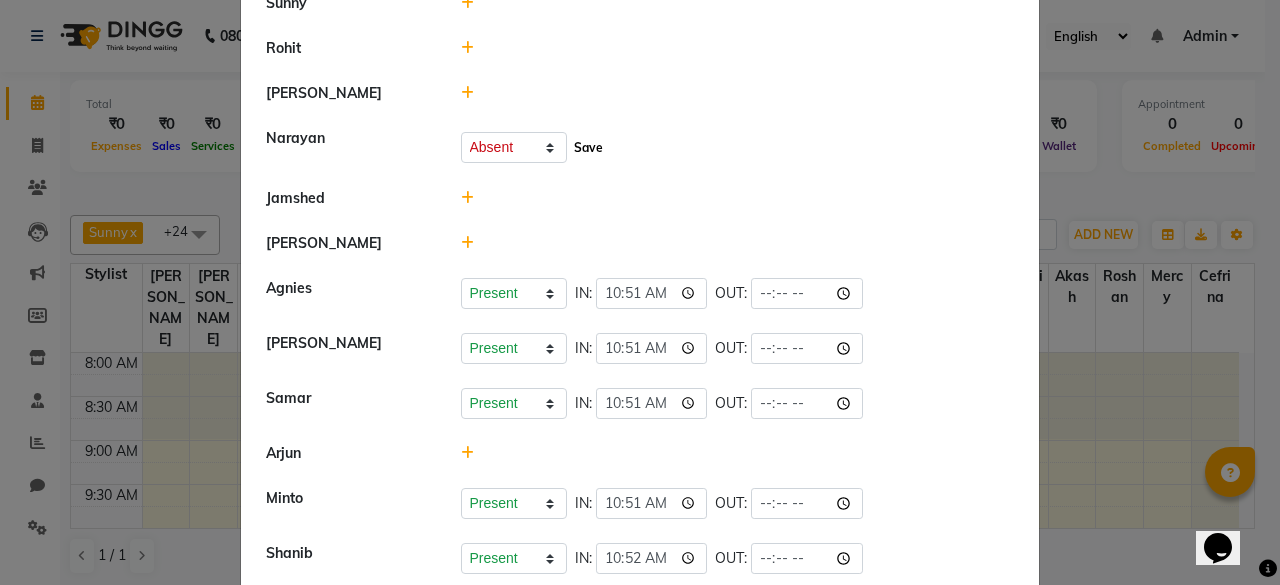 click on "Save" 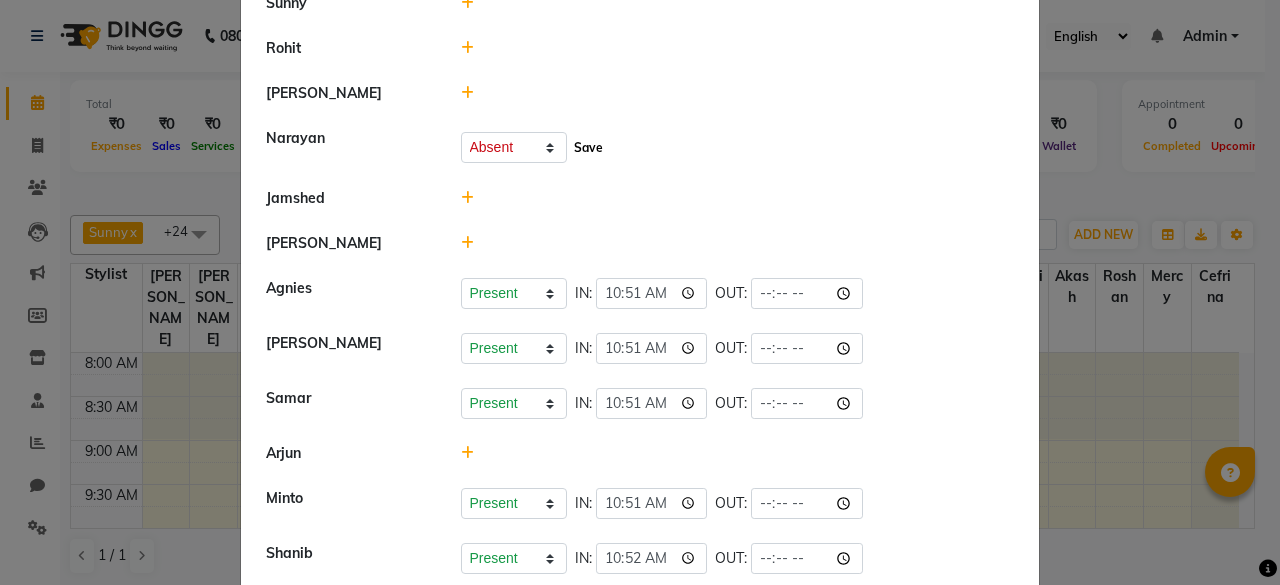 click on "Save" 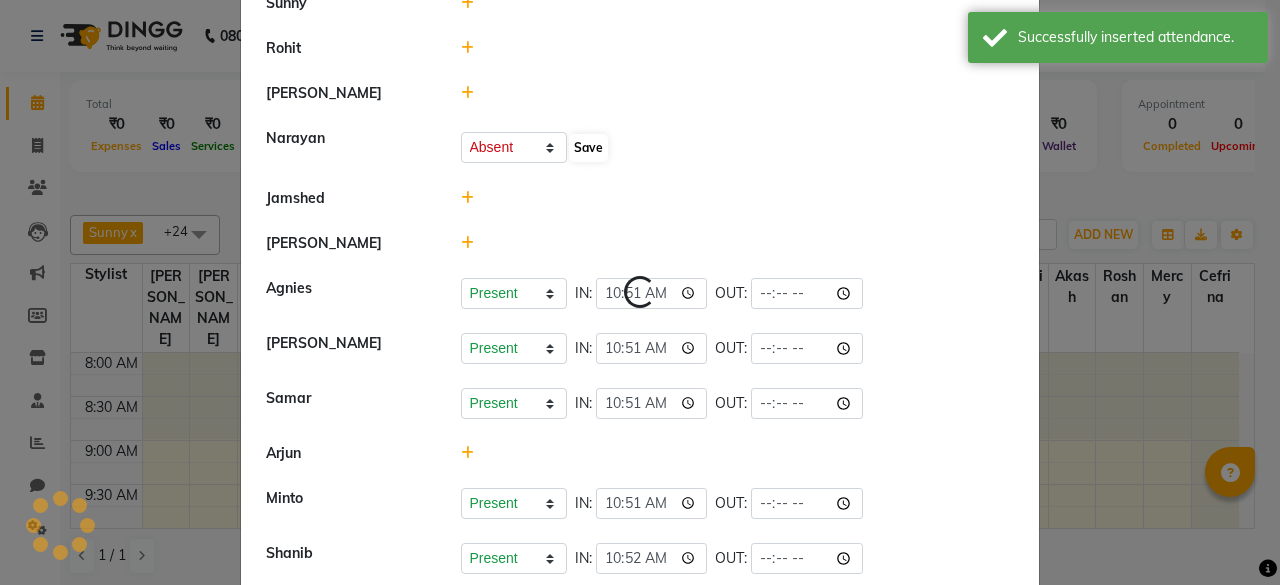 select on "A" 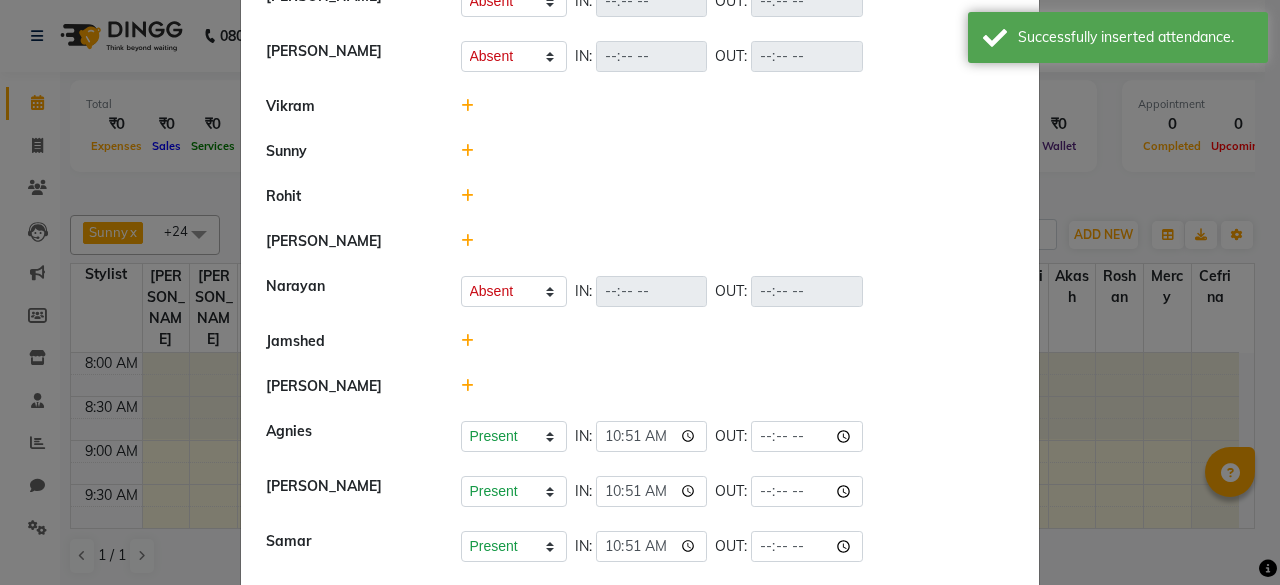 scroll, scrollTop: 367, scrollLeft: 0, axis: vertical 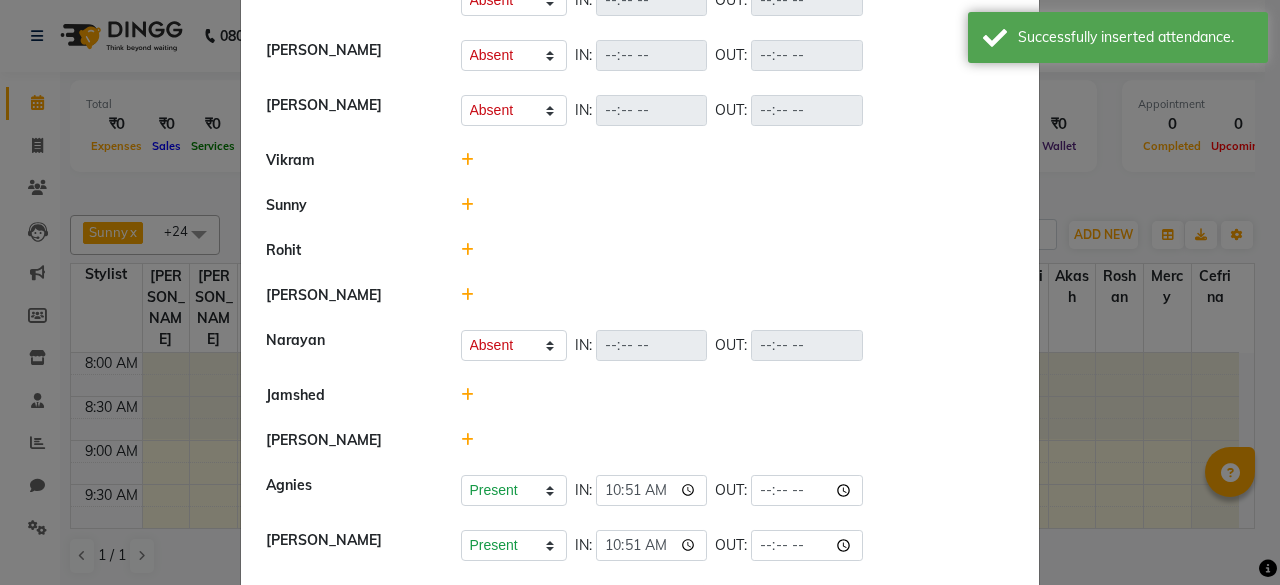click 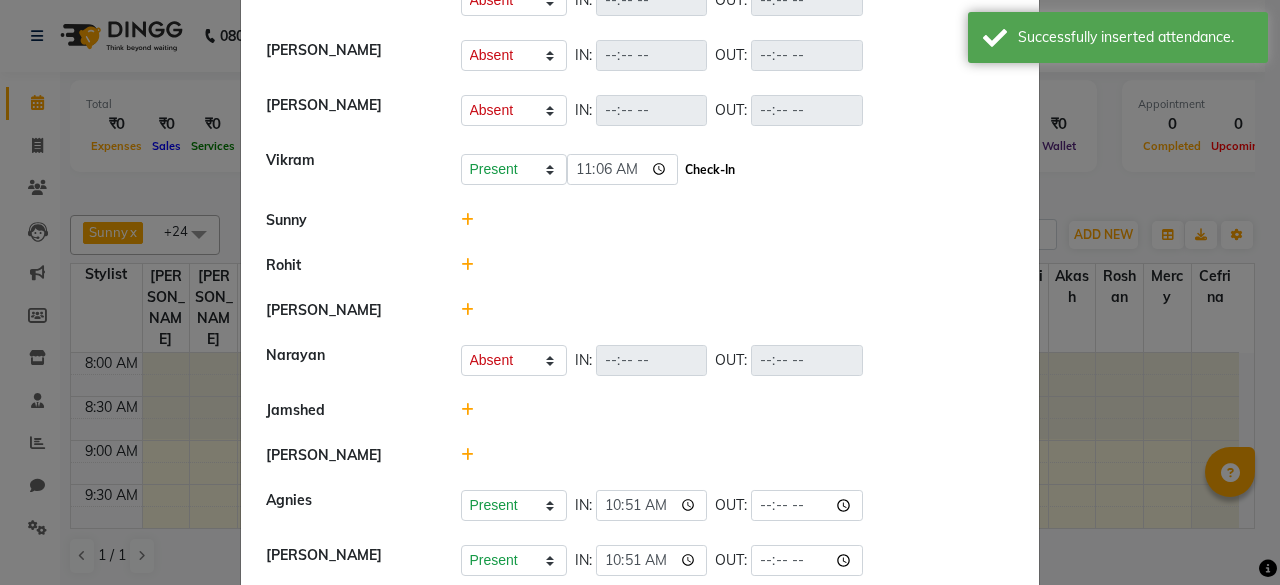 click on "Check-In" 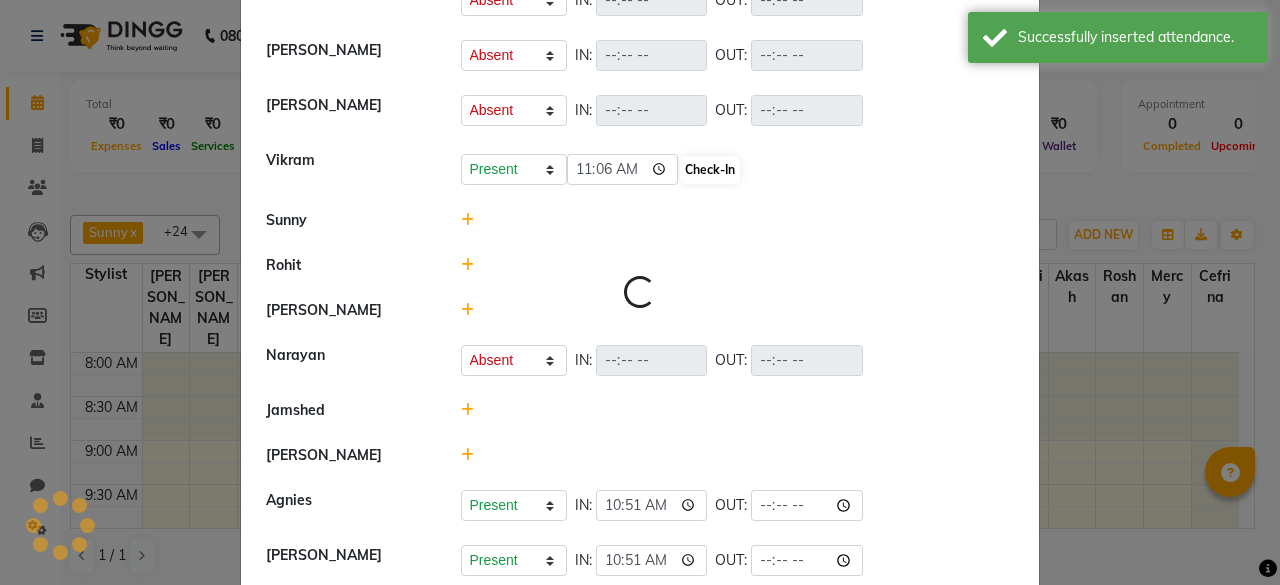select on "A" 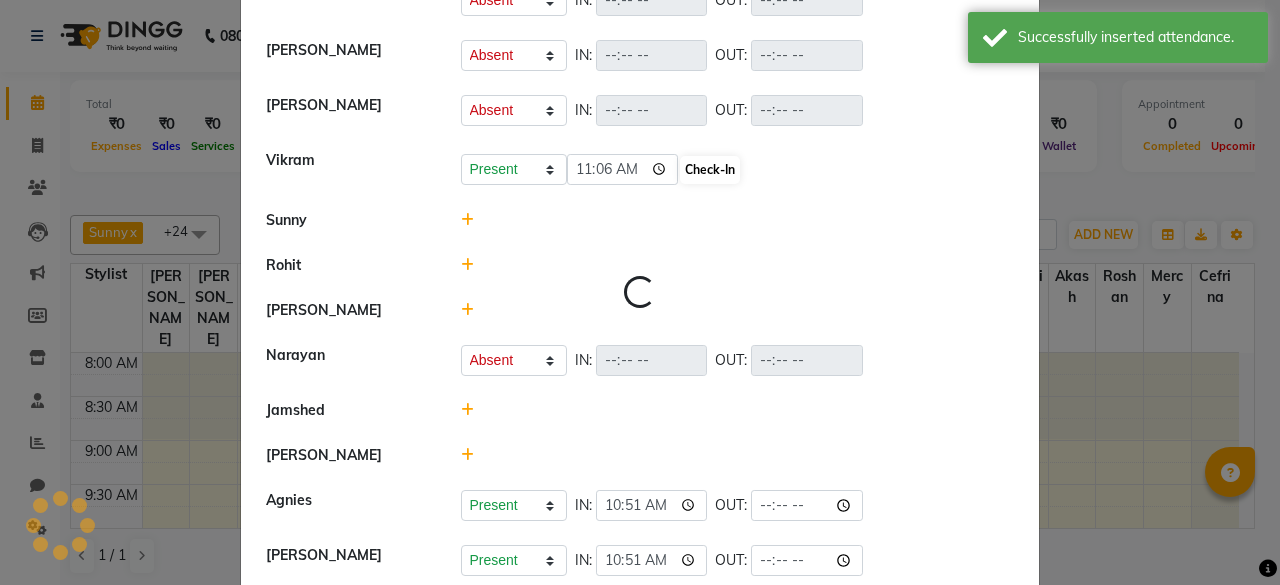 select on "A" 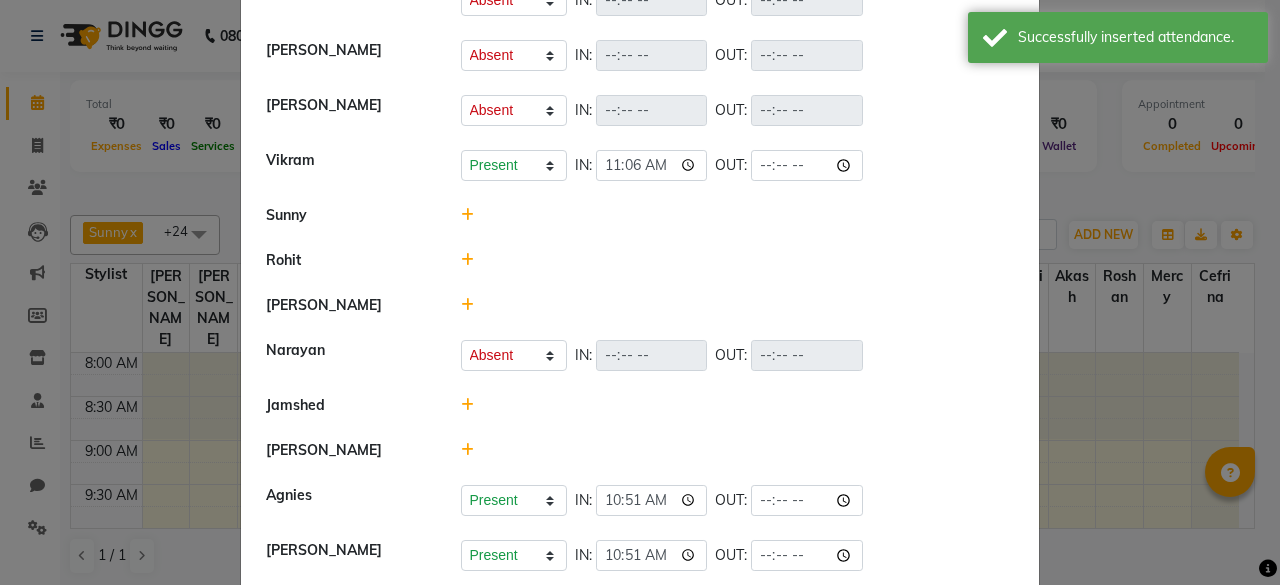 scroll, scrollTop: 0, scrollLeft: 0, axis: both 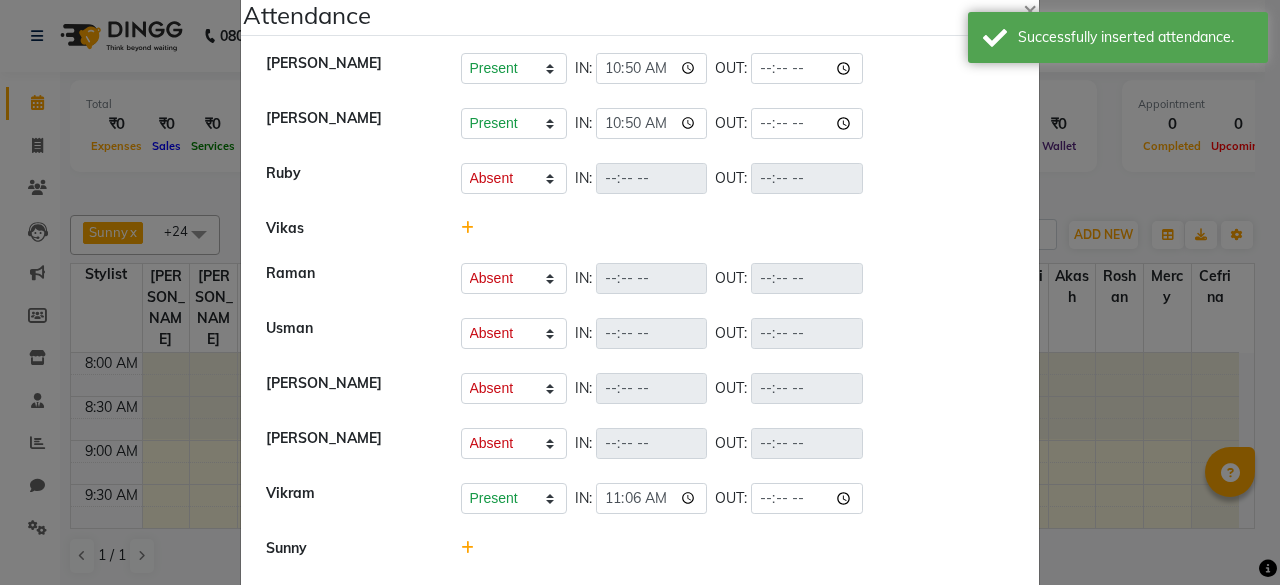 click 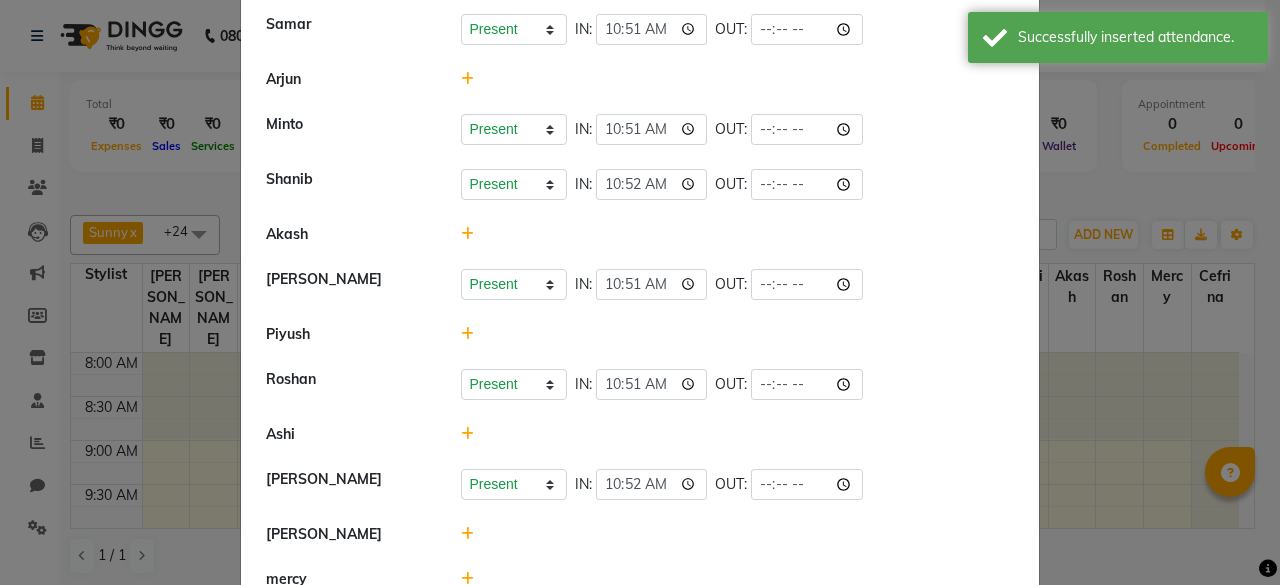 scroll, scrollTop: 950, scrollLeft: 0, axis: vertical 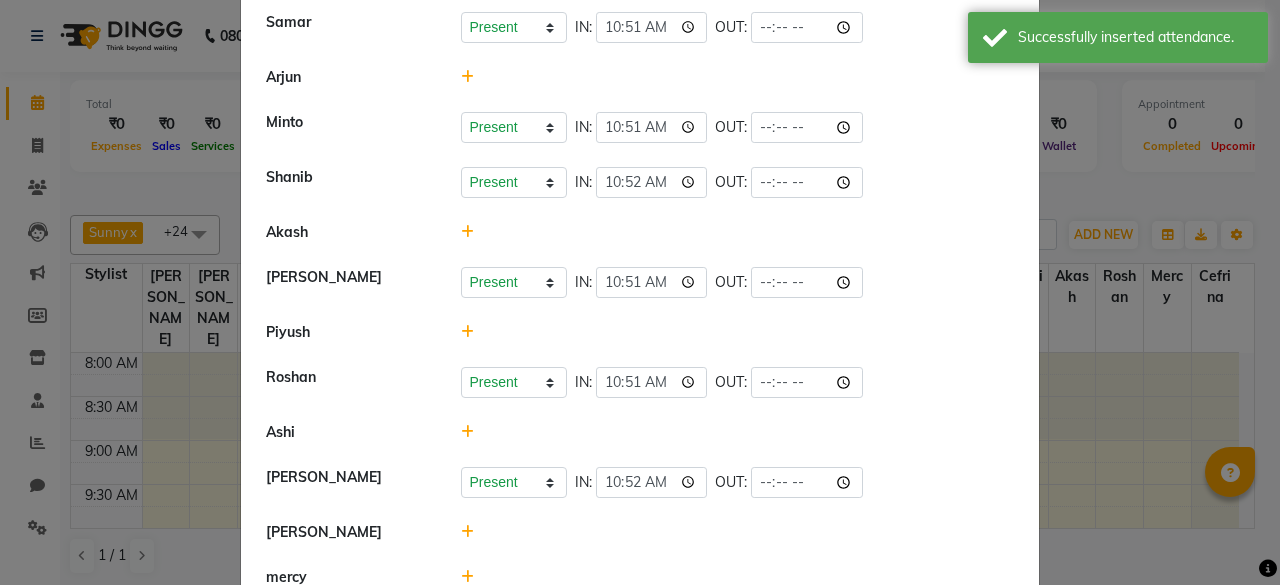 click 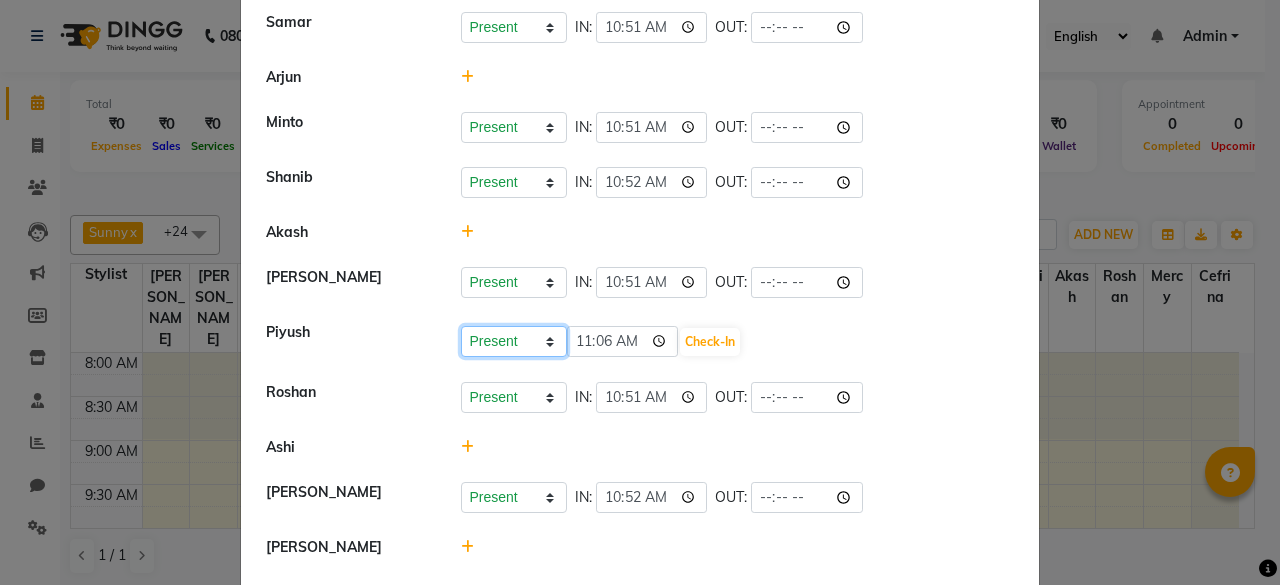 click on "Present Absent Late Half Day Weekly Off" 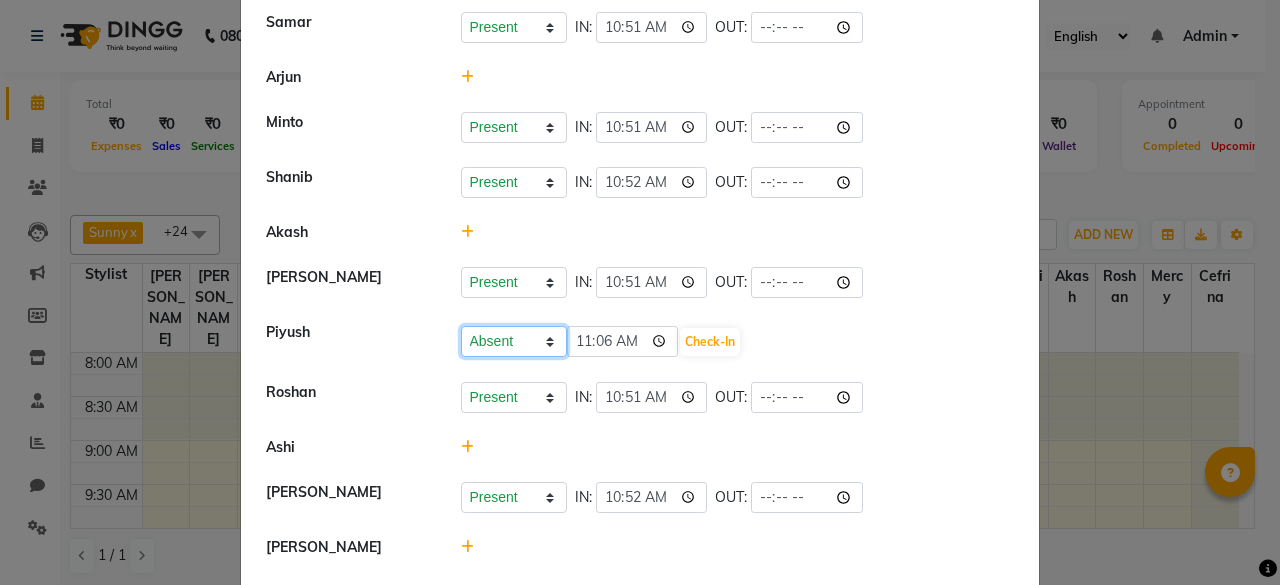 click on "Present Absent Late Half Day Weekly Off" 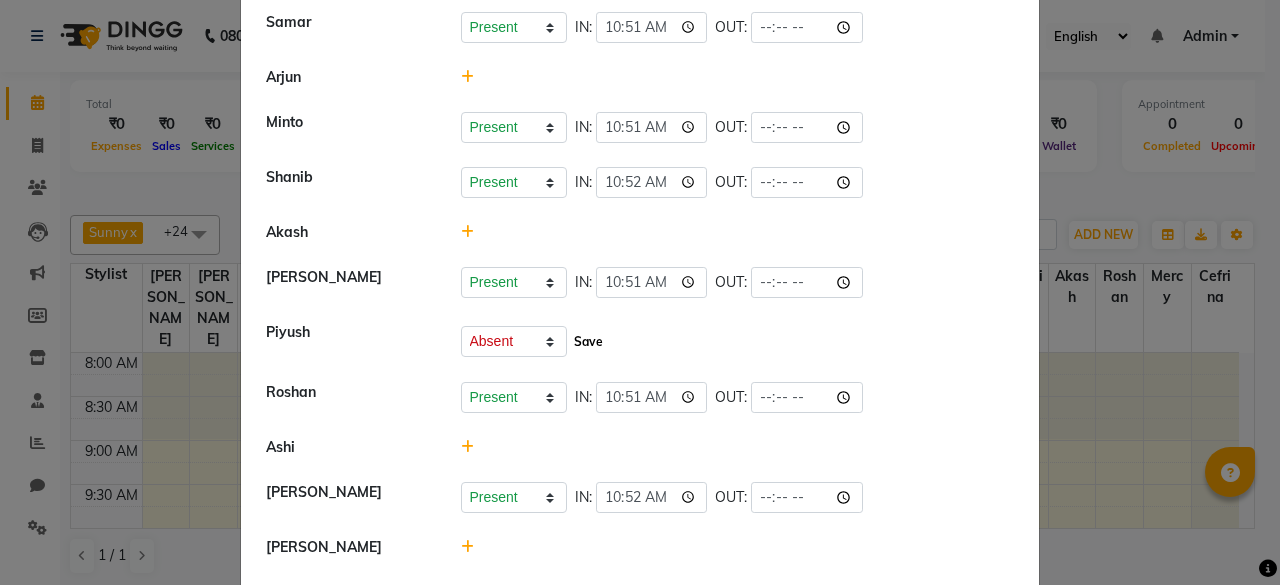 click on "Save" 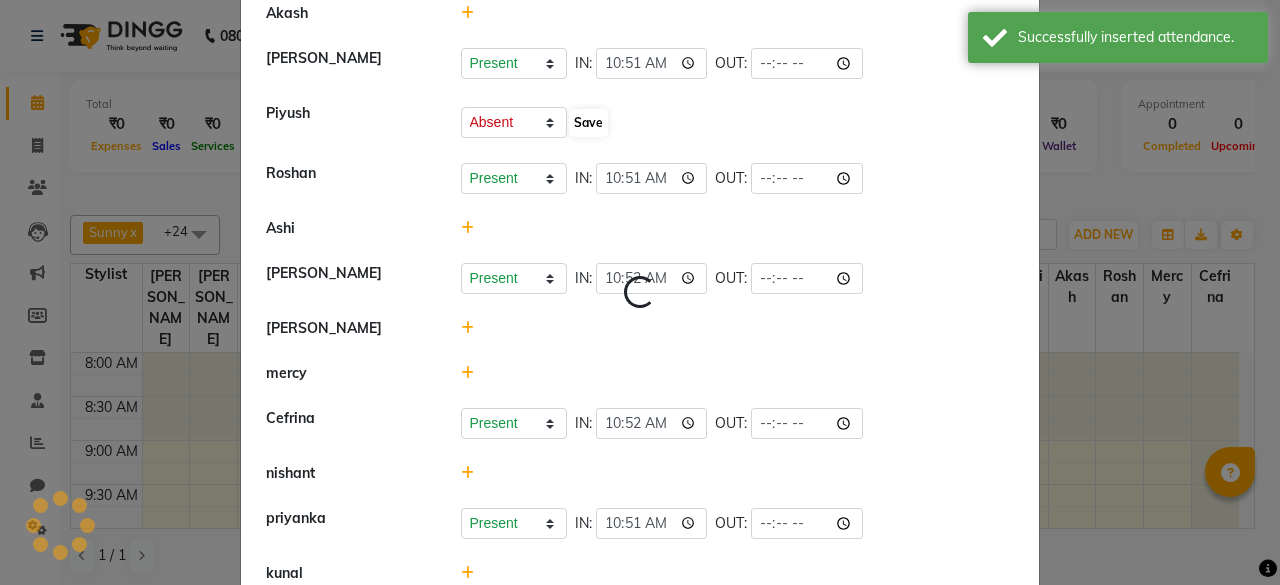 scroll, scrollTop: 1171, scrollLeft: 0, axis: vertical 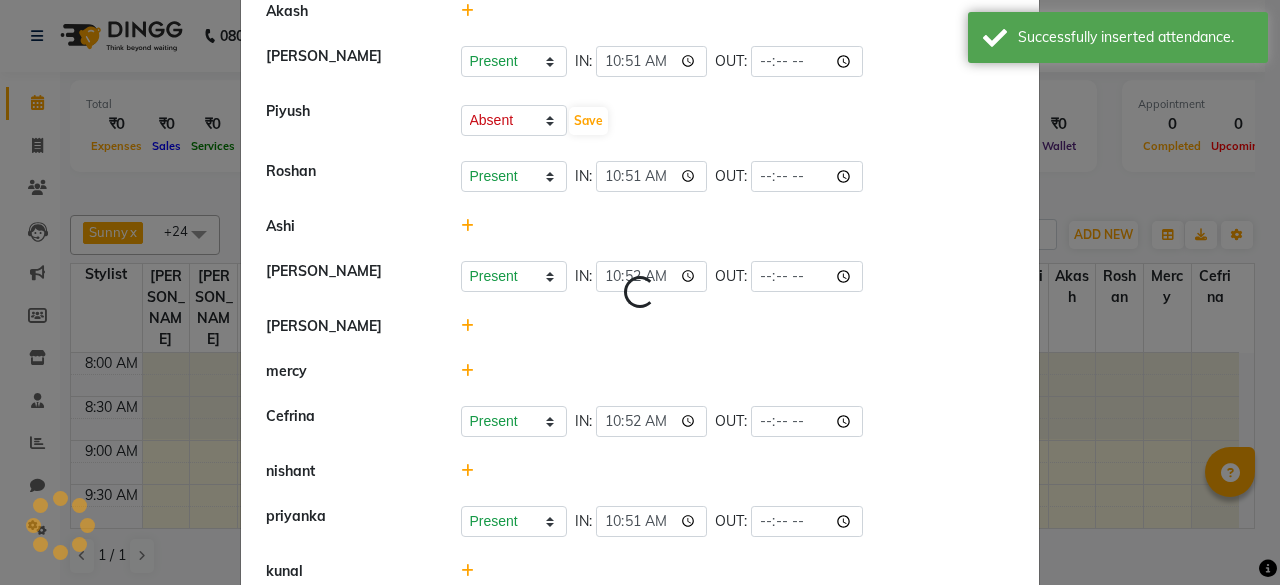 select on "A" 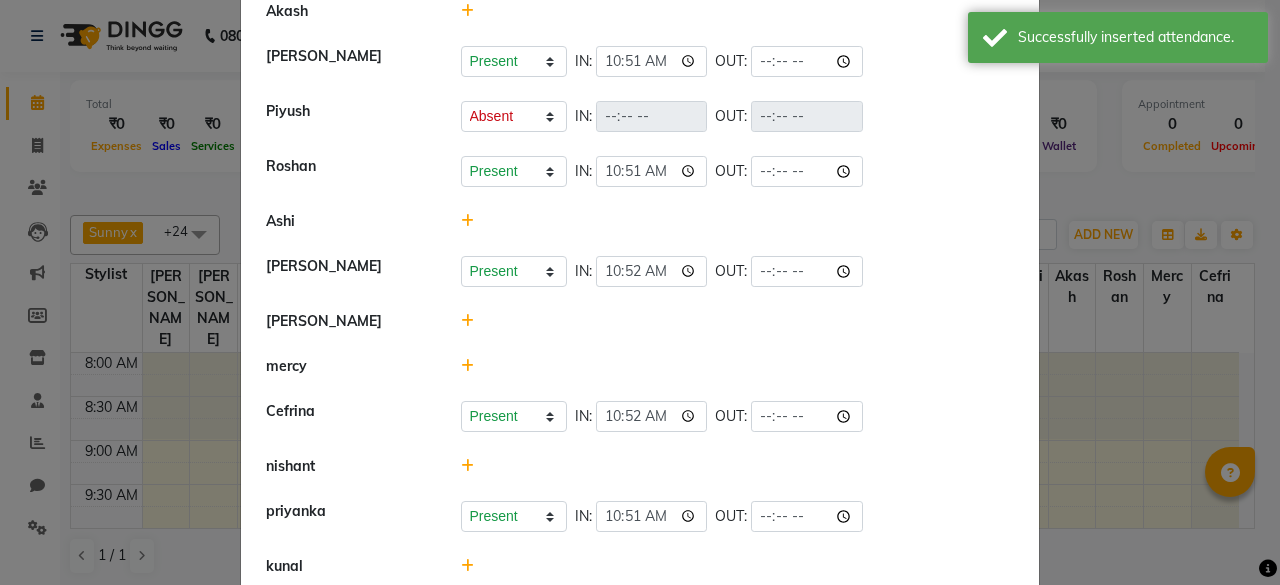 click 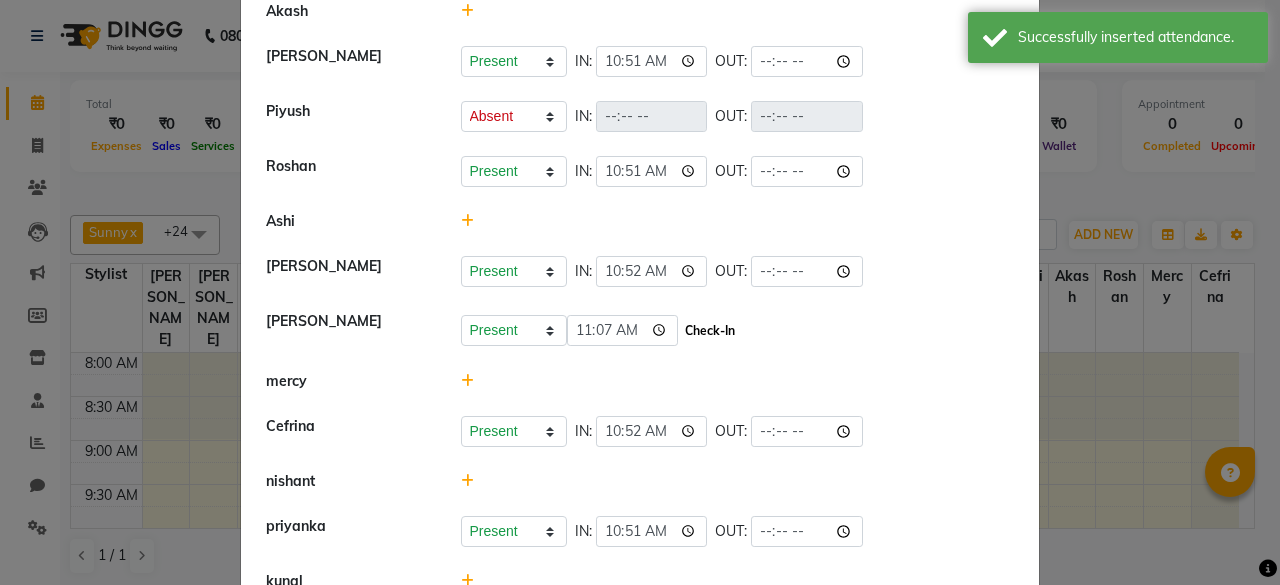 click on "Check-In" 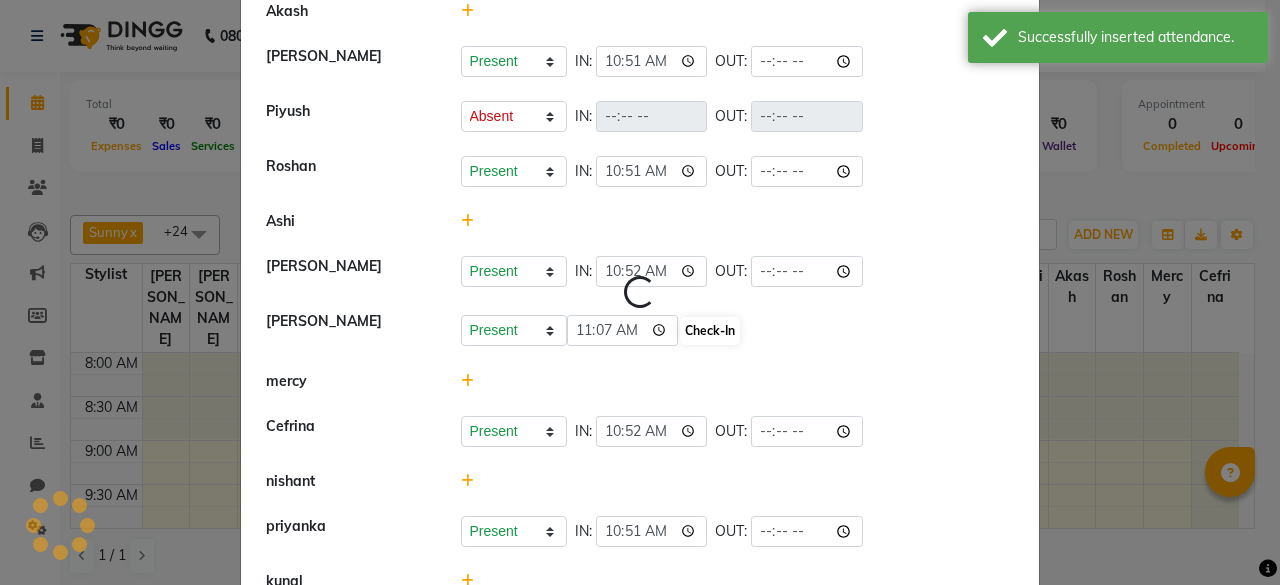select on "A" 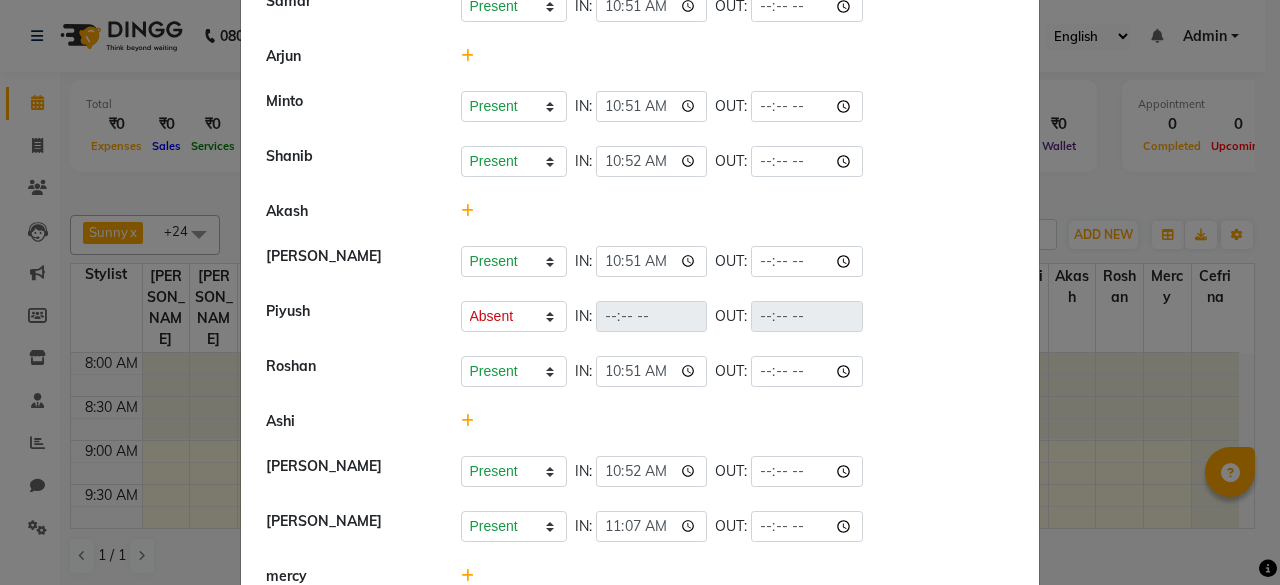 scroll, scrollTop: 967, scrollLeft: 0, axis: vertical 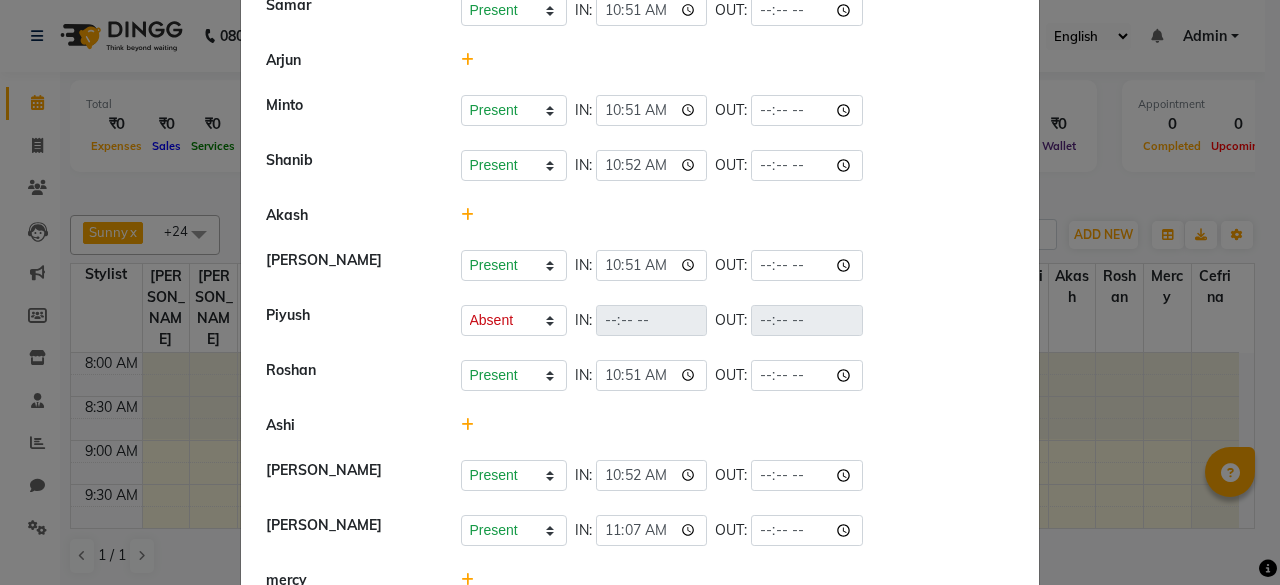 click 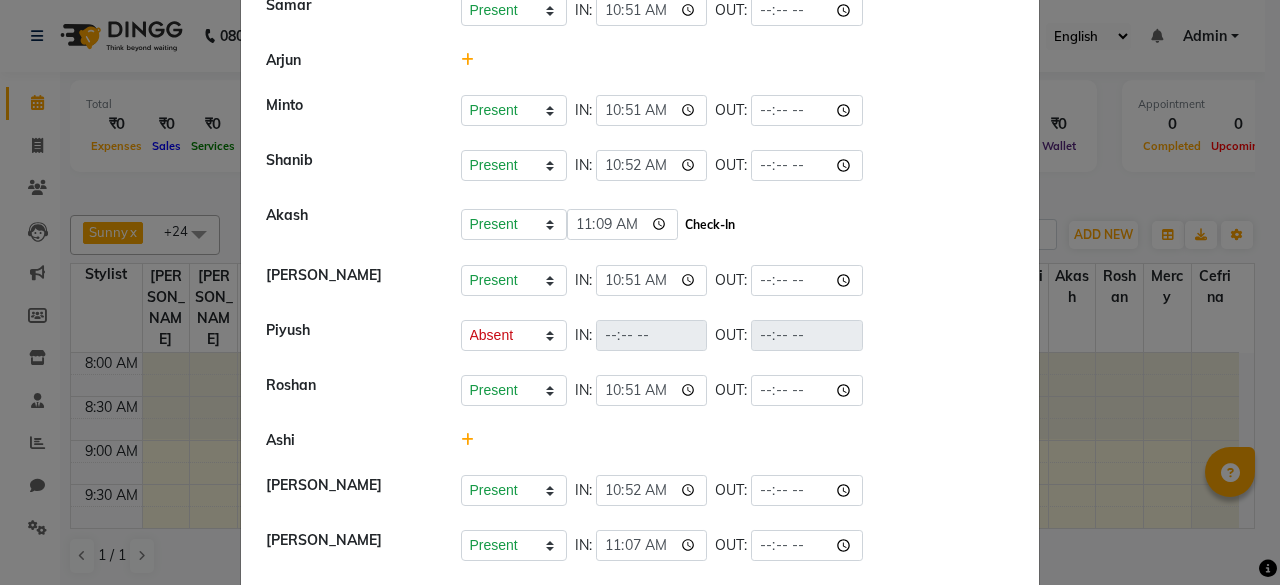 click on "Check-In" 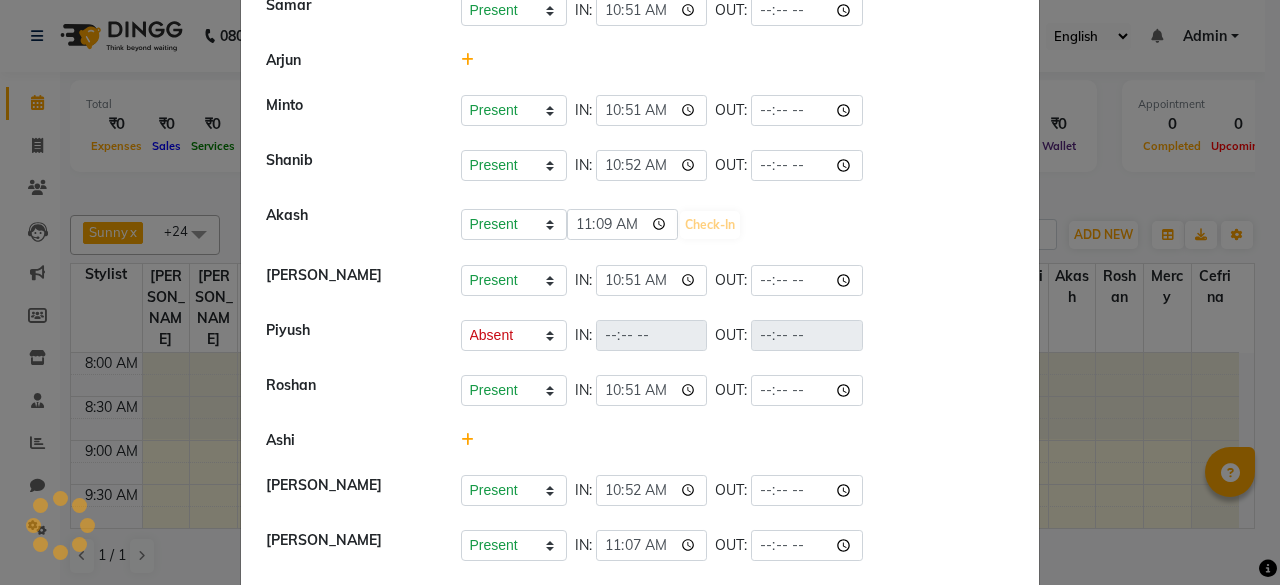 select on "A" 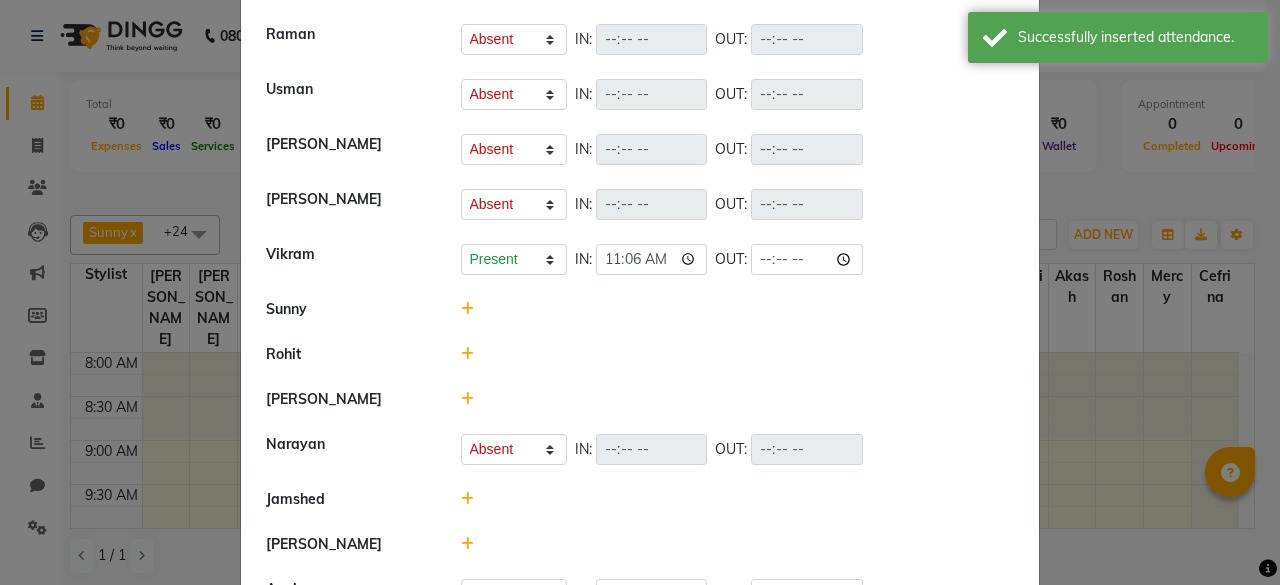 scroll, scrollTop: 271, scrollLeft: 0, axis: vertical 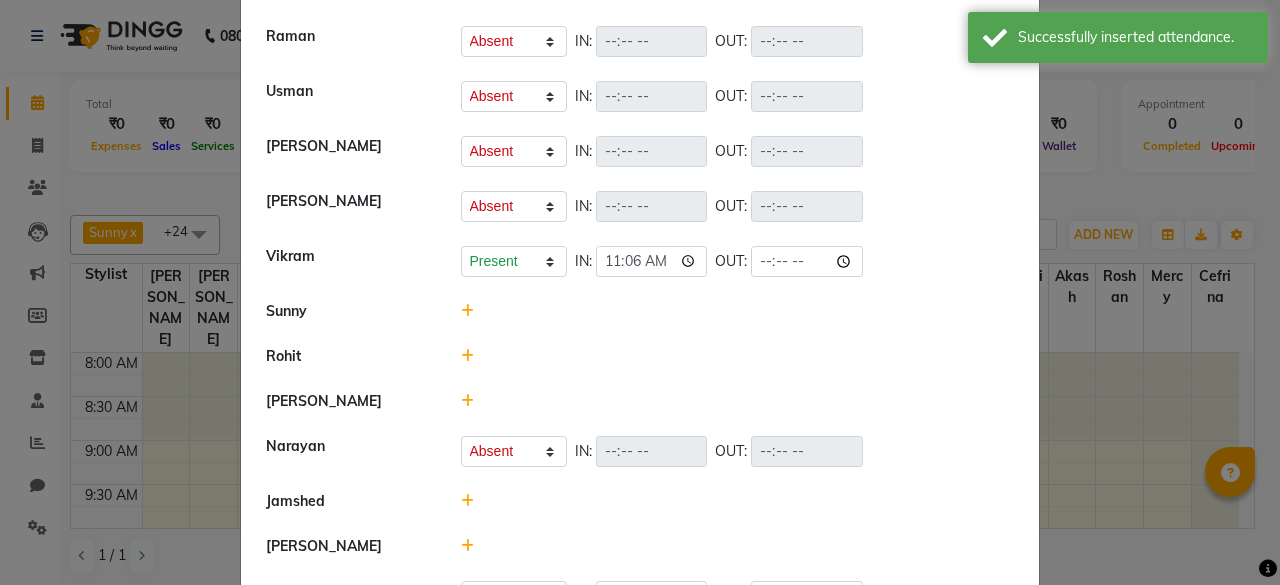 click 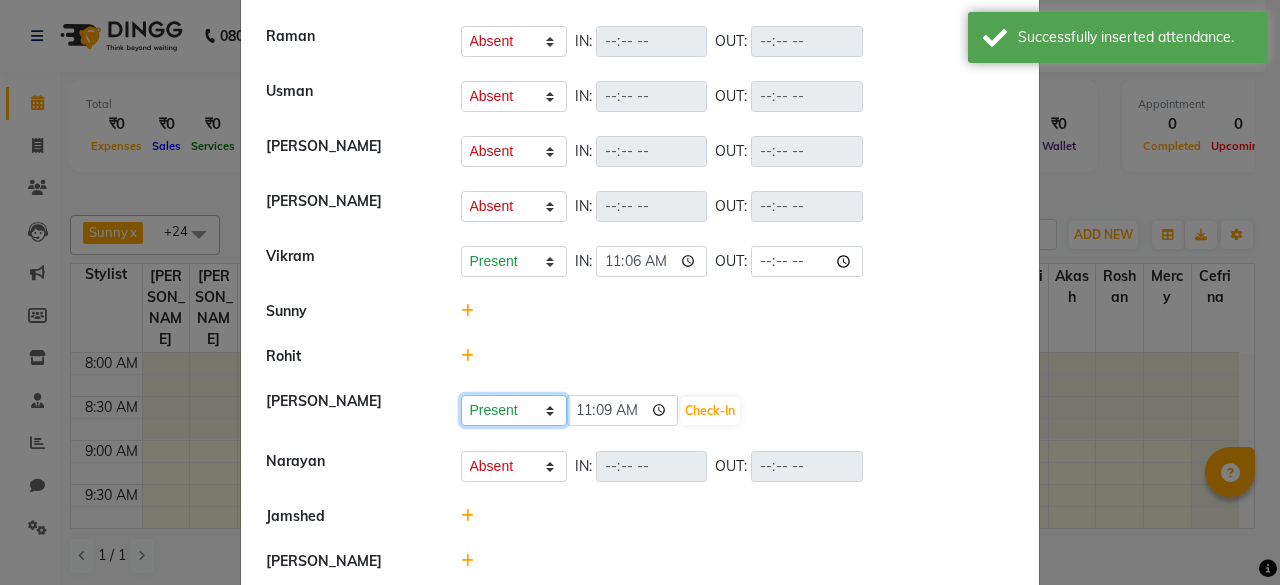 click on "Present Absent Late Half Day Weekly Off" 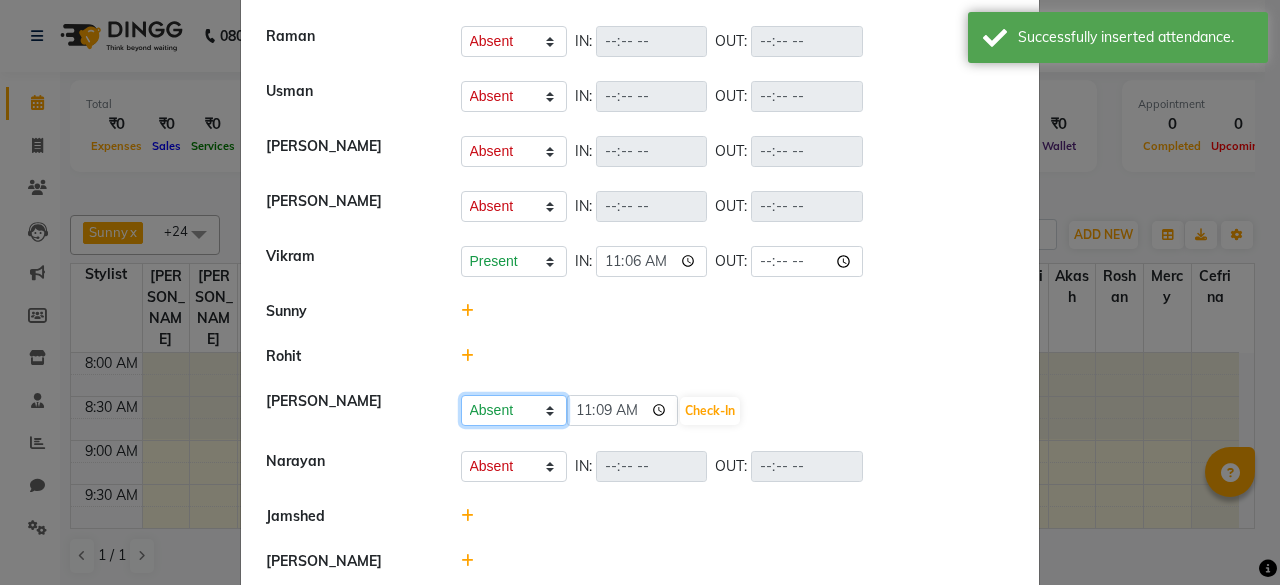 click on "Present Absent Late Half Day Weekly Off" 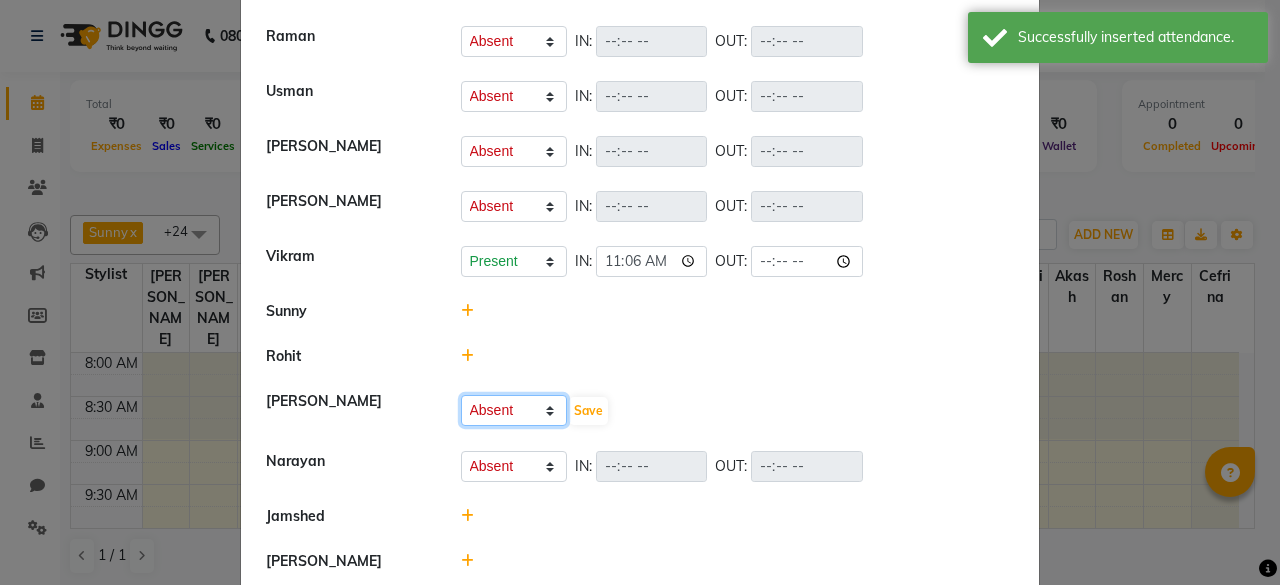 click on "Present Absent Late Half Day Weekly Off" 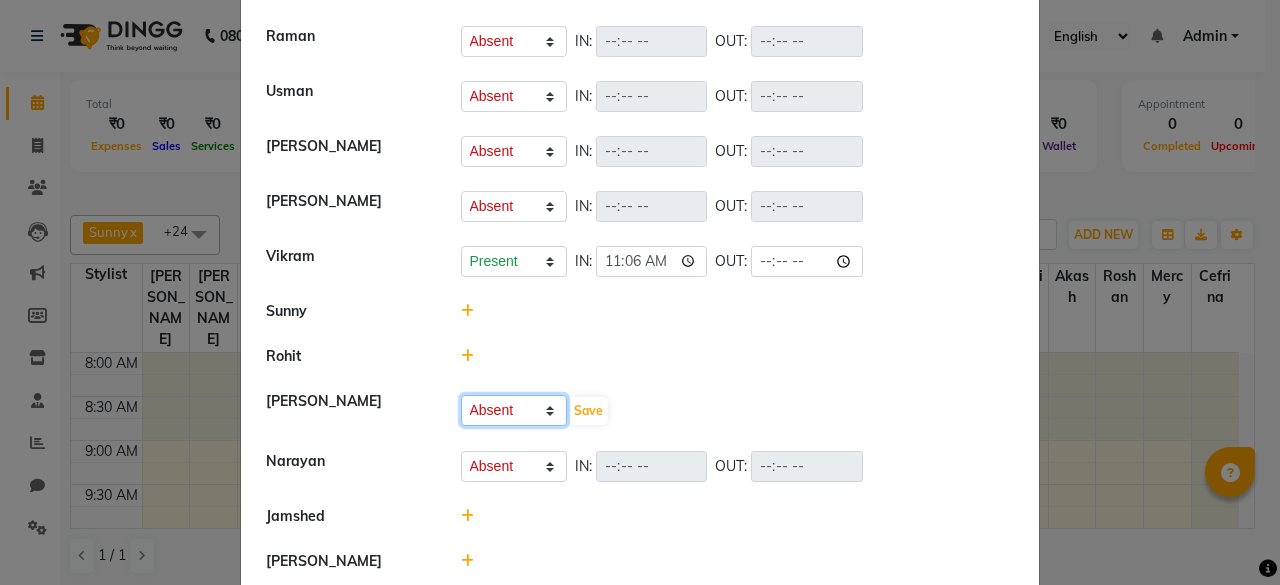 select on "P" 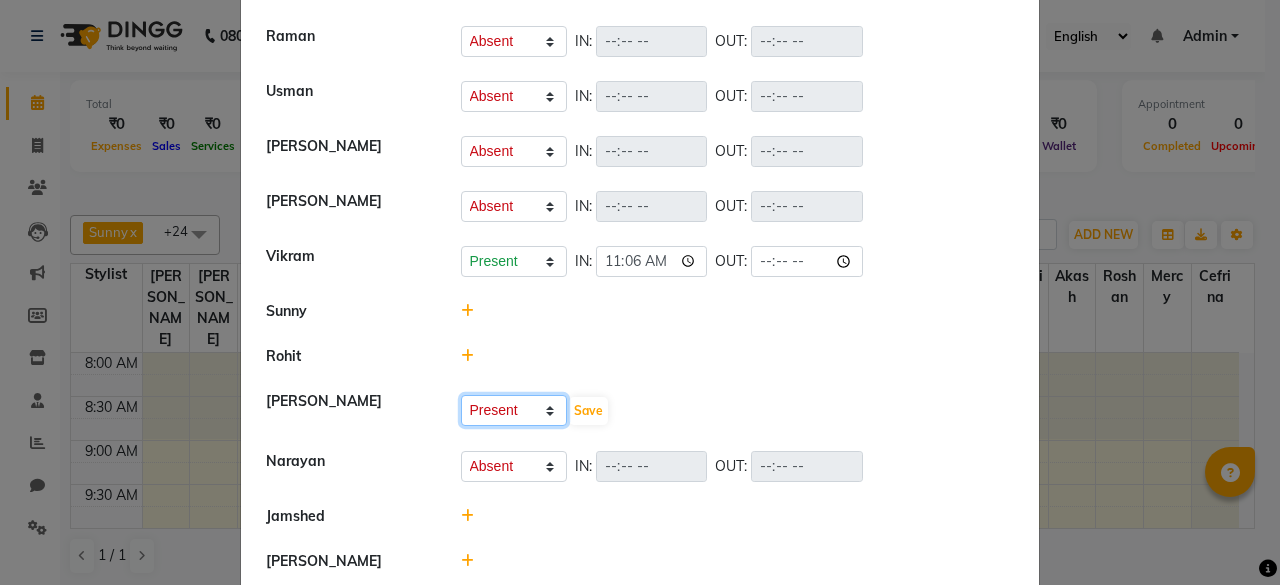 click on "Present Absent Late Half Day Weekly Off" 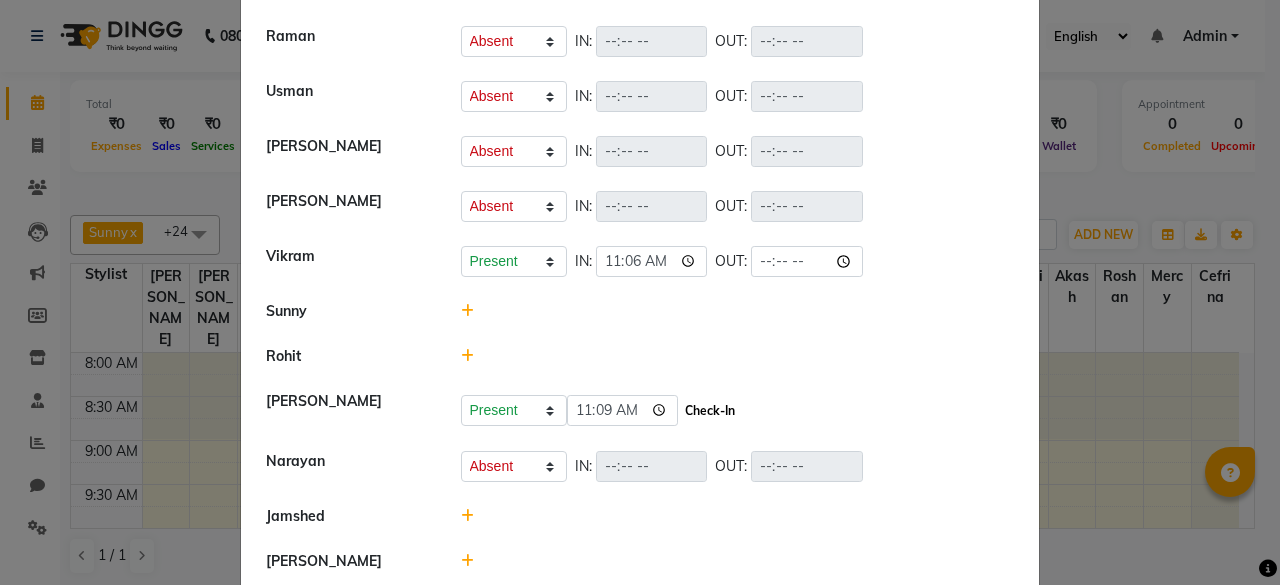 click on "Check-In" 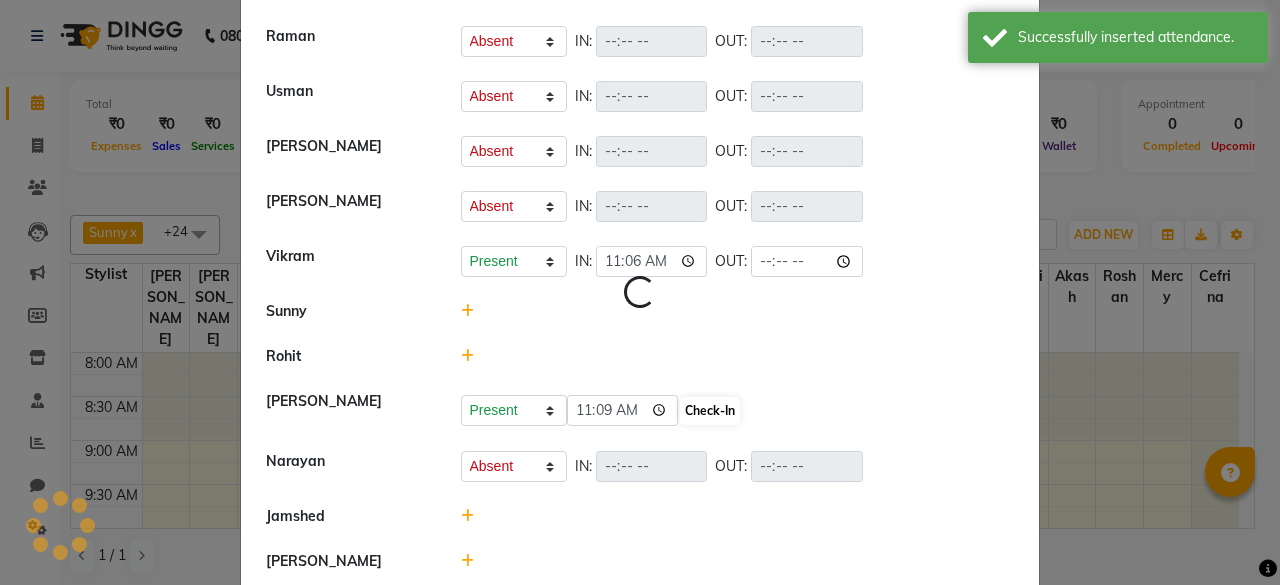select on "A" 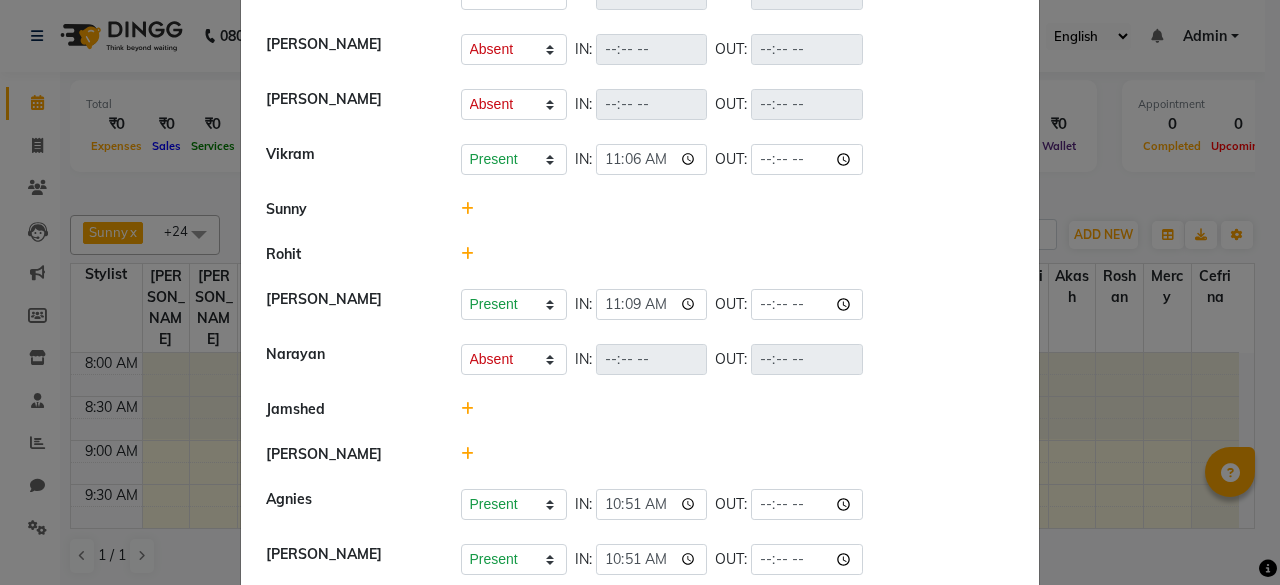 scroll, scrollTop: 340, scrollLeft: 0, axis: vertical 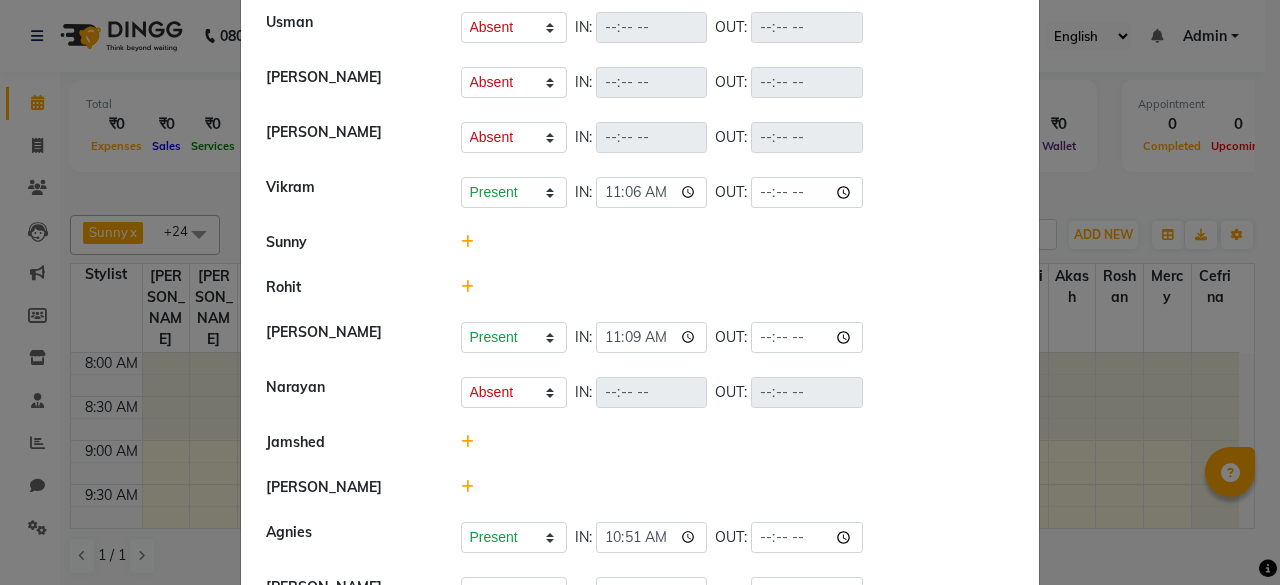 click 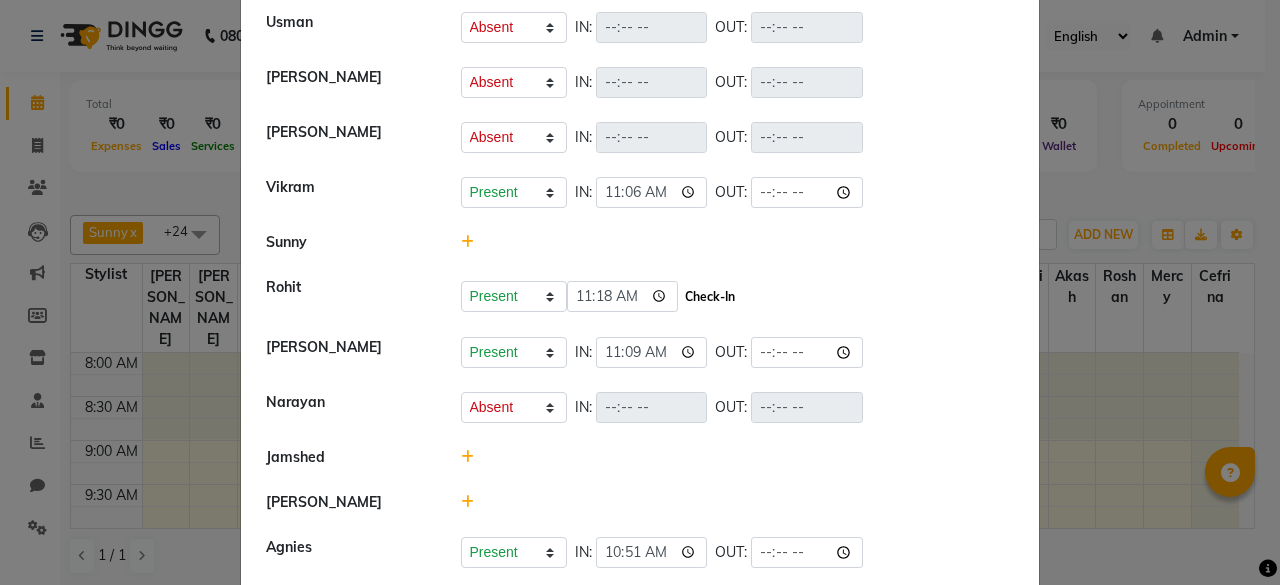 click on "Check-In" 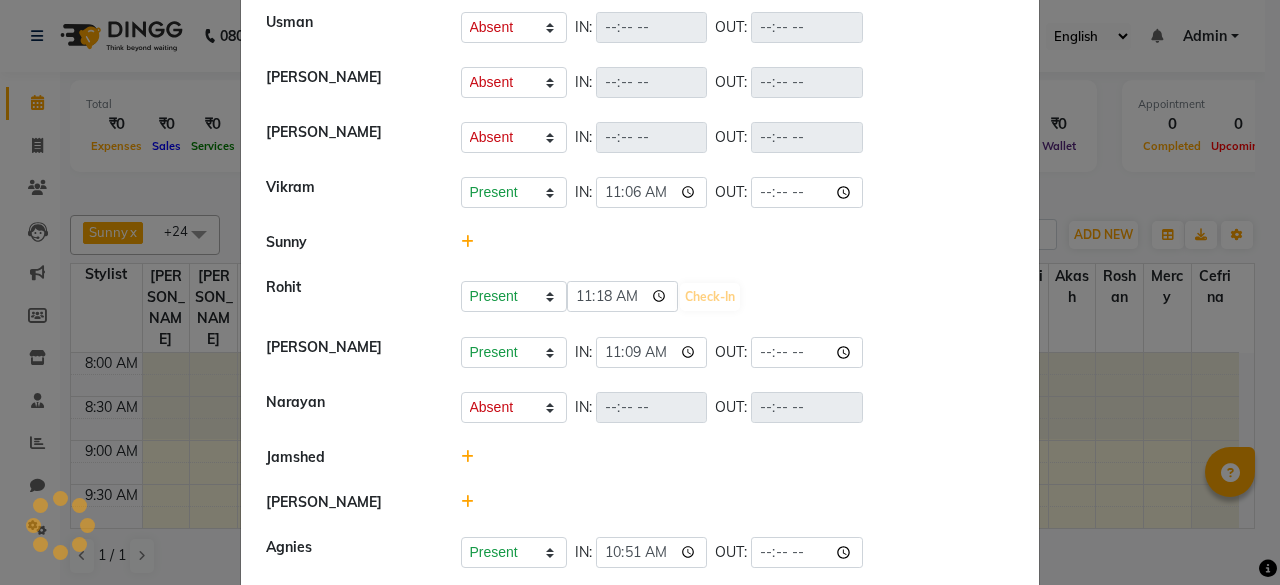 select on "A" 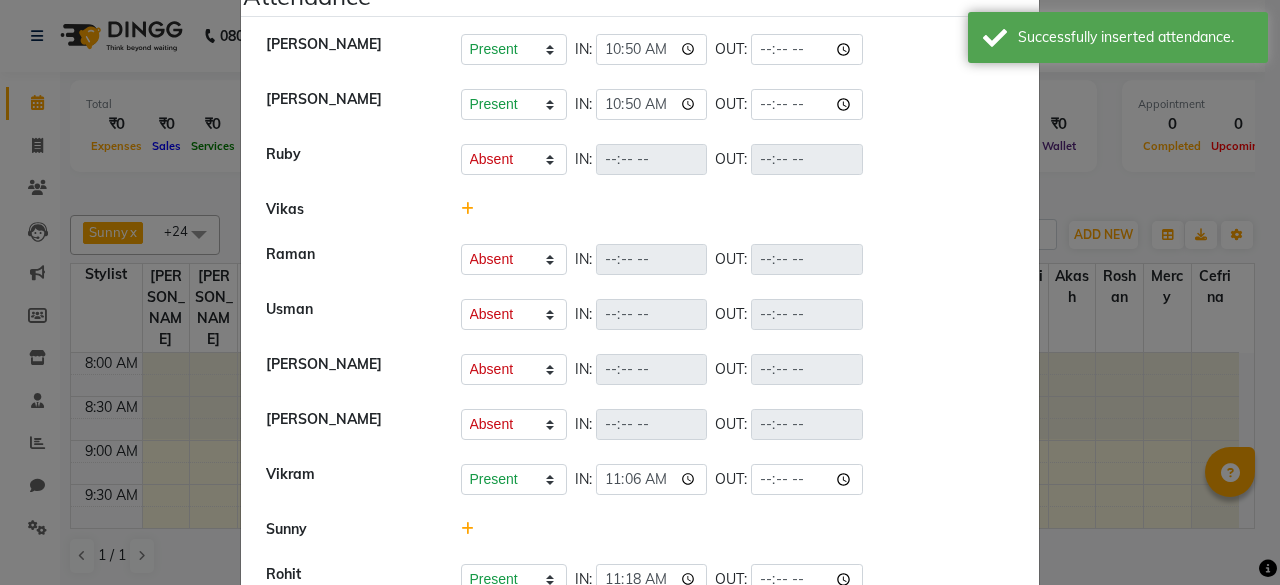 scroll, scrollTop: 52, scrollLeft: 0, axis: vertical 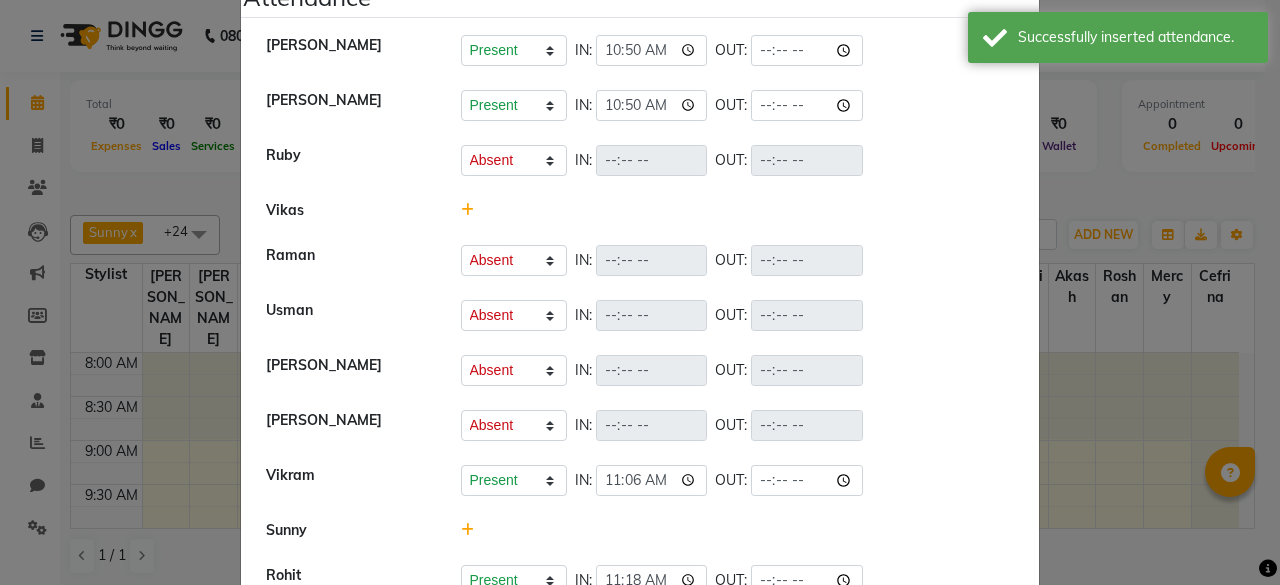 click 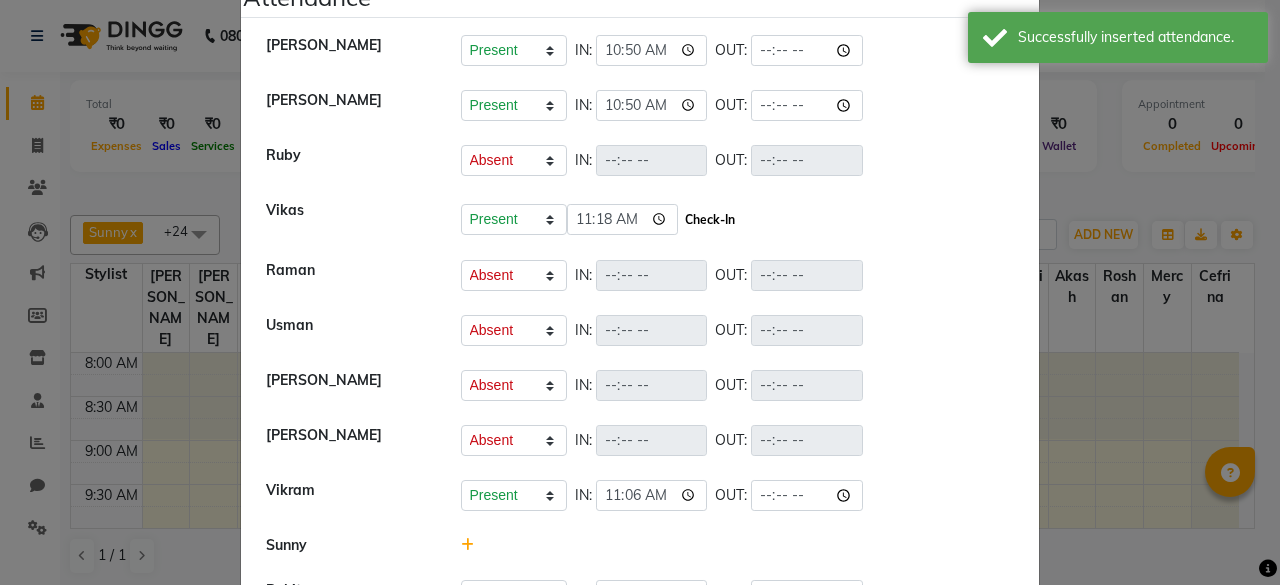 click on "Check-In" 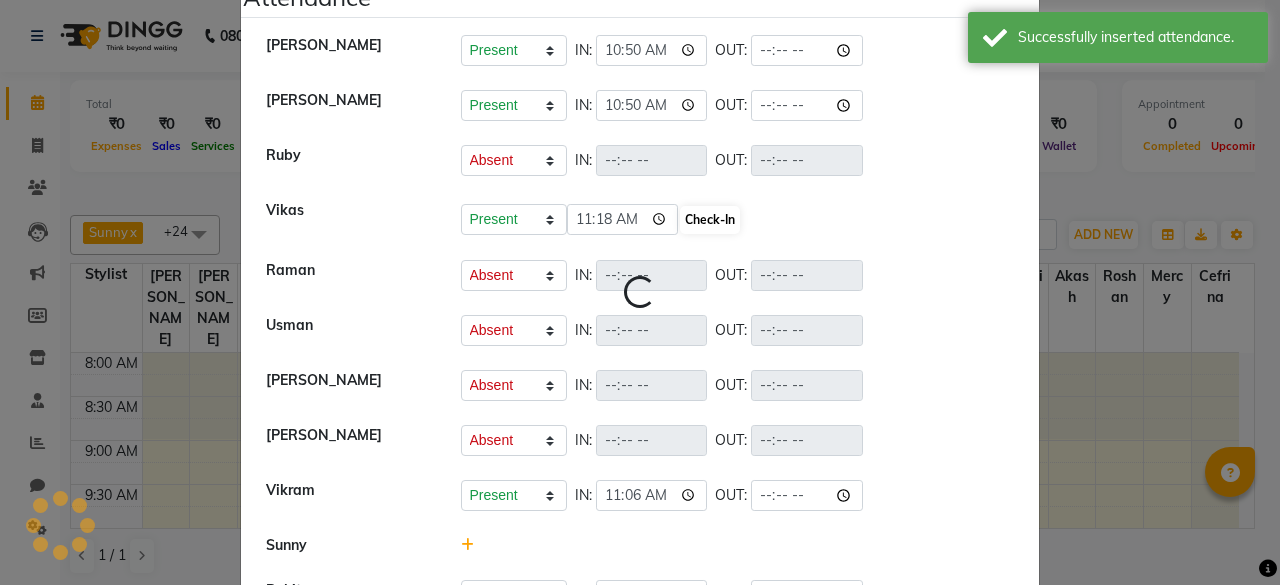 select on "A" 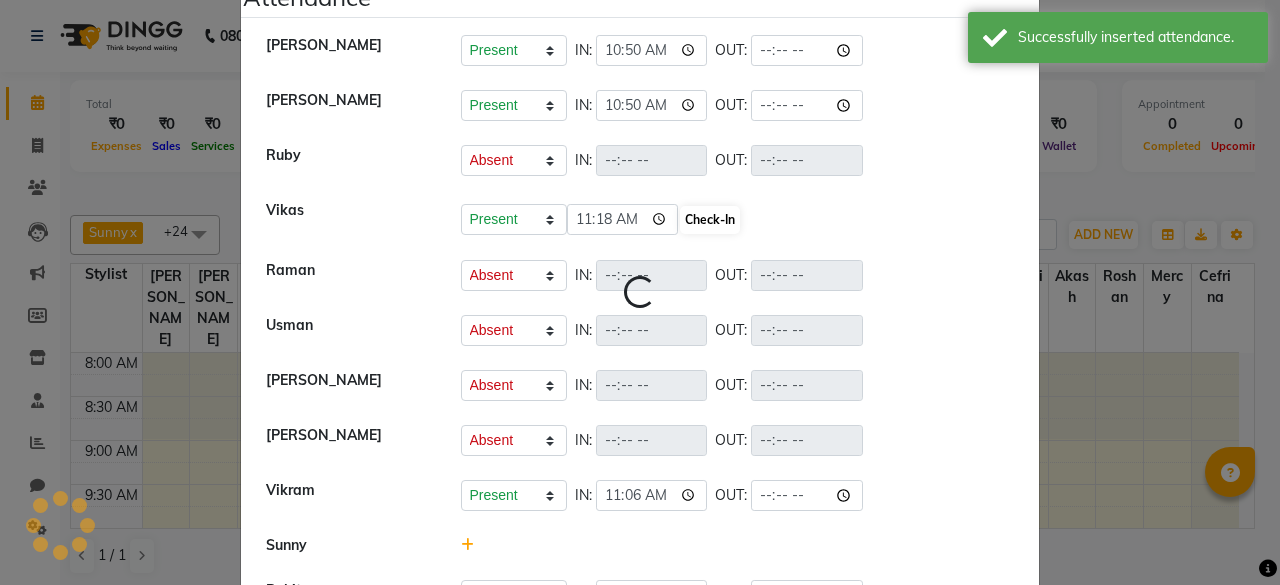 select on "A" 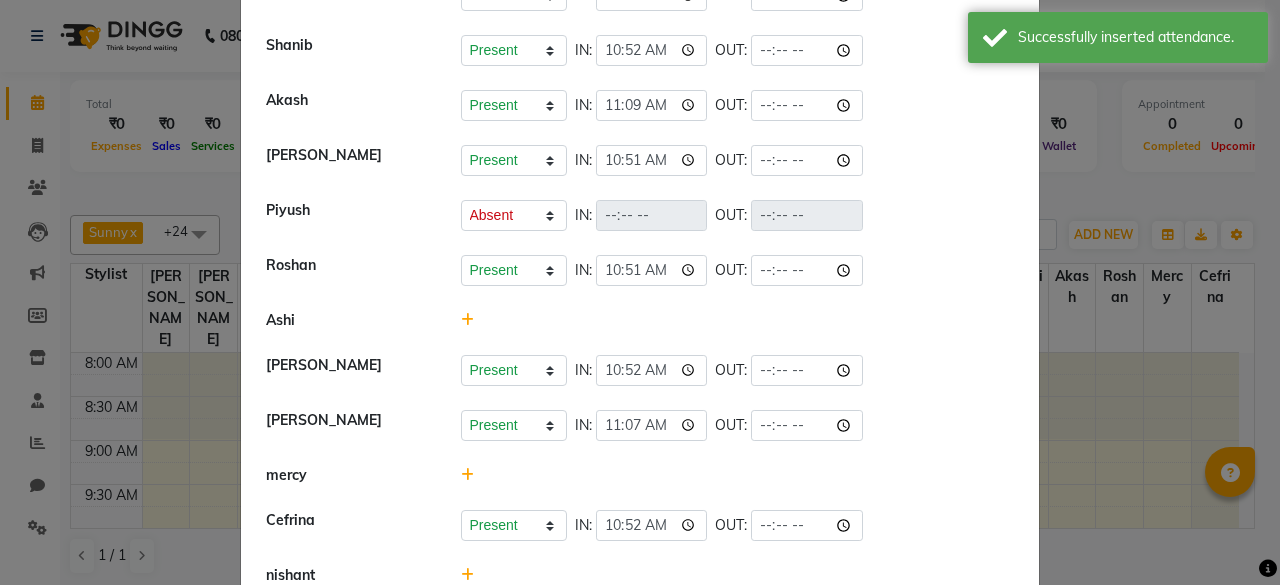 scroll, scrollTop: 1247, scrollLeft: 0, axis: vertical 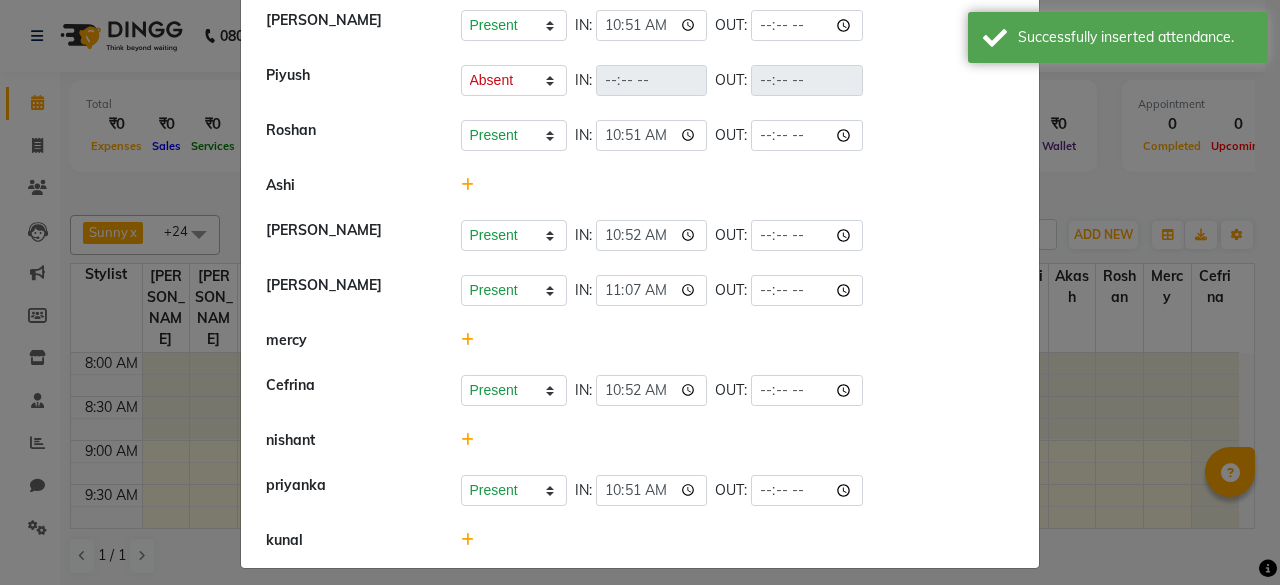 click 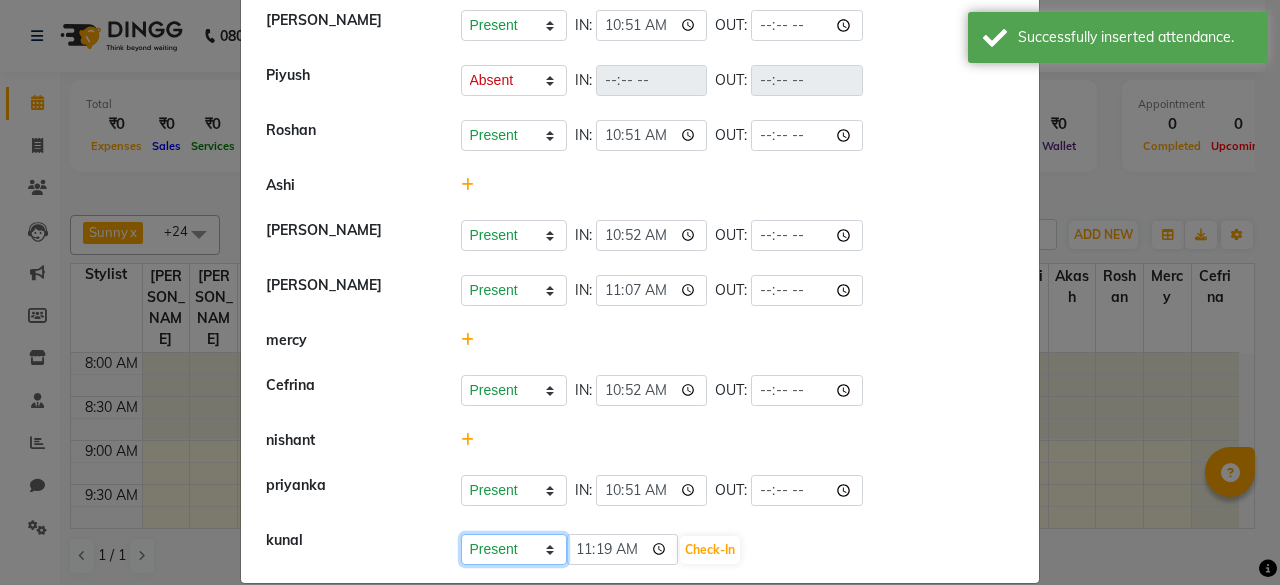 click on "Present Absent Late Half Day Weekly Off" 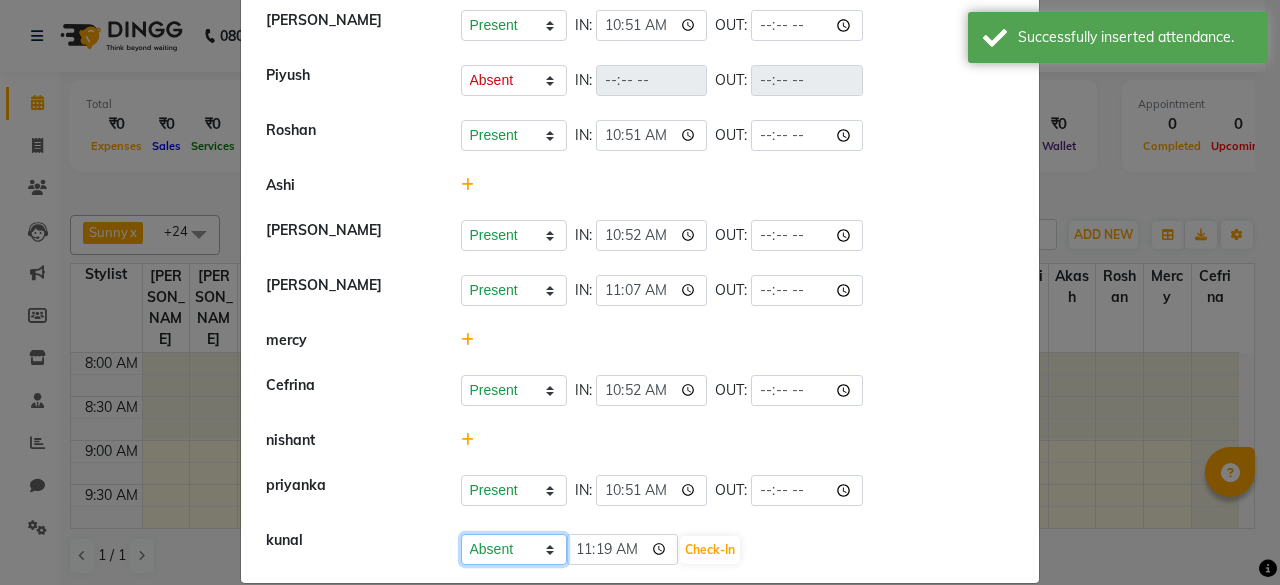 click on "Present Absent Late Half Day Weekly Off" 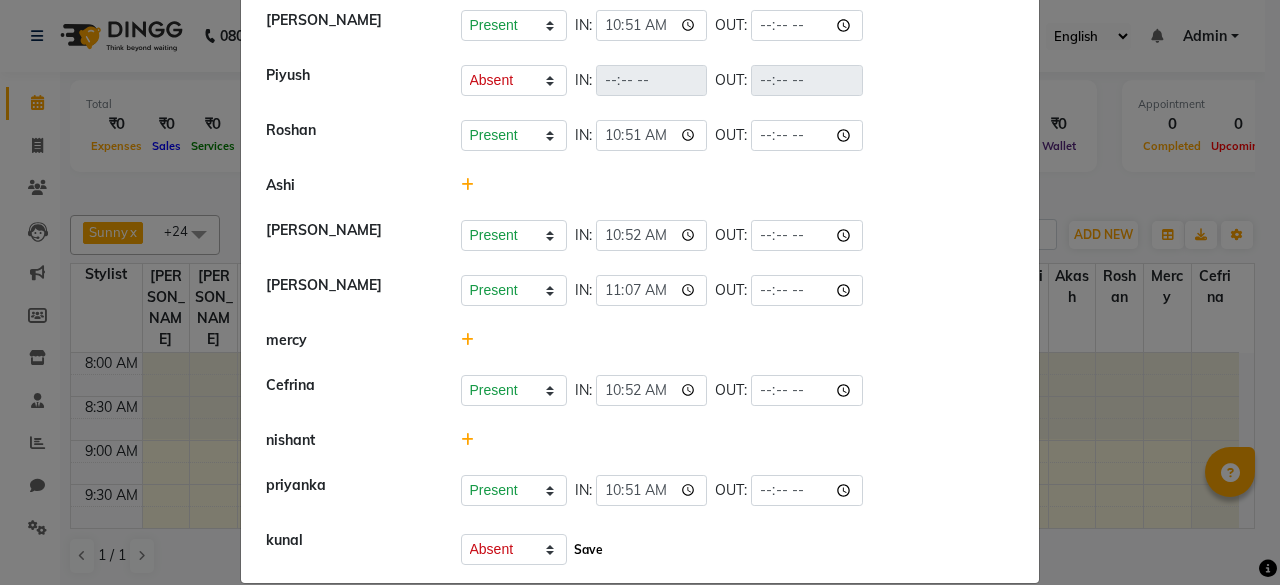 click on "Save" 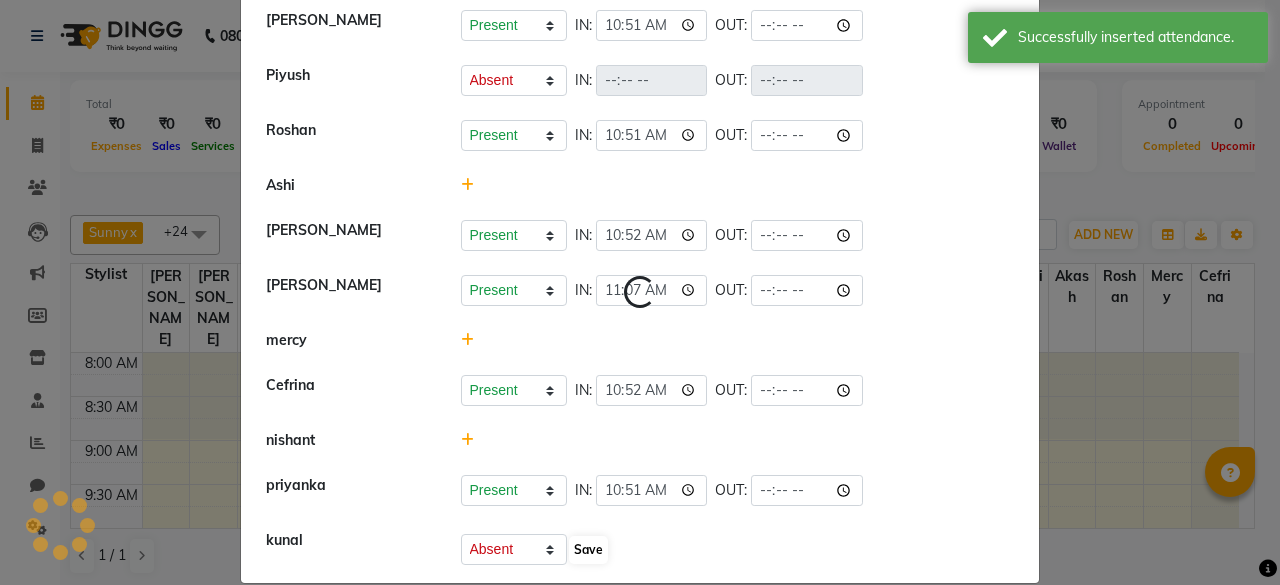 select on "A" 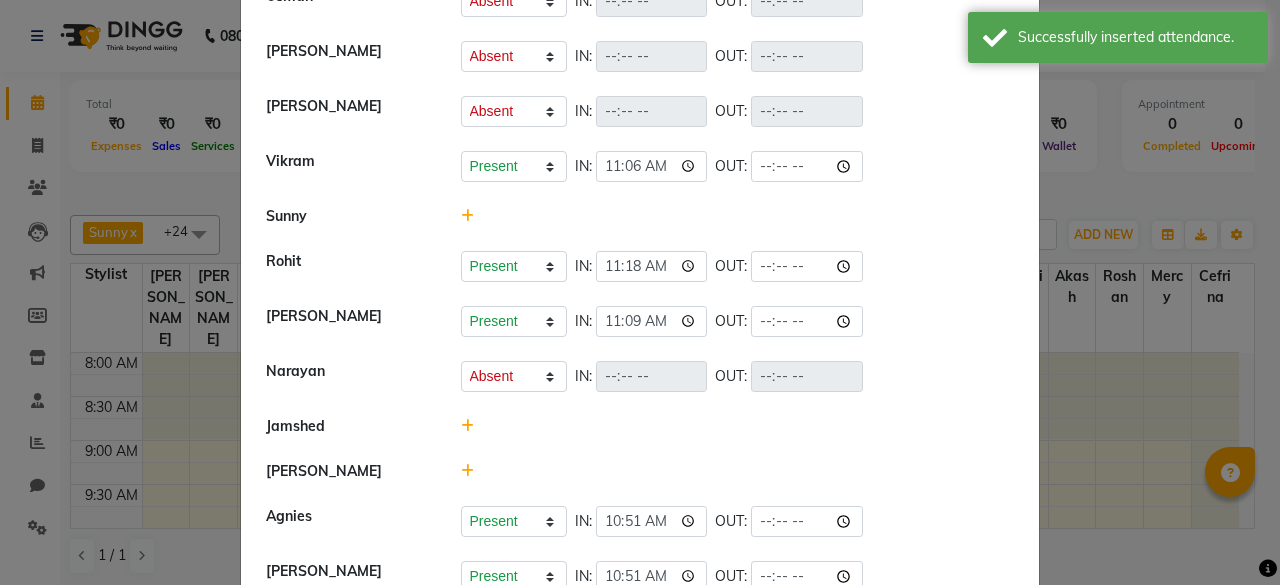 scroll, scrollTop: 375, scrollLeft: 0, axis: vertical 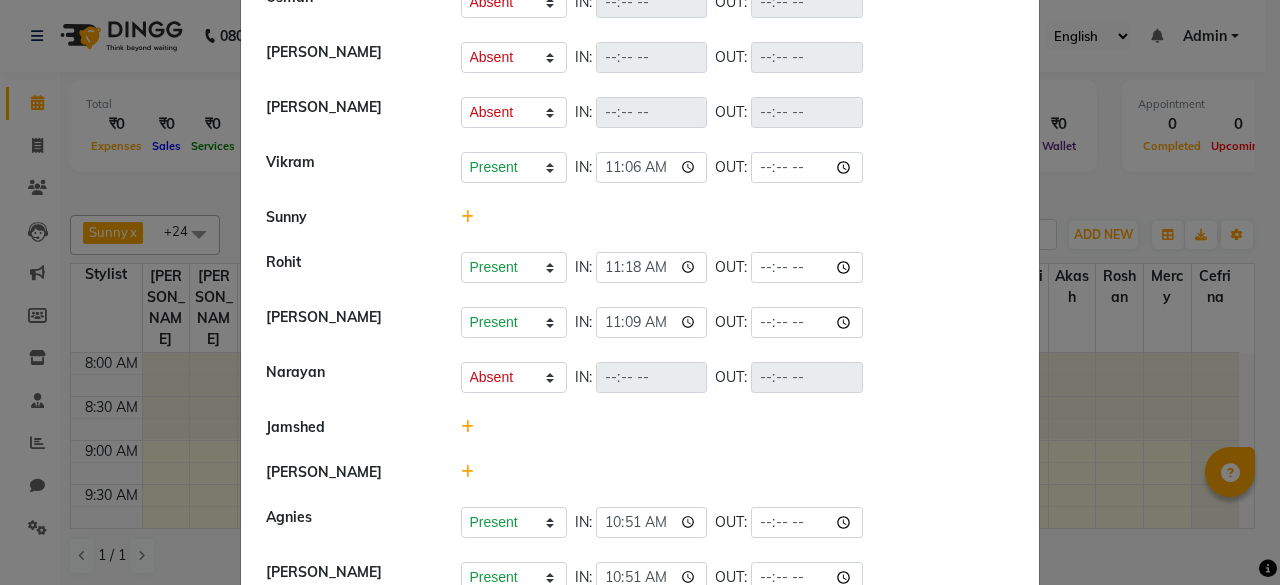 click 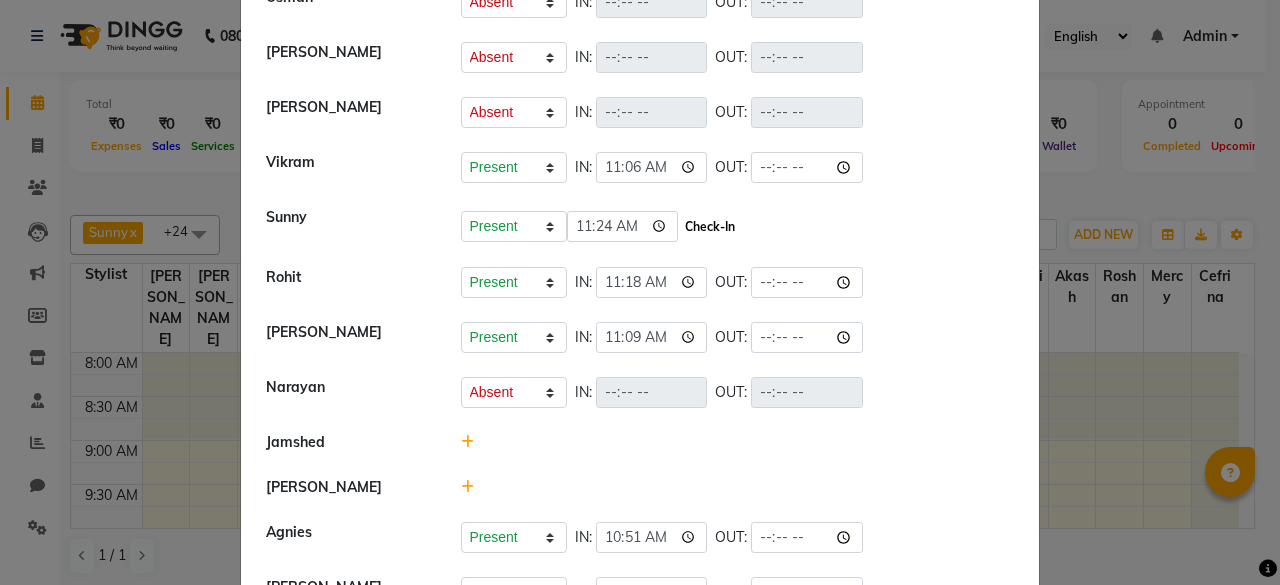 click on "Check-In" 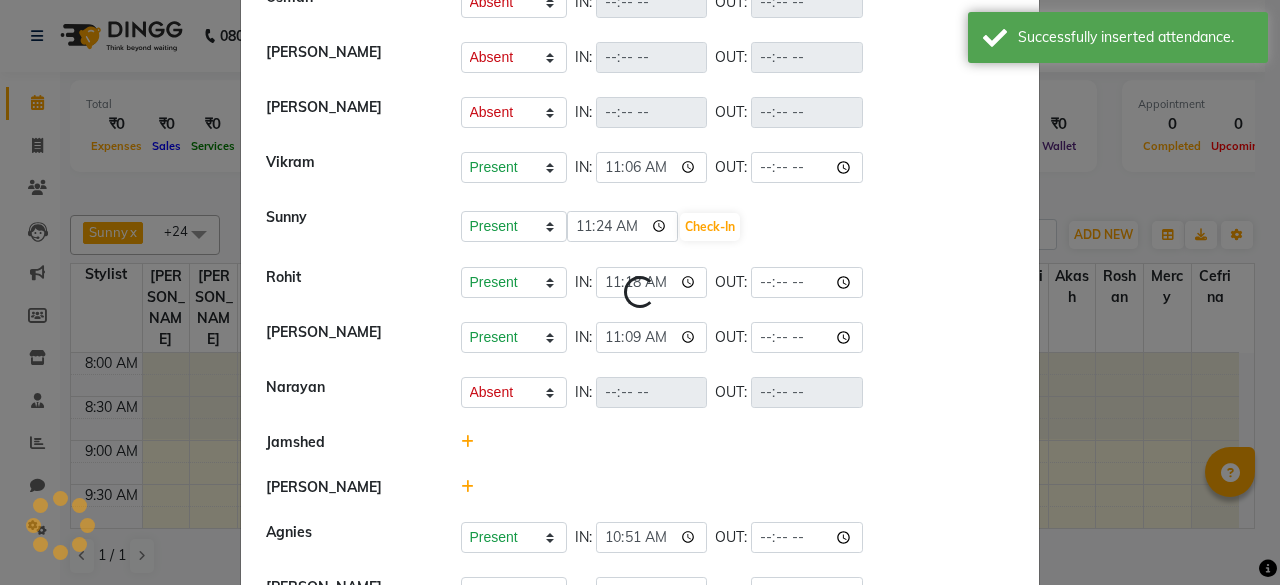 select on "A" 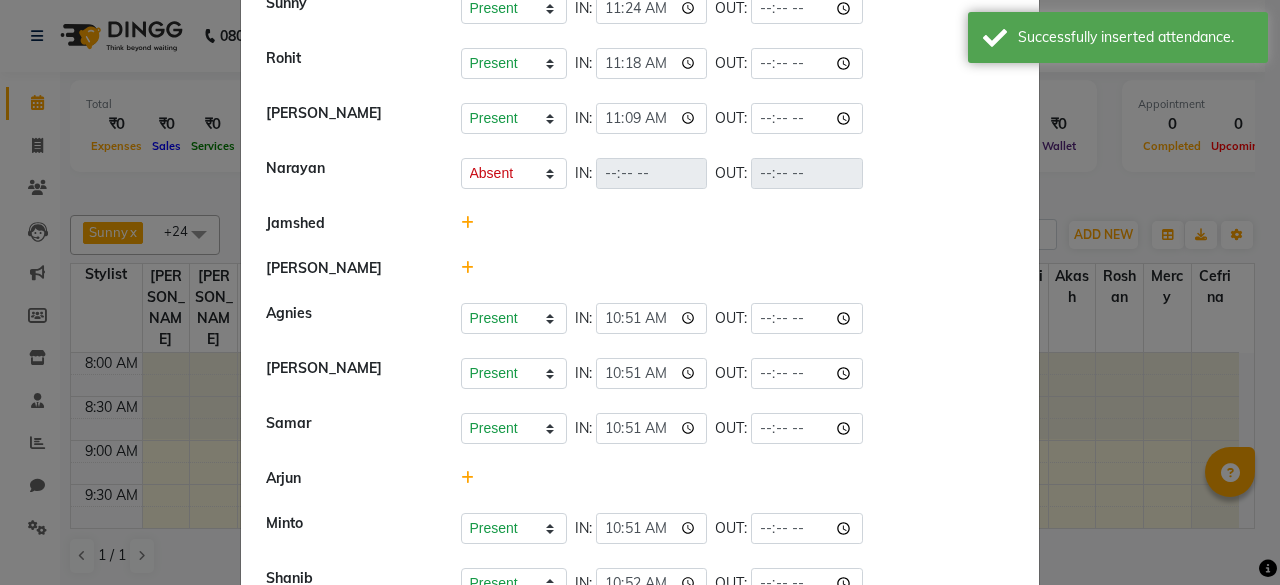 scroll, scrollTop: 607, scrollLeft: 0, axis: vertical 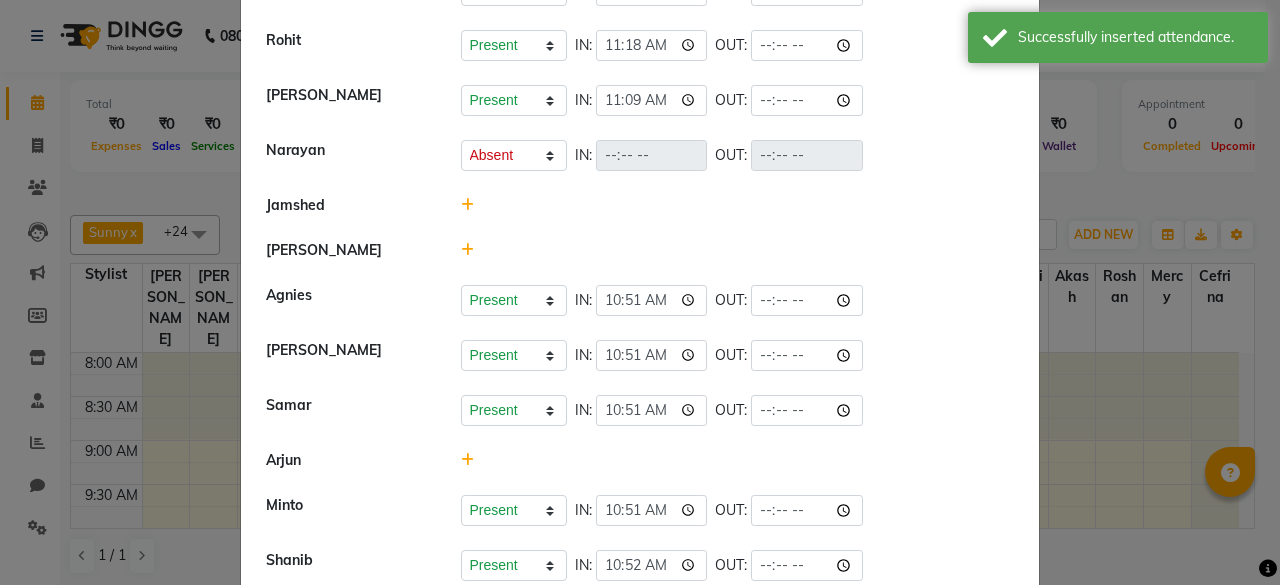 click 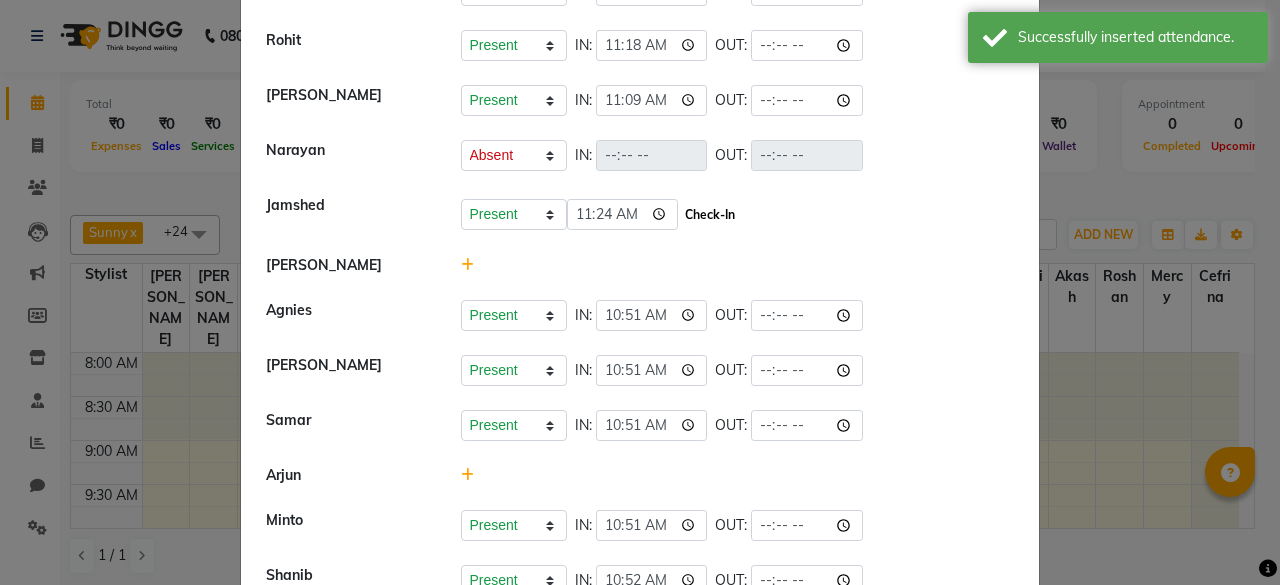 click on "Check-In" 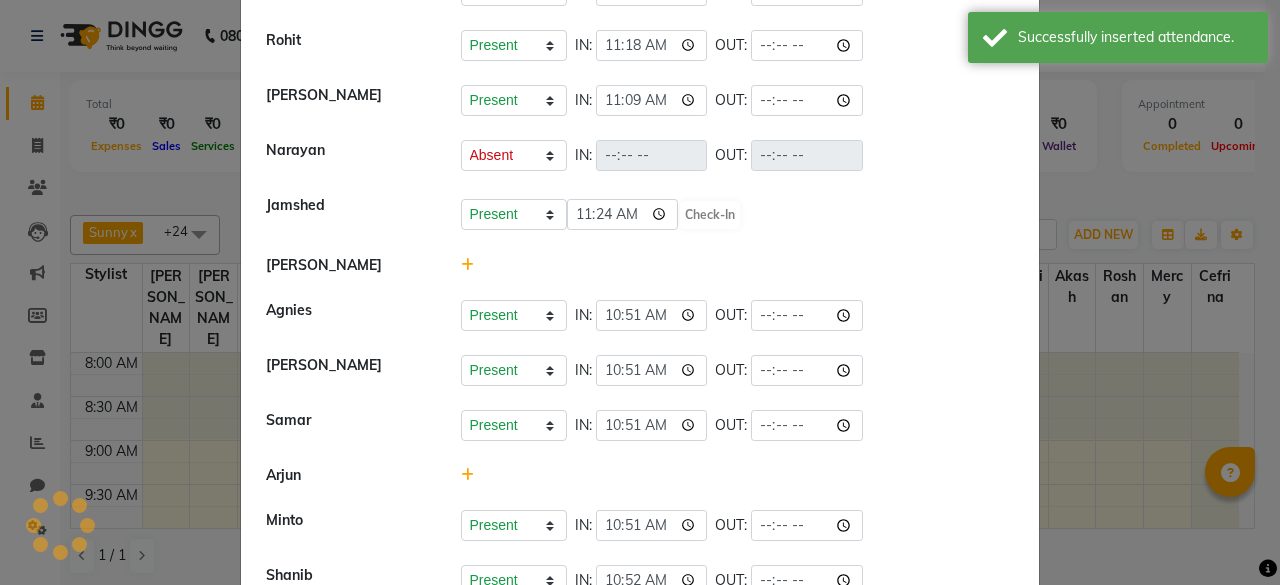select on "A" 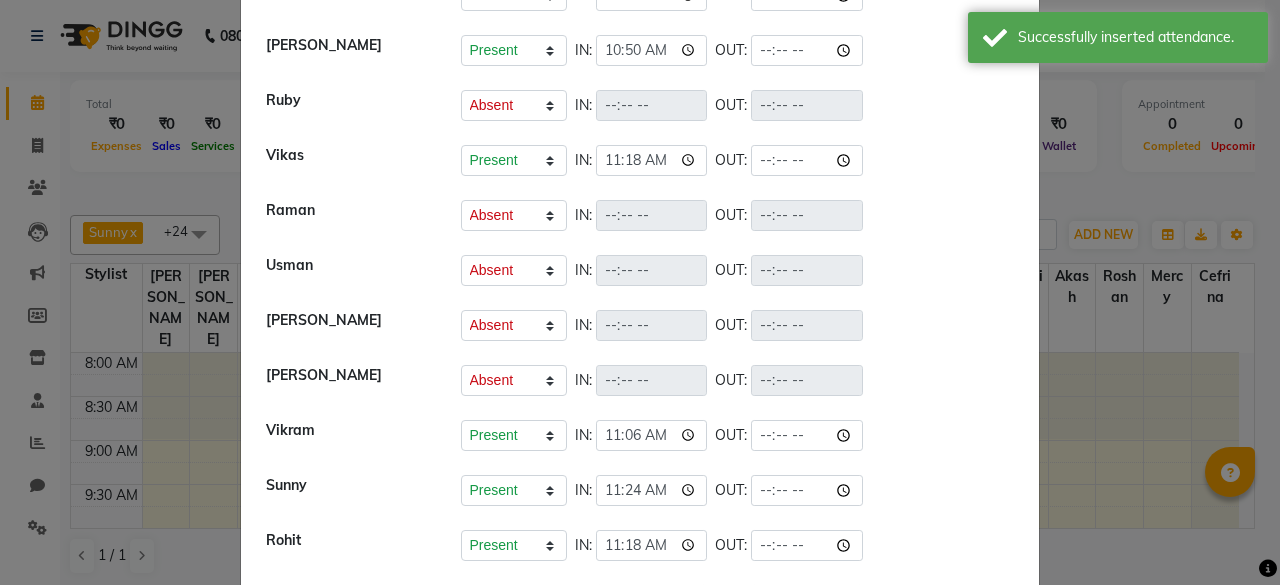 scroll, scrollTop: 0, scrollLeft: 0, axis: both 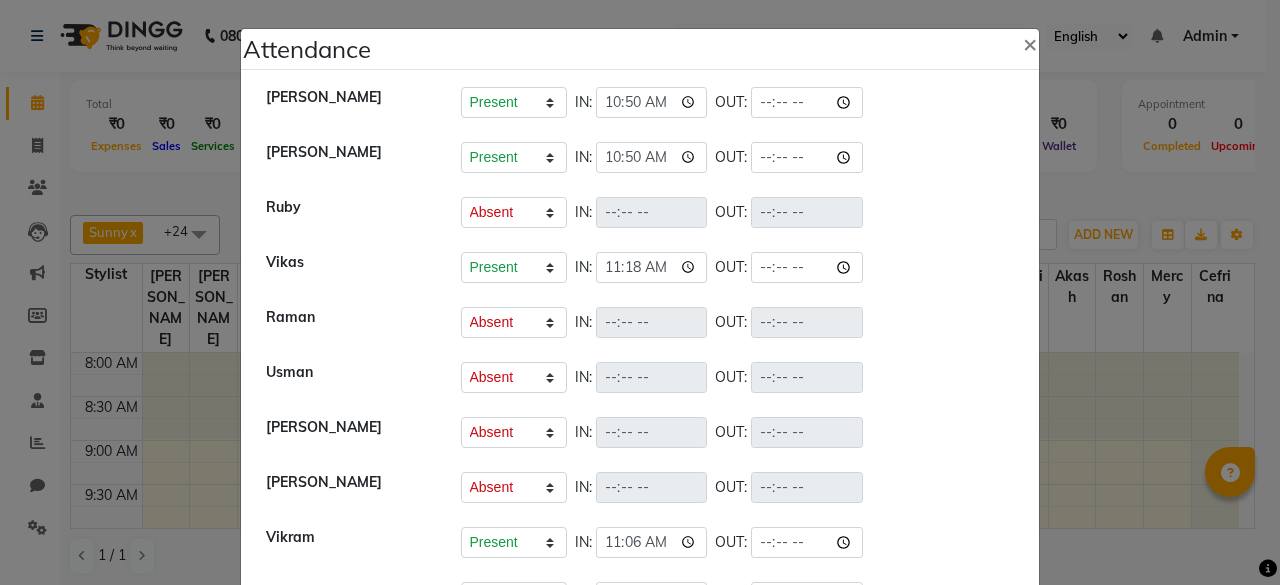 click on "Present   Absent   Late   Half Day   Weekly Off  IN:  OUT:" 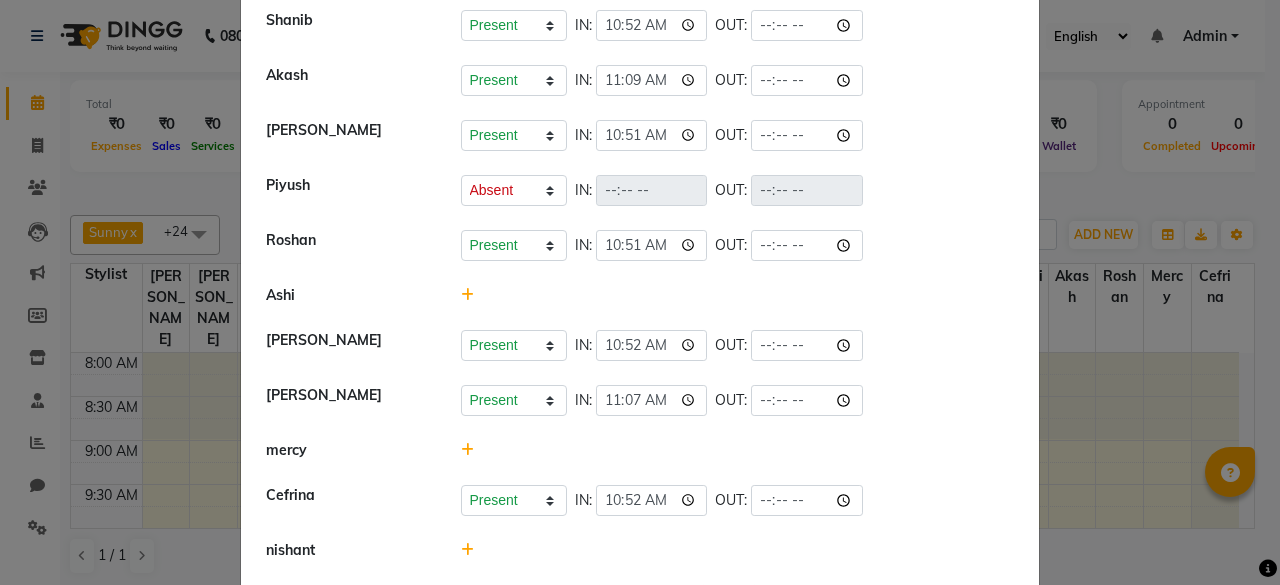 scroll, scrollTop: 1158, scrollLeft: 0, axis: vertical 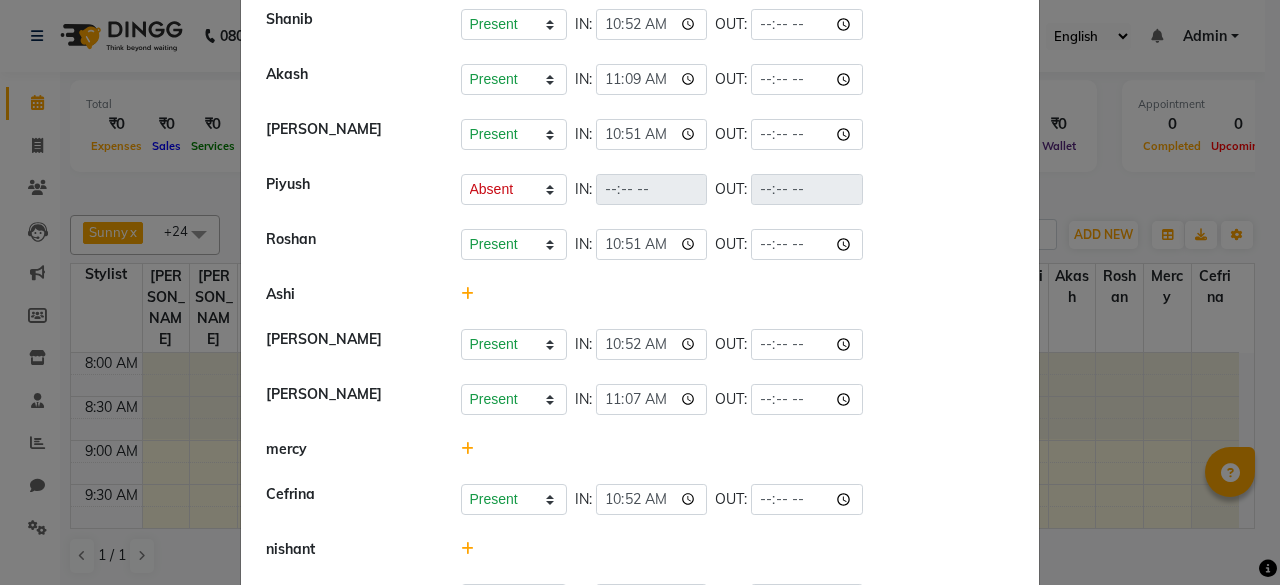 click on "Ashi" 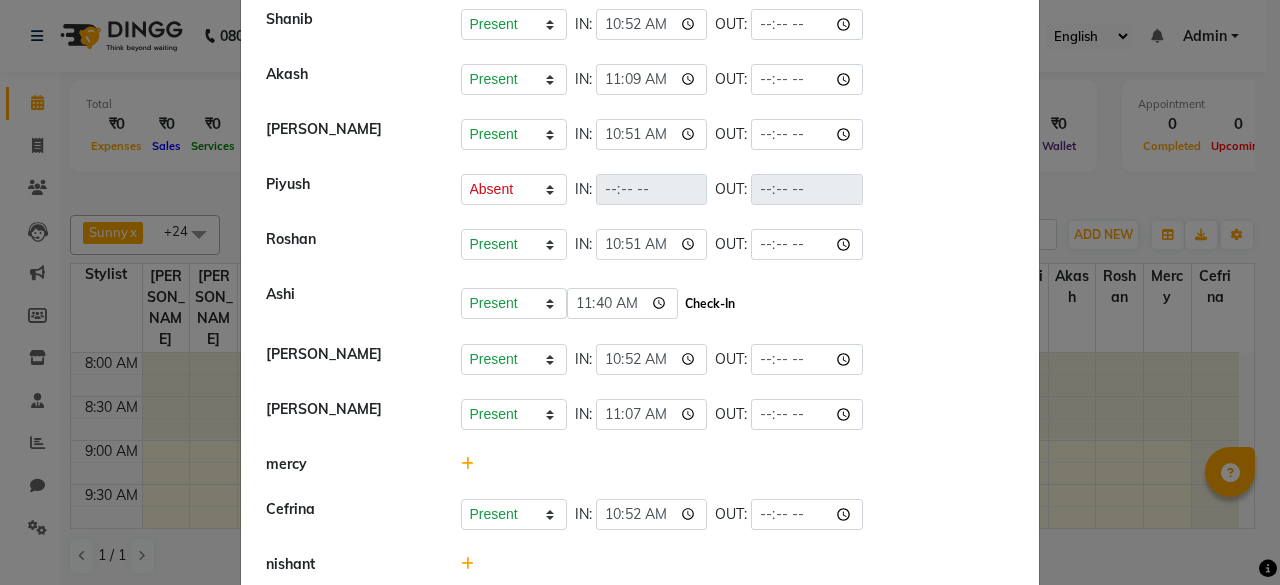 click on "Check-In" 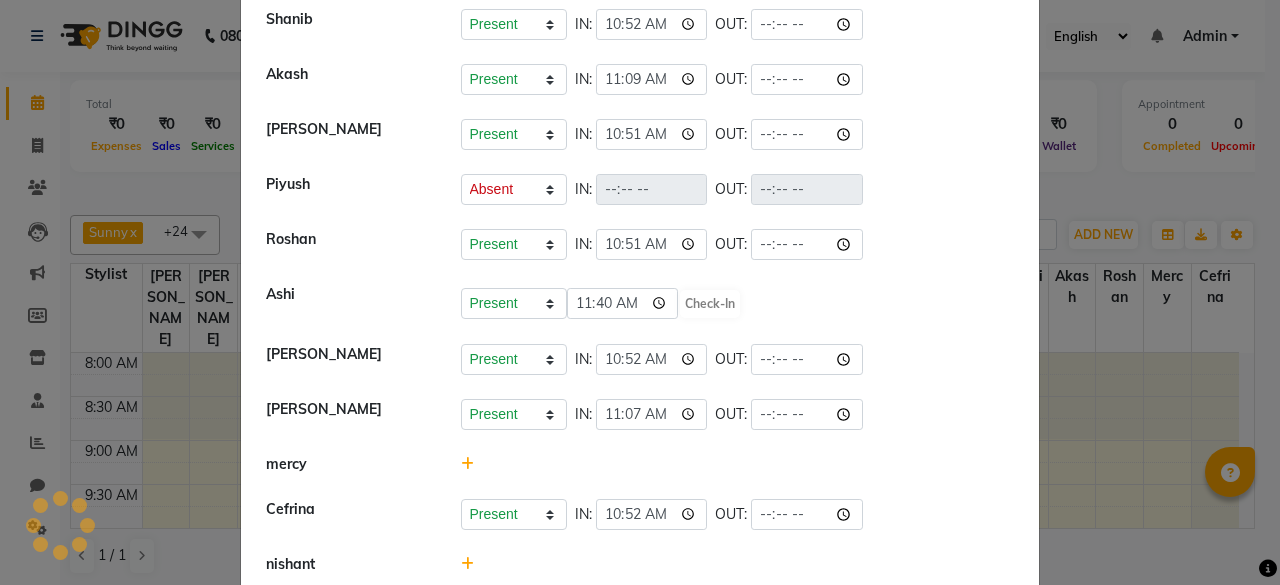 select on "A" 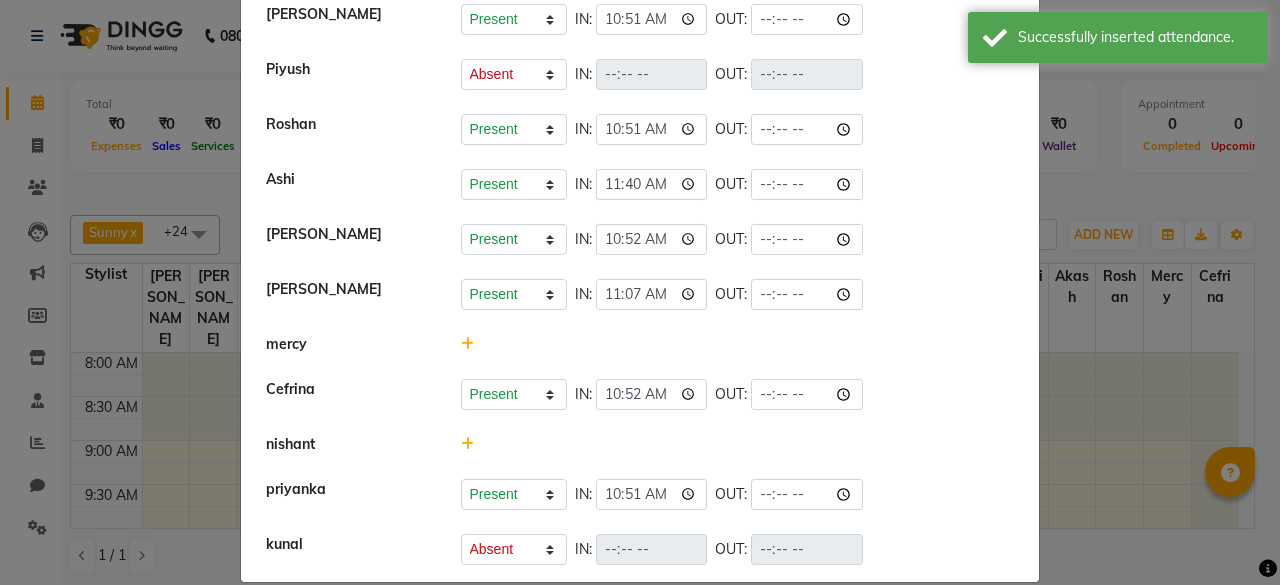 scroll, scrollTop: 1285, scrollLeft: 0, axis: vertical 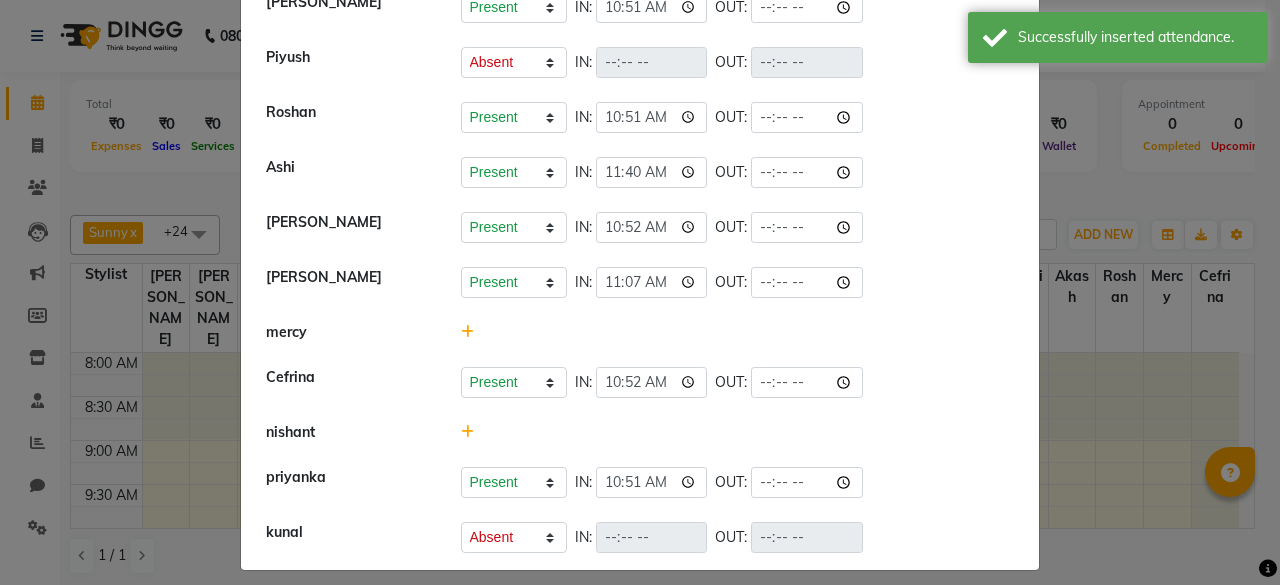 click 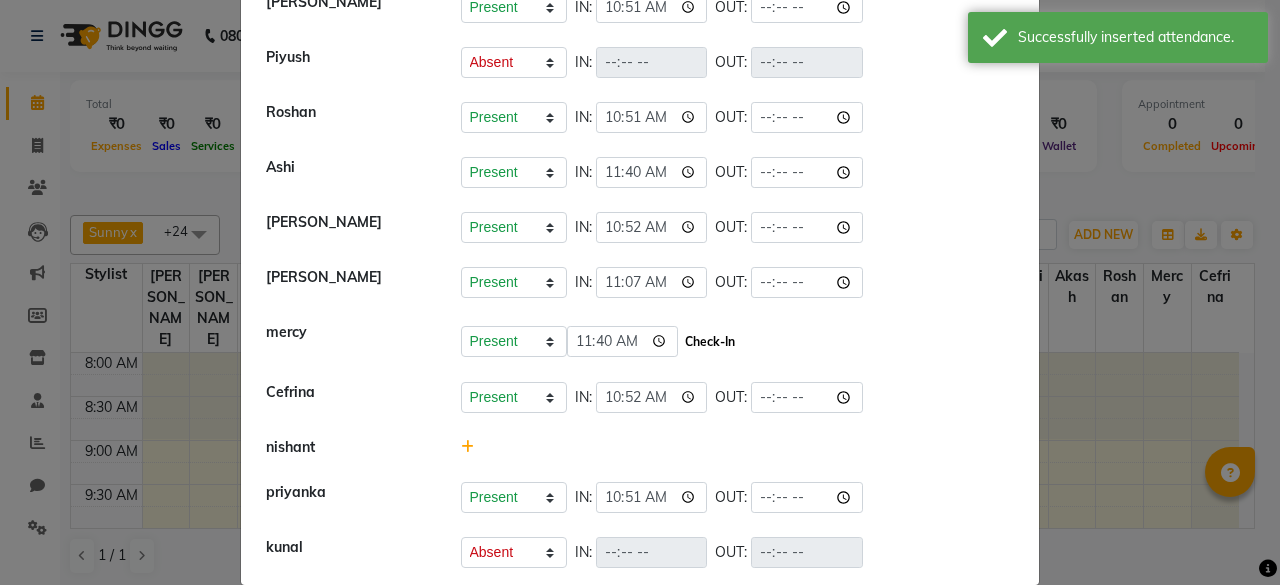 click on "Check-In" 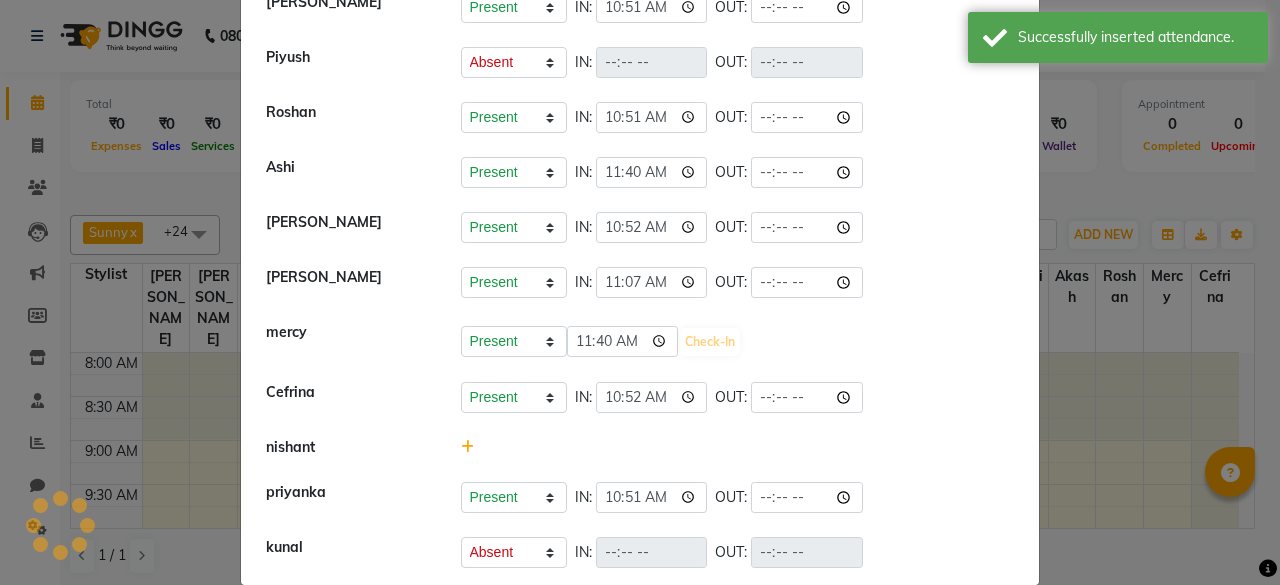 select on "A" 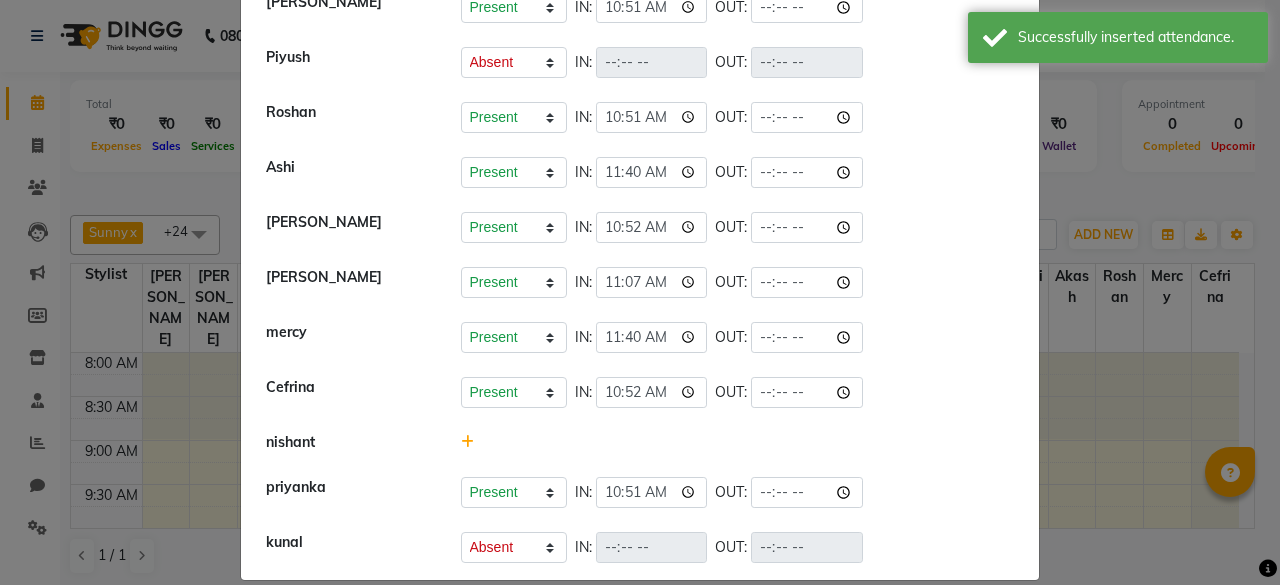 click 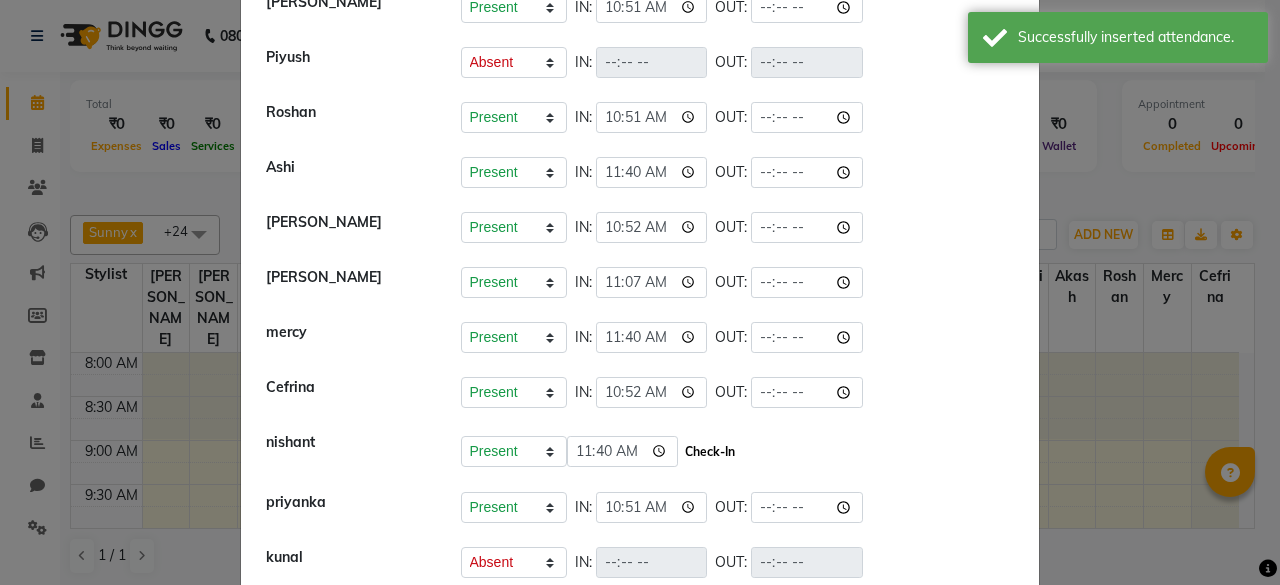 click on "Check-In" 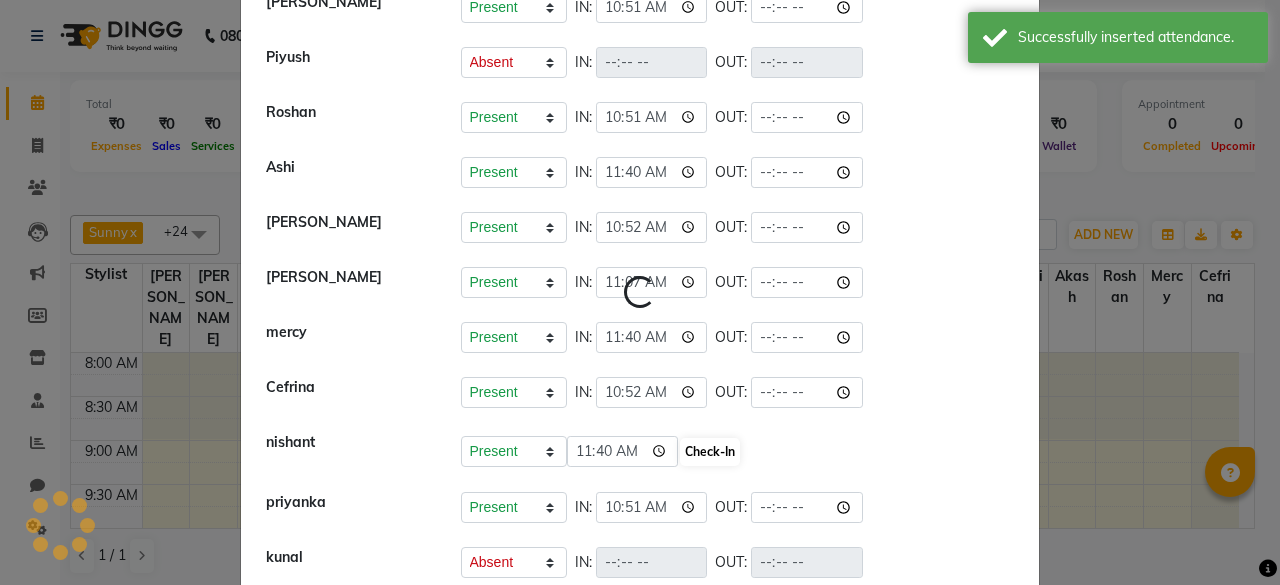 select on "A" 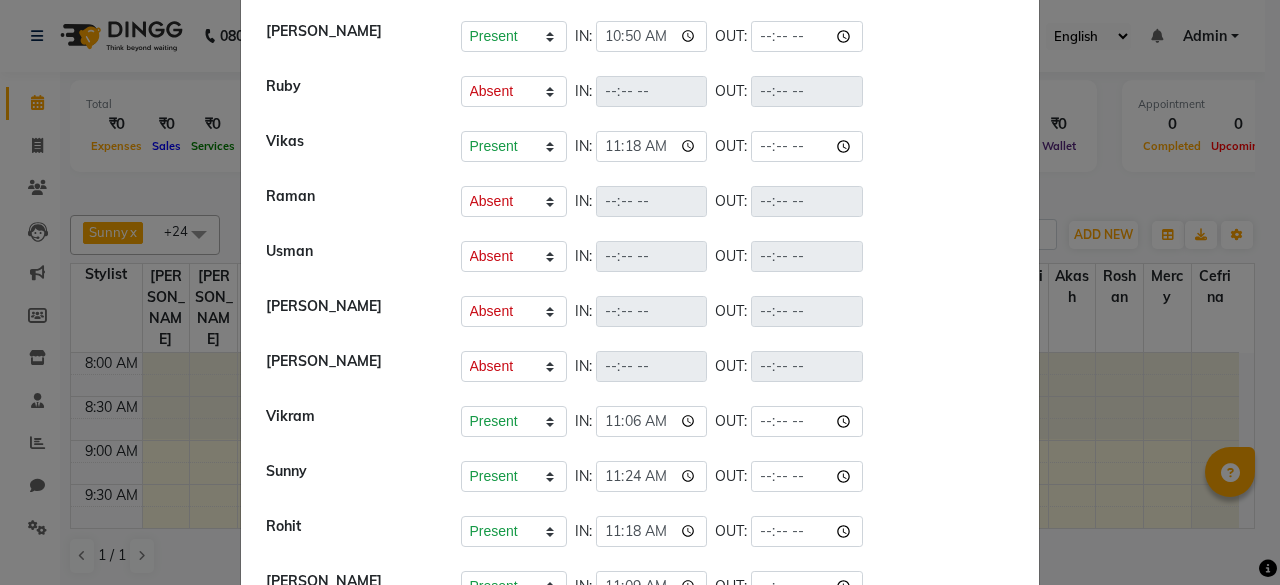scroll, scrollTop: 0, scrollLeft: 0, axis: both 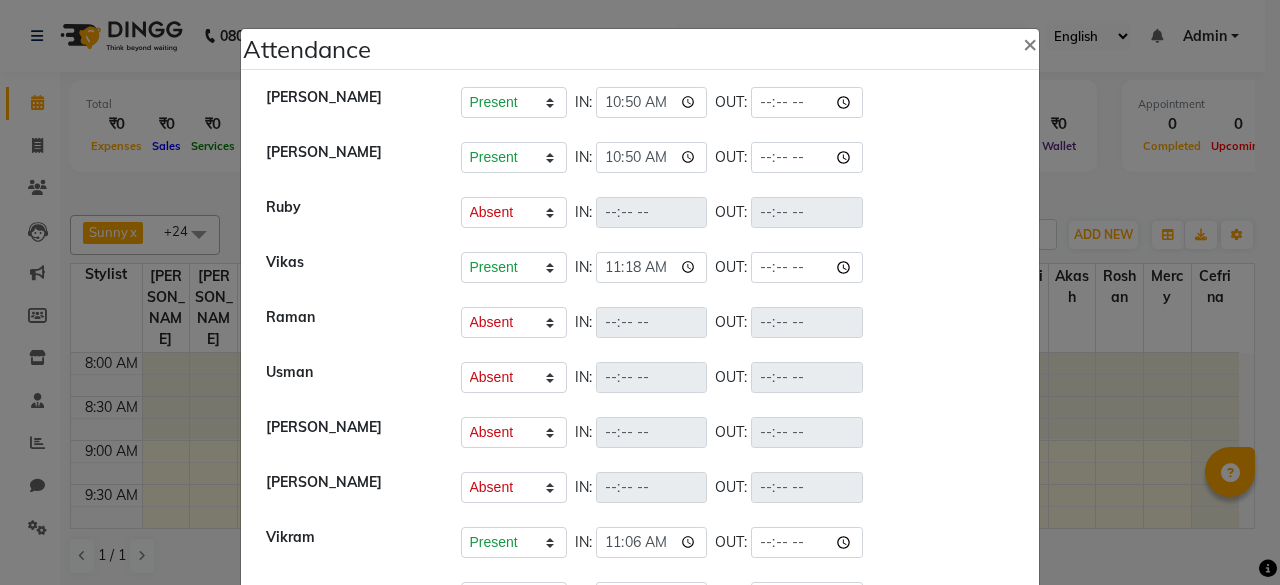click on "Attendance ×   [PERSON_NAME]   Present   Absent   Late   Half Day   Weekly Off  IN:  10:50 OUT:   [PERSON_NAME]   Present   Absent   Late   Half Day   Weekly Off  IN:  10:50 OUT:   Ruby   Present   Absent   Late   Half Day   Weekly Off  IN:  OUT:   ⁠Vikas   Present   Absent   Late   Half Day   Weekly Off  IN:  11:18 OUT:   ⁠Raman   Present   Absent   Late   Half Day   Weekly Off  IN:  OUT:    ⁠Usman   Present   Absent   Late   Half Day   Weekly Off  IN:  OUT:   [PERSON_NAME]   Present   Absent   Late   Half Day   Weekly Off  IN:  OUT:   [PERSON_NAME]   Present   Absent   Late   Half Day   Weekly Off  IN:  OUT:   [PERSON_NAME]   Present   Absent   Late   Half Day   Weekly Off  IN:  11:06 OUT:    Sunny   Present   Absent   Late   Half Day   Weekly Off  IN:  11:24 OUT:   ⁠Rohit   Present   Absent   Late   Half Day   Weekly Off  IN:  11:18 OUT:   [PERSON_NAME]   Present   Absent   Late   Half Day   Weekly Off  IN:  11:09 OUT:   ⁠[PERSON_NAME]   Present   Absent   Late   Half Day   Weekly Off  IN:  OUT:   Jamshed   Present   Absent   Late   Half Day" 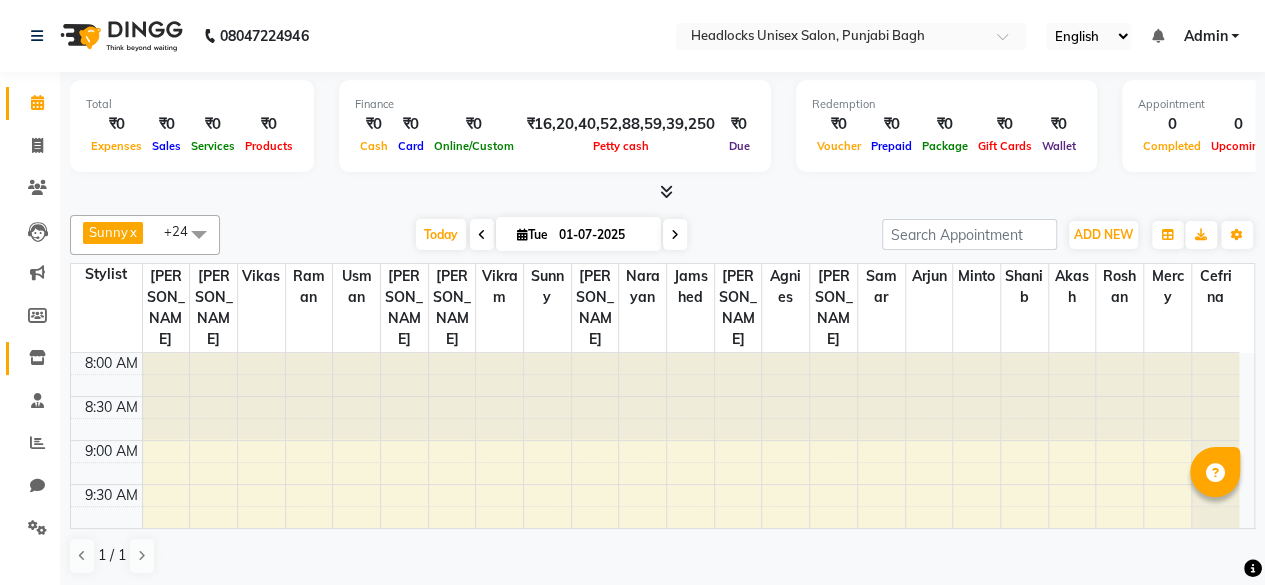 click on "Inventory" 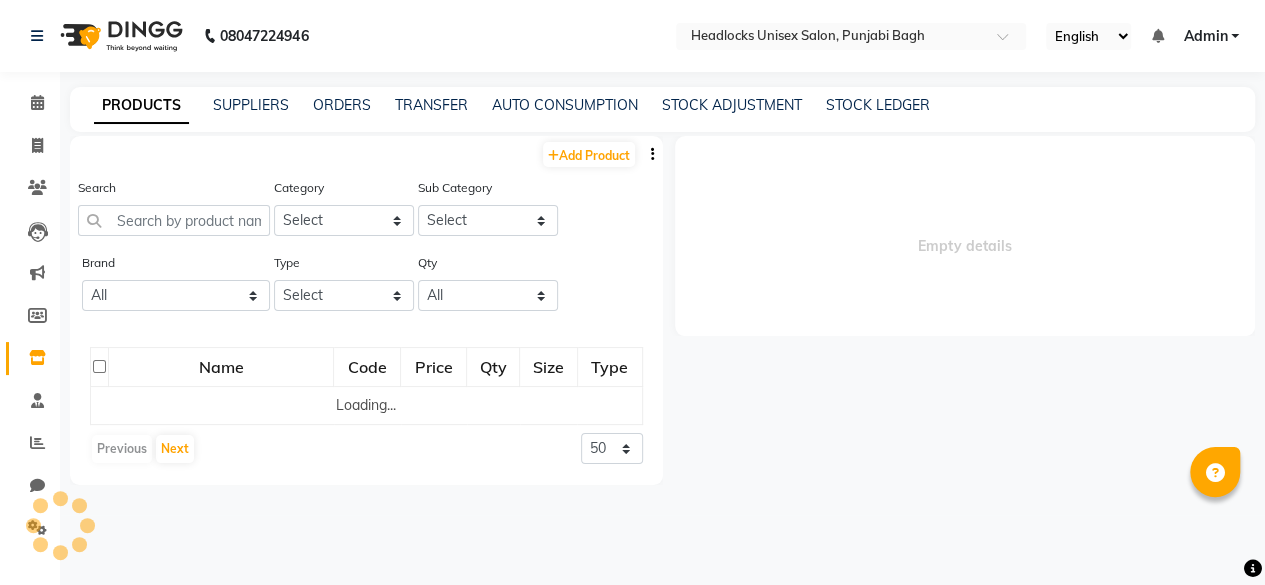 select 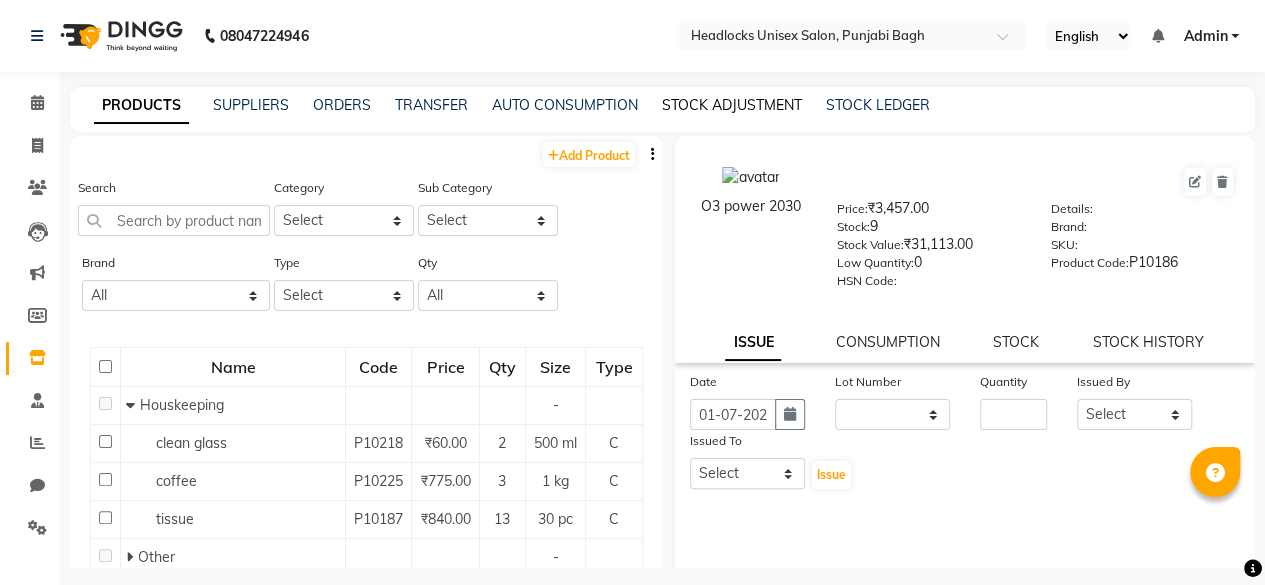 drag, startPoint x: 726, startPoint y: 117, endPoint x: 740, endPoint y: 110, distance: 15.652476 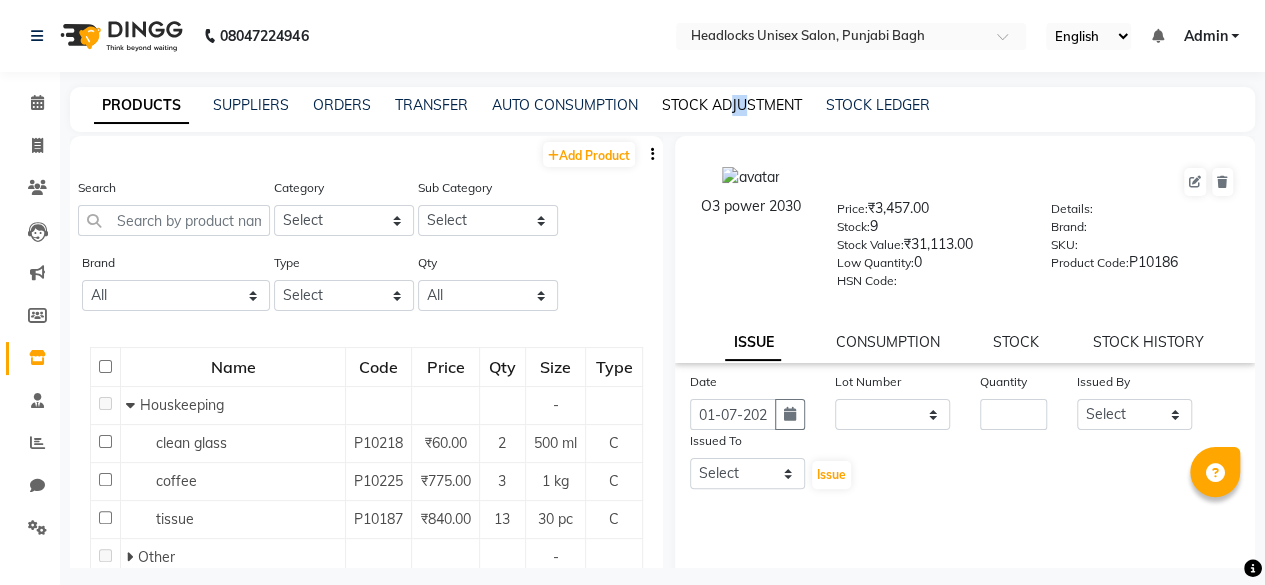 click on "STOCK ADJUSTMENT" 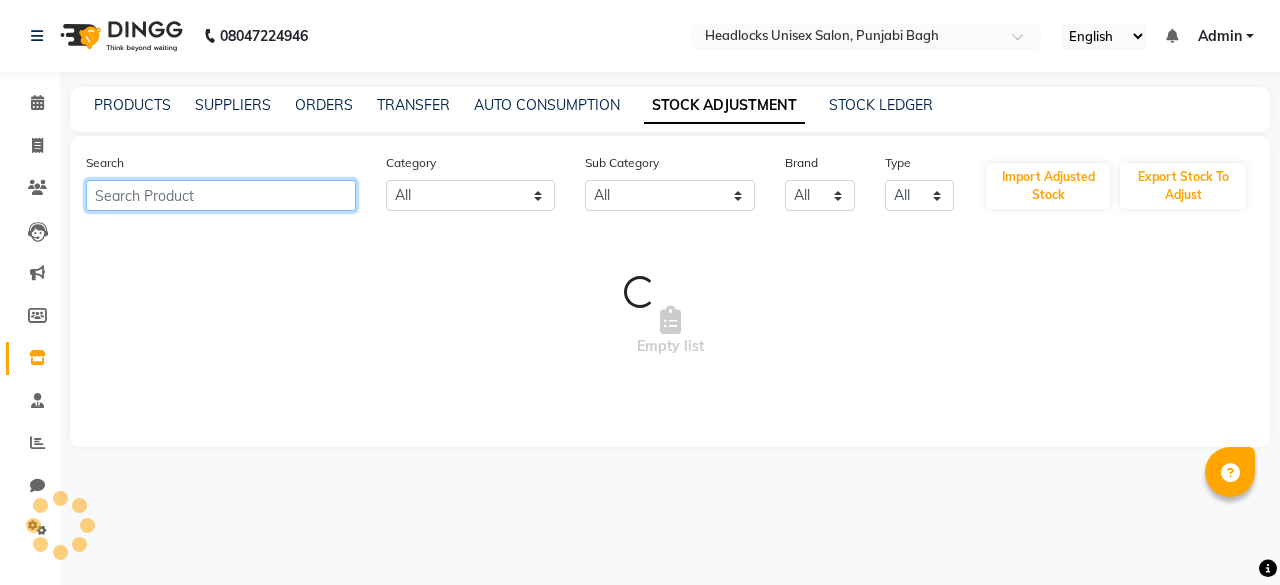 click 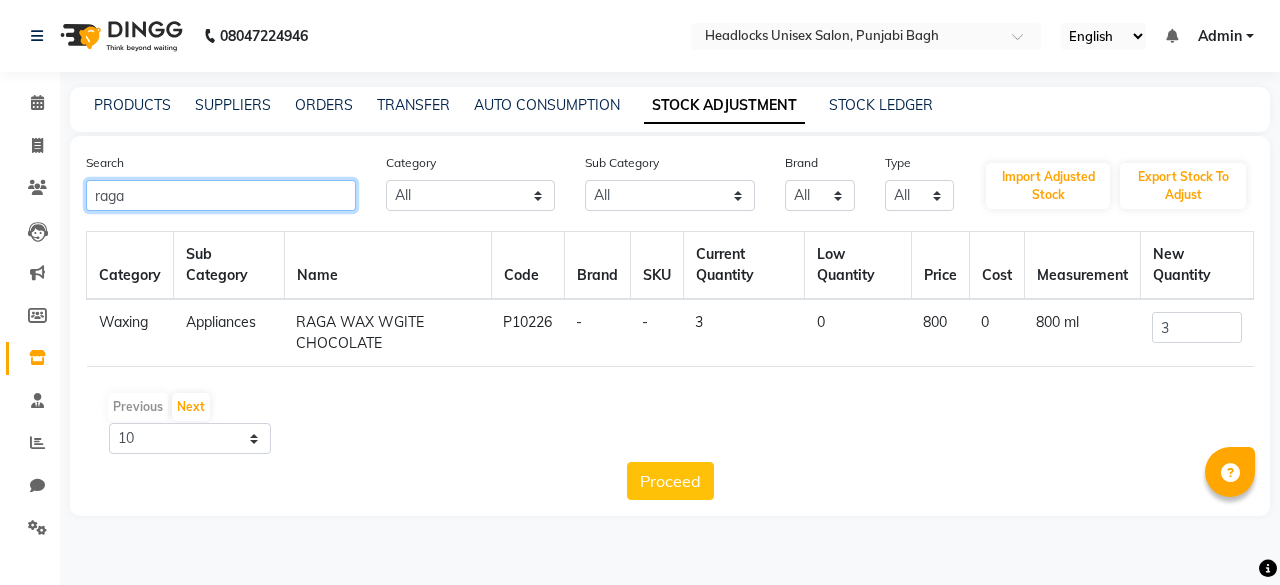 type on "raga" 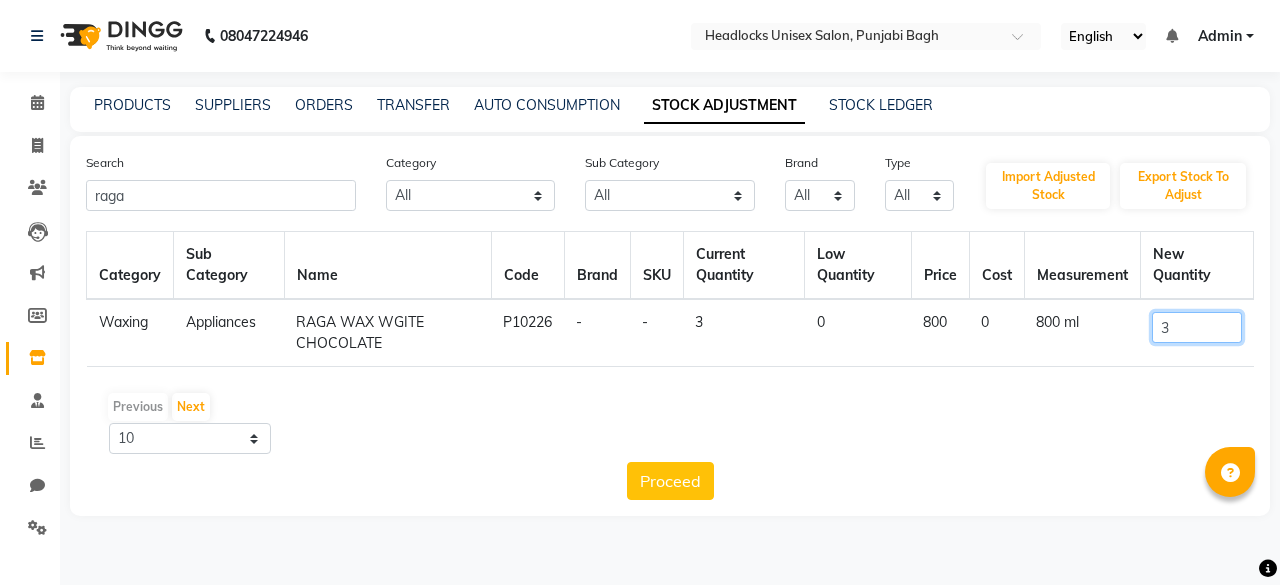 click on "3" 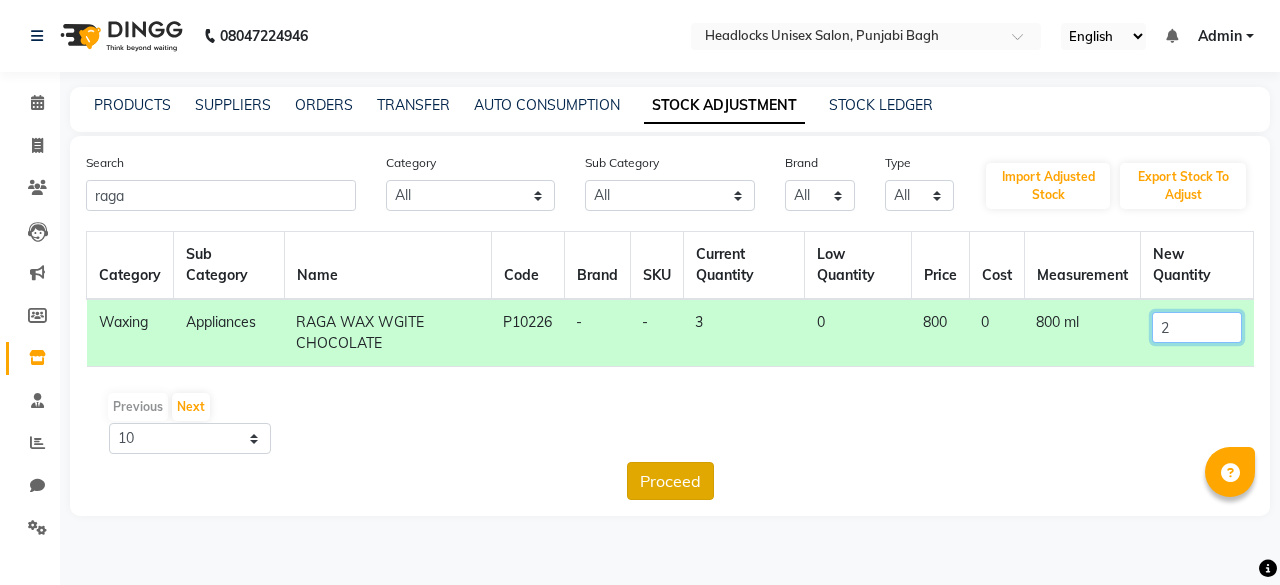 type on "2" 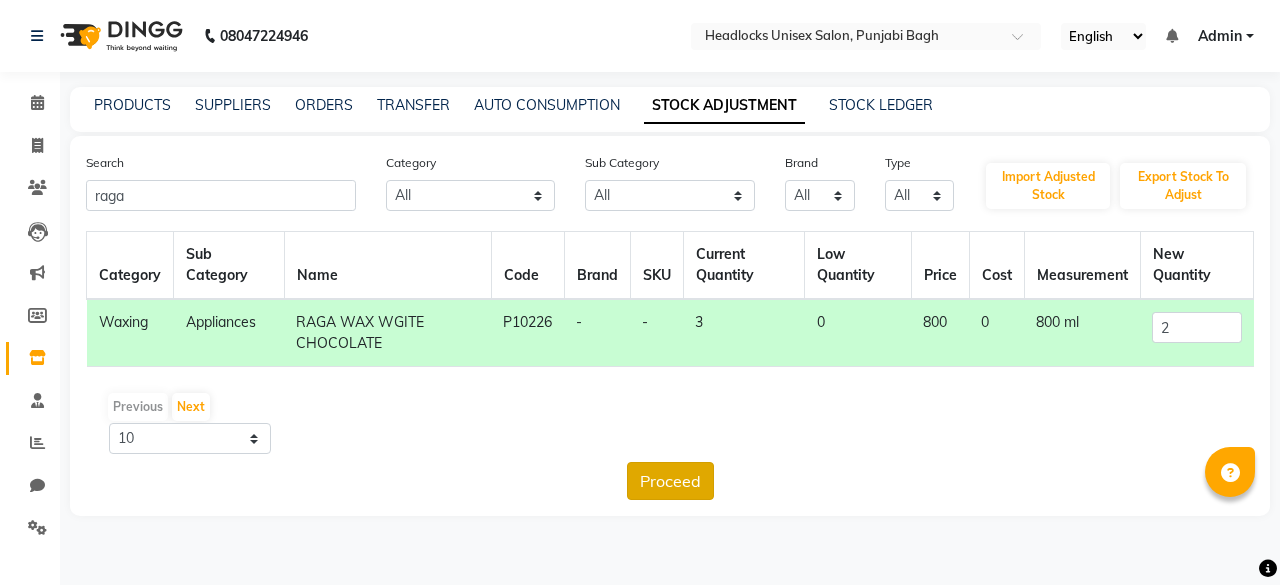 click on "Proceed" 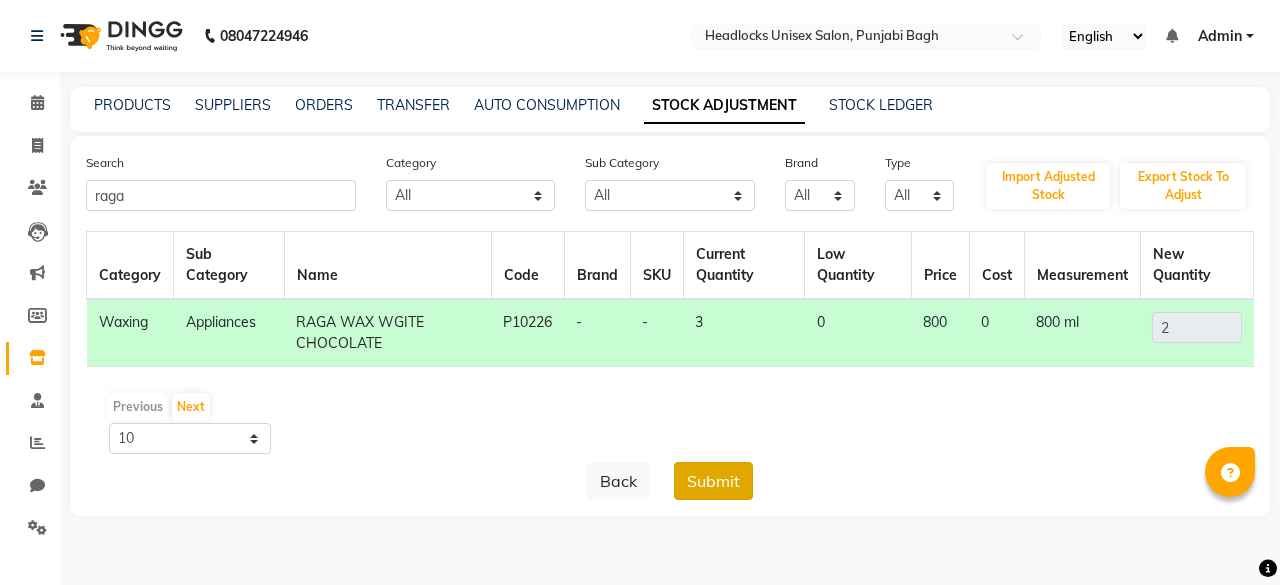 click on "Submit" 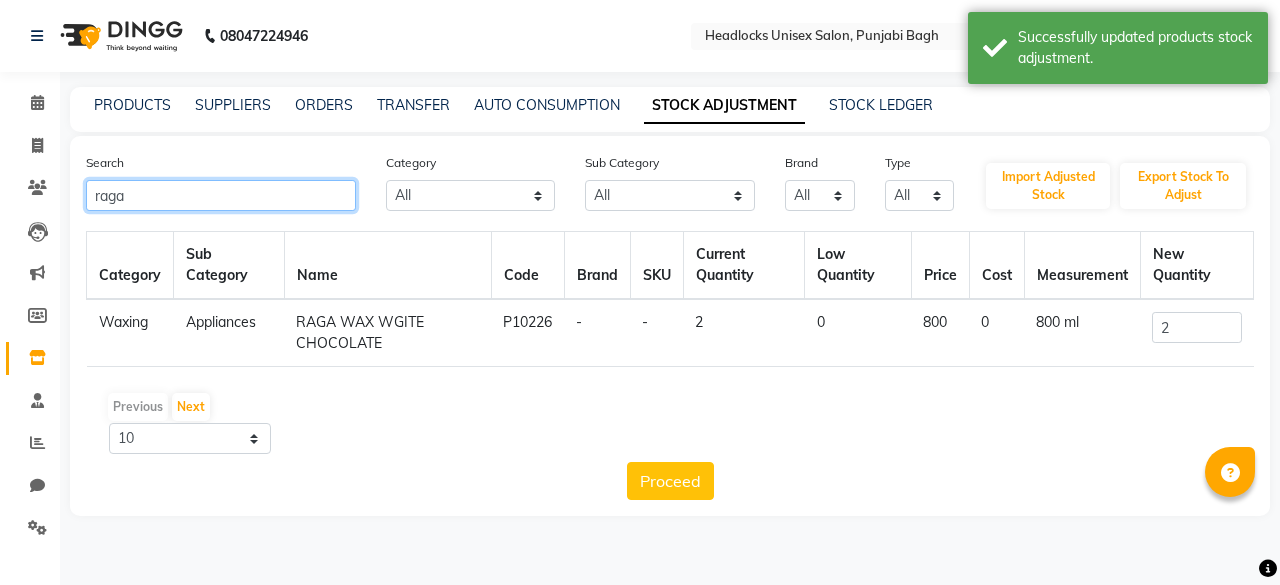 click on "raga" 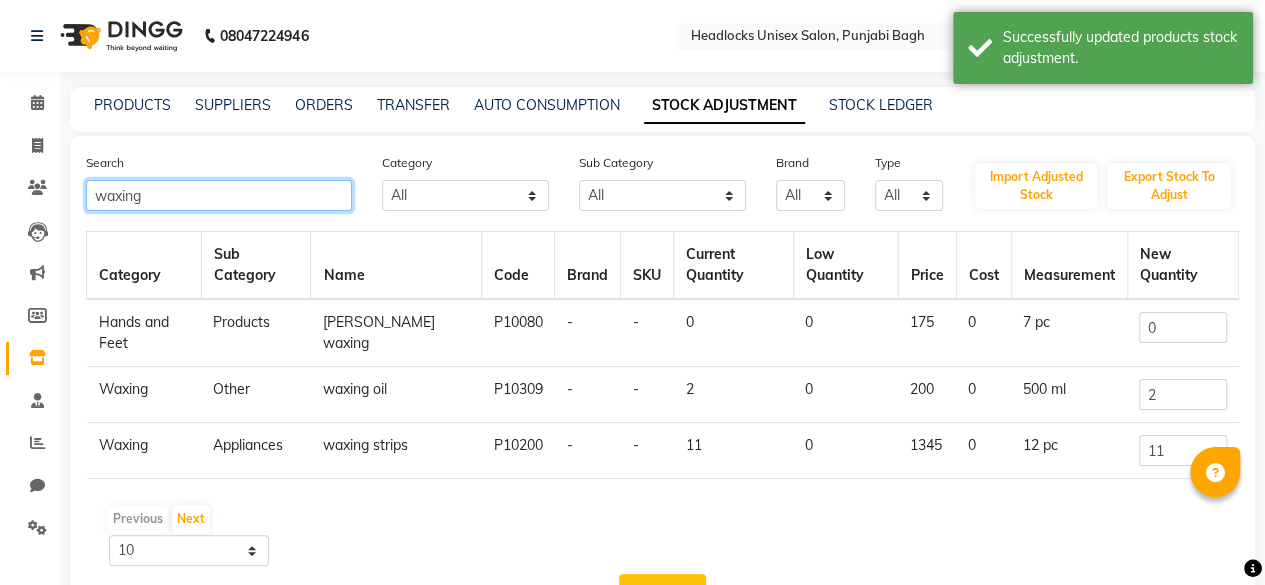 type on "waxing" 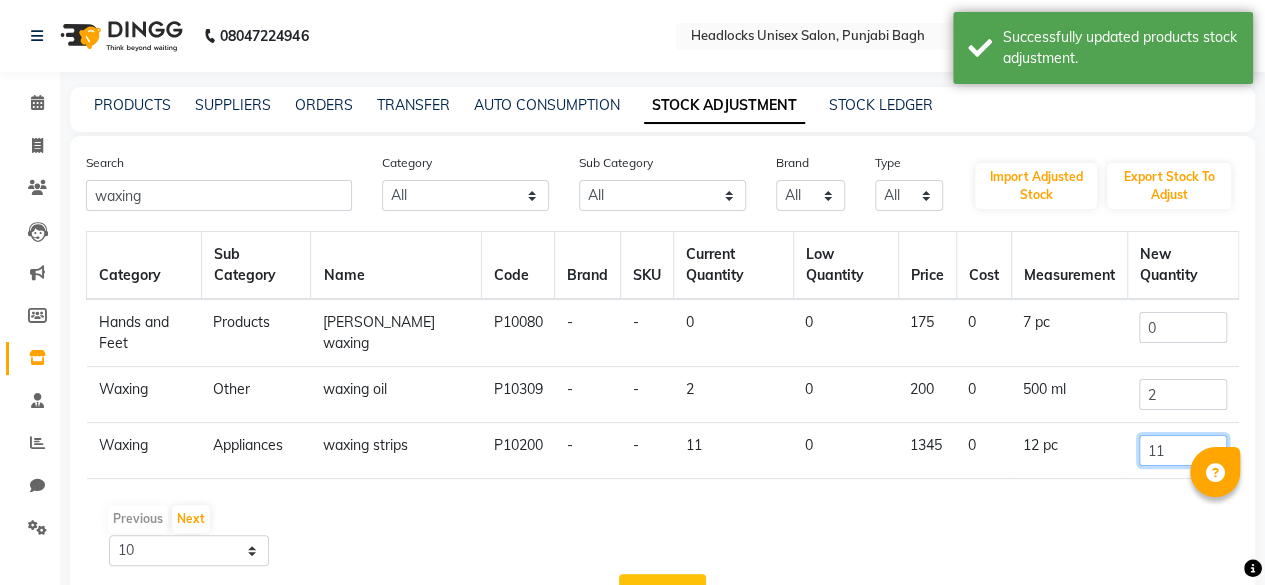 click on "11" 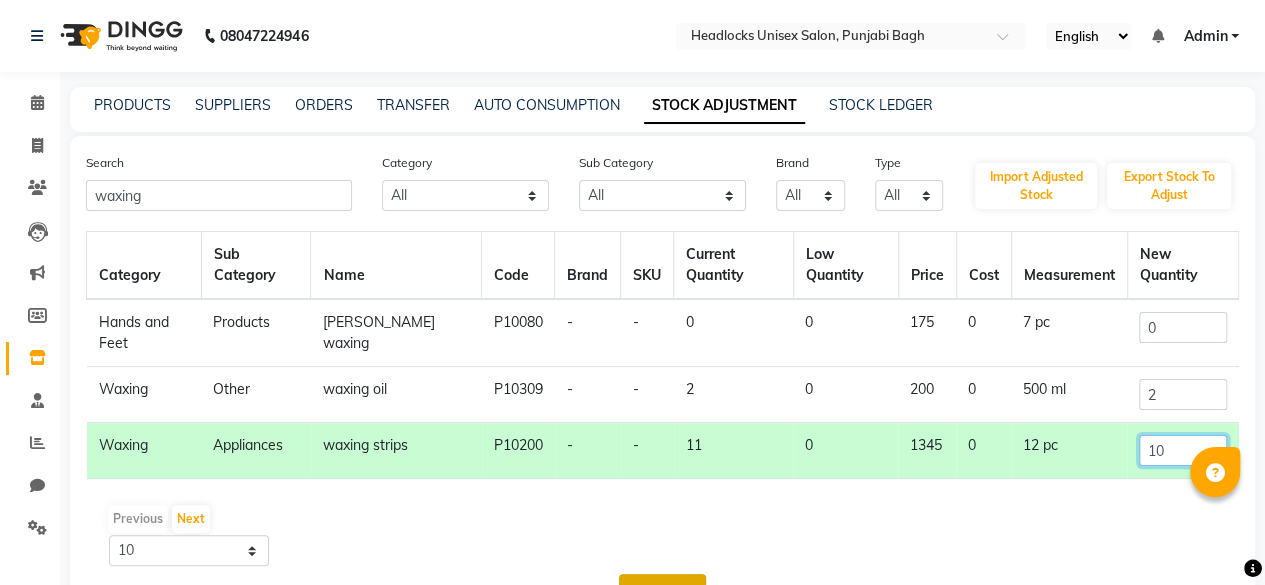 type on "10" 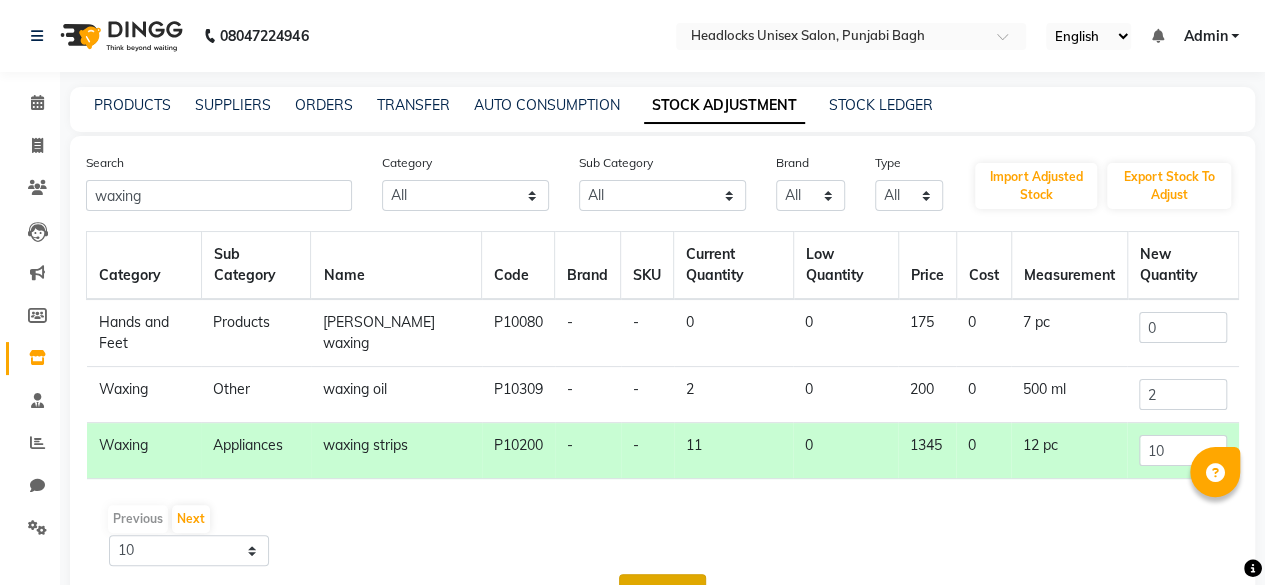 click on "Proceed" 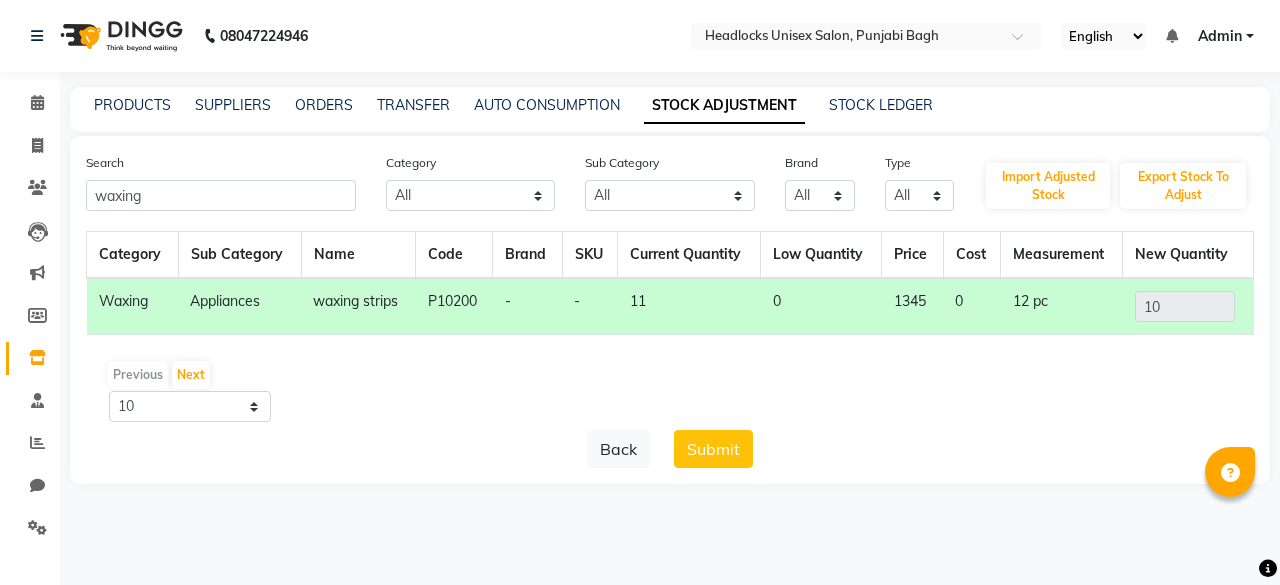 click on "08047224946 Select Location × Headlocks Unisex Salon, Punjabi Bagh English ENGLISH Español العربية मराठी हिंदी ગુજરાતી தமிழ் 中文 Notifications nothing to show Admin Manage Profile Change Password Sign out  Version:3.14.0  ☀ Headlocks Unisex Salon, Punjabi Bagh  Calendar  Invoice  Clients  Leads   Marketing  Members  Inventory  Staff  Reports  Chat  Settings Completed InProgress Upcoming Dropped Tentative Check-In Confirm Bookings Generate Report Segments Page Builder PRODUCTS SUPPLIERS ORDERS TRANSFER AUTO CONSUMPTION STOCK ADJUSTMENT STOCK LEDGER Search waxing Category All Hair Skin Makeup Personal Care Appliances [PERSON_NAME] Waxing Disposable Threading Hands and Feet Beauty Planet [MEDICAL_DATA] Cadiveu Casmara Cheryls Loreal Olaplex Other Sub Category All Cream Houskeeping Loreal Retail Cheryls Retail Casmara Retail Cleanser Rill Keratin Retail [MEDICAL_DATA] Salon Use Beauty & Other Salon Use Honey Lips Shampoo Products Appron Bath & Body Olaplex Salon Use Hair Soap" at bounding box center [640, 292] 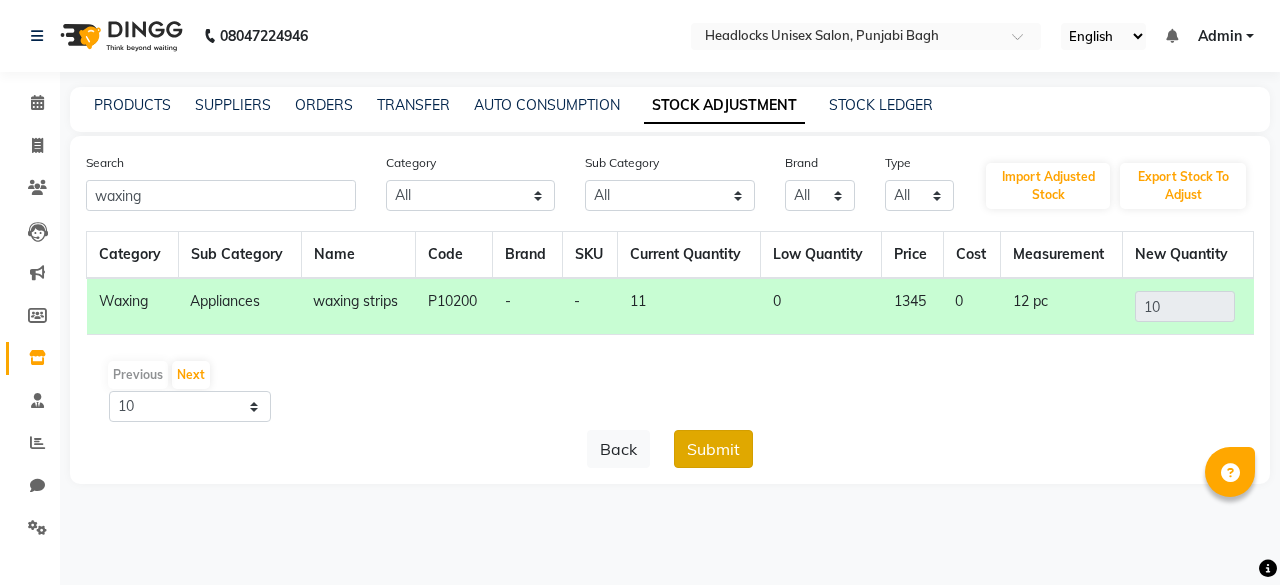 click on "Submit" 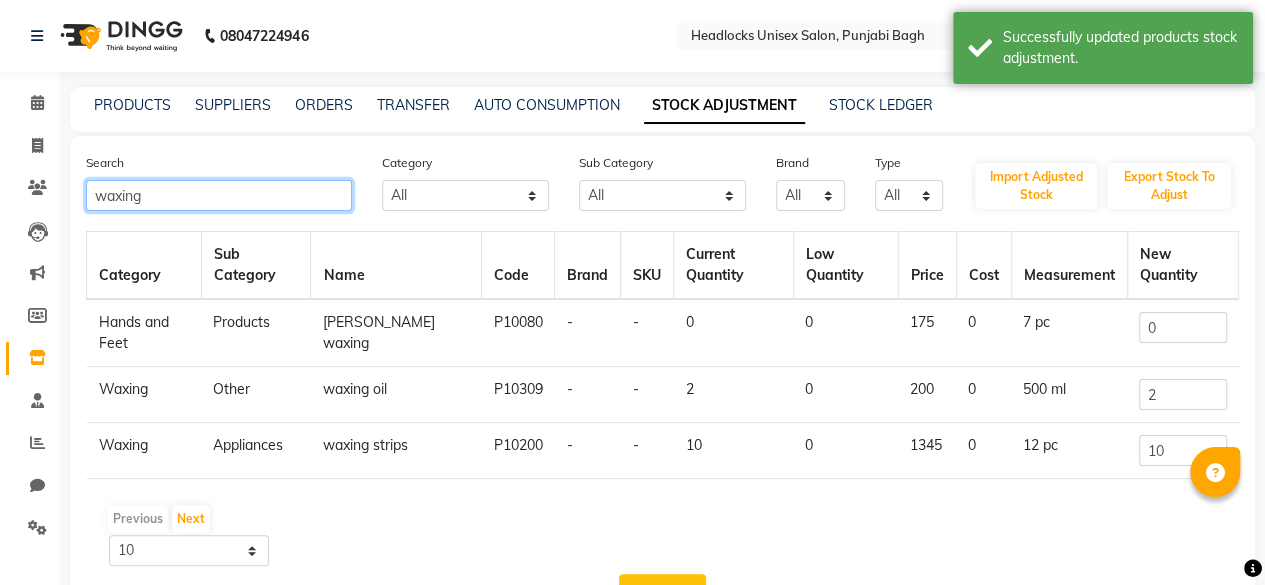 click on "waxing" 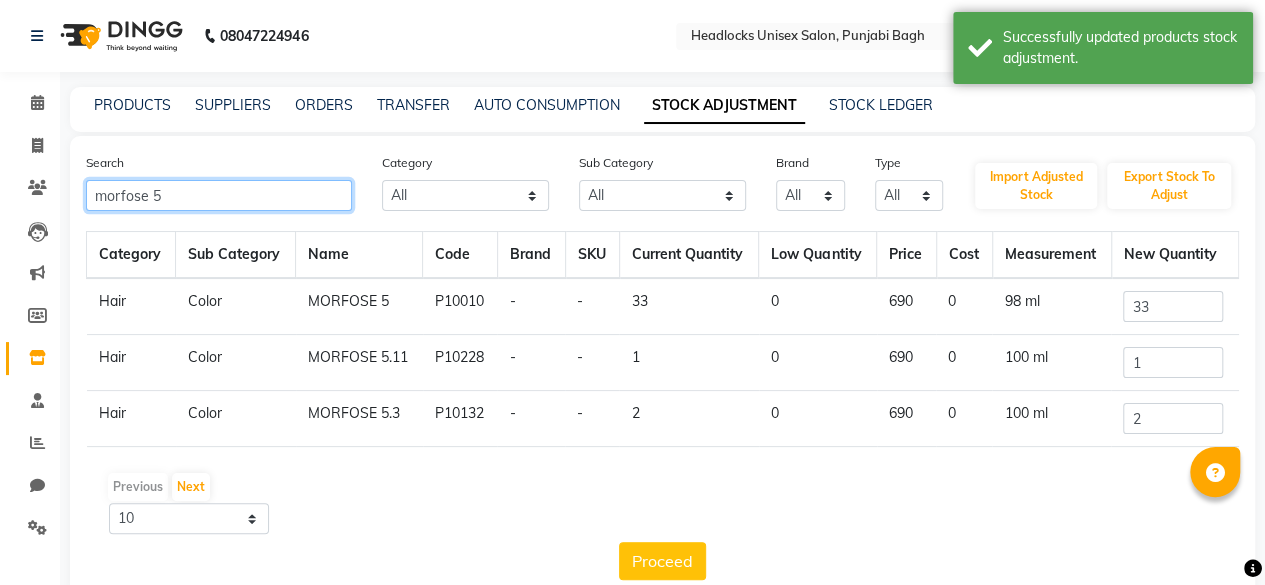 type on "morfose 5" 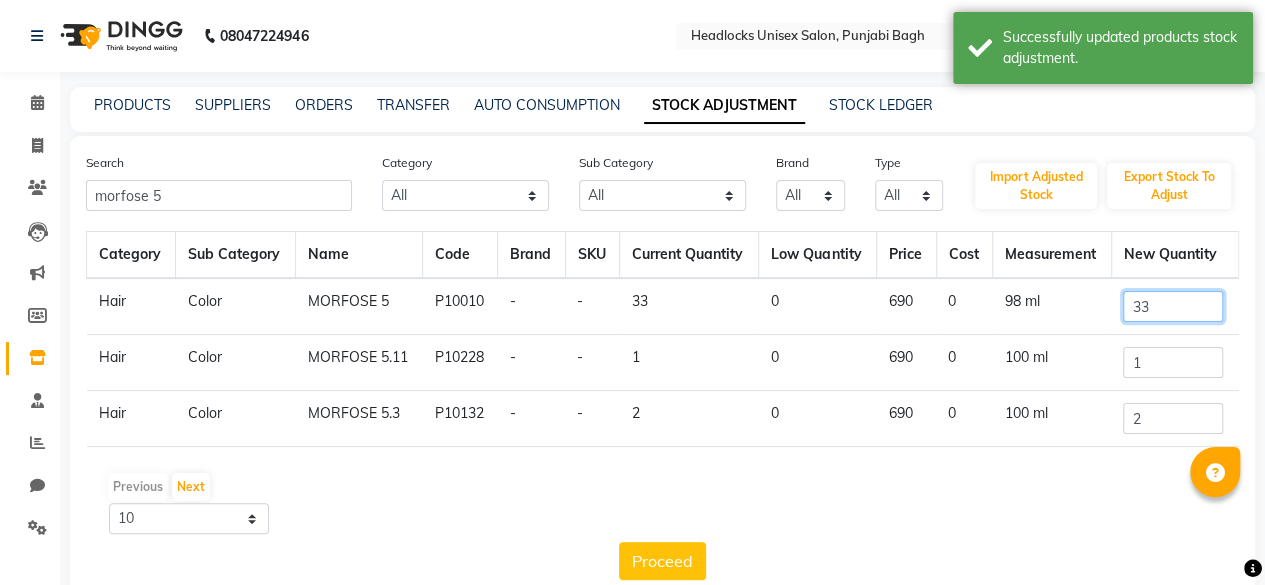 click on "33" 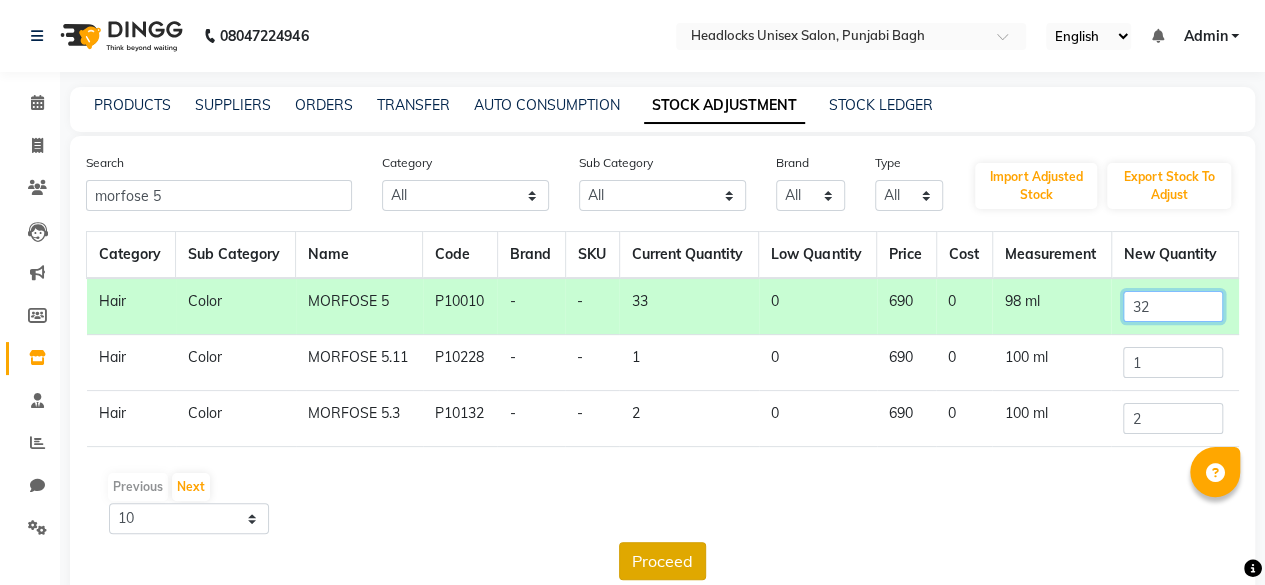 type on "32" 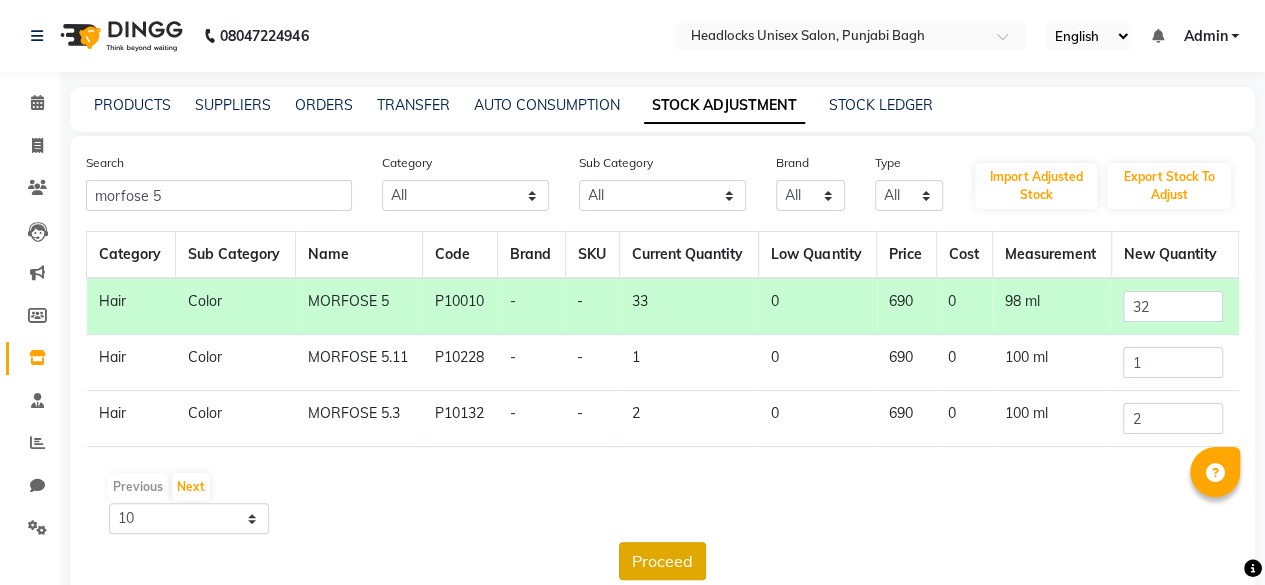 click on "Proceed" 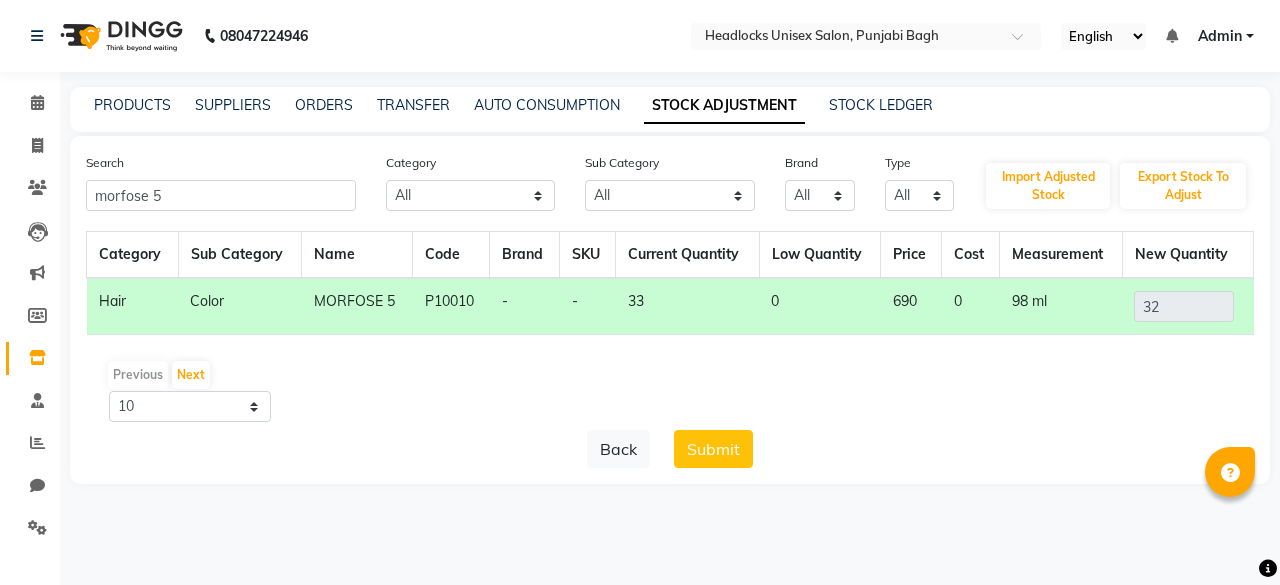 click on "08047224946 Select Location × Headlocks Unisex Salon, Punjabi Bagh English ENGLISH Español العربية मराठी हिंदी ગુજરાતી தமிழ் 中文 Notifications nothing to show Admin Manage Profile Change Password Sign out  Version:3.14.0  ☀ Headlocks Unisex Salon, Punjabi Bagh  Calendar  Invoice  Clients  Leads   Marketing  Members  Inventory  Staff  Reports  Chat  Settings Completed InProgress Upcoming Dropped Tentative Check-In Confirm Bookings Generate Report Segments Page Builder PRODUCTS SUPPLIERS ORDERS TRANSFER AUTO CONSUMPTION STOCK ADJUSTMENT STOCK LEDGER Search morfose 5 Category All Hair Skin Makeup Personal Care Appliances [PERSON_NAME] Waxing Disposable Threading Hands and Feet Beauty Planet [MEDICAL_DATA] Cadiveu Casmara Cheryls Loreal Olaplex Other Sub Category All Cream Houskeeping Loreal Retail Cheryls Retail Casmara Retail Cleanser Rill Keratin Retail [MEDICAL_DATA] Salon Use Beauty & Other Salon Use Honey Lips Shampoo Products Appron Bath & Body Olaplex Salon Use Hair 1" at bounding box center [640, 292] 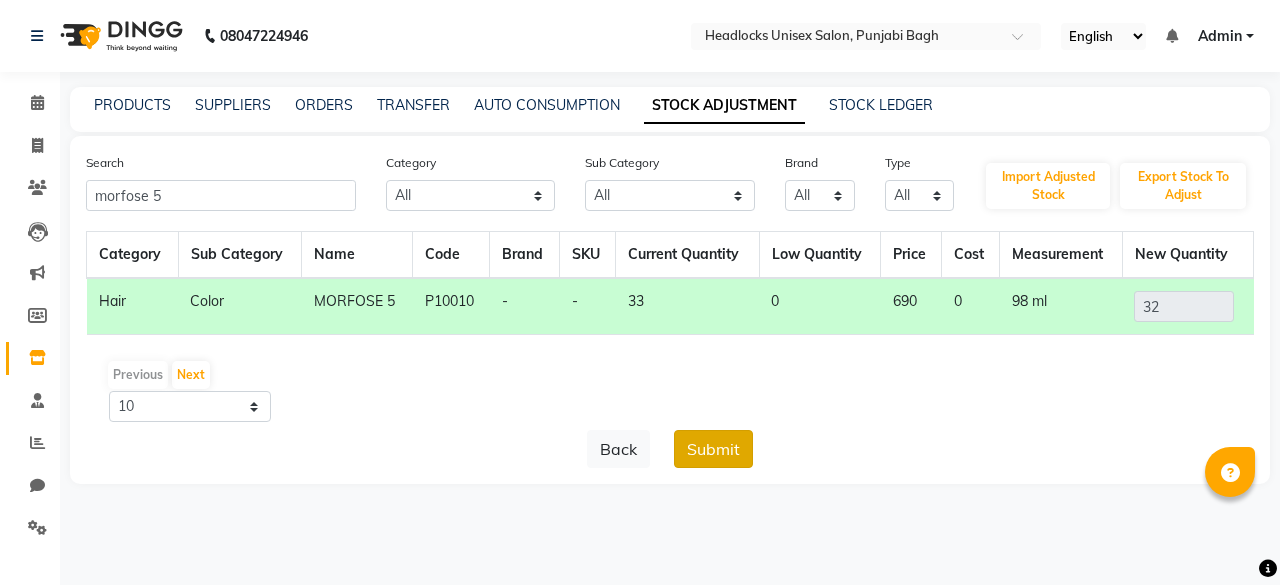 click on "Submit" 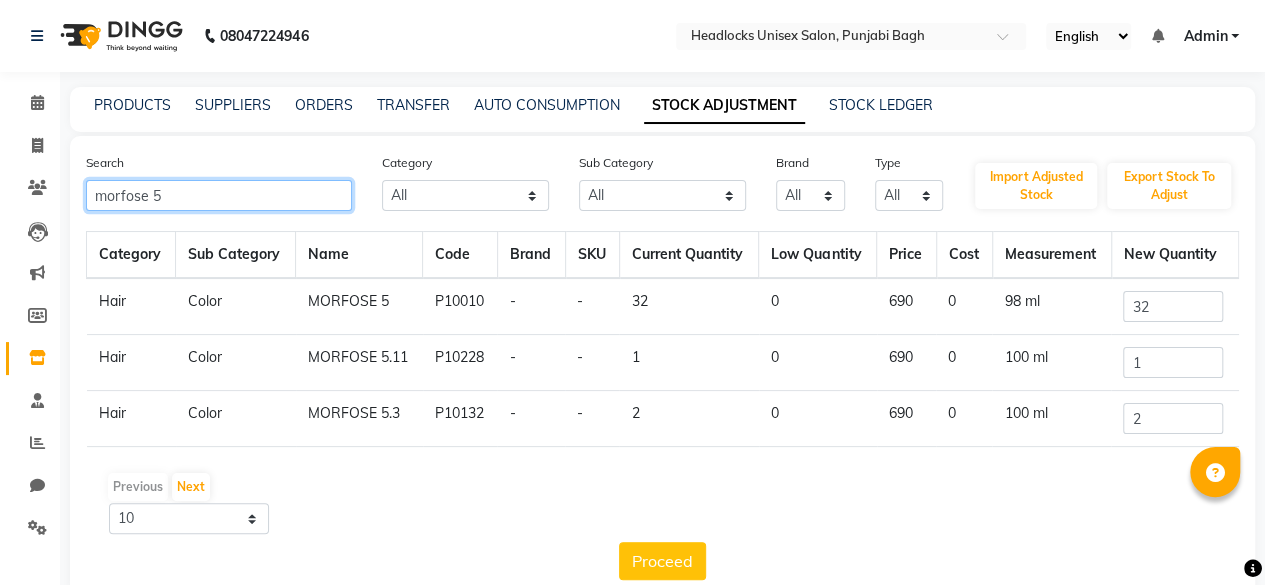click on "morfose 5" 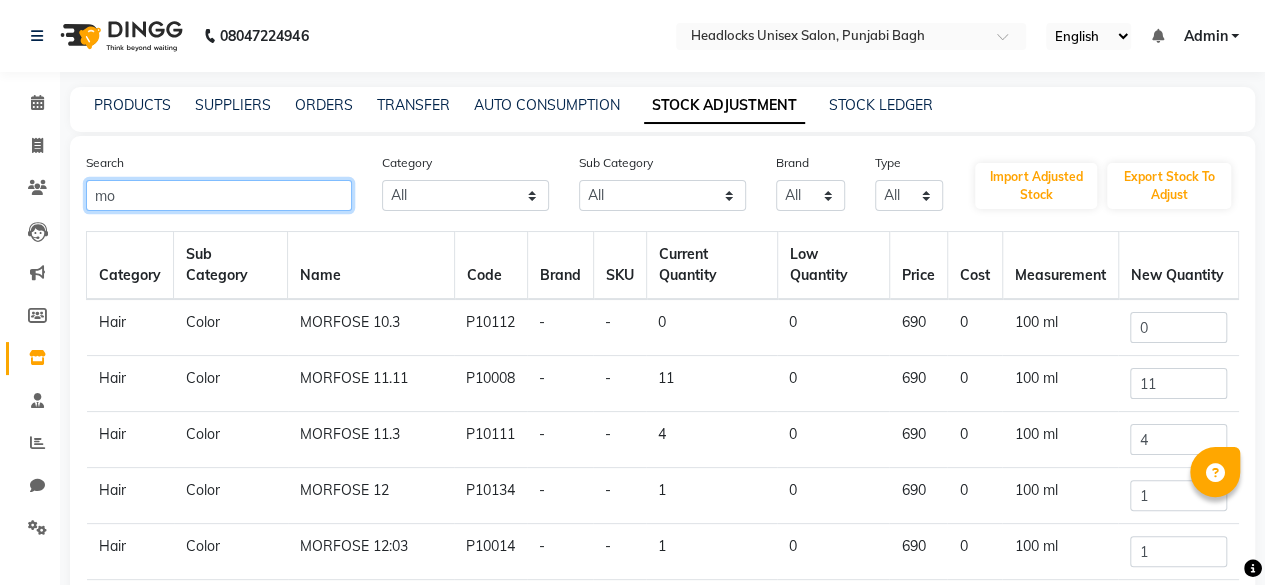 type on "m" 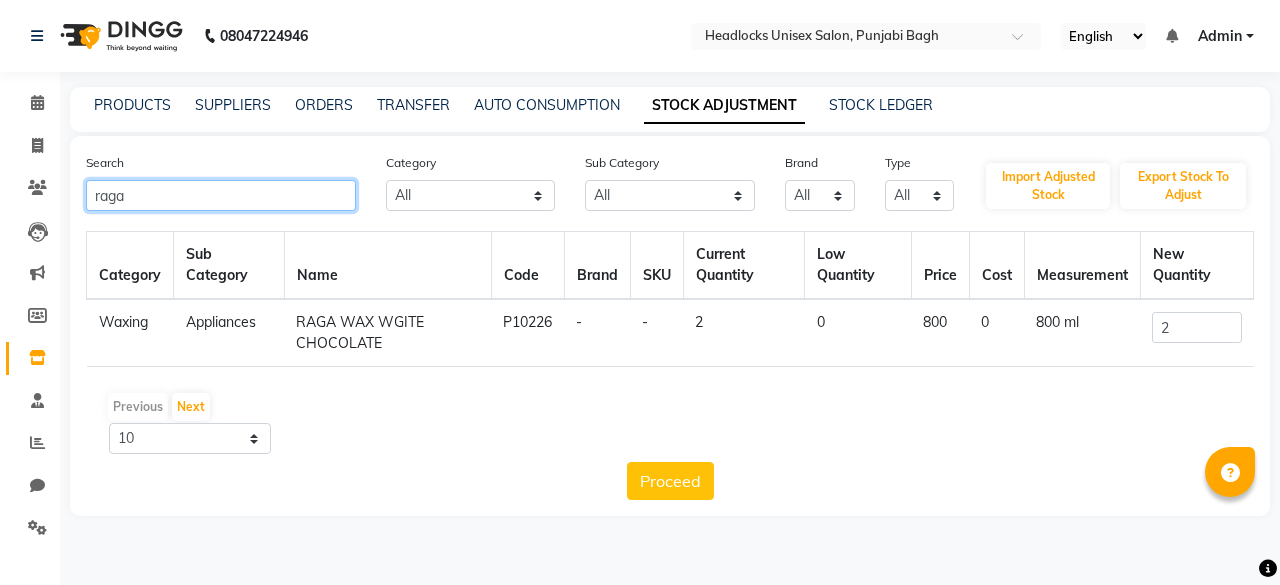 type on "raga" 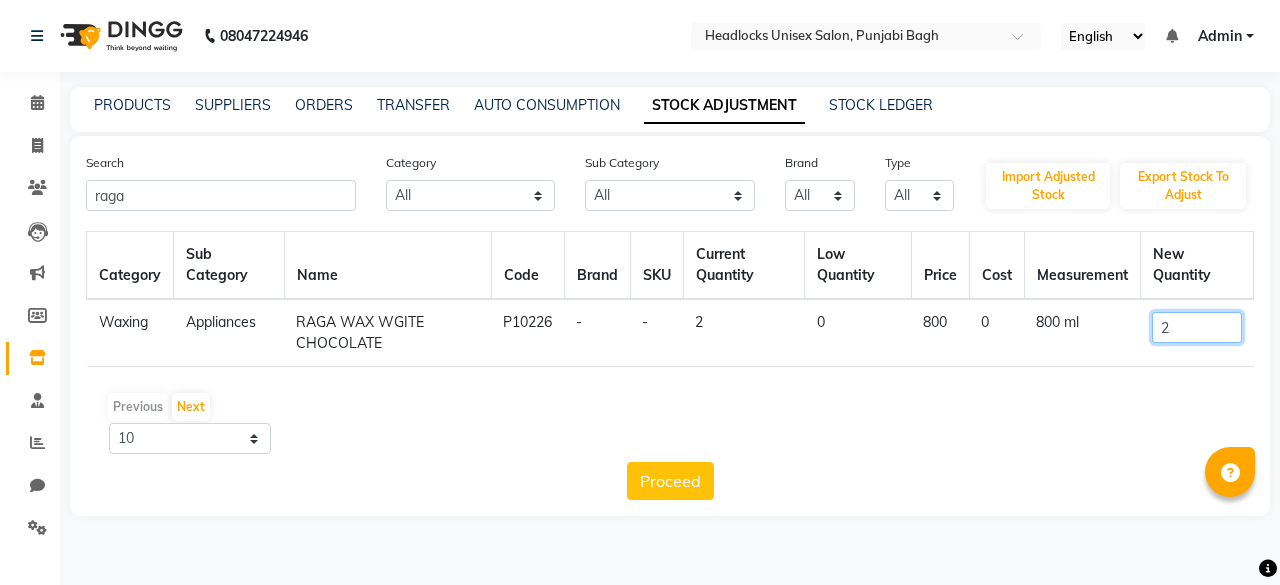 click on "2" 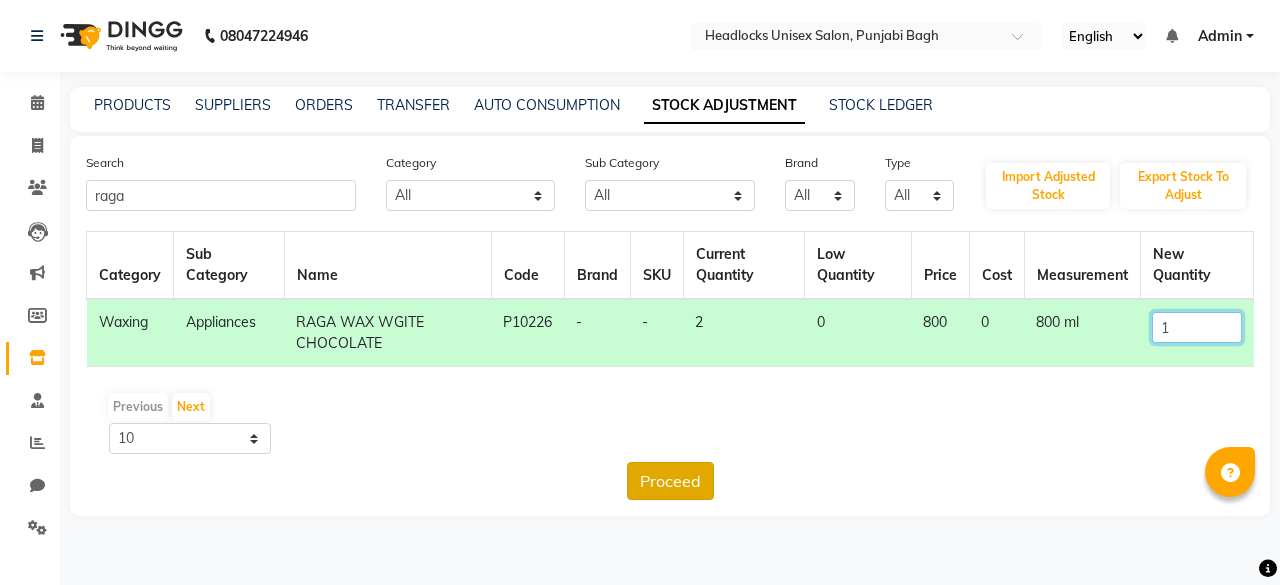 type on "1" 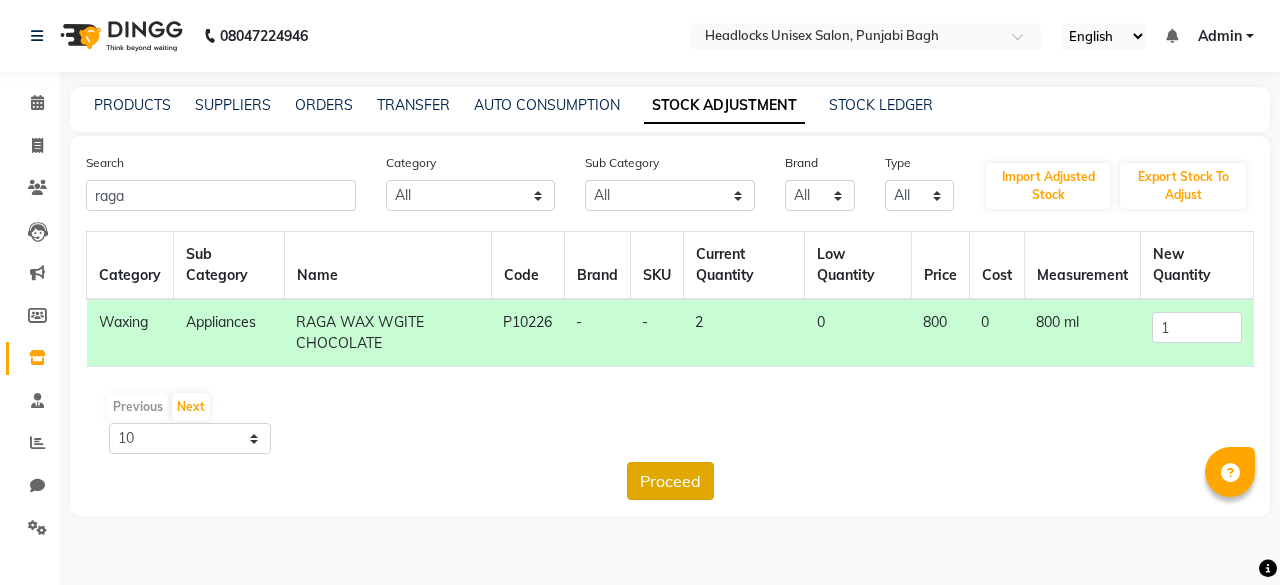click on "Proceed" 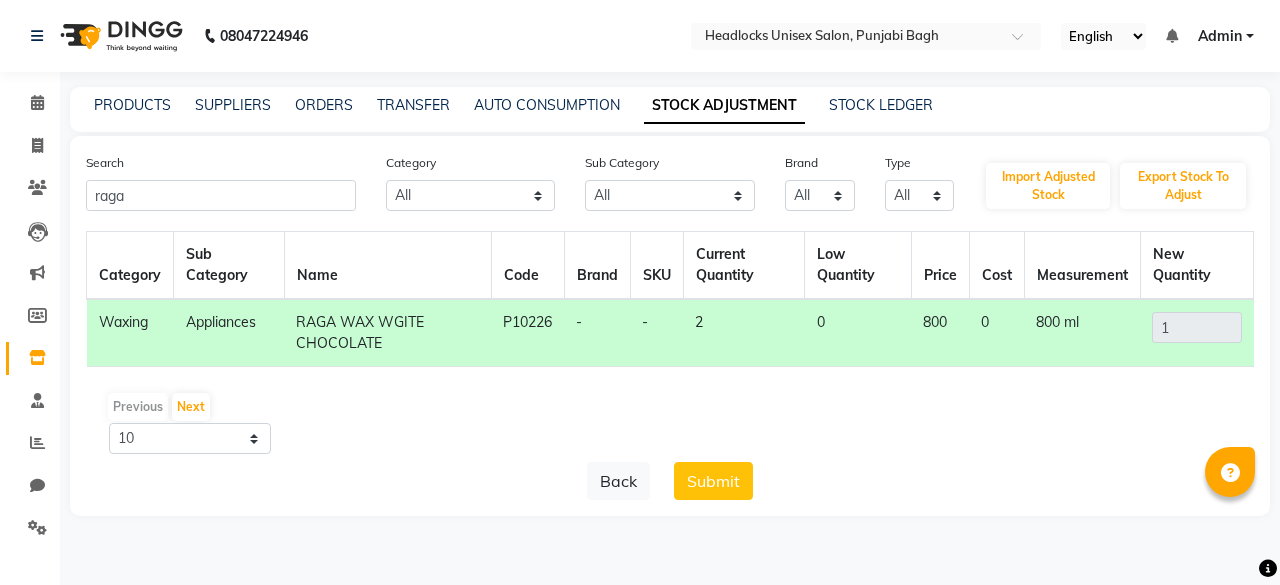 click on "Submit" 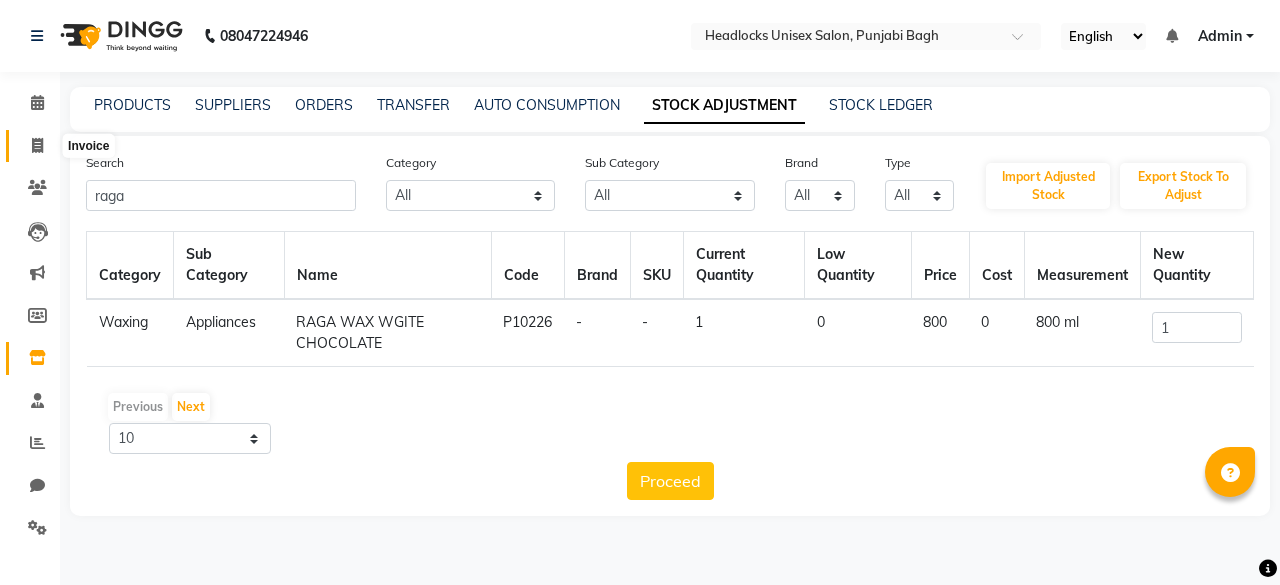 click 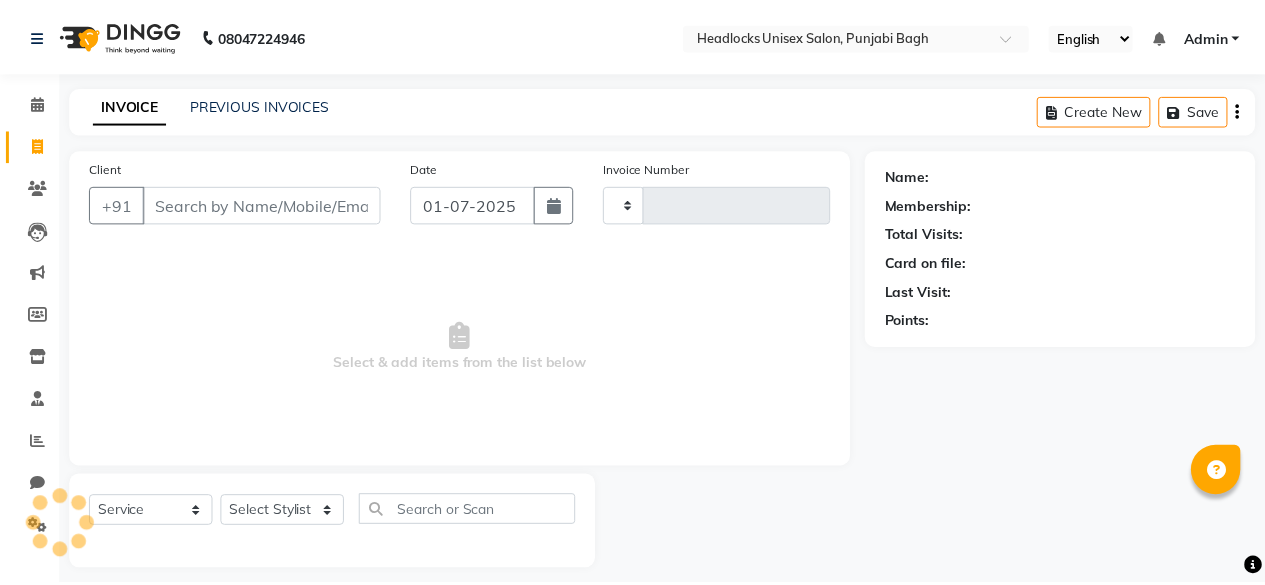 scroll, scrollTop: 15, scrollLeft: 0, axis: vertical 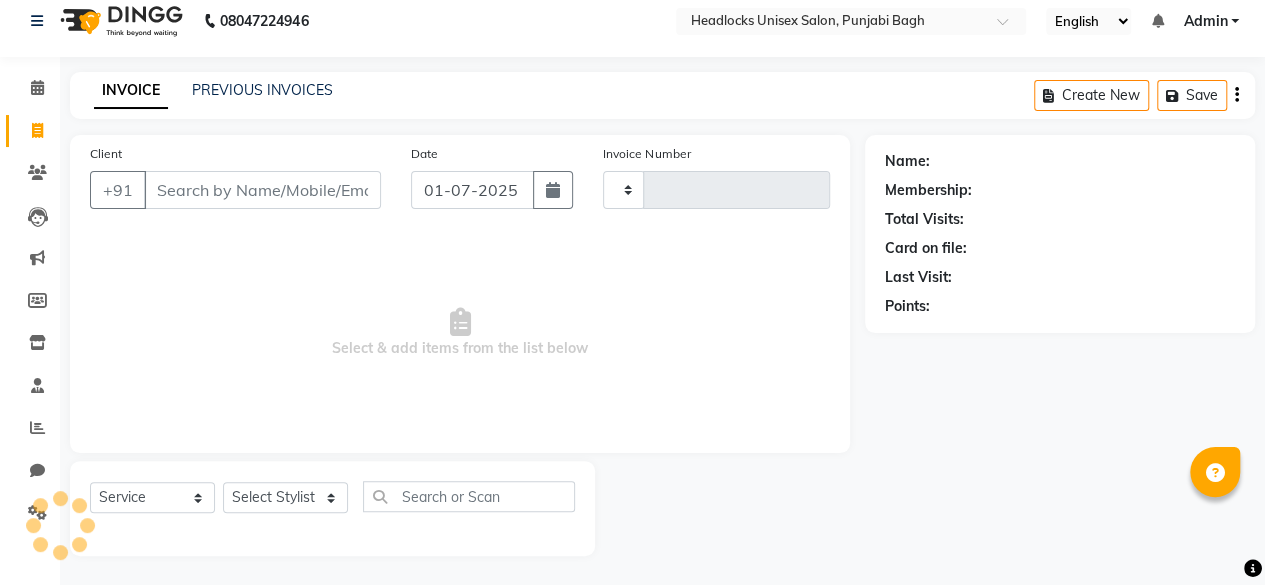 type on "3258" 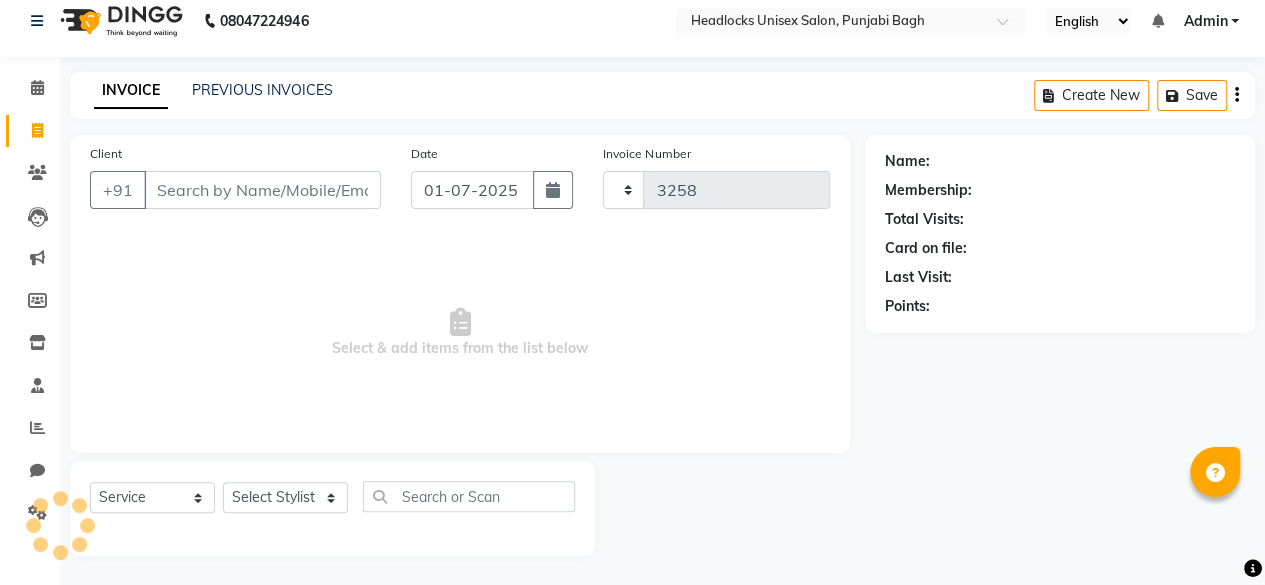 select on "7719" 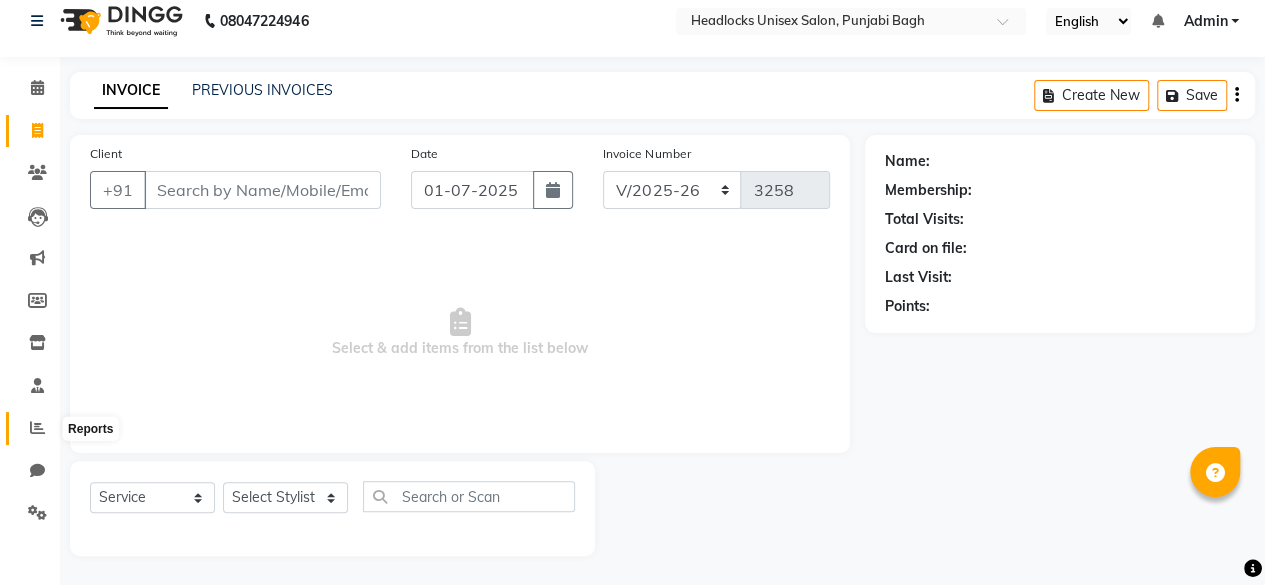 click 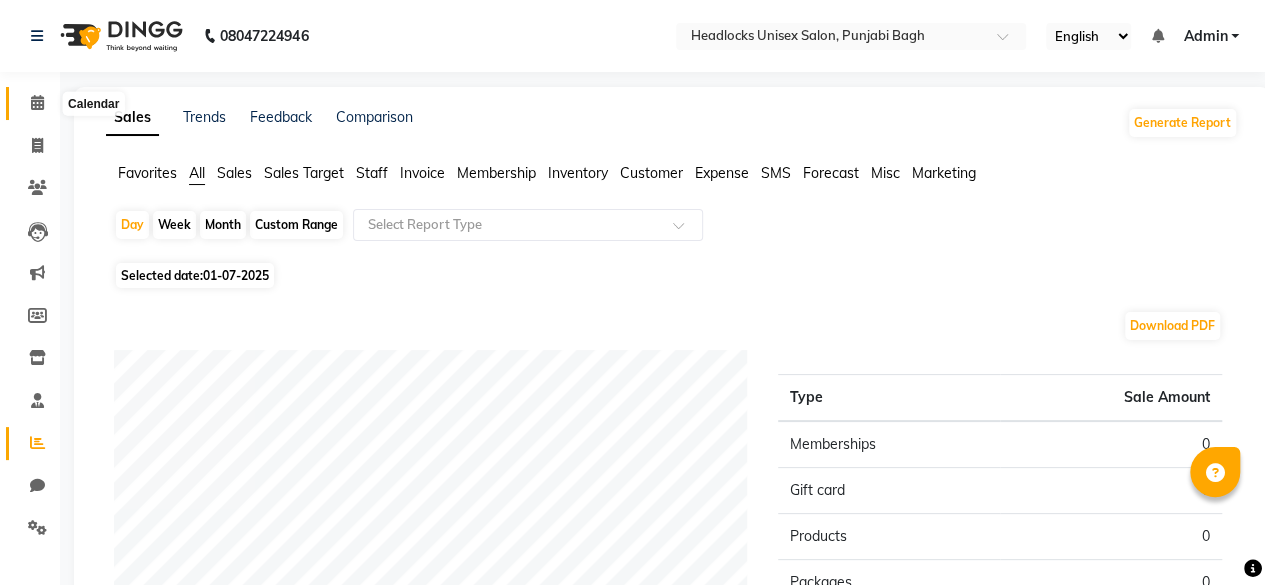 click 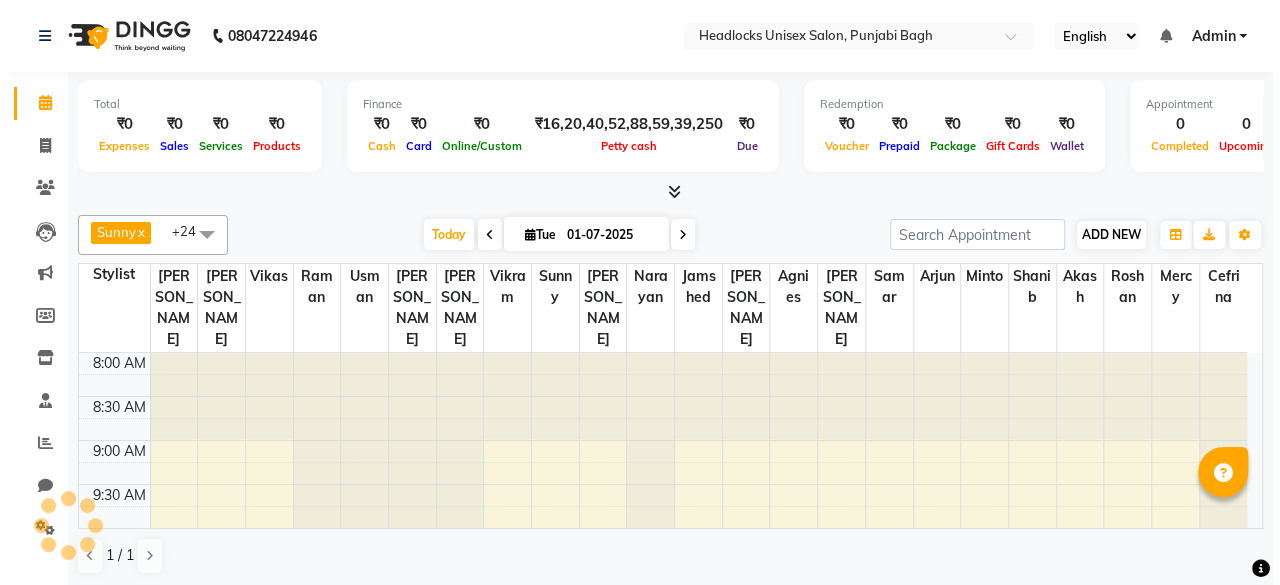 scroll, scrollTop: 0, scrollLeft: 0, axis: both 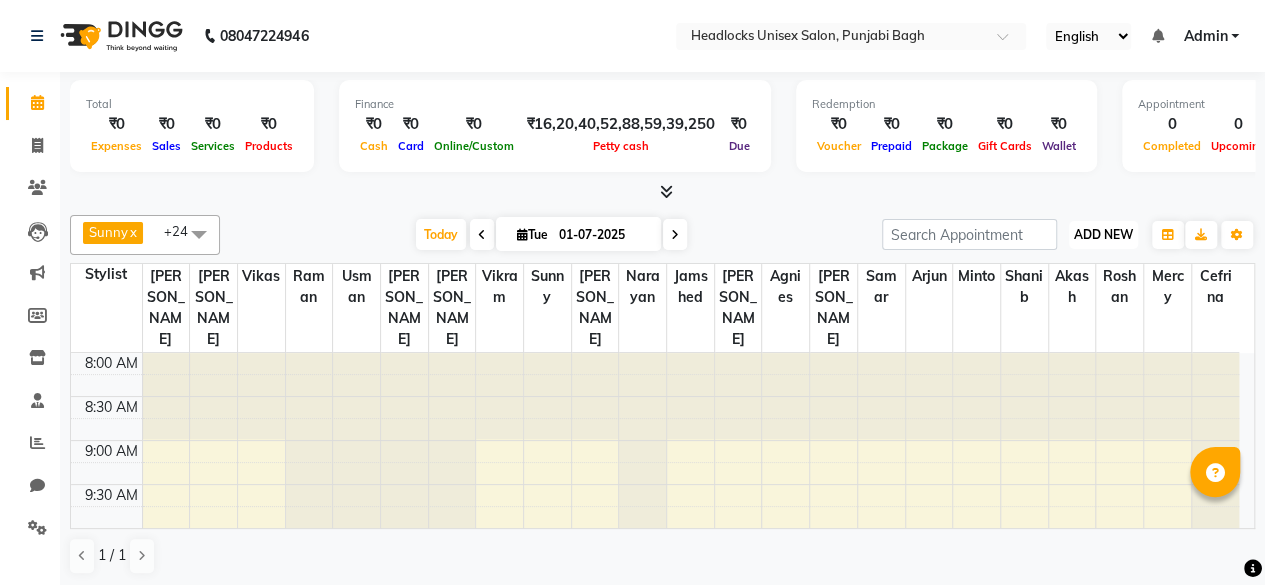 click on "ADD NEW" at bounding box center (1103, 234) 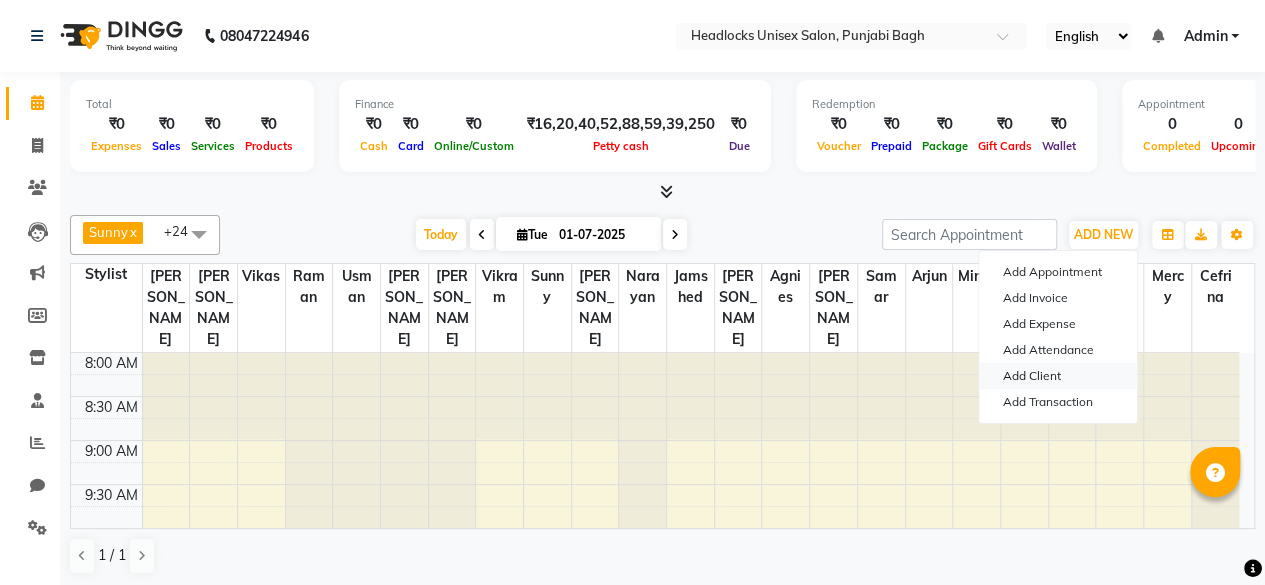 click on "Add Client" at bounding box center [1058, 376] 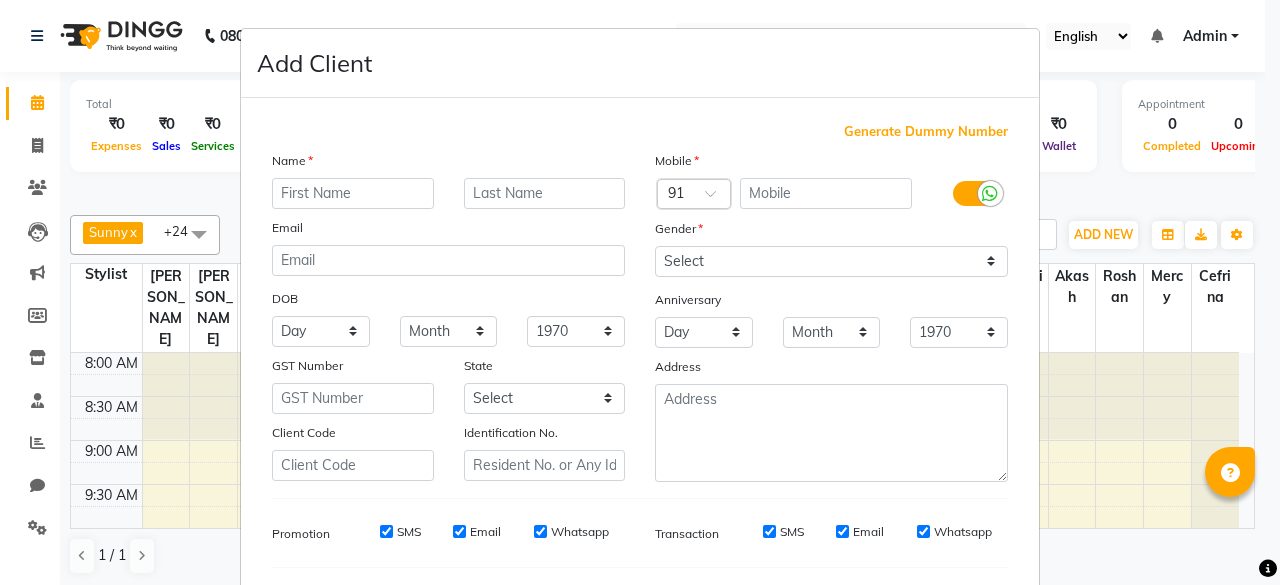 scroll, scrollTop: 260, scrollLeft: 0, axis: vertical 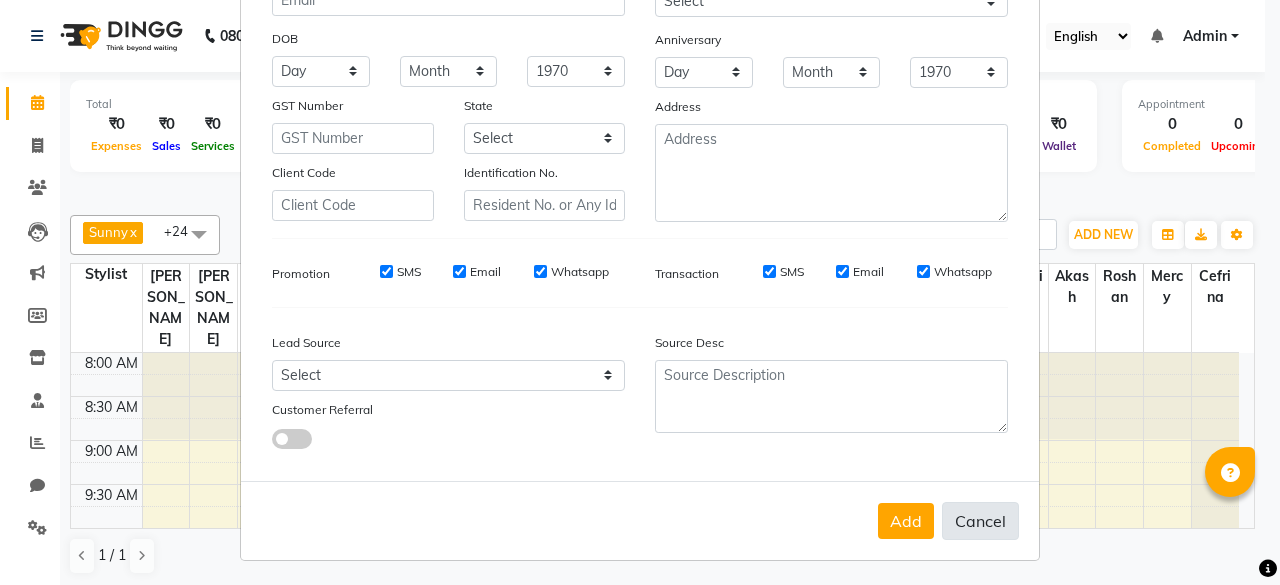 click on "Cancel" at bounding box center (980, 521) 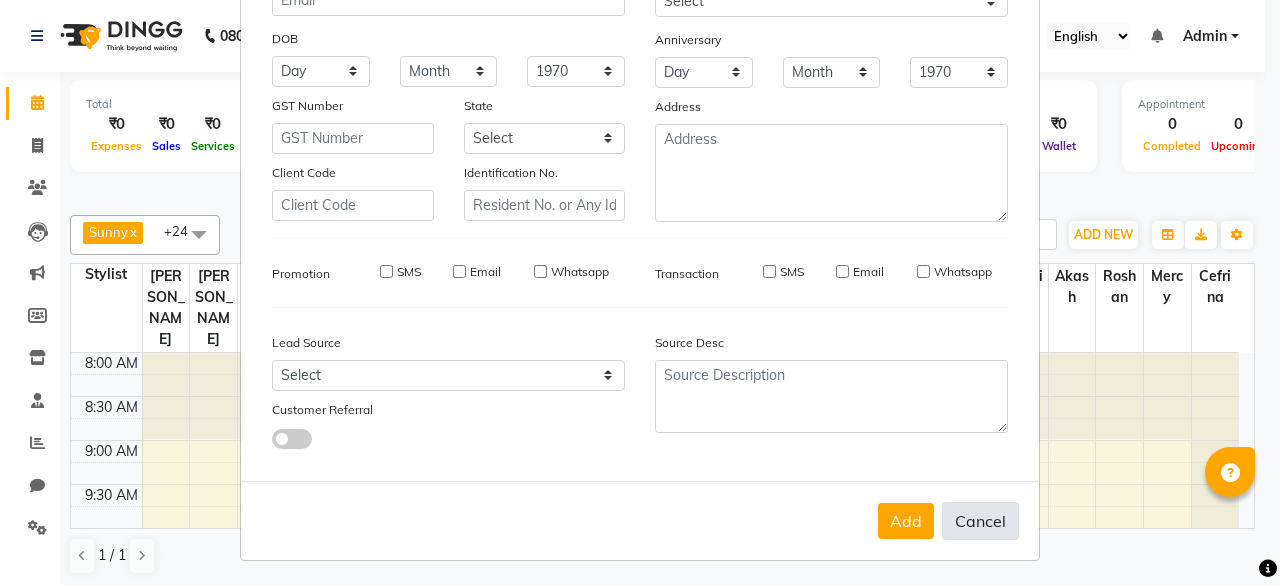 select 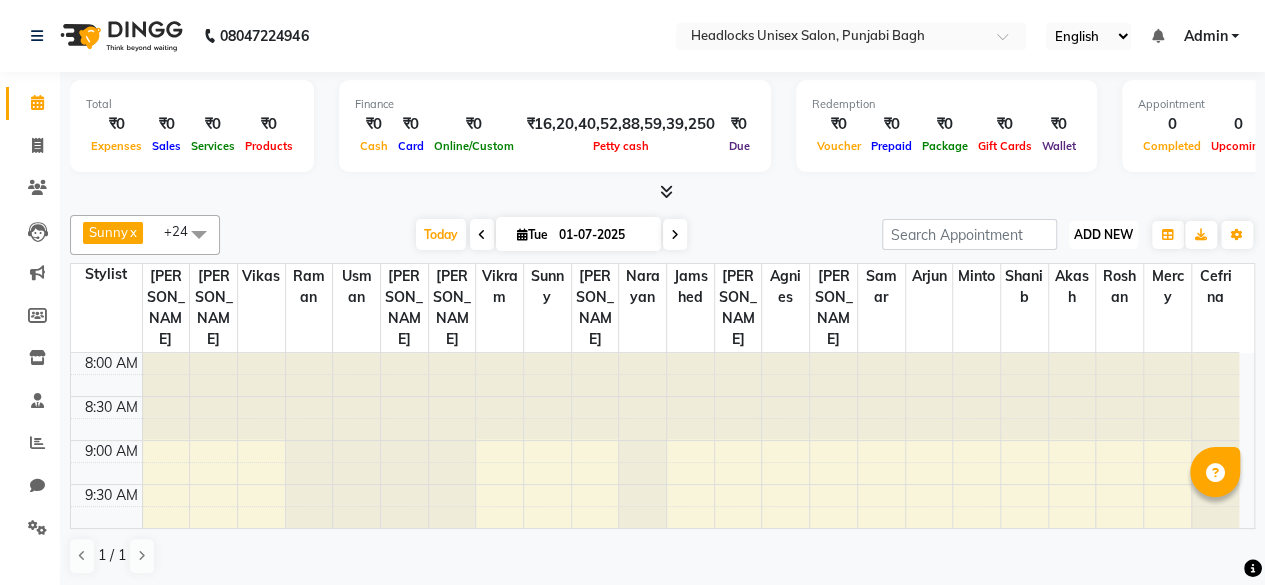 click on "ADD NEW" at bounding box center (1103, 234) 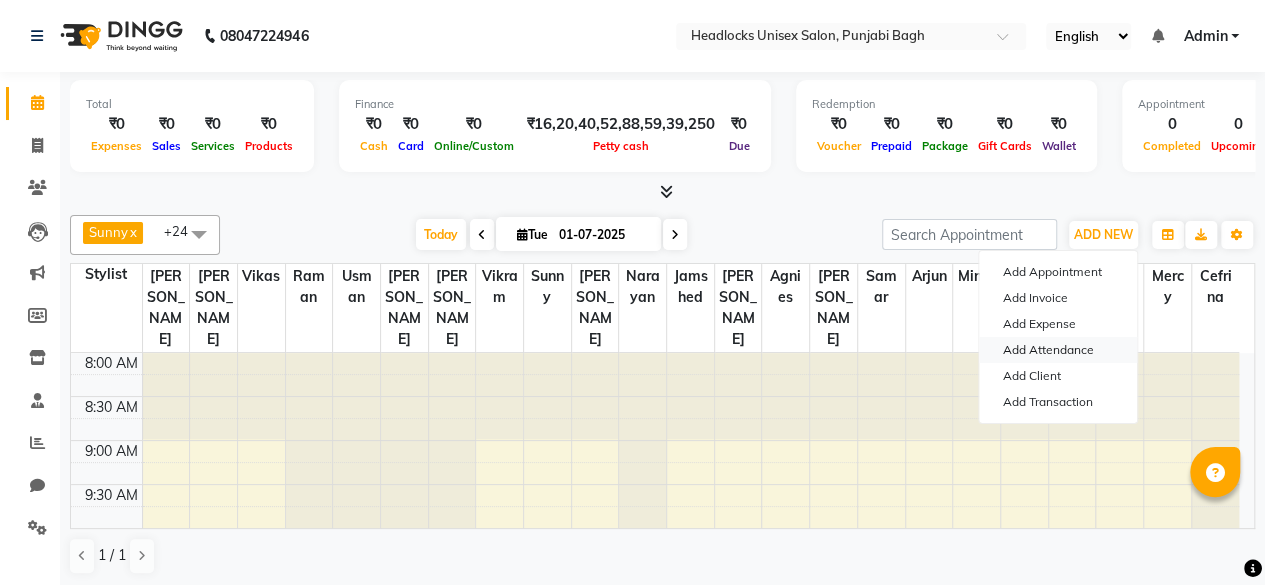 click on "Add Attendance" at bounding box center [1058, 350] 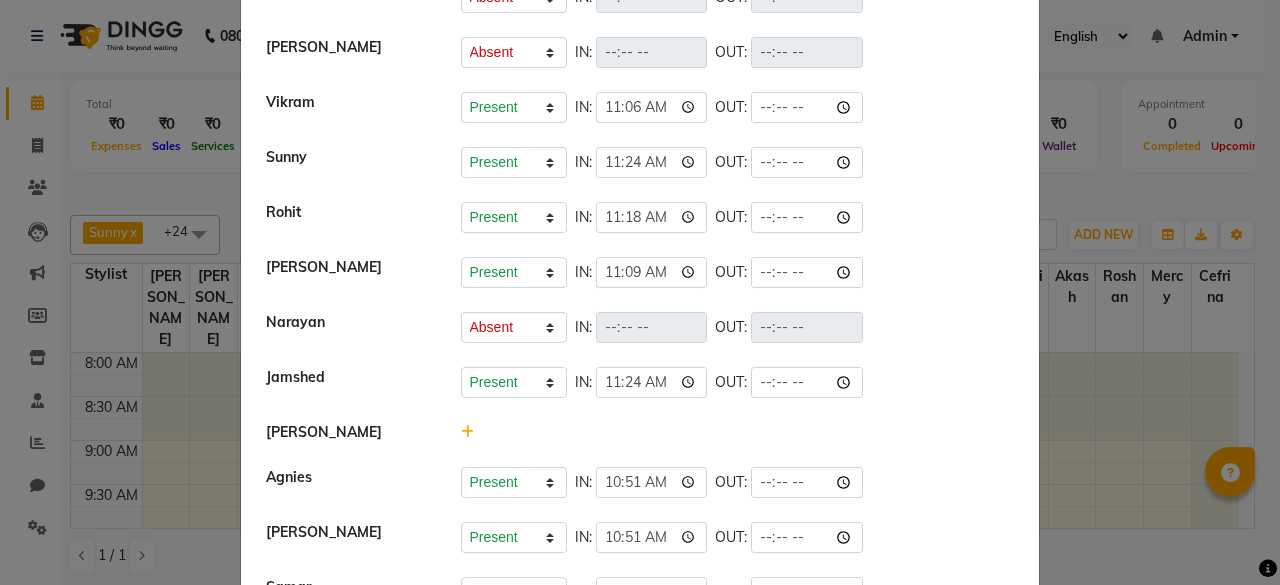 scroll, scrollTop: 436, scrollLeft: 0, axis: vertical 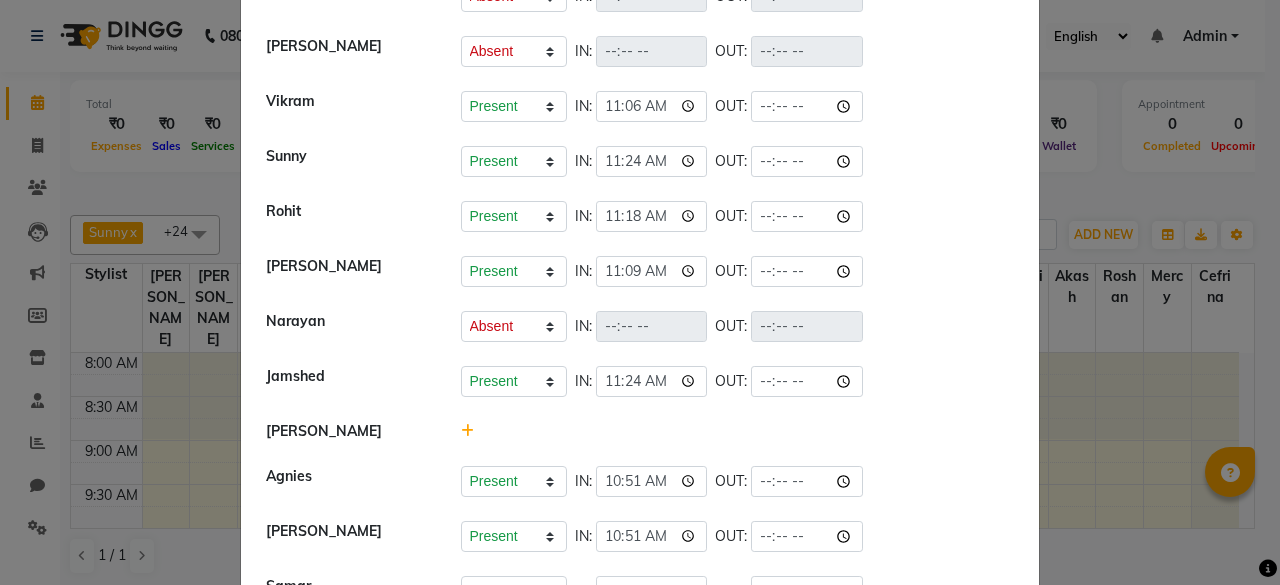 click 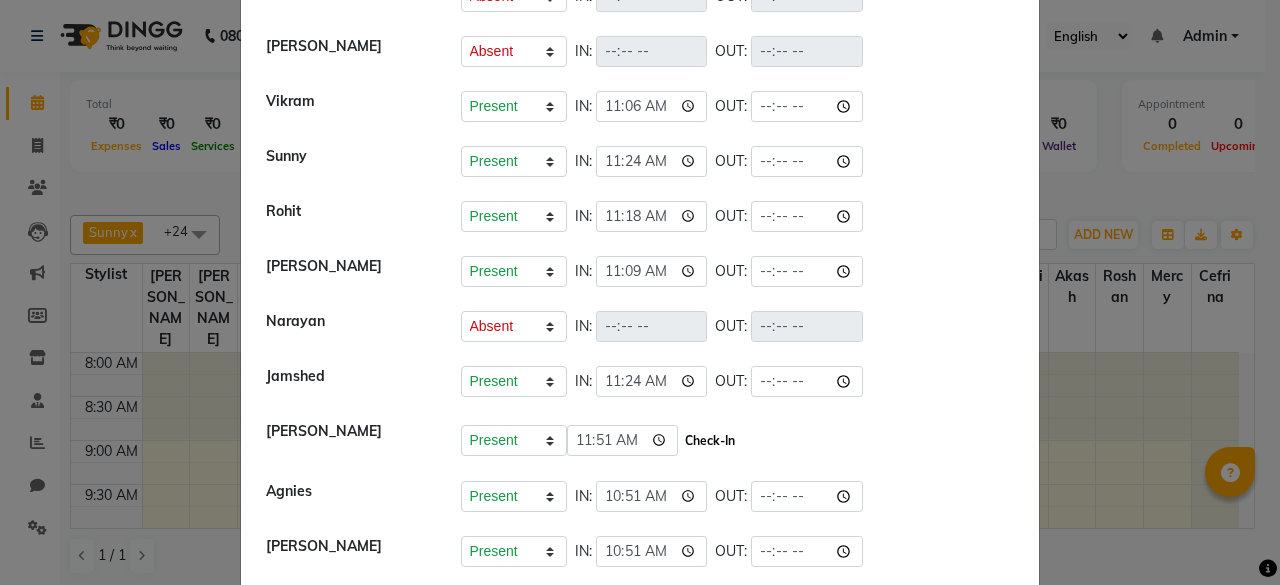 click on "Check-In" 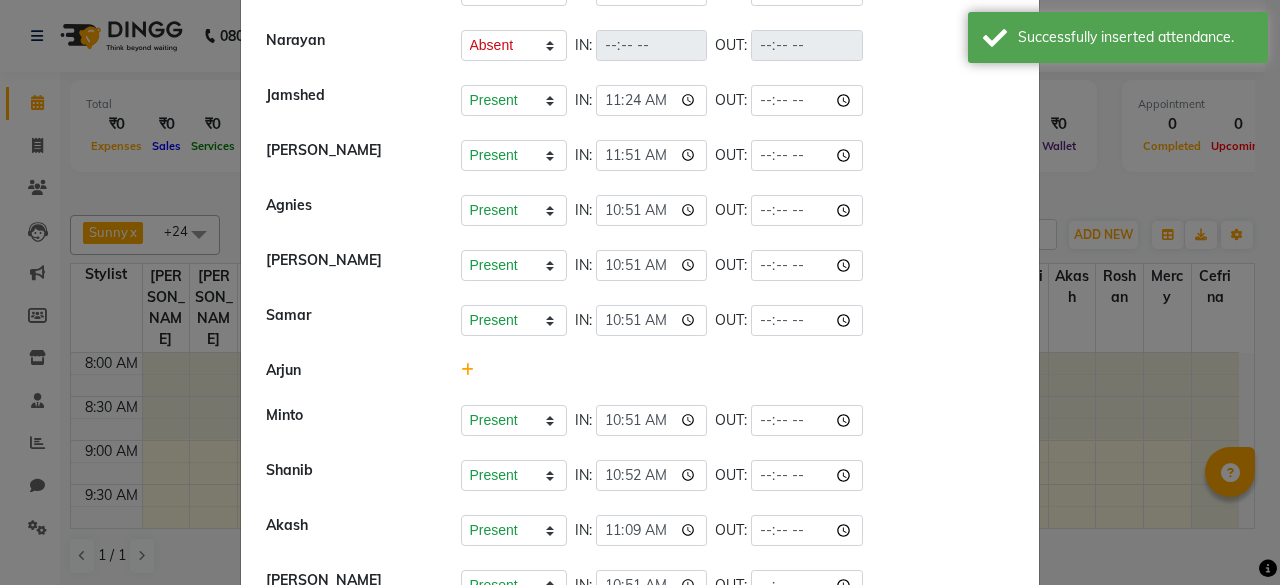 scroll, scrollTop: 718, scrollLeft: 0, axis: vertical 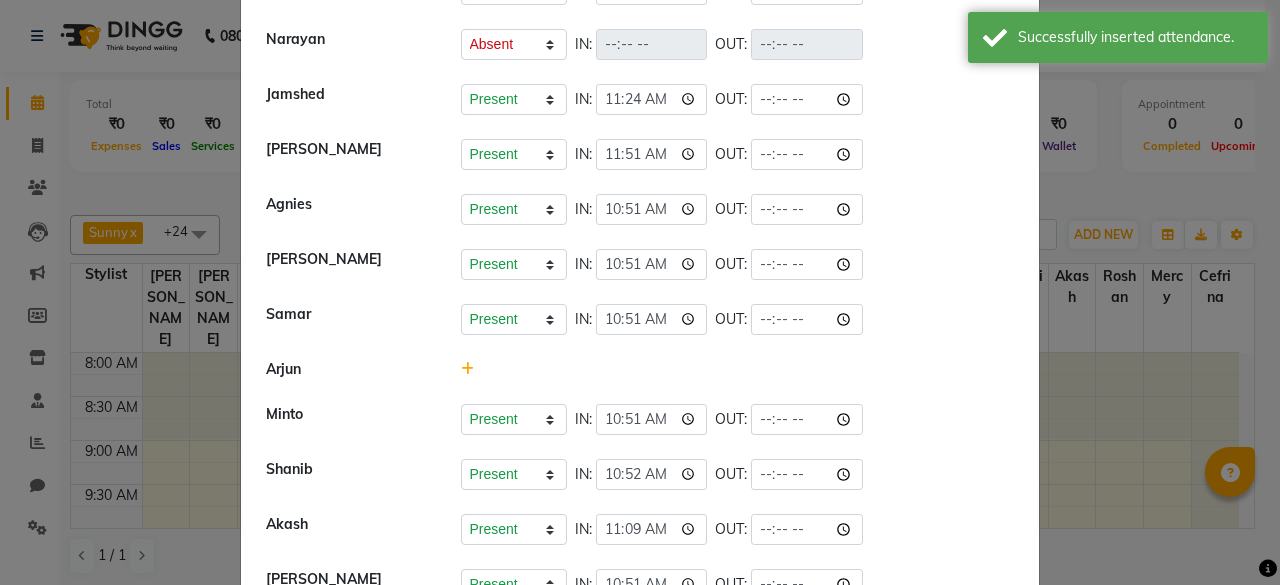 click 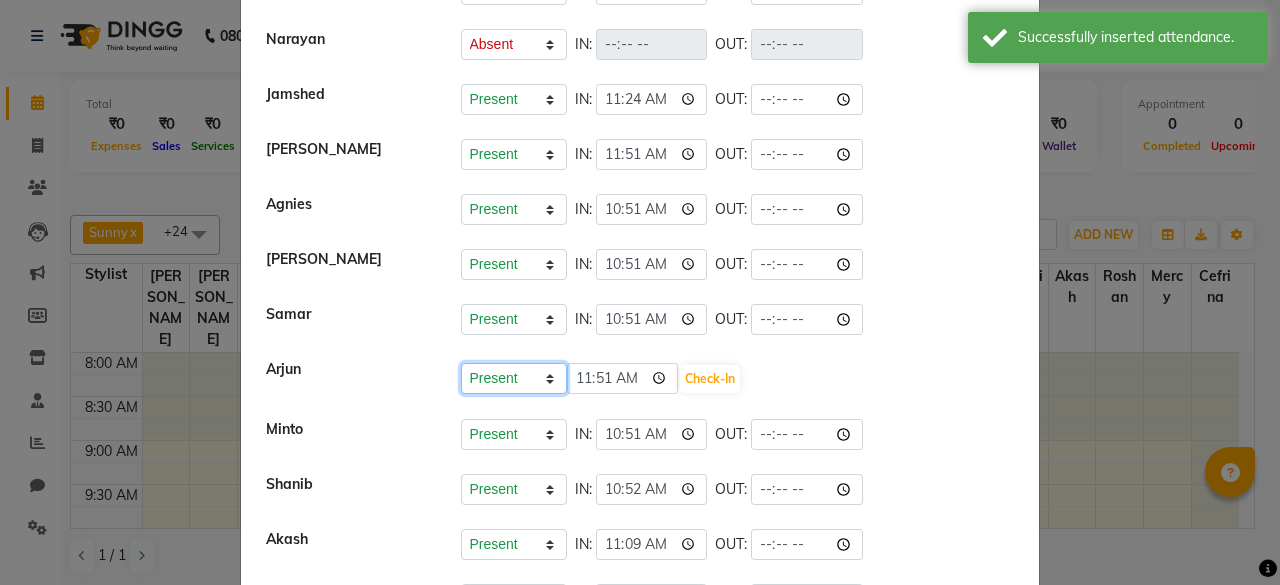 click on "Present Absent Late Half Day Weekly Off" 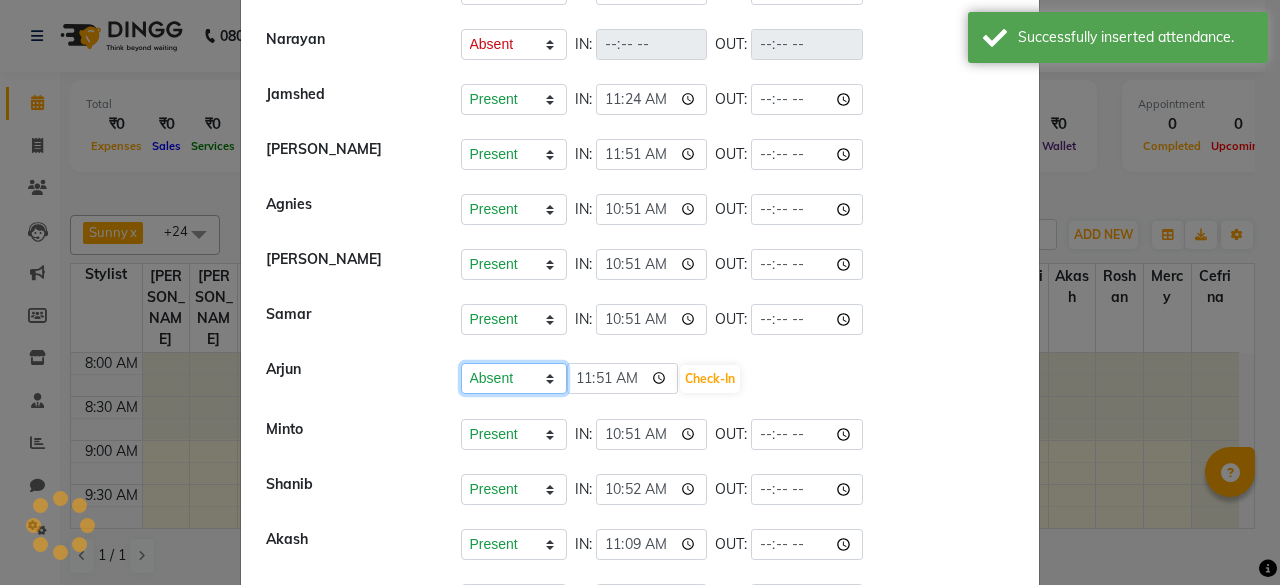 click on "Present Absent Late Half Day Weekly Off" 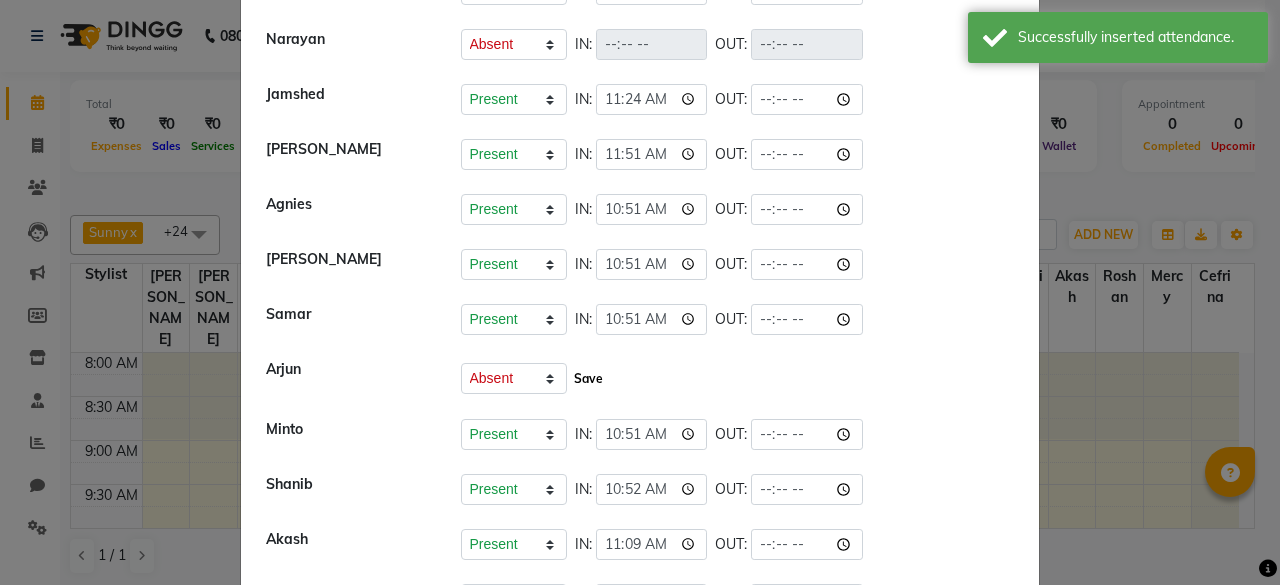 click on "Save" 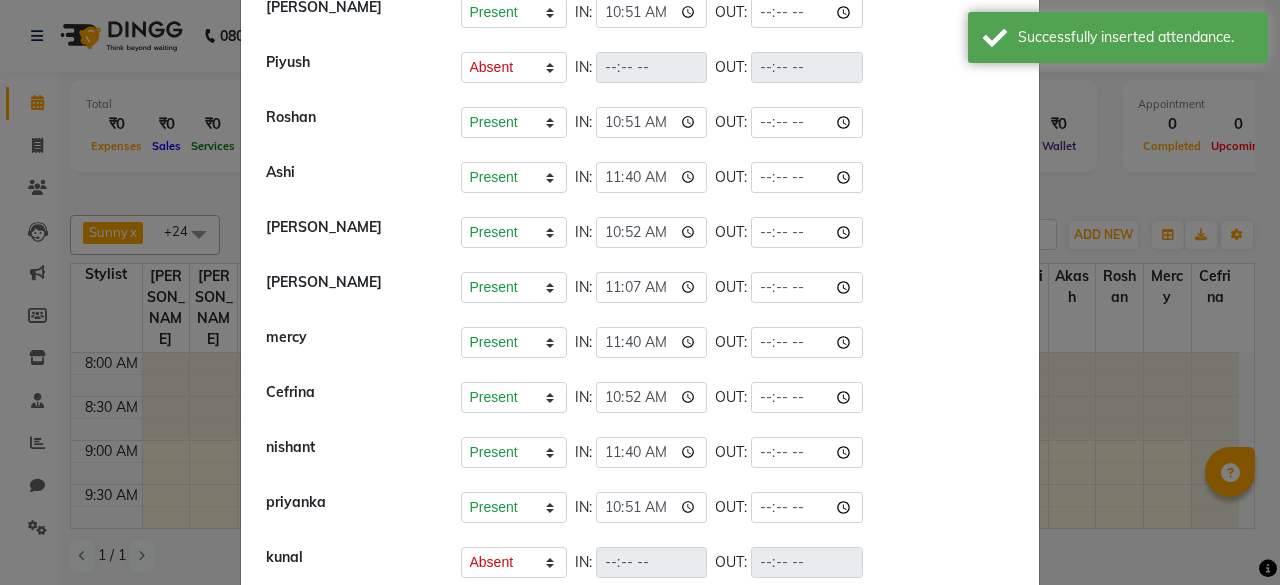 scroll, scrollTop: 1327, scrollLeft: 0, axis: vertical 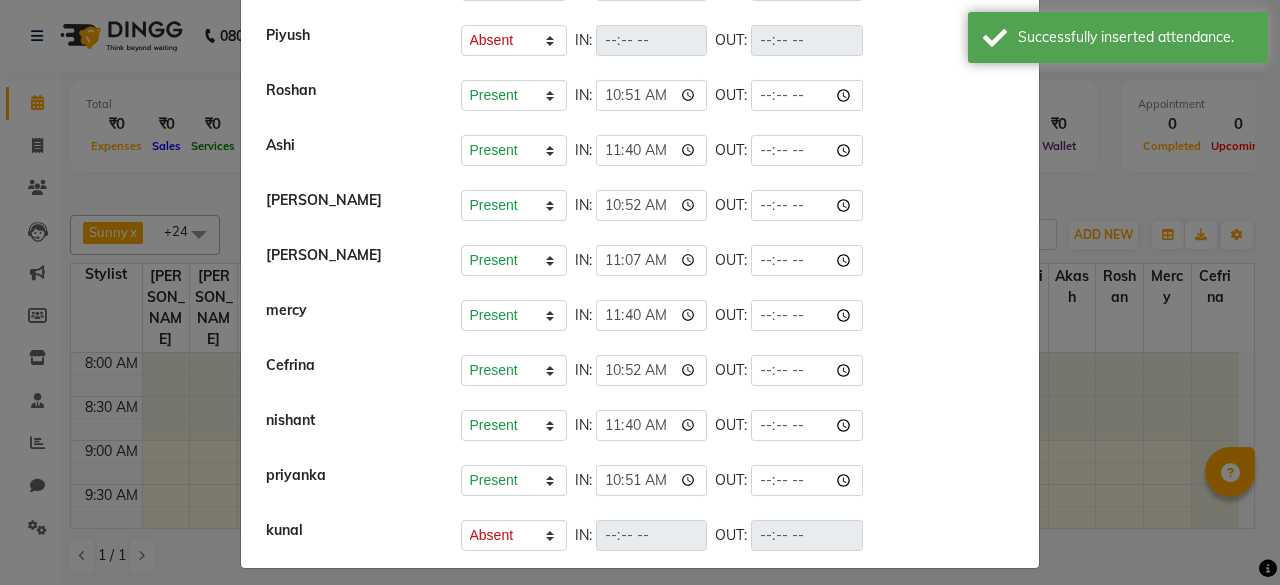 click on "Attendance ×   [PERSON_NAME]   Present   Absent   Late   Half Day   Weekly Off  IN:  10:50 OUT:   [PERSON_NAME]   Present   Absent   Late   Half Day   Weekly Off  IN:  10:50 OUT:   Ruby   Present   Absent   Late   Half Day   Weekly Off  IN:  OUT:   ⁠Vikas   Present   Absent   Late   Half Day   Weekly Off  IN:  11:18 OUT:   ⁠Raman   Present   Absent   Late   Half Day   Weekly Off  IN:  OUT:    ⁠Usman   Present   Absent   Late   Half Day   Weekly Off  IN:  OUT:   [PERSON_NAME]   Present   Absent   Late   Half Day   Weekly Off  IN:  OUT:   [PERSON_NAME]   Present   Absent   Late   Half Day   Weekly Off  IN:  OUT:   [PERSON_NAME]   Present   Absent   Late   Half Day   Weekly Off  IN:  11:06 OUT:    Sunny   Present   Absent   Late   Half Day   Weekly Off  IN:  11:24 OUT:   ⁠Rohit   Present   Absent   Late   Half Day   Weekly Off  IN:  11:18 OUT:   [PERSON_NAME]   Present   Absent   Late   Half Day   Weekly Off  IN:  11:09 OUT:   ⁠[PERSON_NAME]   Present   Absent   Late   Half Day   Weekly Off  IN:  OUT:   Jamshed   Present   Absent   Late   Half Day" 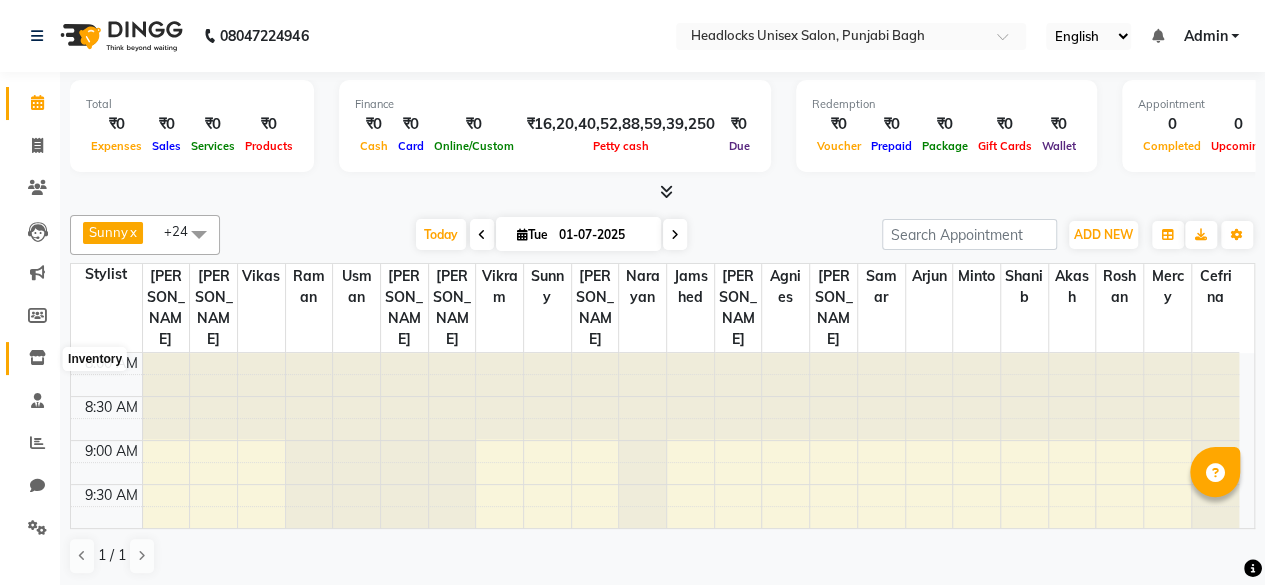 click 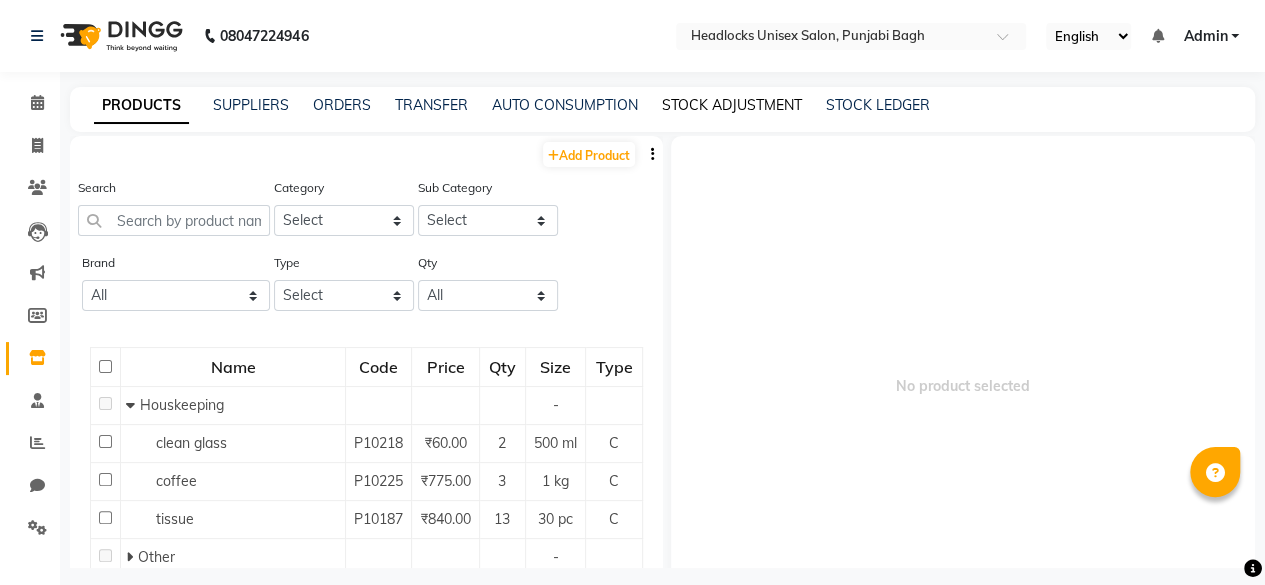 click on "STOCK ADJUSTMENT" 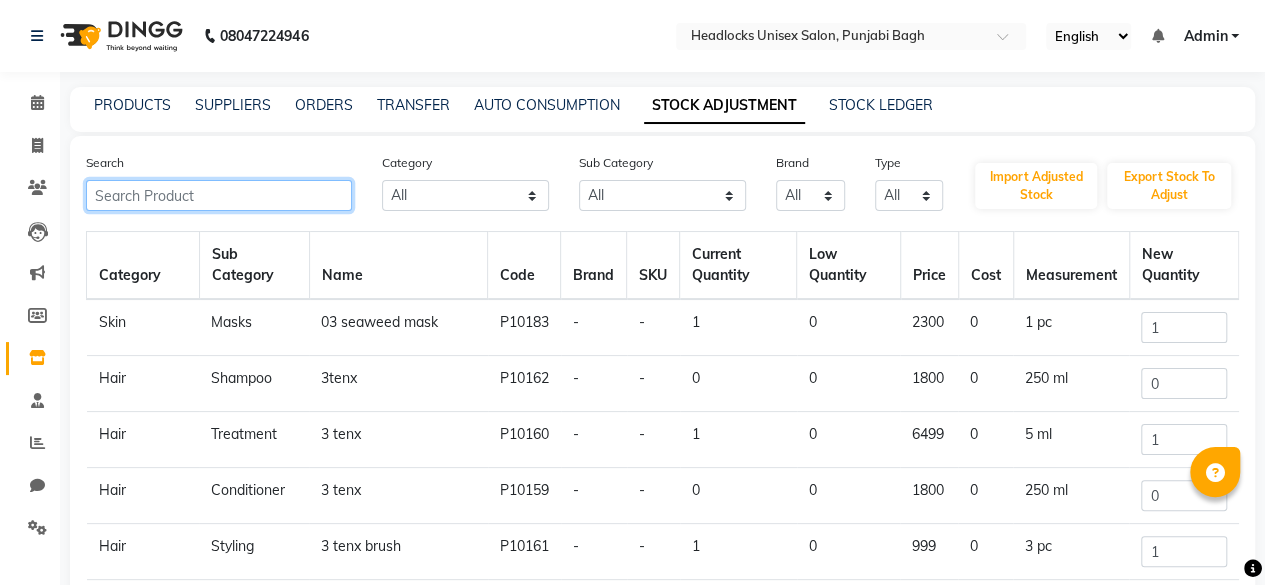 click 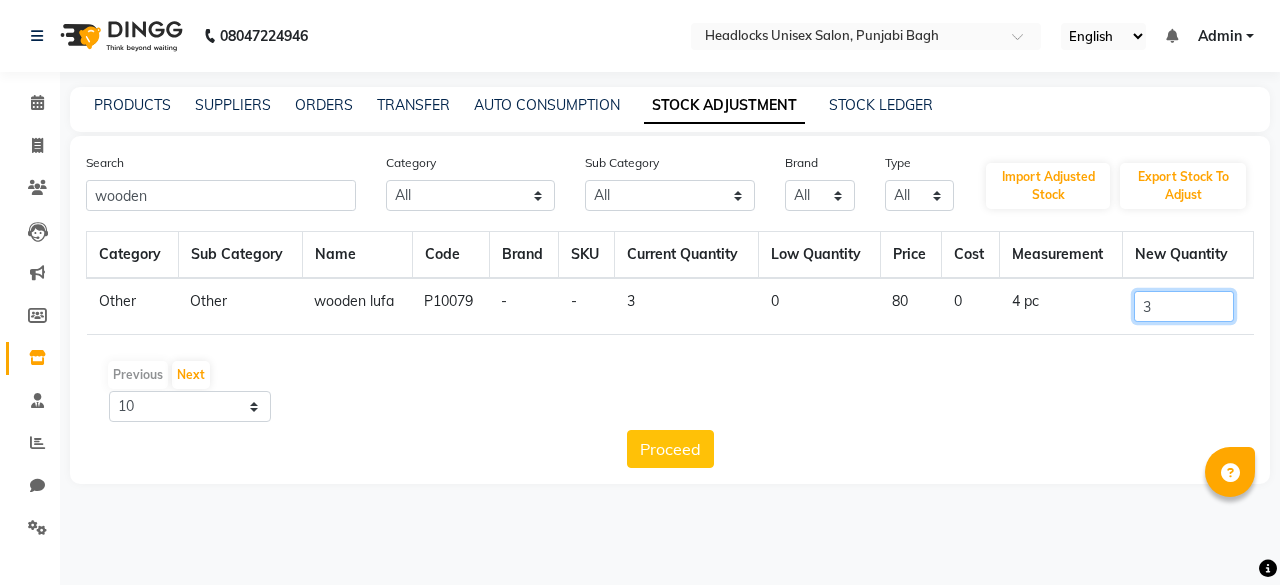 click on "3" 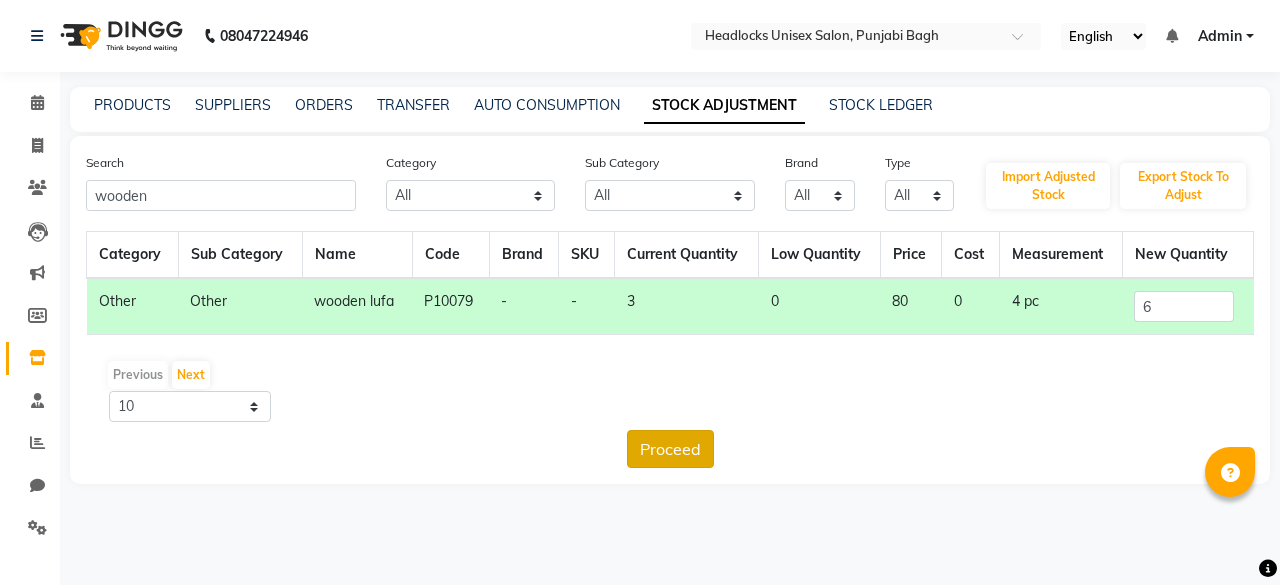 click on "Proceed" 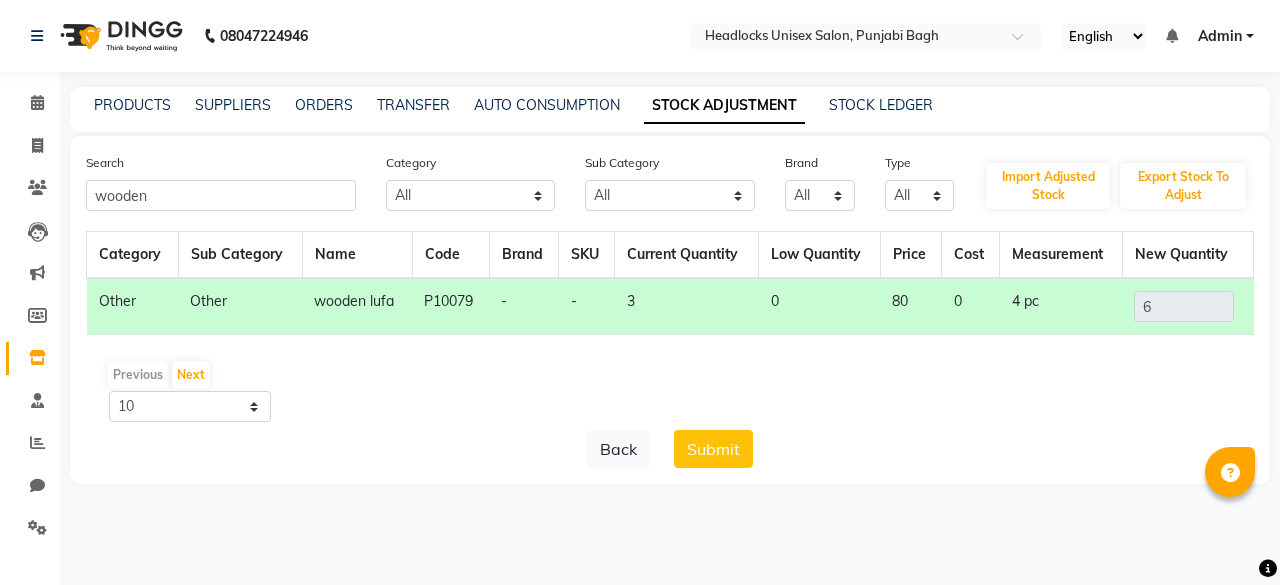 click on "Back   Submit" 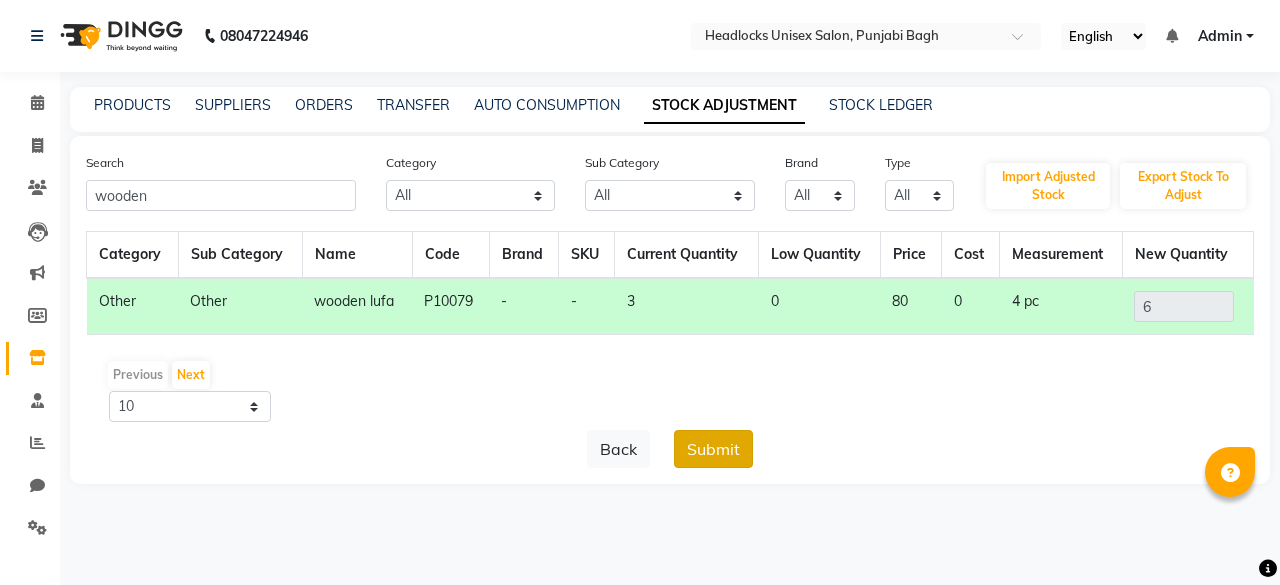click on "Submit" 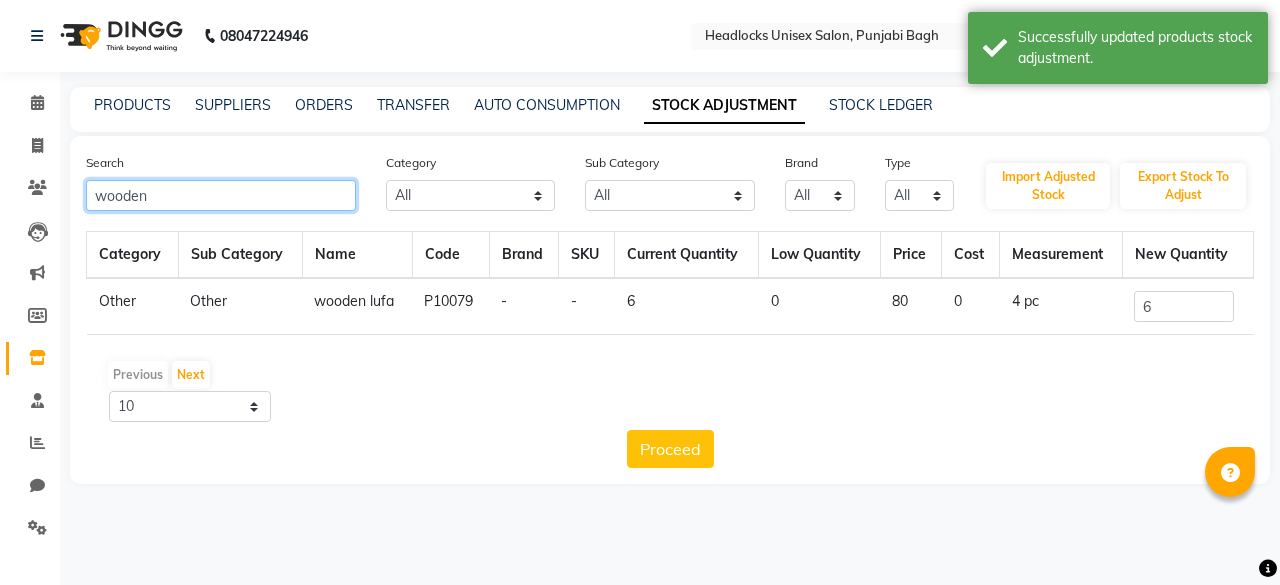 click on "wooden" 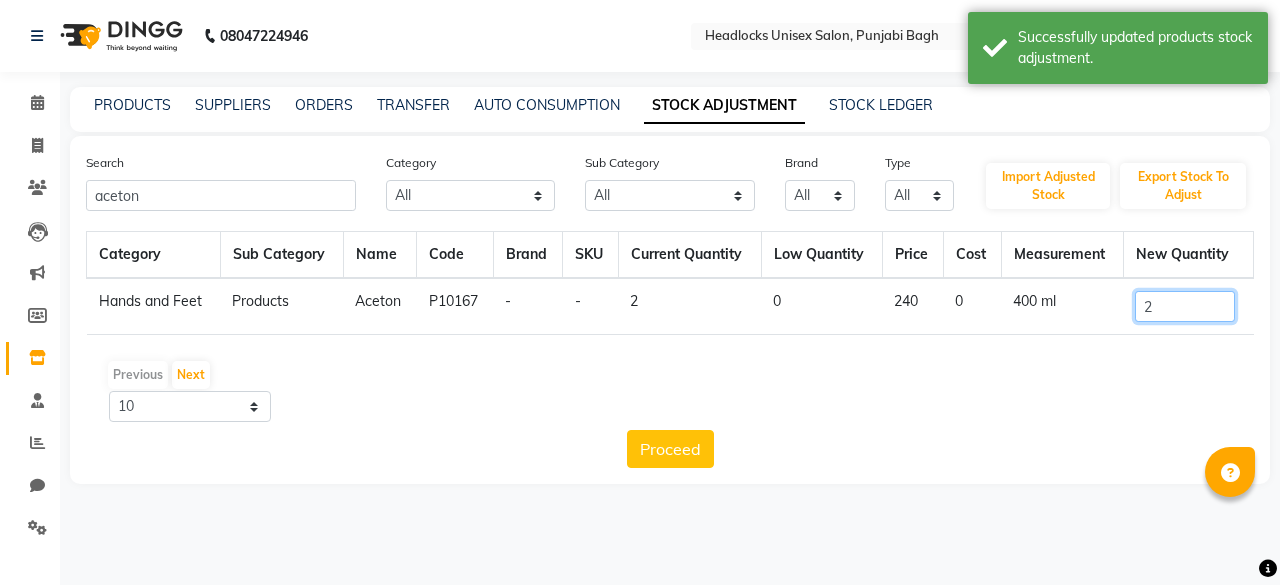drag, startPoint x: 1177, startPoint y: 289, endPoint x: 1172, endPoint y: 310, distance: 21.587032 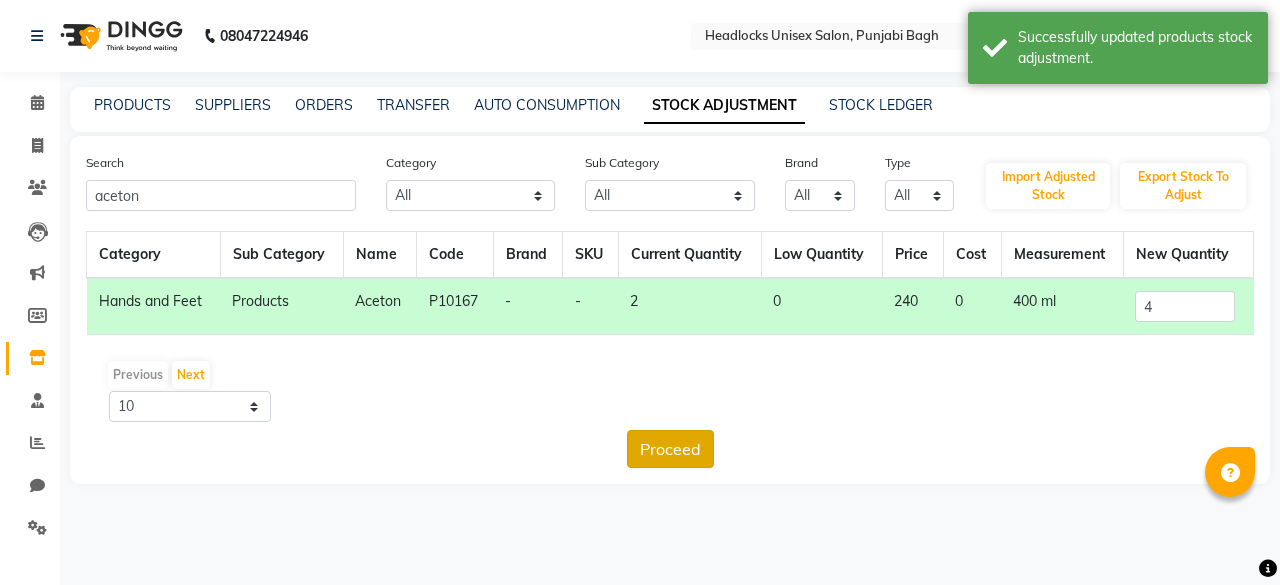 click on "Proceed" 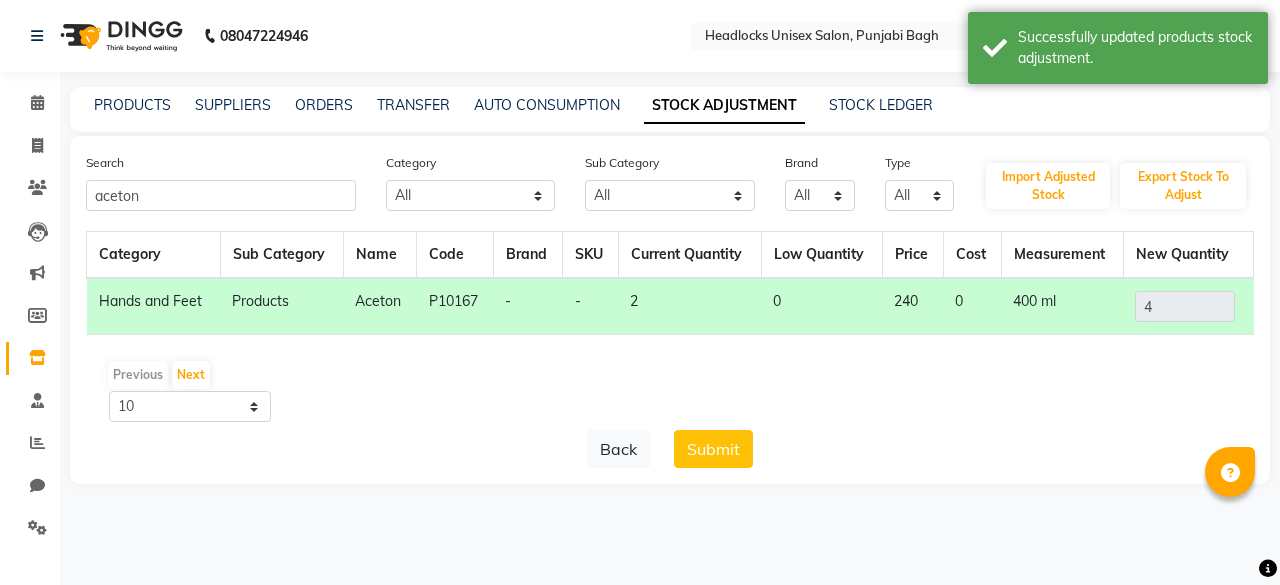 click on "Back" 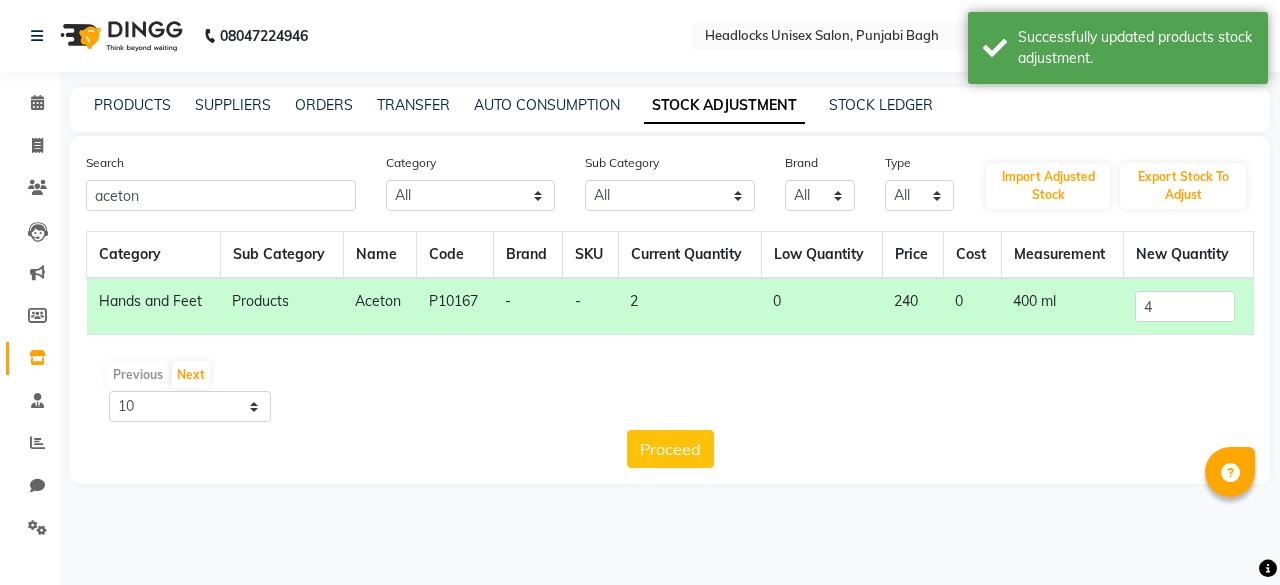 click on "Proceed" 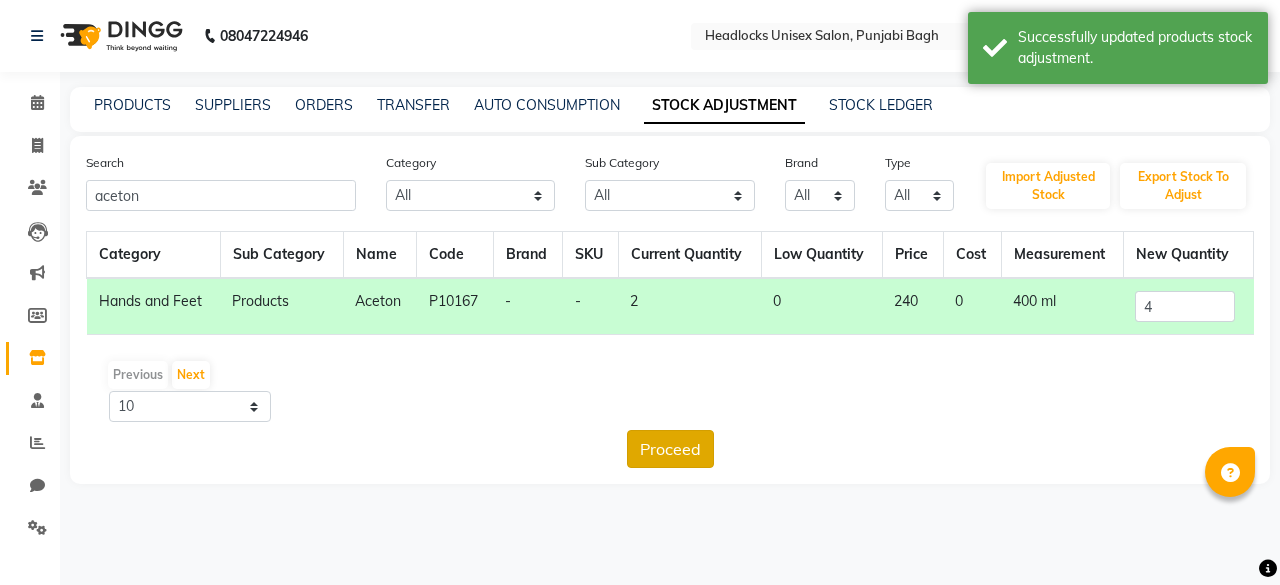 click on "Proceed" 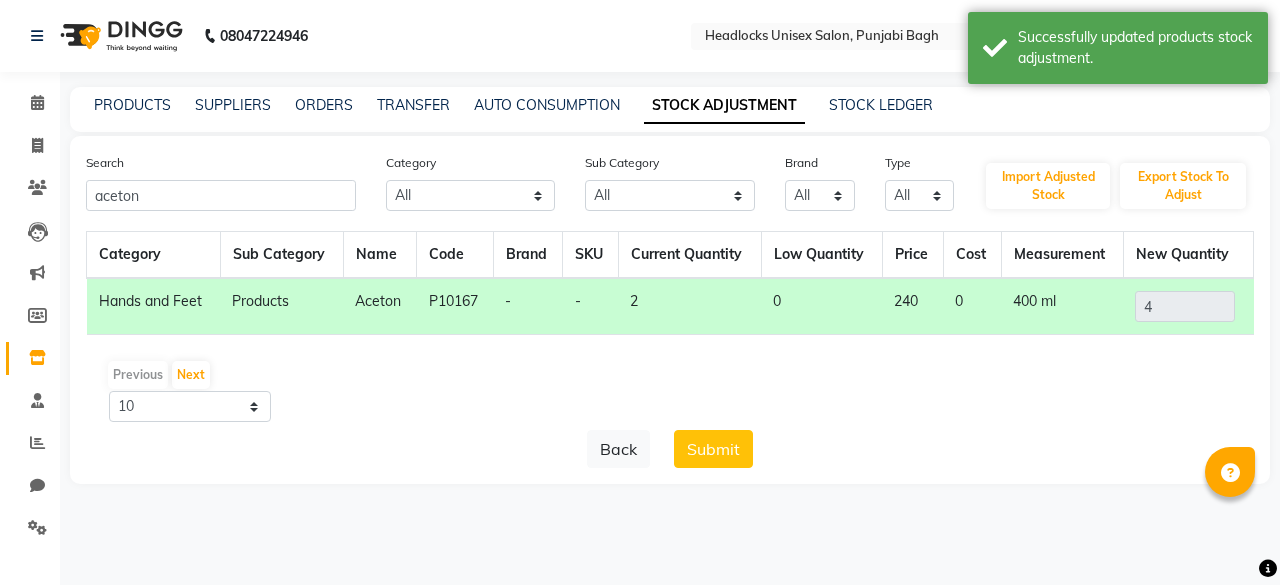 click on "Submit" 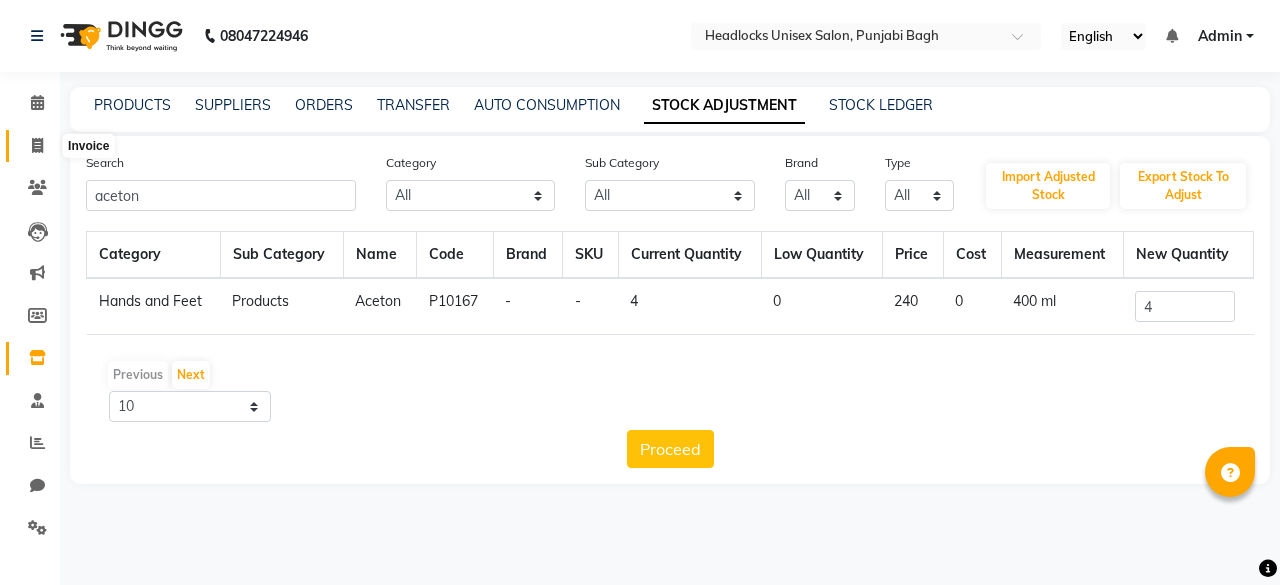 click 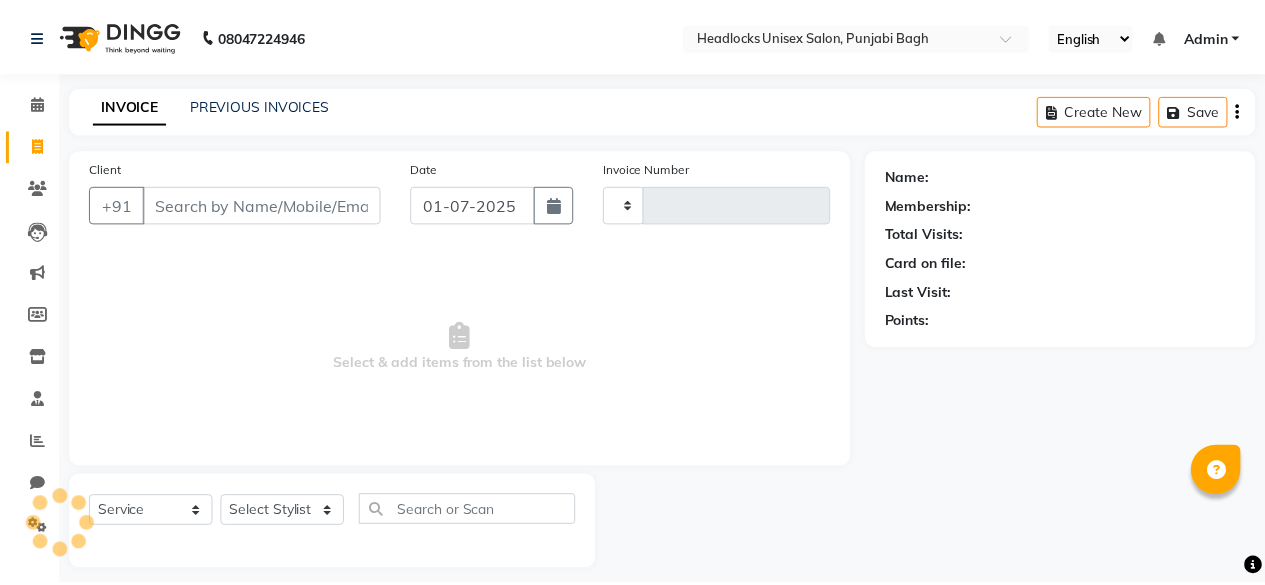 scroll, scrollTop: 15, scrollLeft: 0, axis: vertical 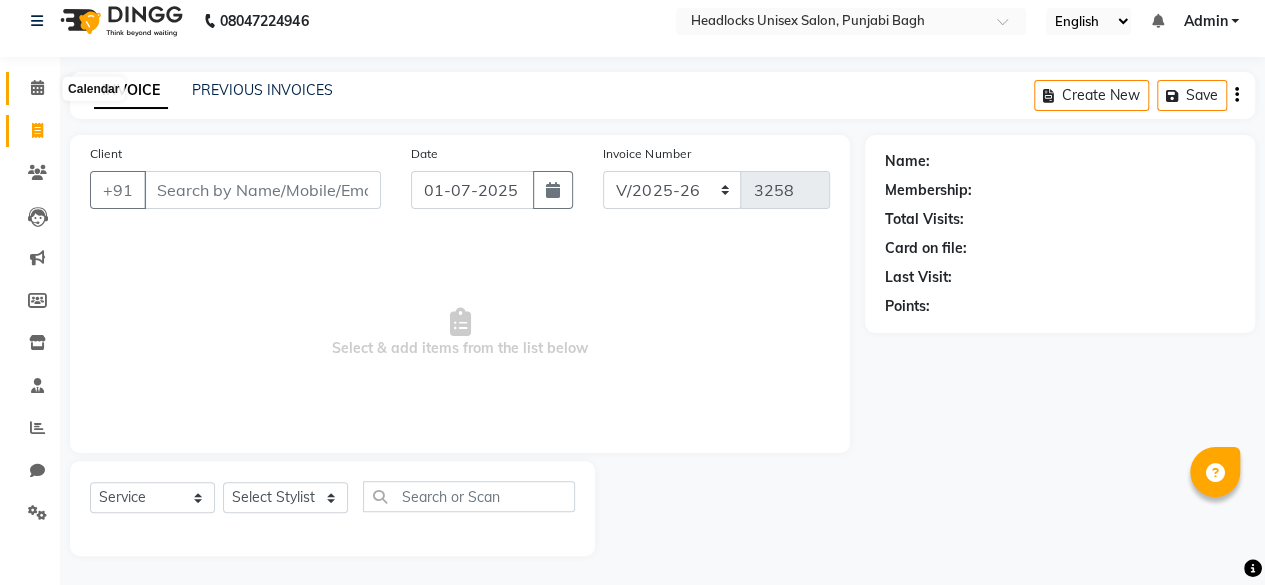 click 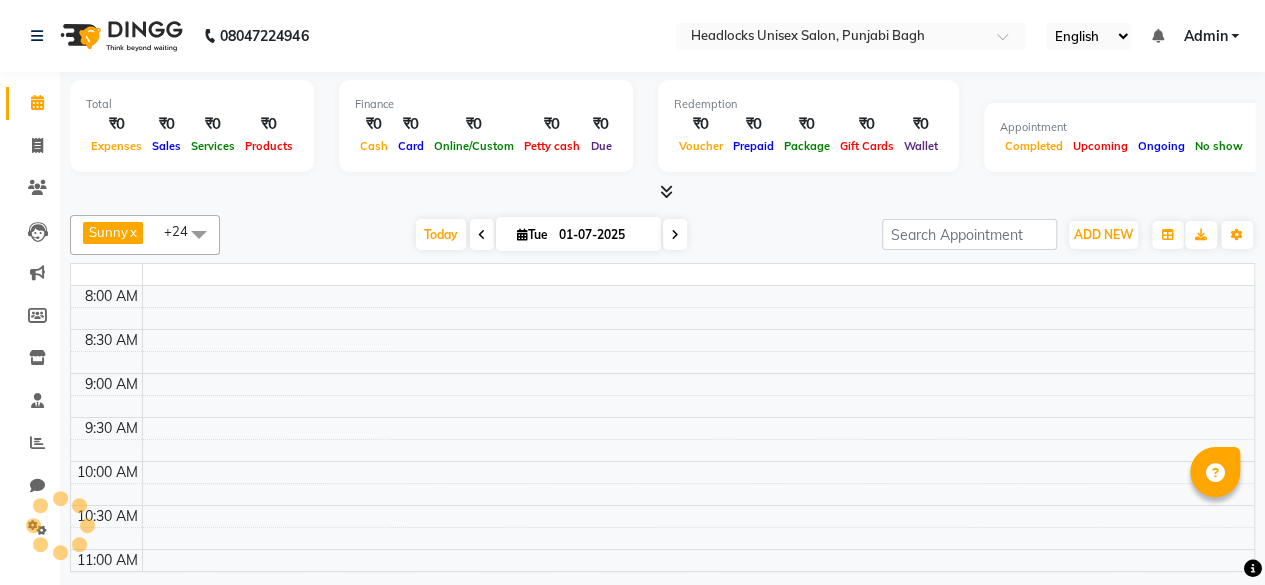 scroll, scrollTop: 0, scrollLeft: 0, axis: both 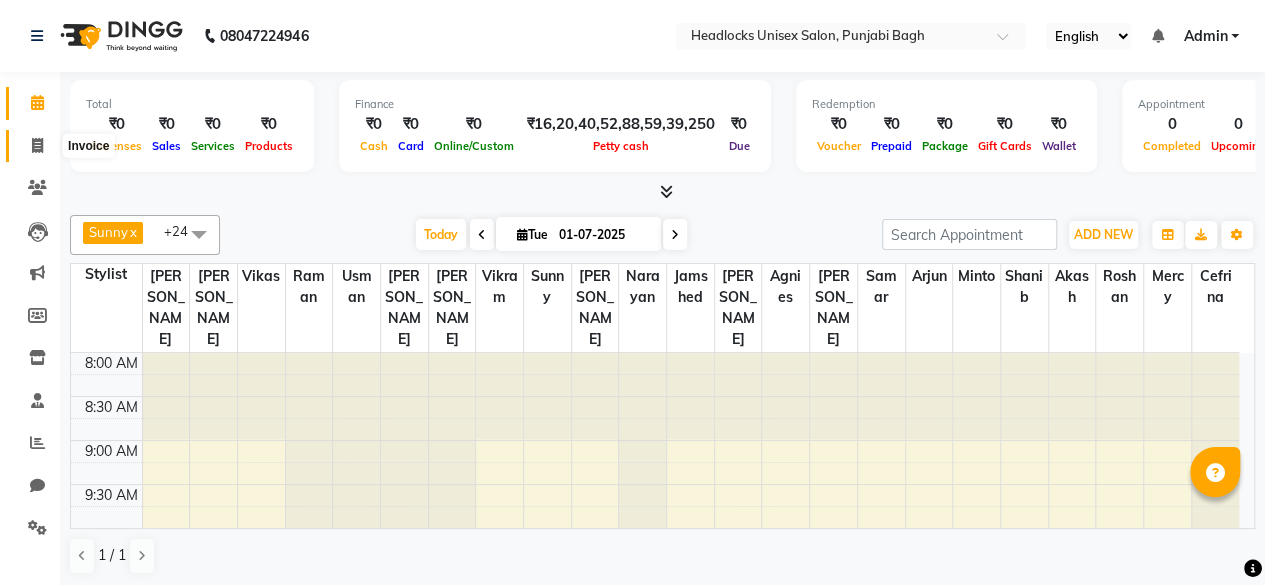click 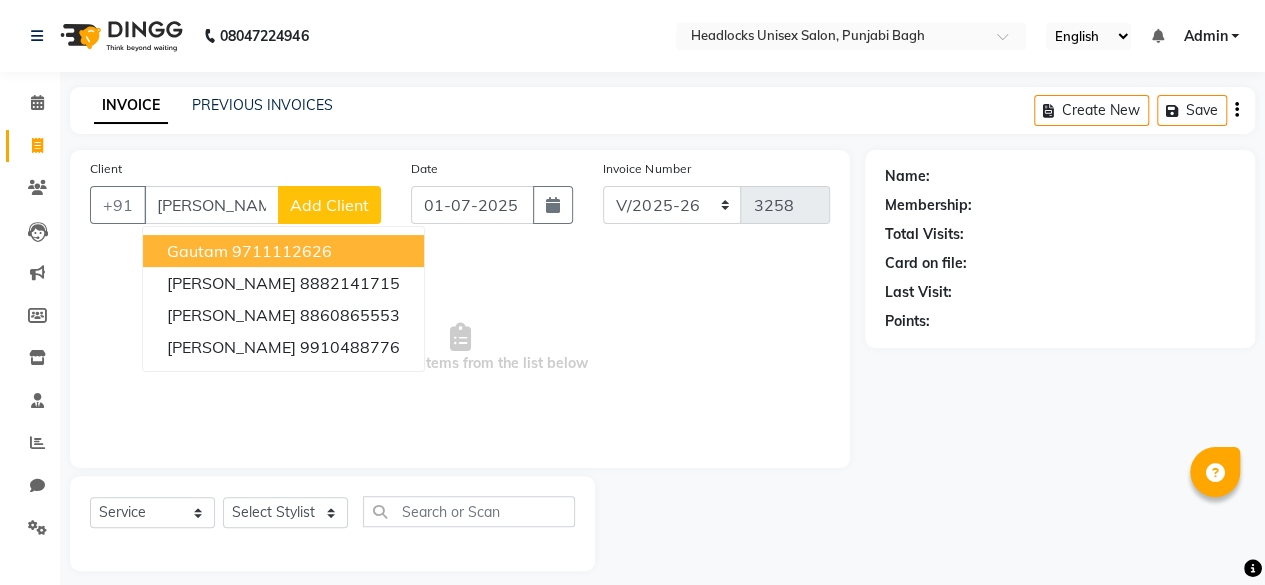 click on "9711112626" at bounding box center [282, 251] 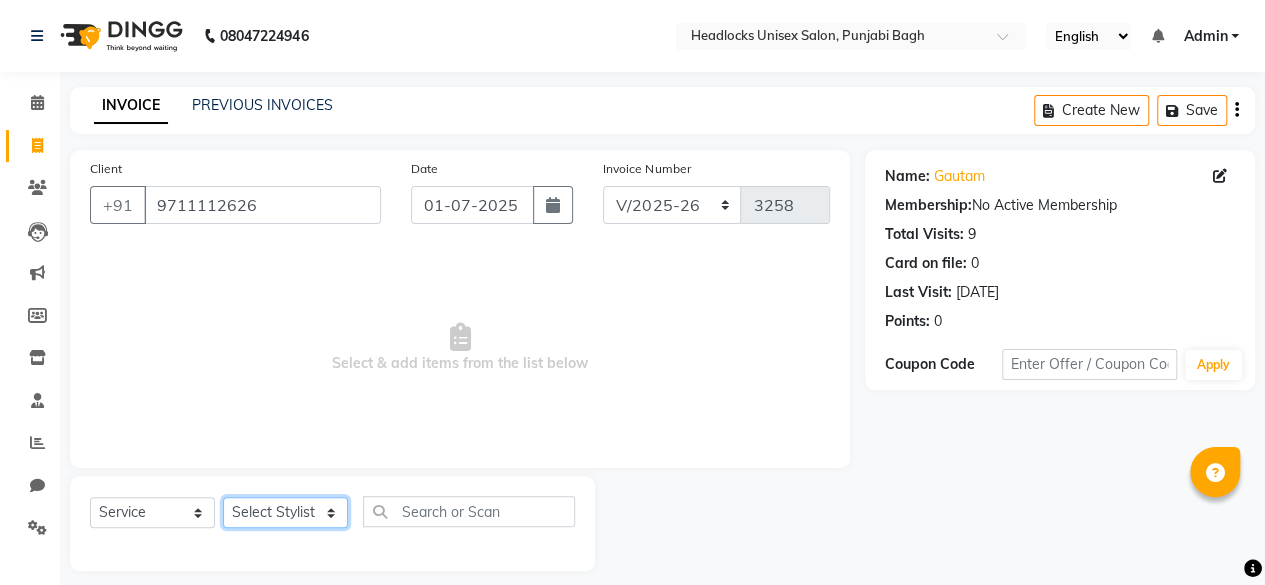 click on "Select Stylist ⁠Agnies ⁠[PERSON_NAME] [PERSON_NAME] [PERSON_NAME] kunal [PERSON_NAME] mercy ⁠Minto ⁠[PERSON_NAME]  [PERSON_NAME] priyanka [PERSON_NAME] ⁠[PERSON_NAME] ⁠[PERSON_NAME] [PERSON_NAME] [PERSON_NAME]  Sunny ⁠[PERSON_NAME] ⁠[PERSON_NAME]" 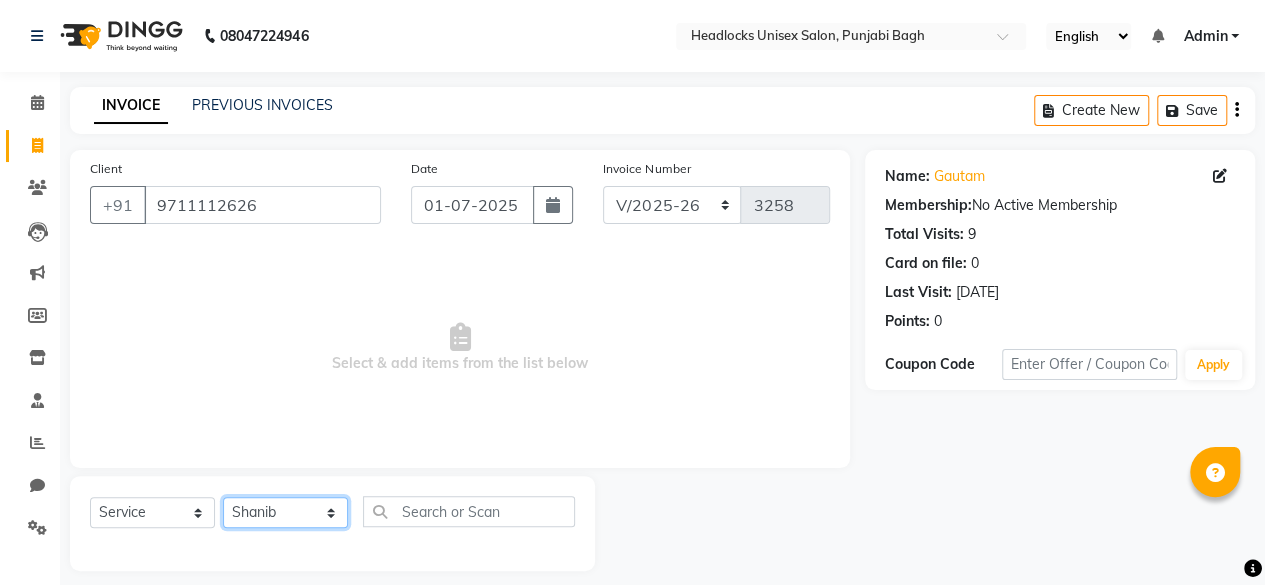 click on "Select Stylist ⁠Agnies ⁠[PERSON_NAME] [PERSON_NAME] [PERSON_NAME] kunal [PERSON_NAME] mercy ⁠Minto ⁠[PERSON_NAME]  [PERSON_NAME] priyanka [PERSON_NAME] ⁠[PERSON_NAME] ⁠[PERSON_NAME] [PERSON_NAME] [PERSON_NAME]  Sunny ⁠[PERSON_NAME] ⁠[PERSON_NAME]" 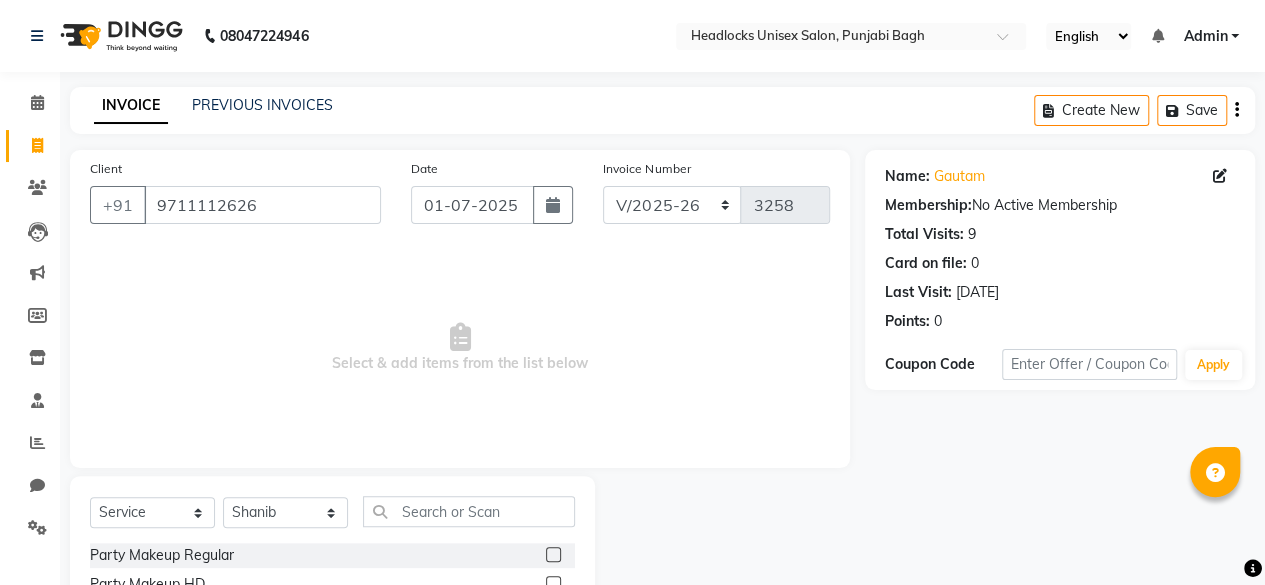 click on "Select  Service  Product  Membership  Package Voucher Prepaid Gift Card  Select Stylist ⁠Agnies ⁠[PERSON_NAME] [PERSON_NAME] [PERSON_NAME] kunal [PERSON_NAME] mercy ⁠Minto ⁠[PERSON_NAME]  [PERSON_NAME] priyanka [PERSON_NAME] ⁠[PERSON_NAME] ⁠[PERSON_NAME] [PERSON_NAME] [PERSON_NAME]  Sunny ⁠[PERSON_NAME]  ⁠Usman ⁠[PERSON_NAME]" 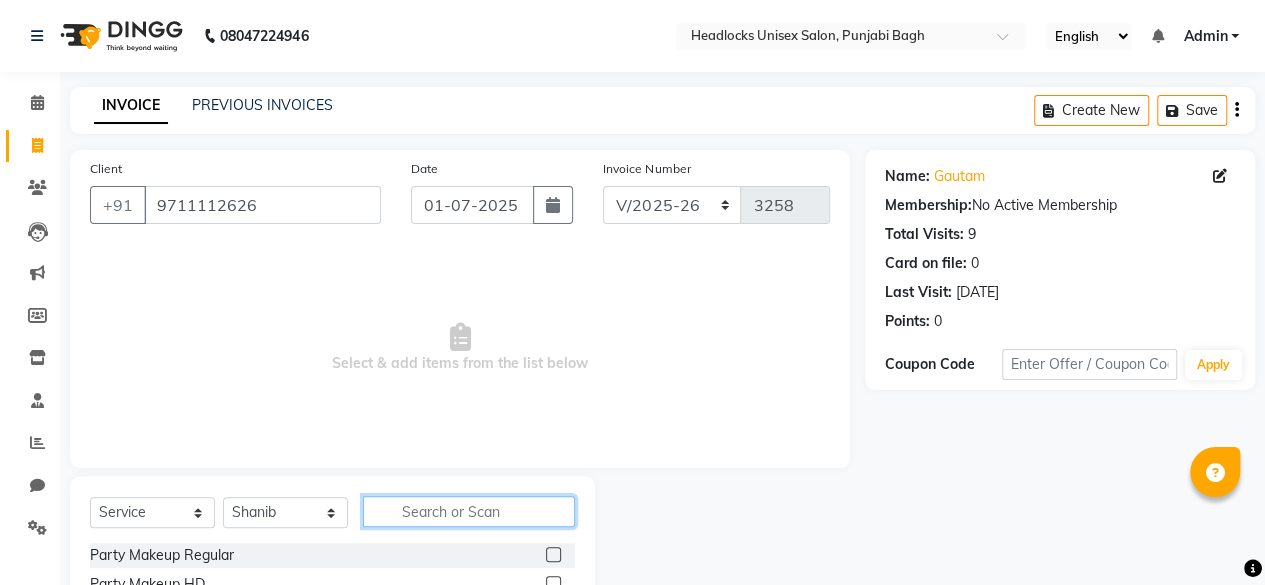 click 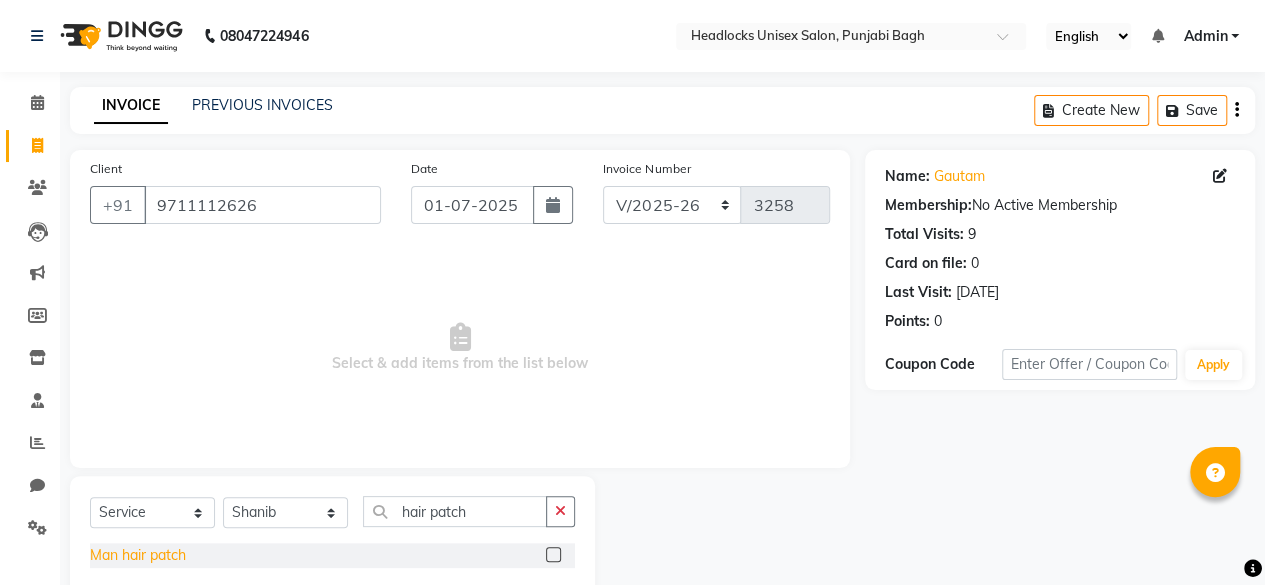 click on "Man hair patch" 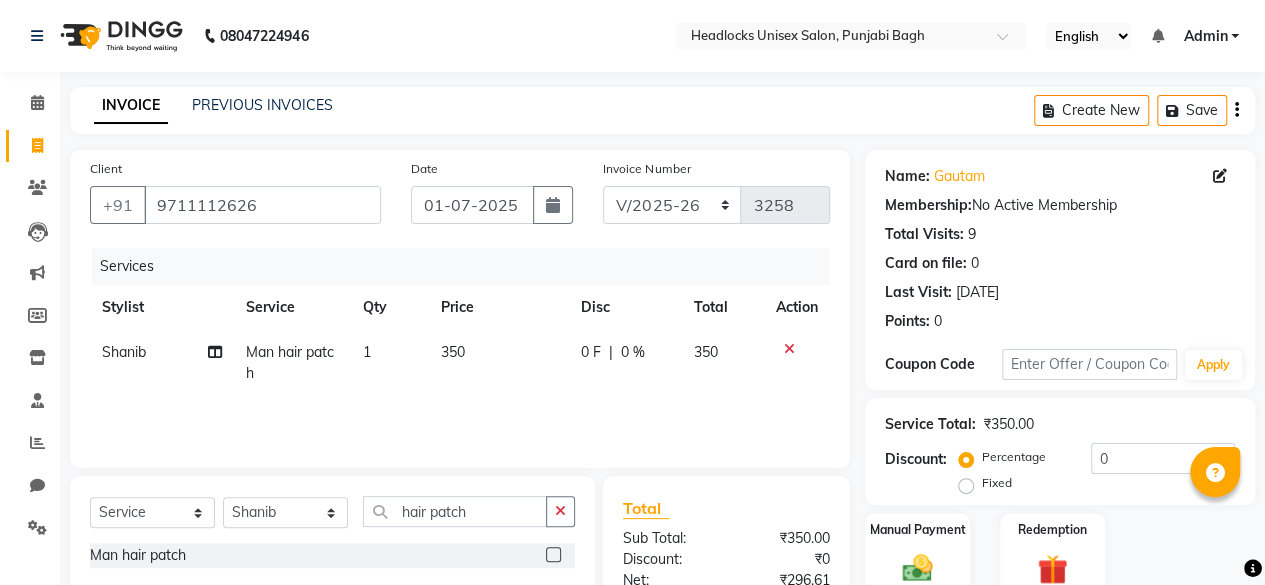 click on "350" 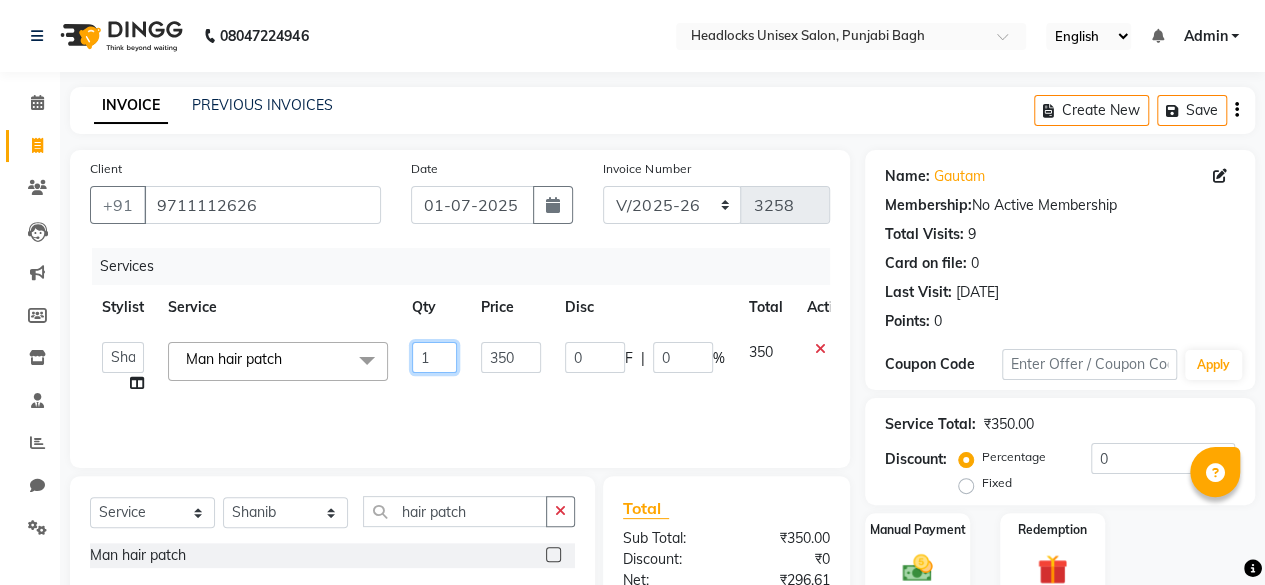 click on "1" 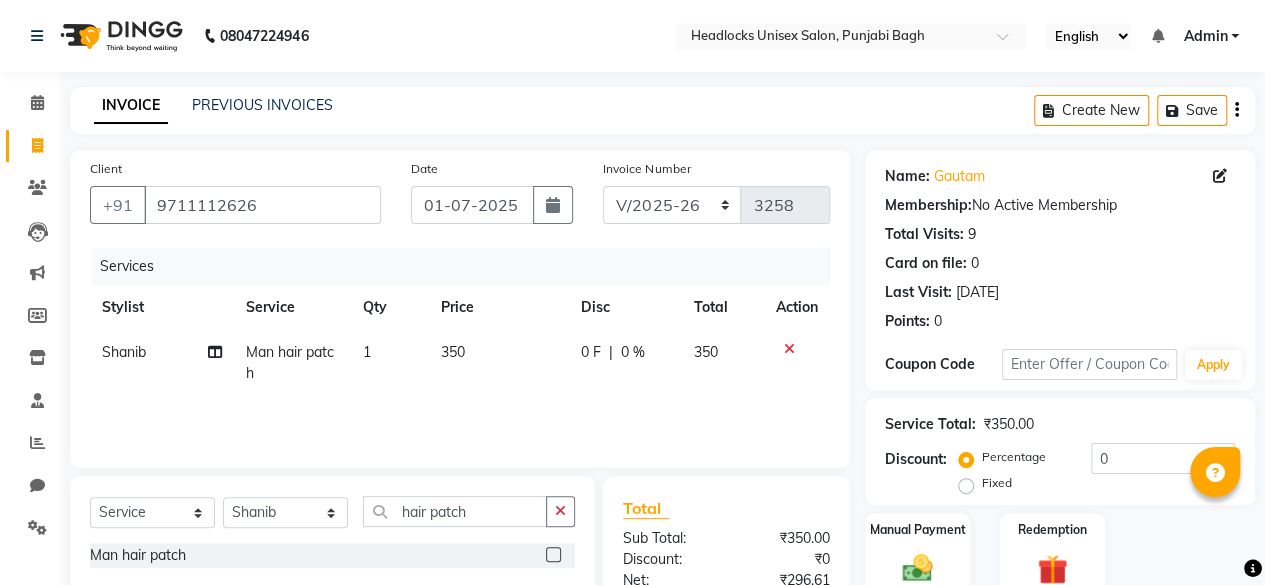 click on "350" 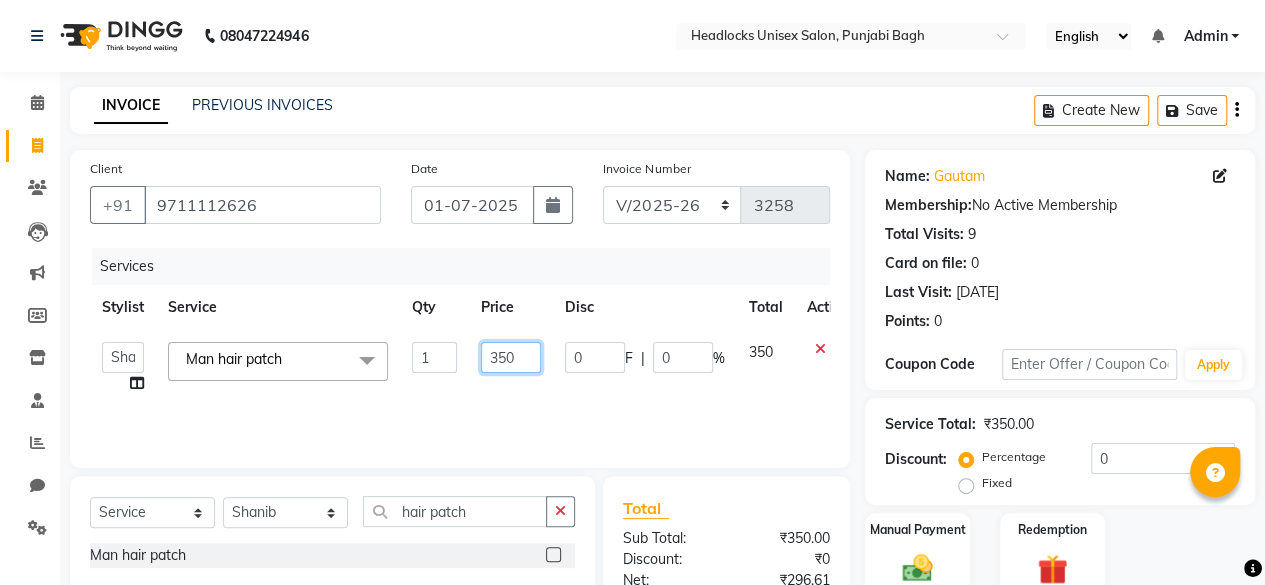 click on "350" 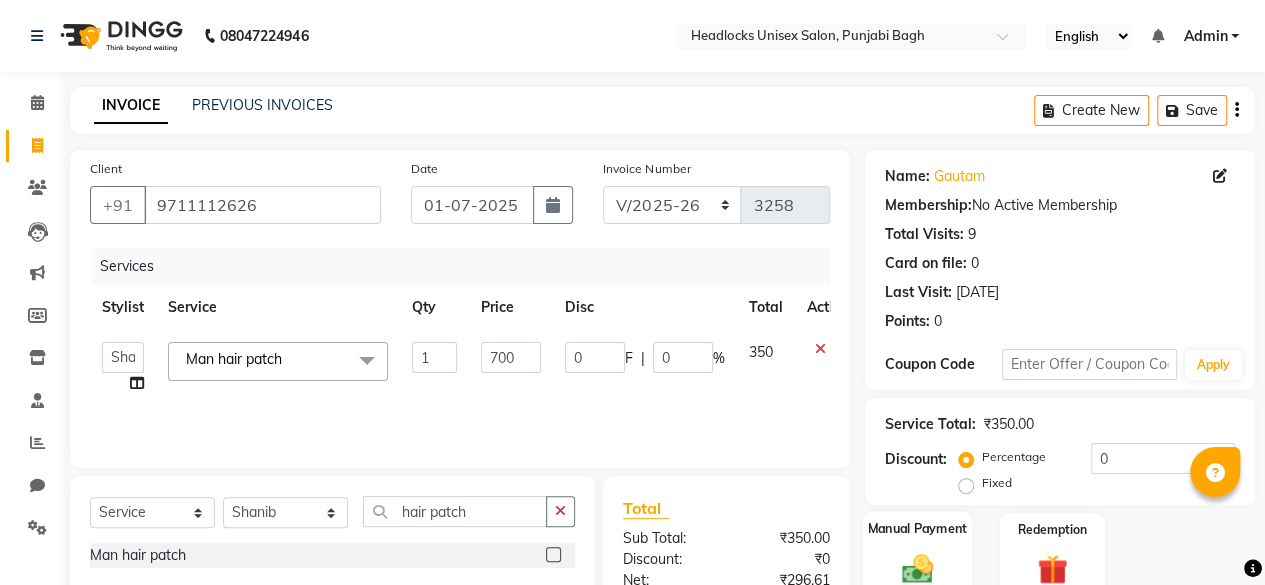 click on "Manual Payment" 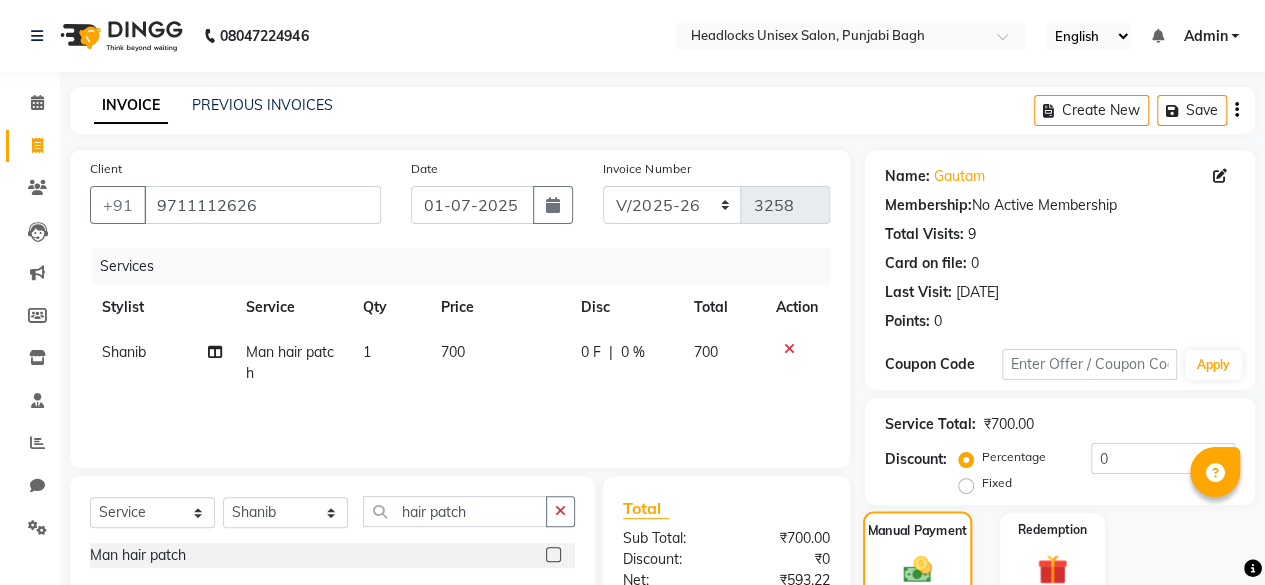 scroll, scrollTop: 213, scrollLeft: 0, axis: vertical 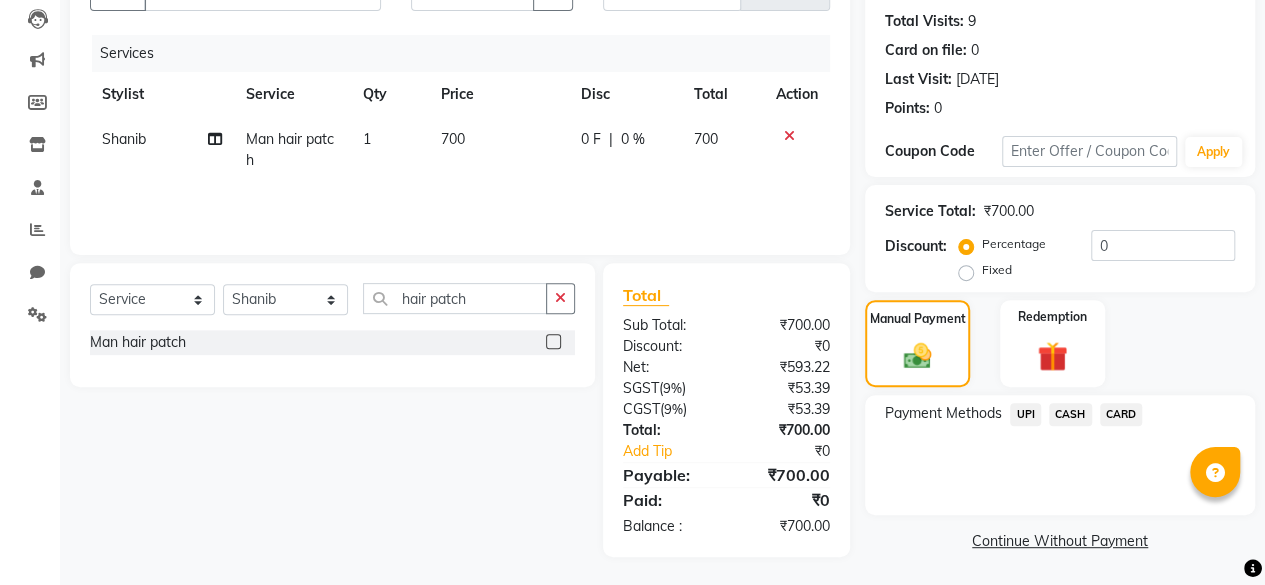 click on "CARD" 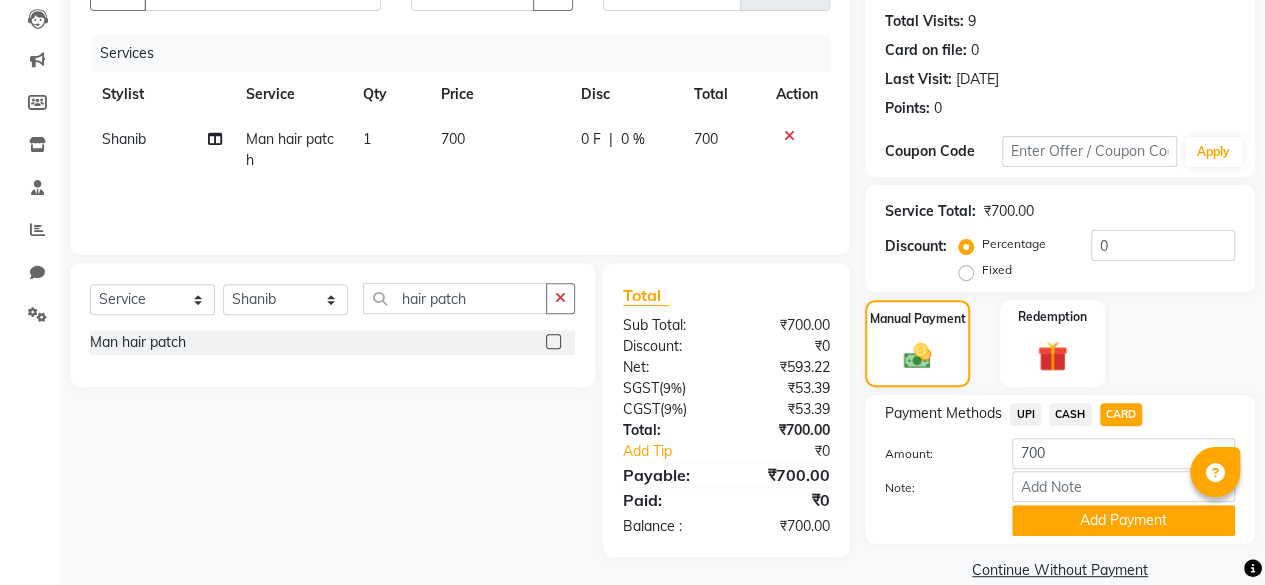 scroll, scrollTop: 242, scrollLeft: 0, axis: vertical 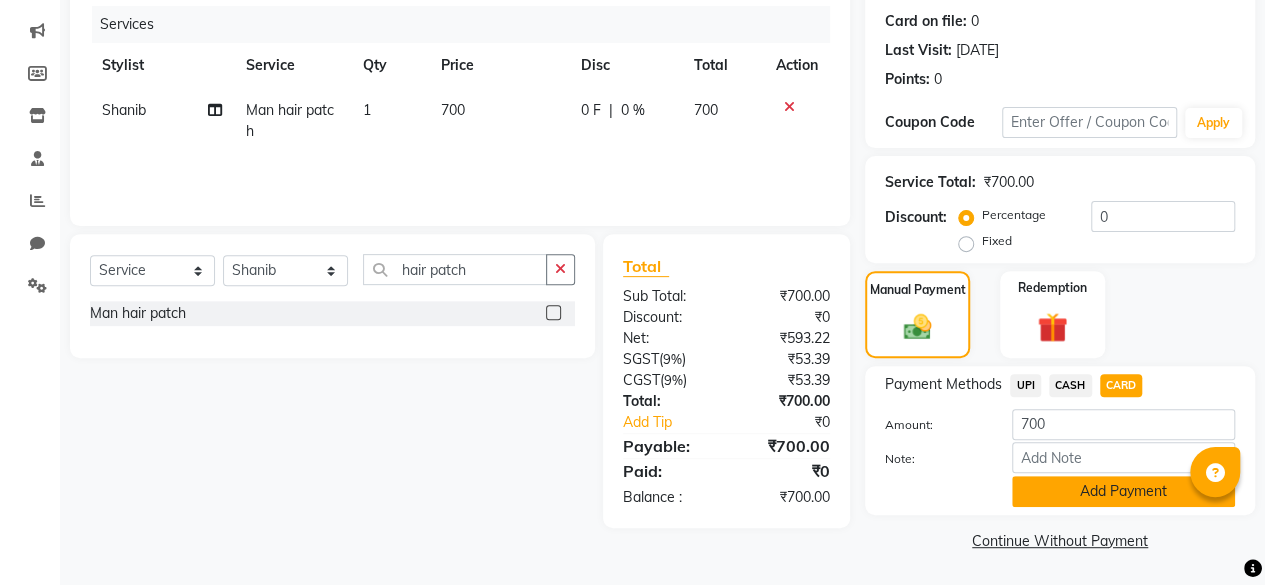 click on "Add Payment" 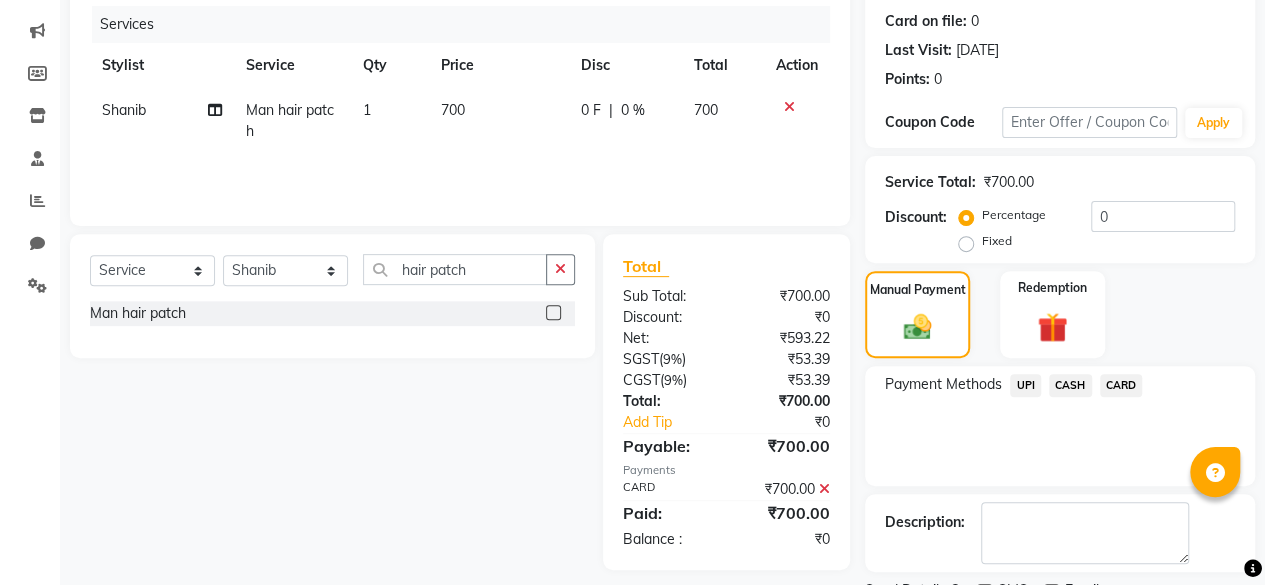 scroll, scrollTop: 324, scrollLeft: 0, axis: vertical 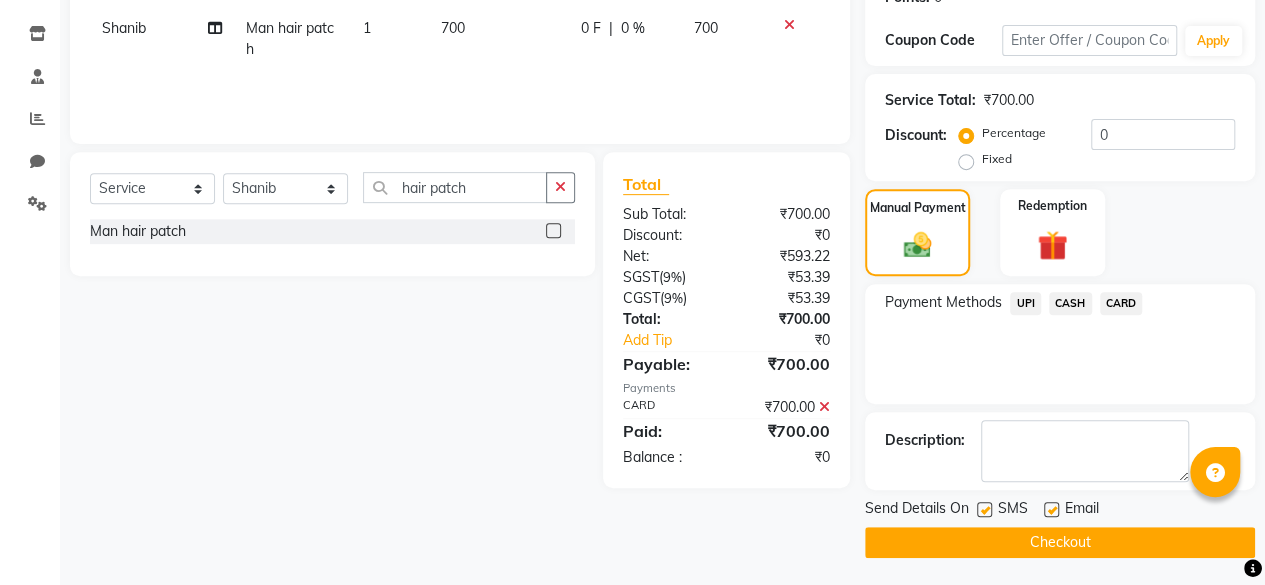 click on "CARD" 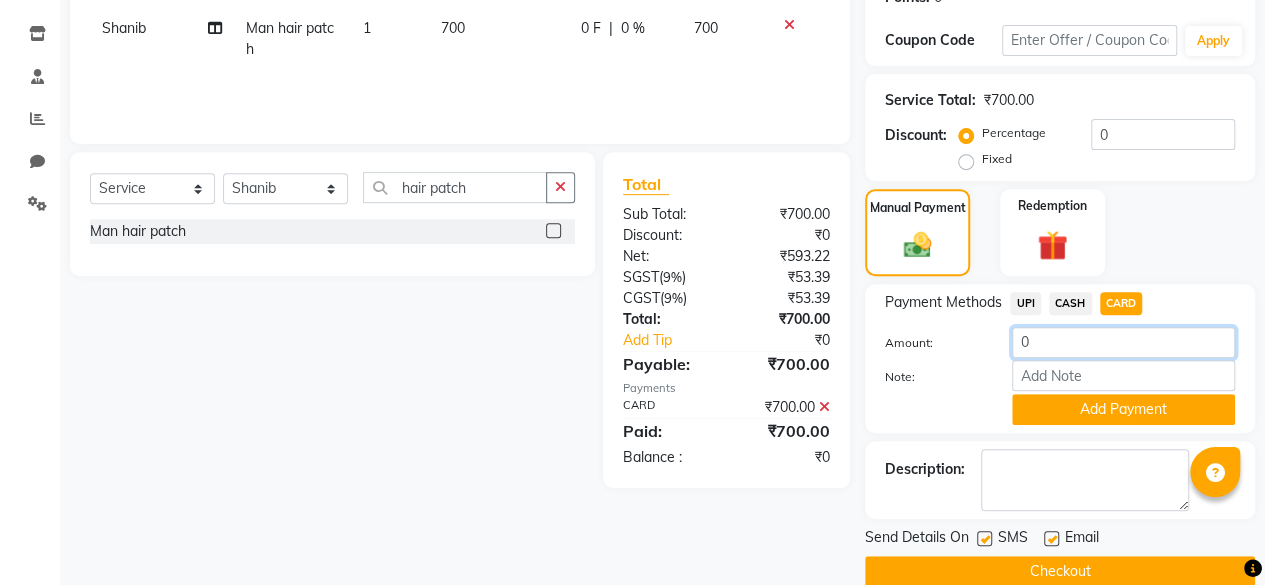 click on "0" 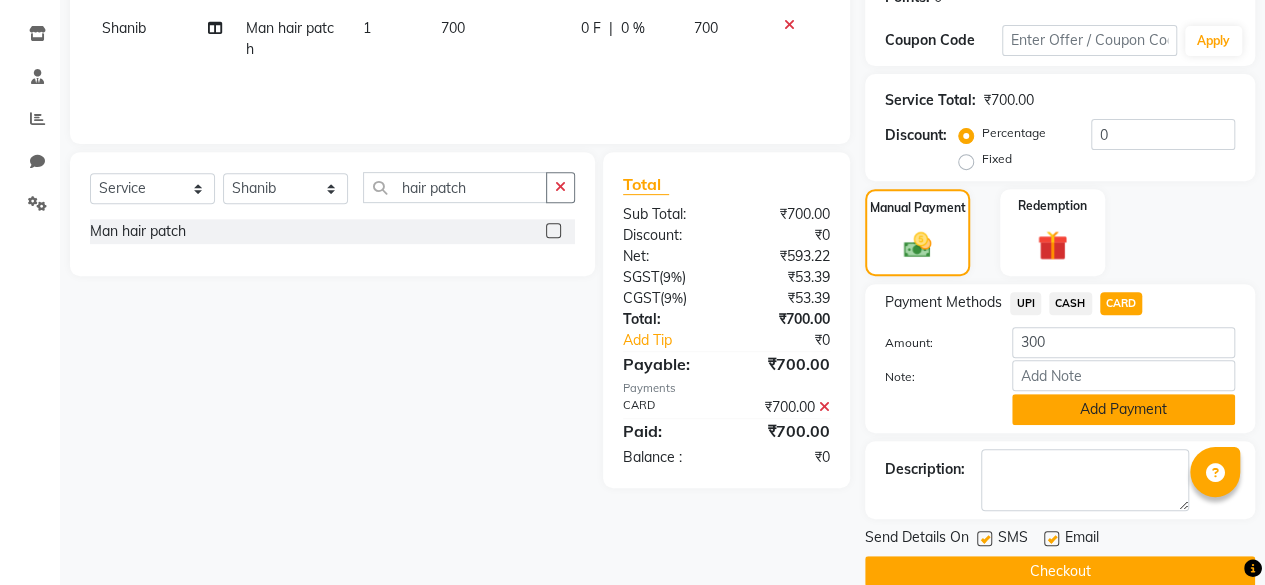 click on "Add Payment" 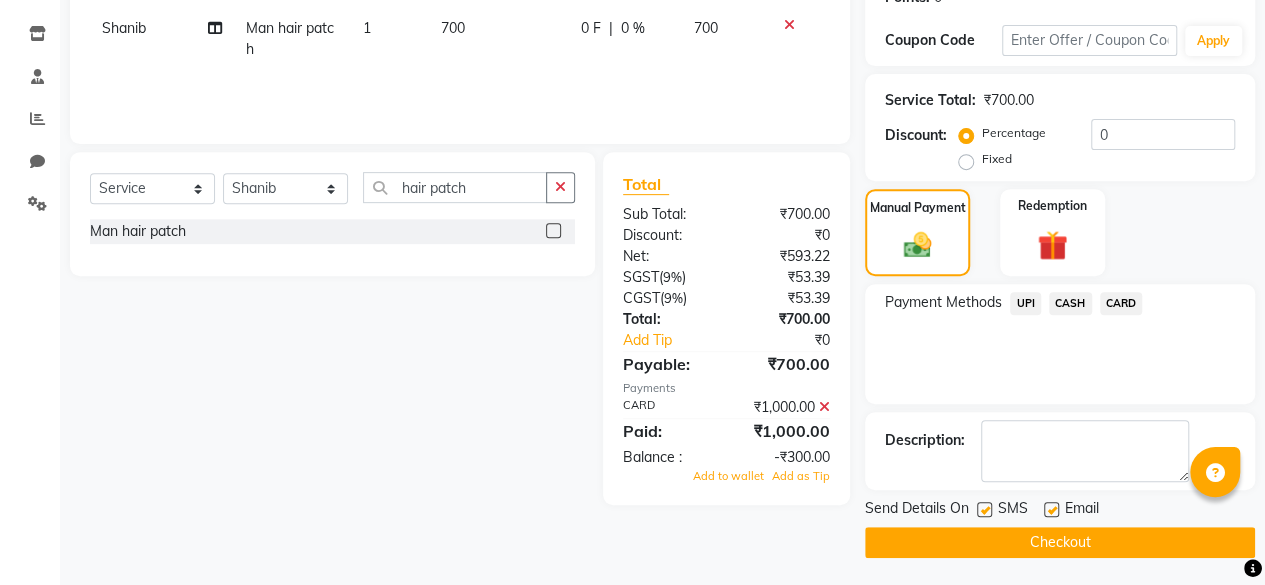 click 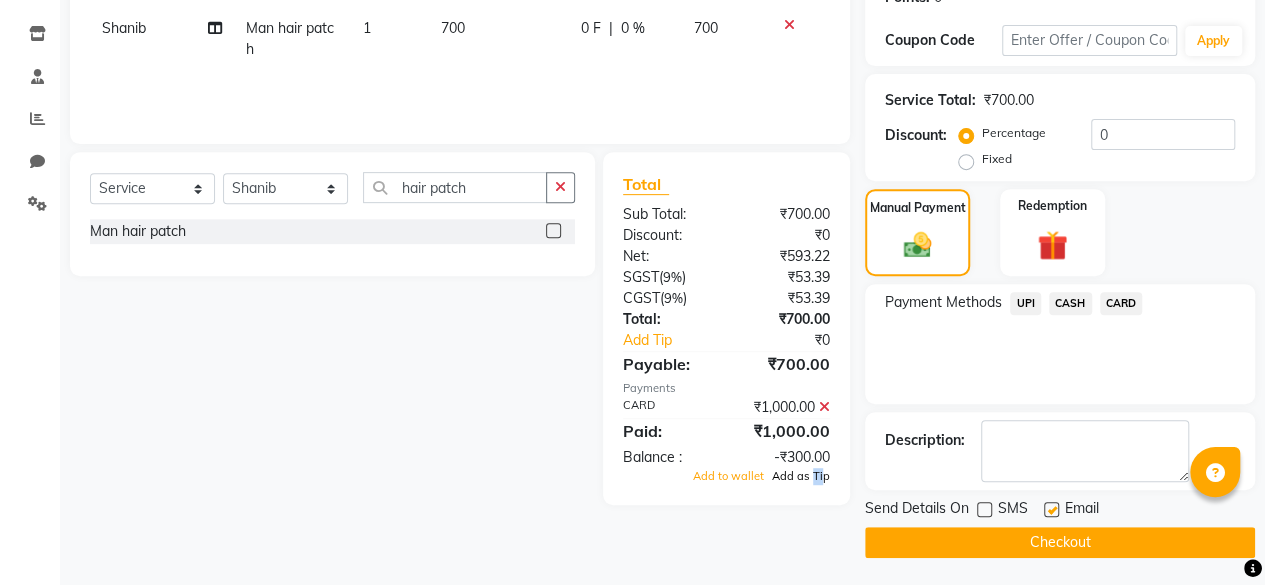 drag, startPoint x: 826, startPoint y: 484, endPoint x: 813, endPoint y: 475, distance: 15.811388 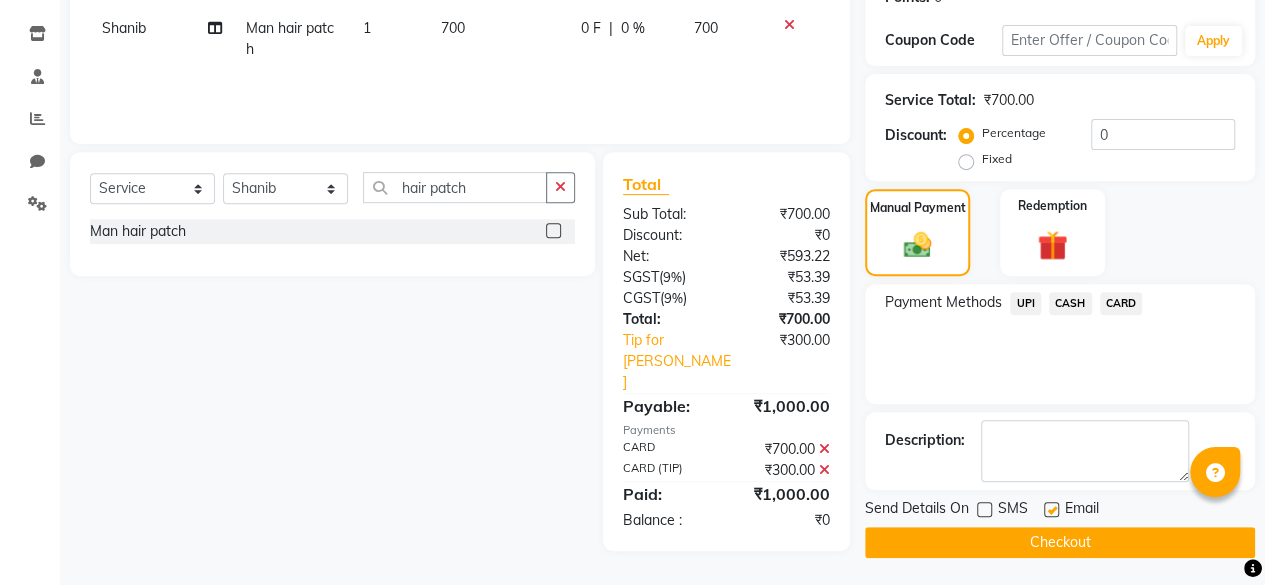 click on "Checkout" 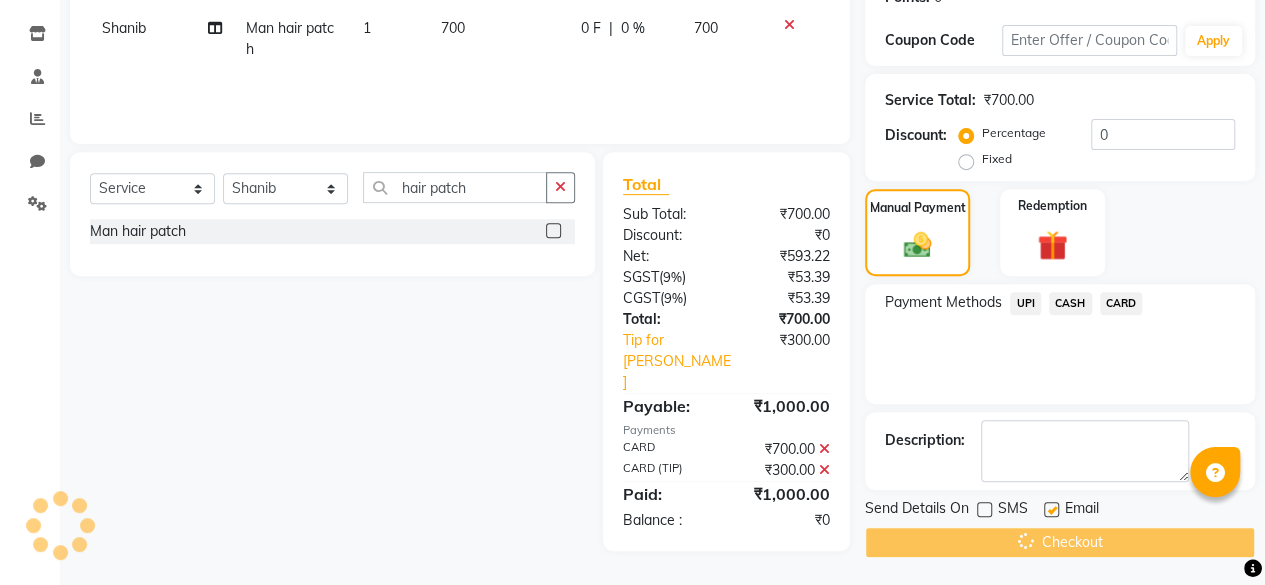 scroll, scrollTop: 0, scrollLeft: 0, axis: both 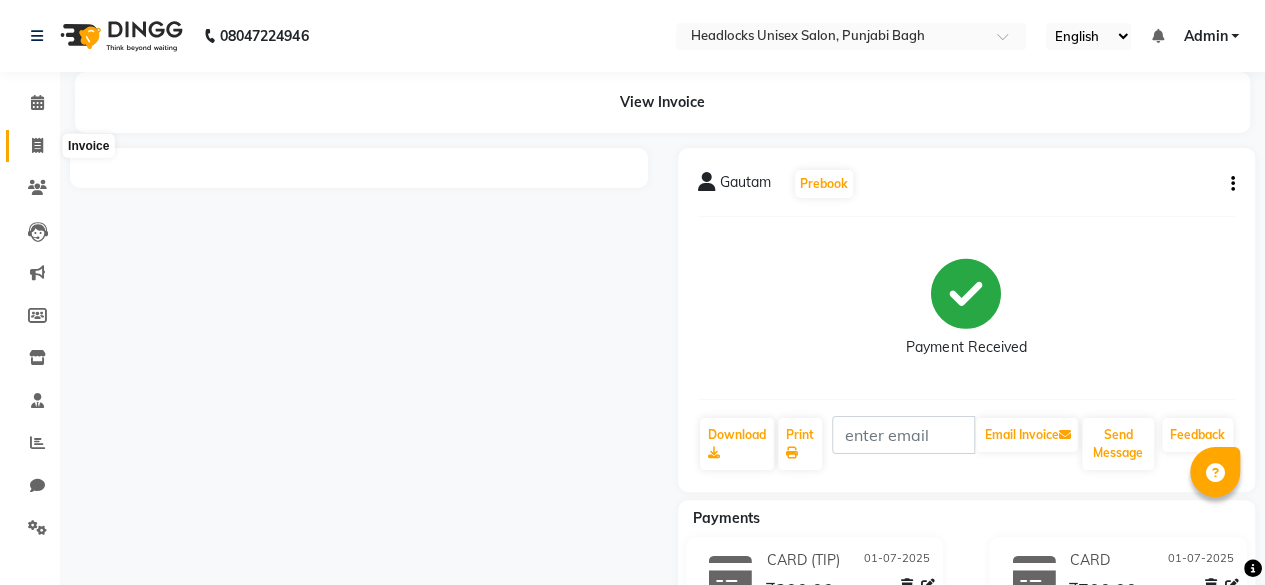 click 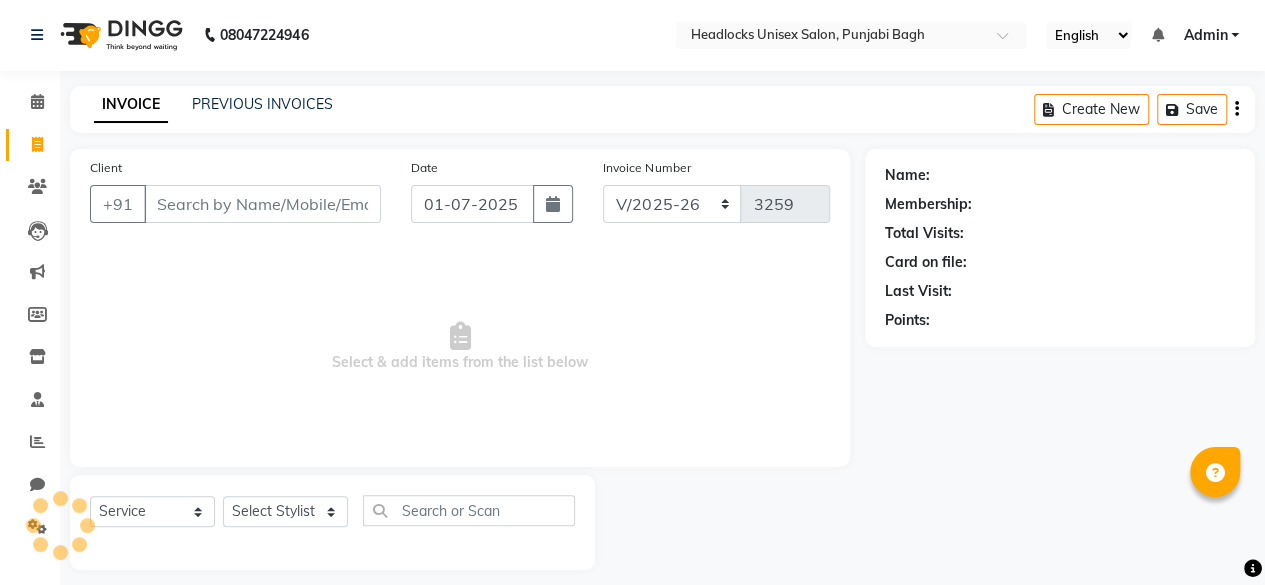 scroll, scrollTop: 15, scrollLeft: 0, axis: vertical 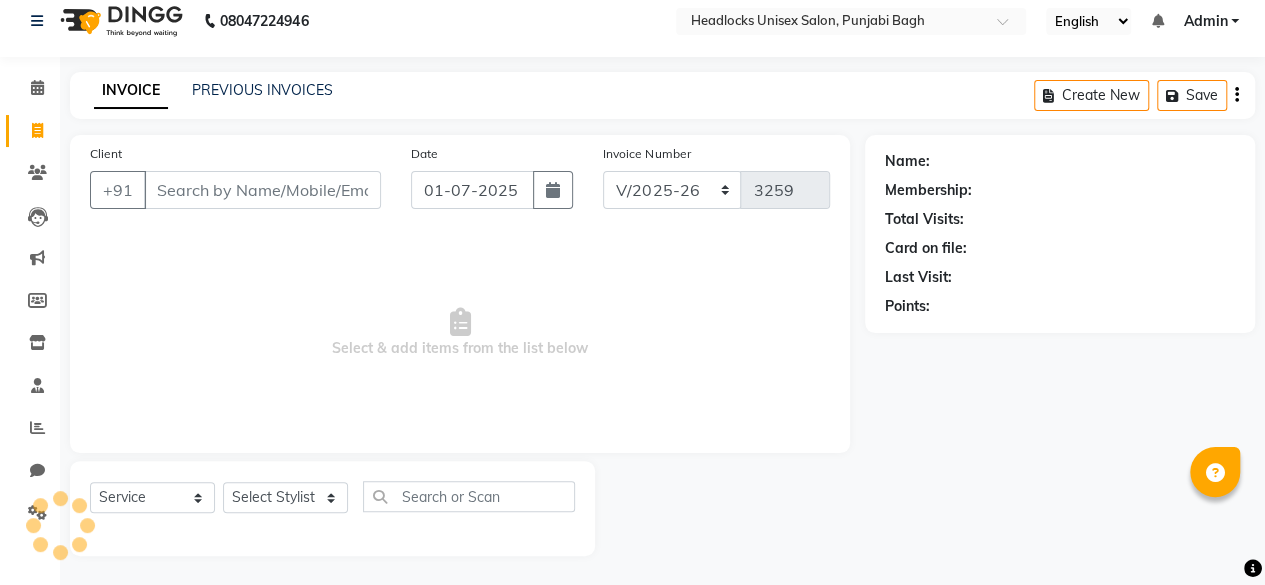 click on "Client" at bounding box center (262, 190) 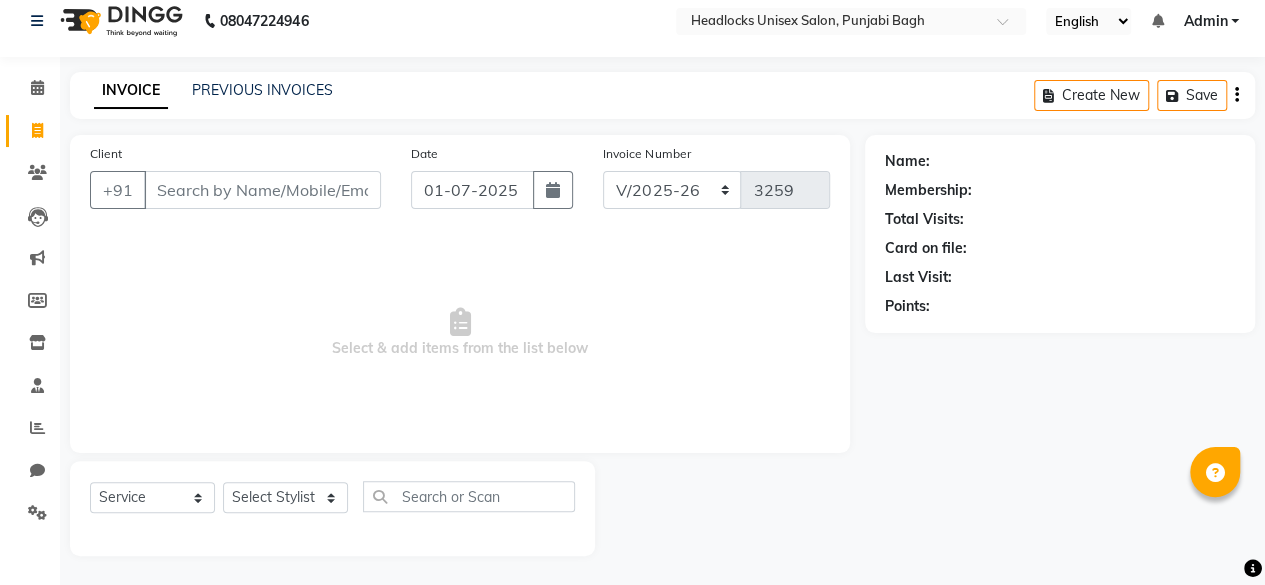 click on "Client" at bounding box center (262, 190) 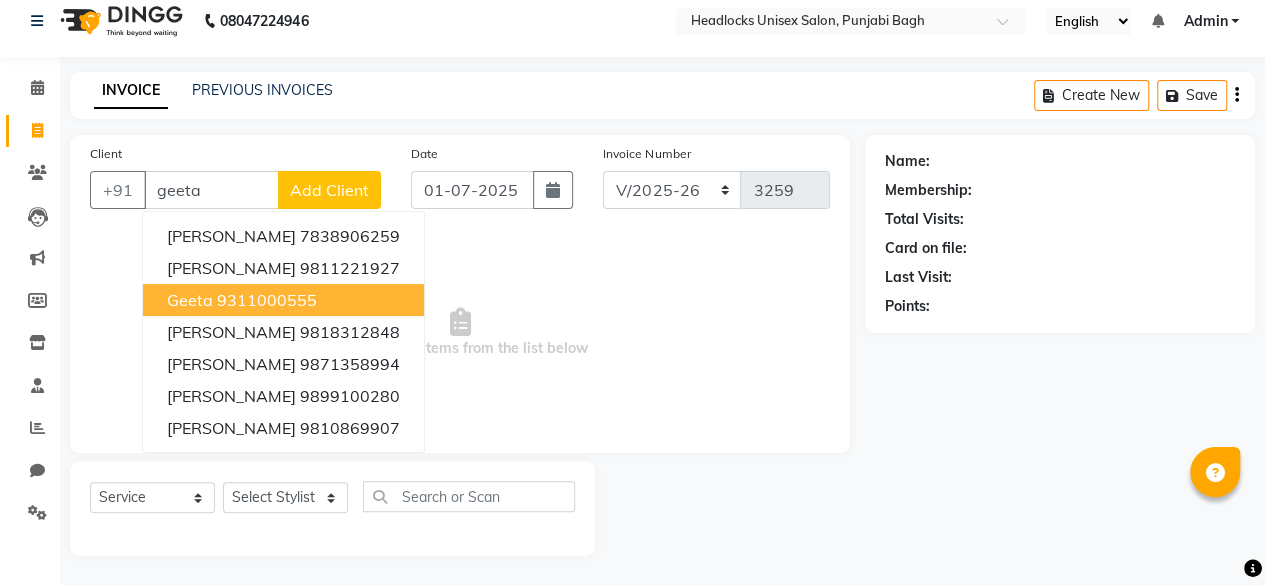 click on "9311000555" at bounding box center (267, 300) 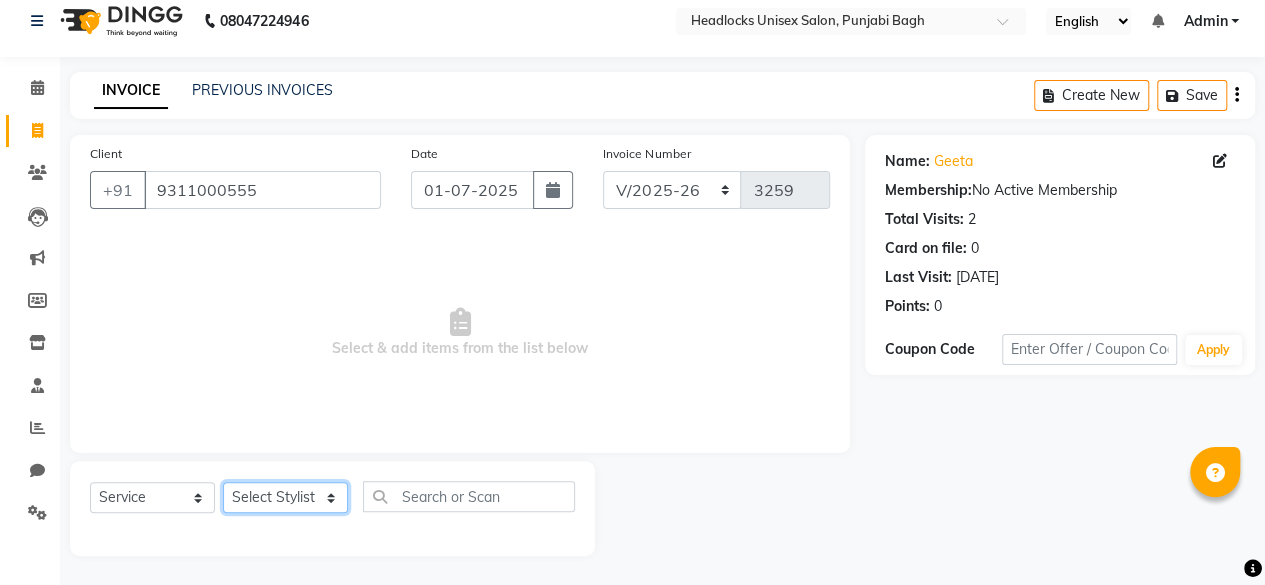 click on "Select Stylist ⁠Agnies ⁠[PERSON_NAME] [PERSON_NAME] [PERSON_NAME] kunal [PERSON_NAME] mercy ⁠Minto ⁠[PERSON_NAME]  [PERSON_NAME] priyanka [PERSON_NAME] ⁠[PERSON_NAME] ⁠[PERSON_NAME] [PERSON_NAME] [PERSON_NAME]  Sunny ⁠[PERSON_NAME] ⁠[PERSON_NAME]" 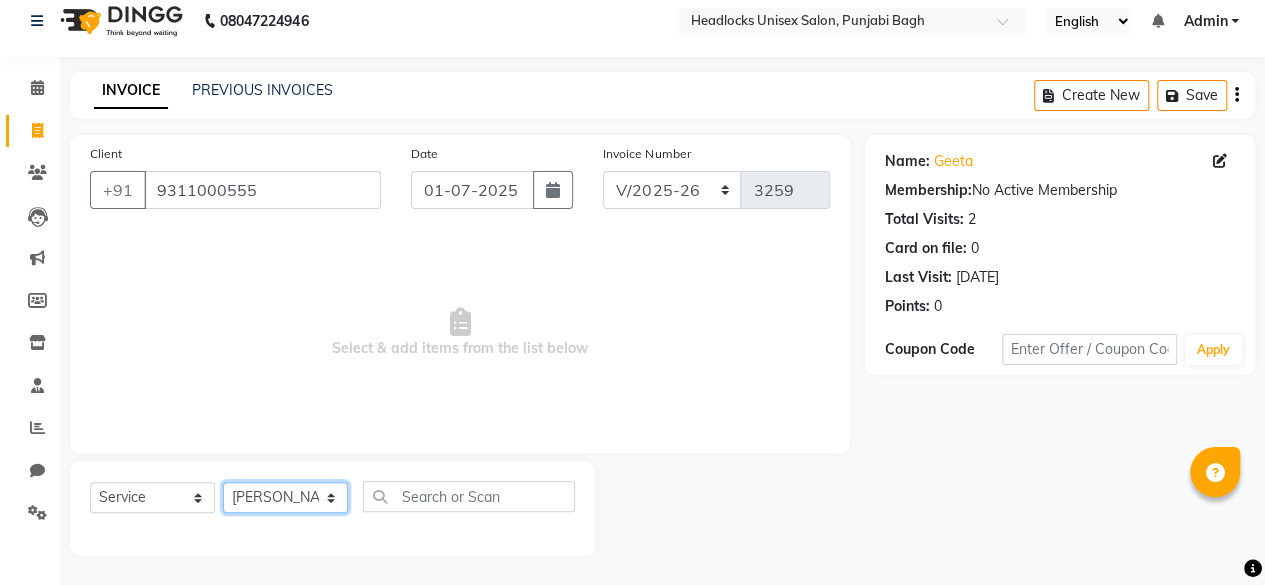 click on "Select Stylist ⁠Agnies ⁠[PERSON_NAME] [PERSON_NAME] [PERSON_NAME] kunal [PERSON_NAME] mercy ⁠Minto ⁠[PERSON_NAME]  [PERSON_NAME] priyanka [PERSON_NAME] ⁠[PERSON_NAME] ⁠[PERSON_NAME] [PERSON_NAME] [PERSON_NAME]  Sunny ⁠[PERSON_NAME] ⁠[PERSON_NAME]" 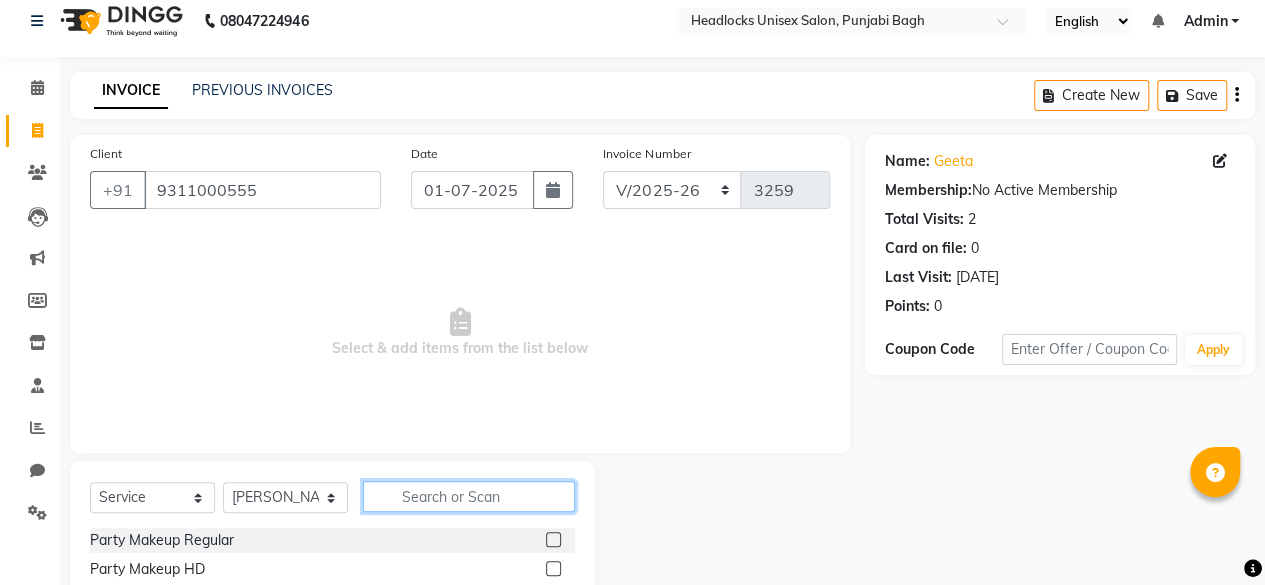 click 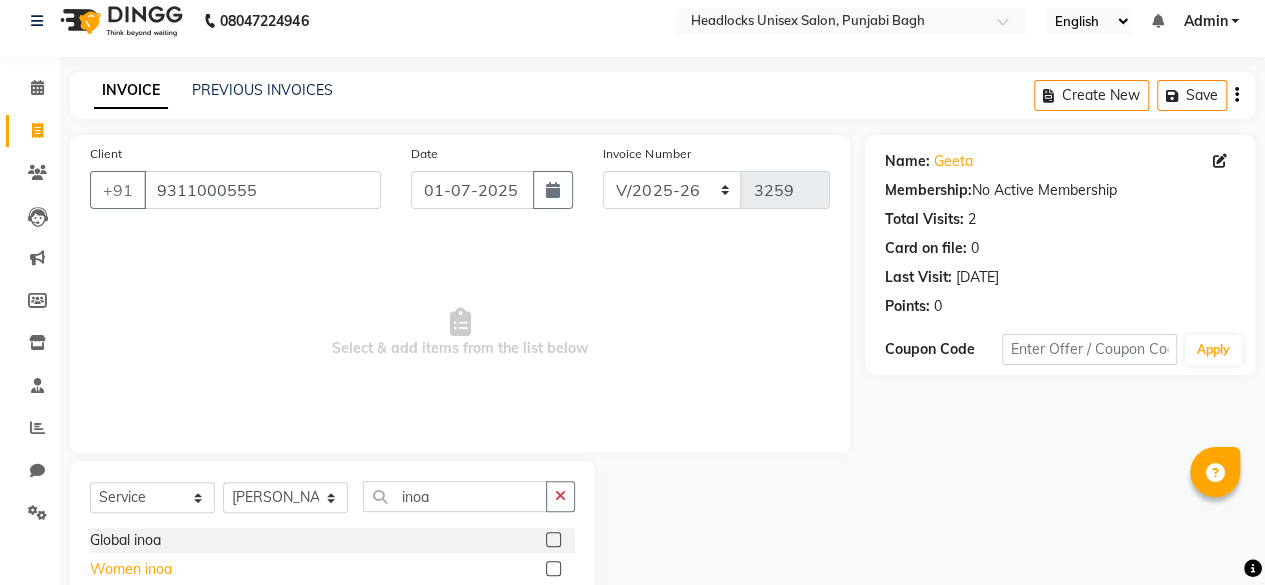click on "Women inoa" 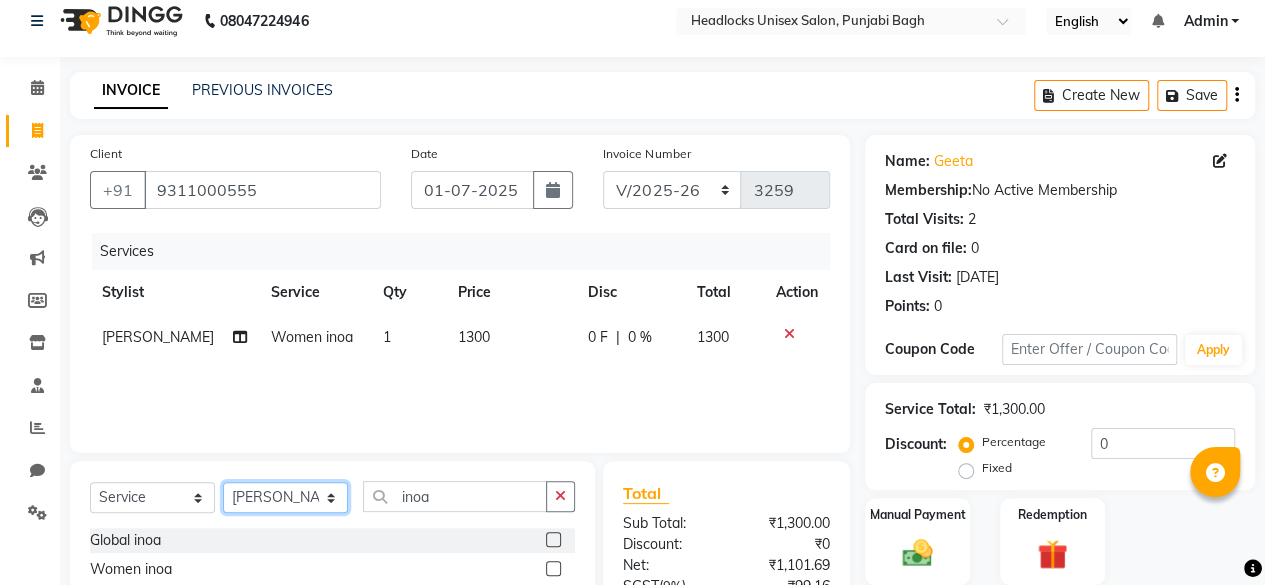 click on "Select Stylist ⁠Agnies ⁠[PERSON_NAME] [PERSON_NAME] [PERSON_NAME] kunal [PERSON_NAME] mercy ⁠Minto ⁠[PERSON_NAME]  [PERSON_NAME] priyanka [PERSON_NAME] ⁠[PERSON_NAME] ⁠[PERSON_NAME] [PERSON_NAME] [PERSON_NAME]  Sunny ⁠[PERSON_NAME] ⁠[PERSON_NAME]" 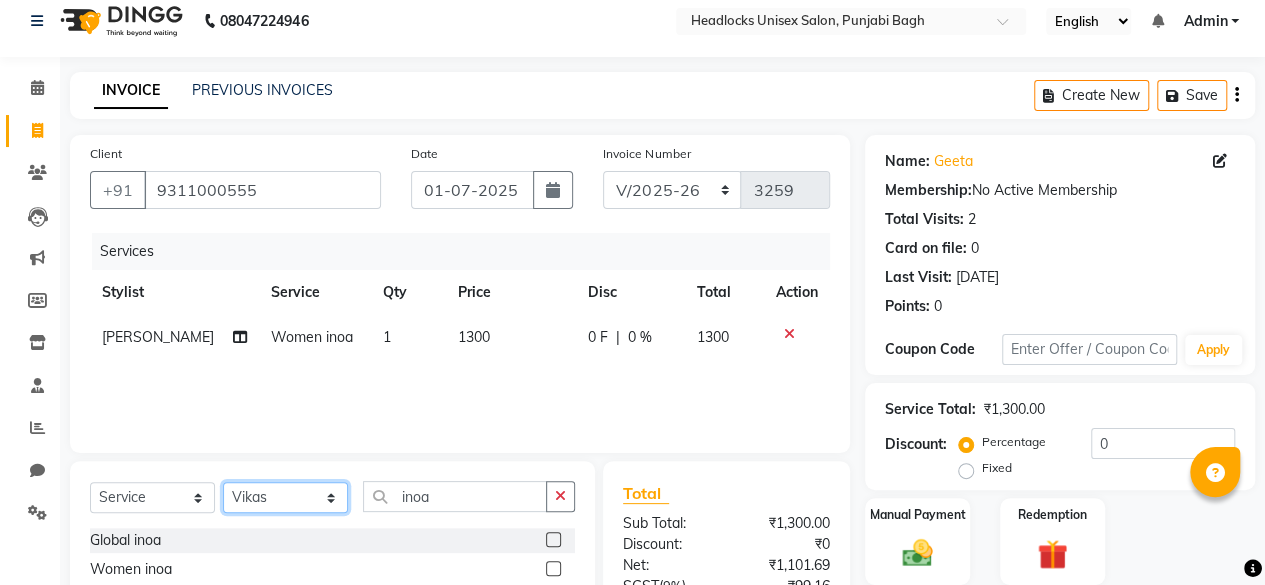 click on "Select Stylist ⁠Agnies ⁠[PERSON_NAME] [PERSON_NAME] [PERSON_NAME] kunal [PERSON_NAME] mercy ⁠Minto ⁠[PERSON_NAME]  [PERSON_NAME] priyanka [PERSON_NAME] ⁠[PERSON_NAME] ⁠[PERSON_NAME] [PERSON_NAME] [PERSON_NAME]  Sunny ⁠[PERSON_NAME] ⁠[PERSON_NAME]" 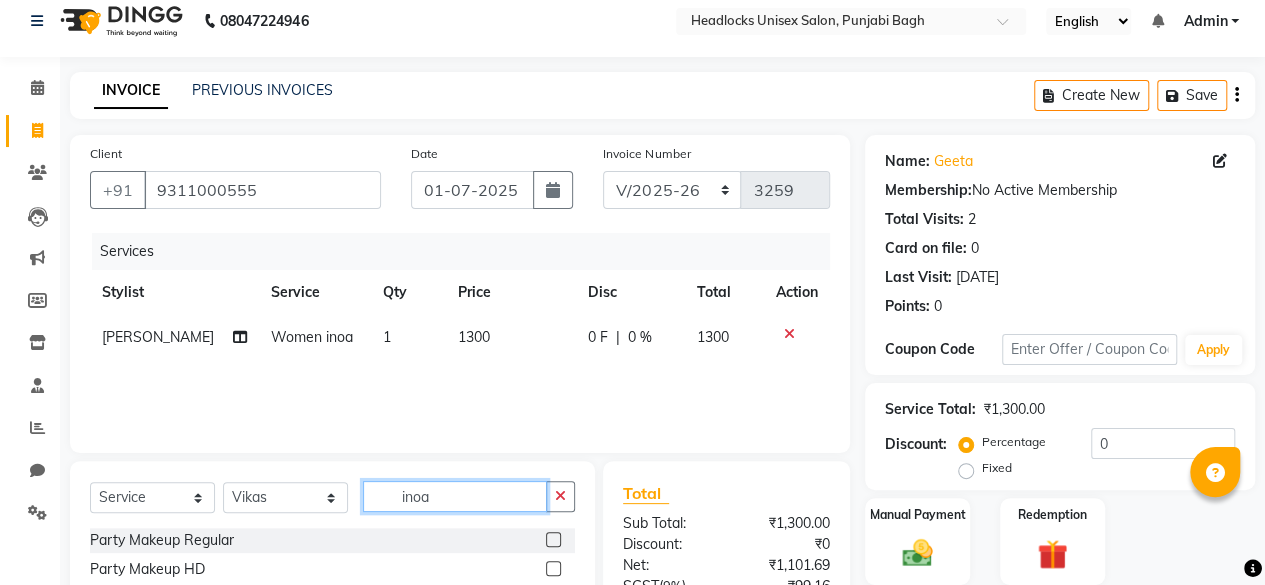 click on "inoa" 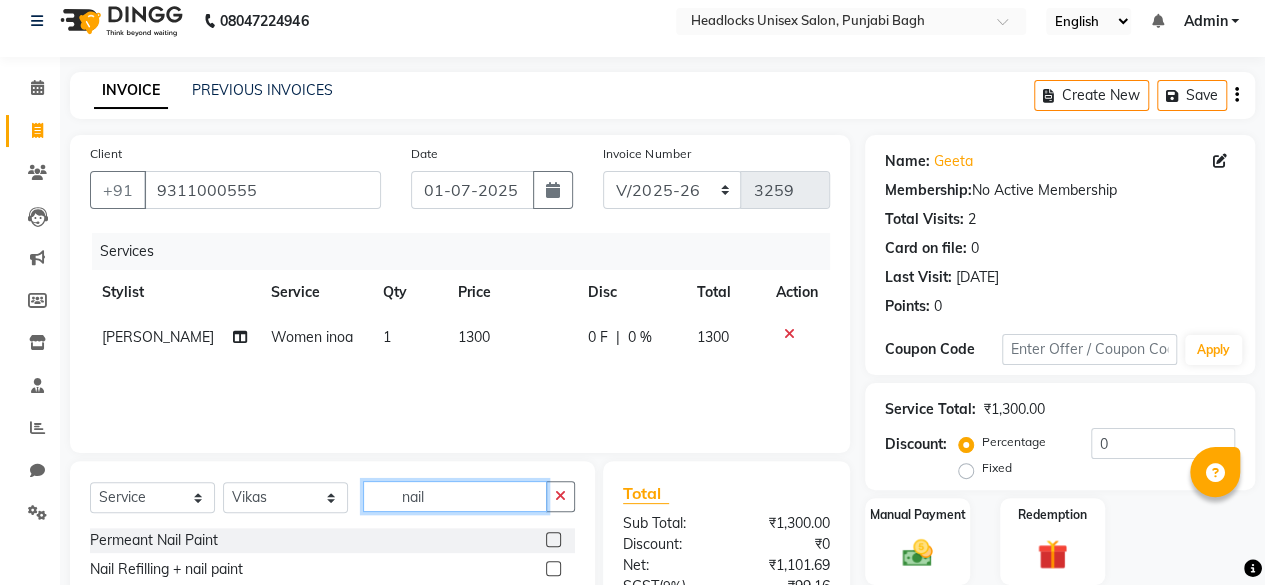 scroll, scrollTop: 215, scrollLeft: 0, axis: vertical 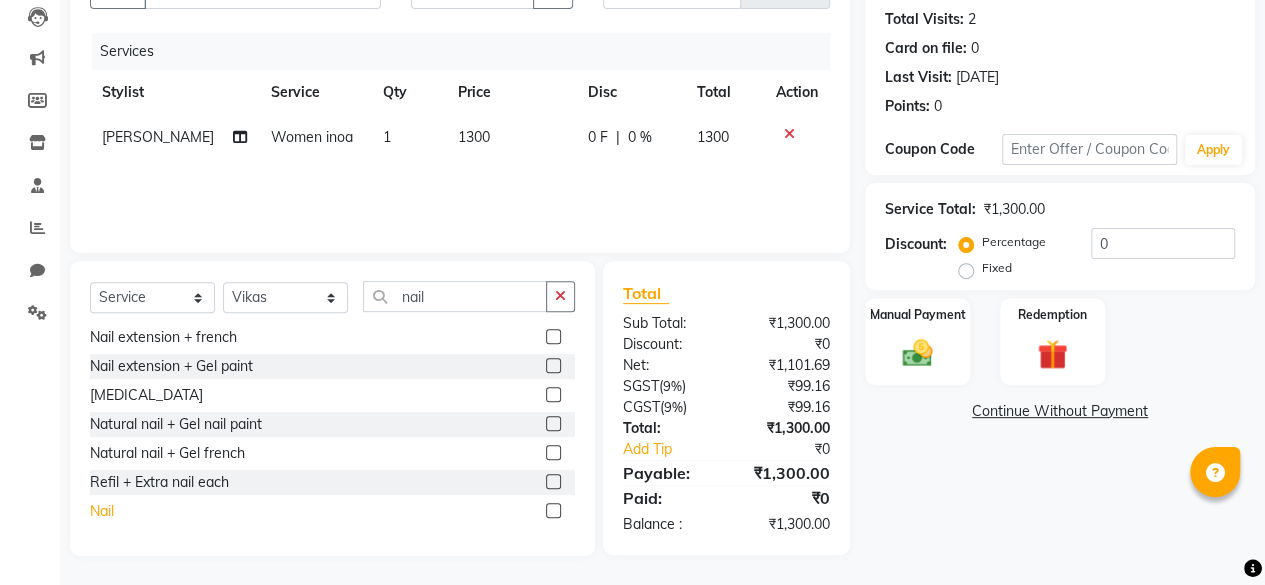 click on "Nail" 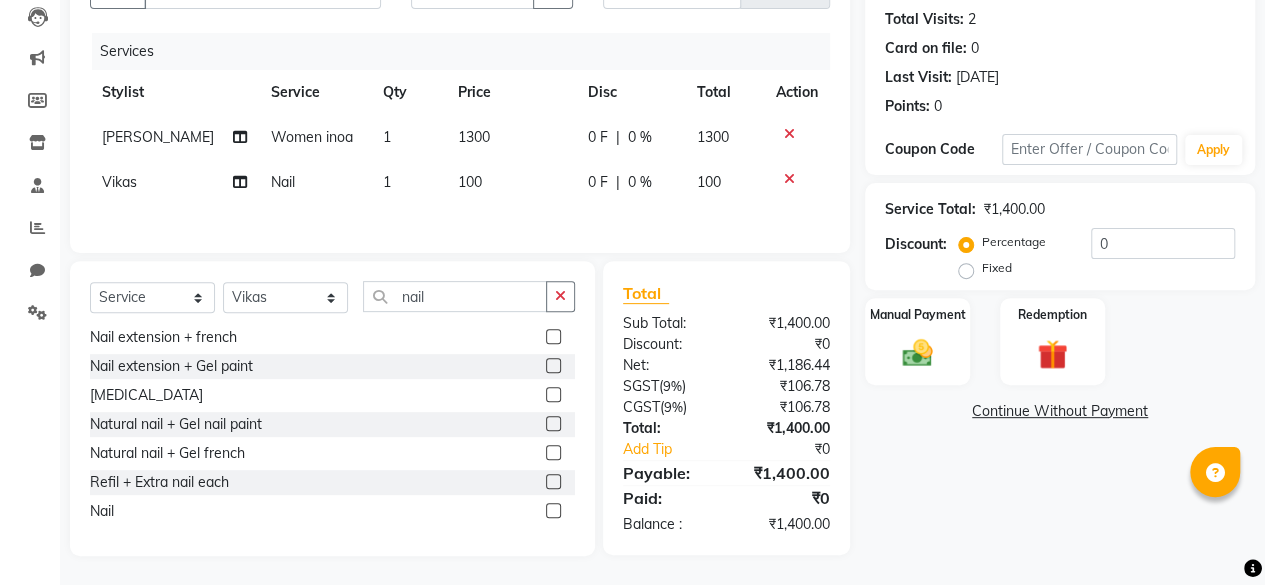 click on "₹1,400.00" 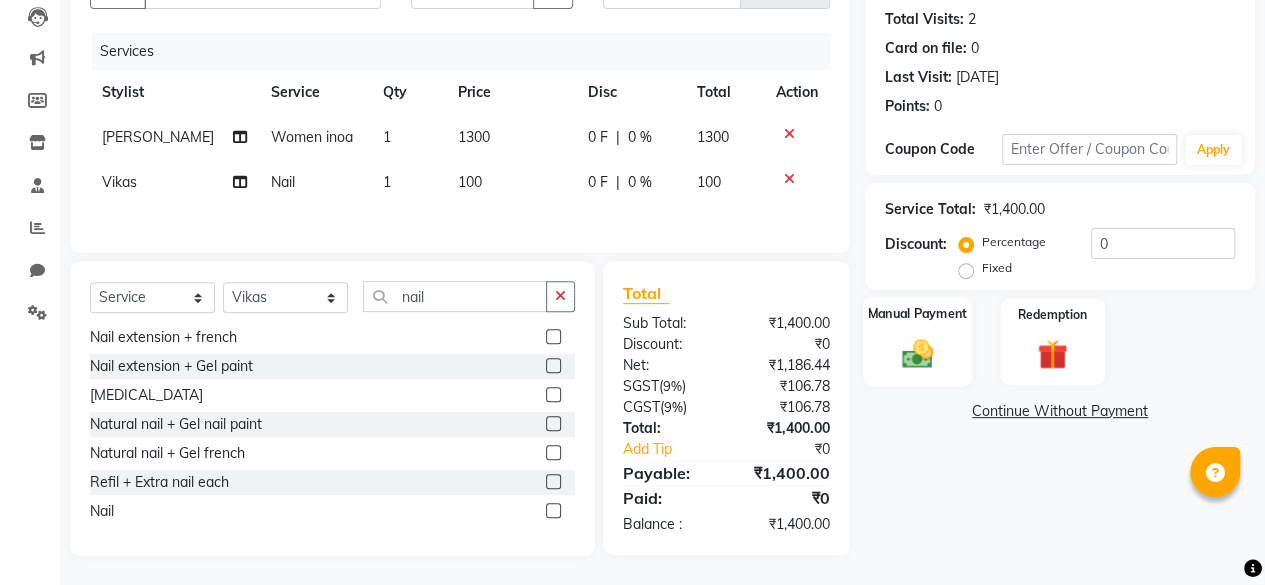 click on "Manual Payment" 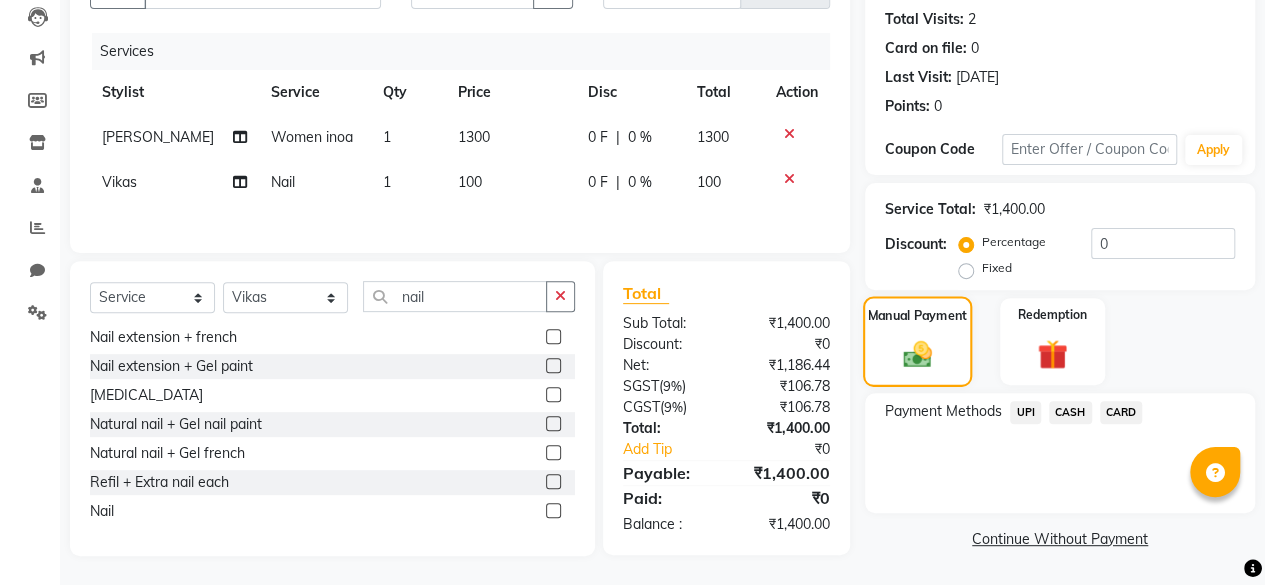 scroll, scrollTop: 218, scrollLeft: 0, axis: vertical 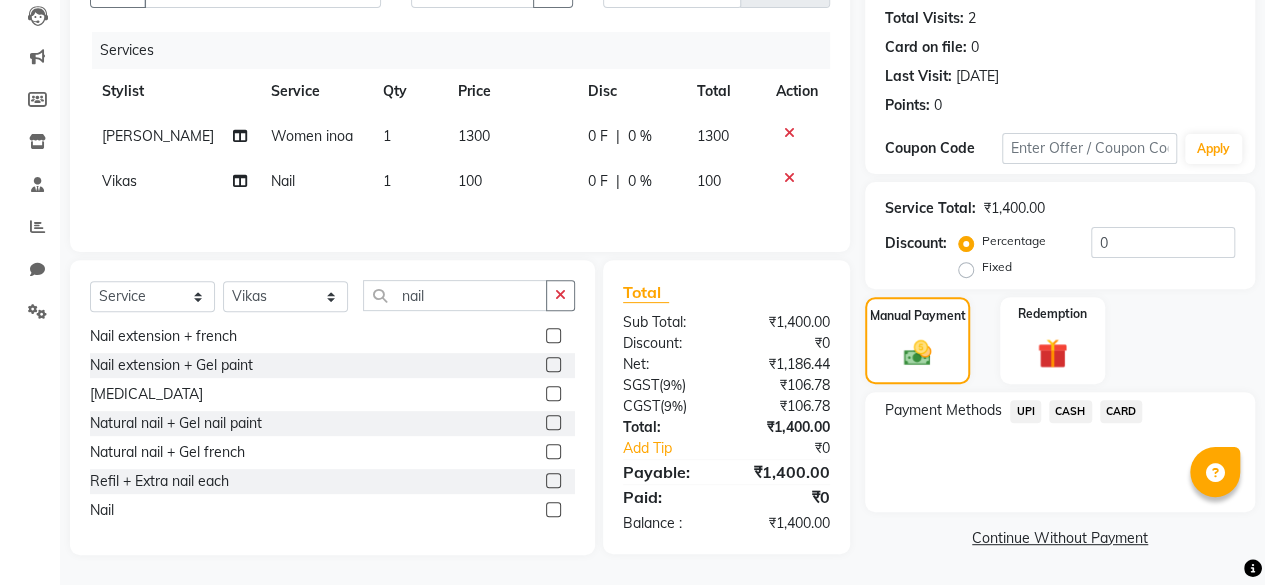 click on "UPI" 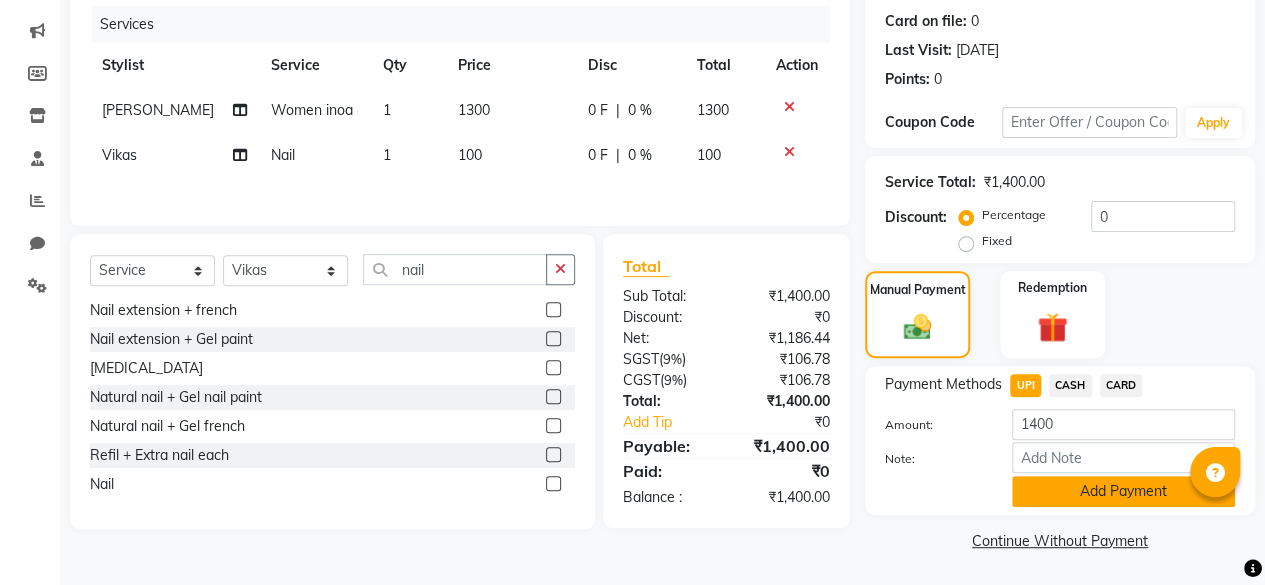 click on "Add Payment" 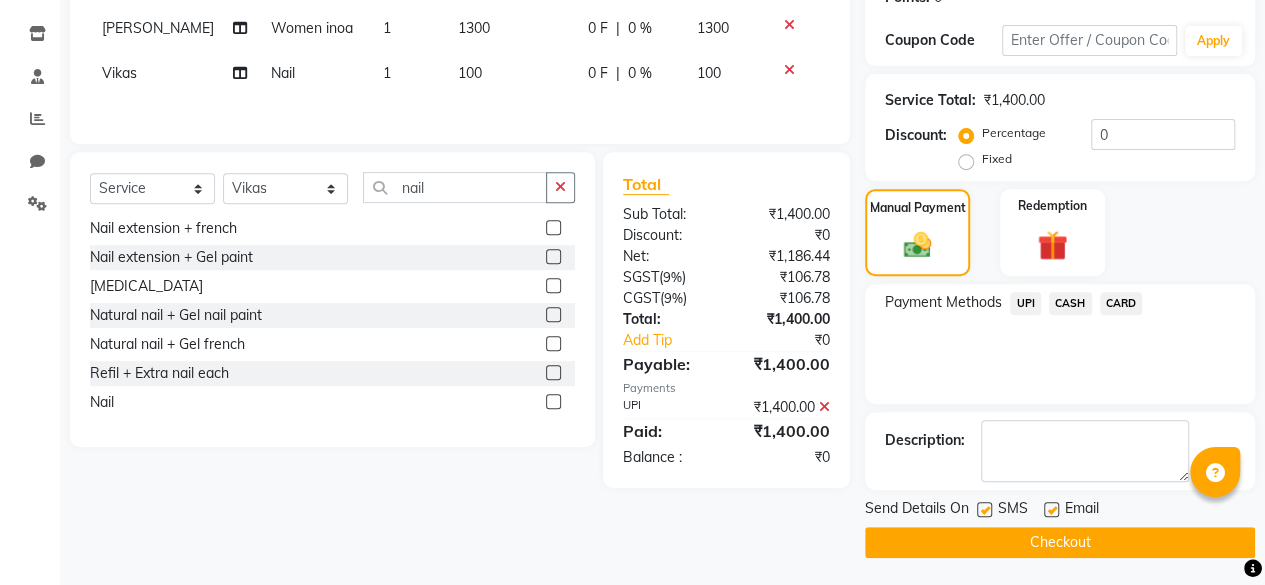 click 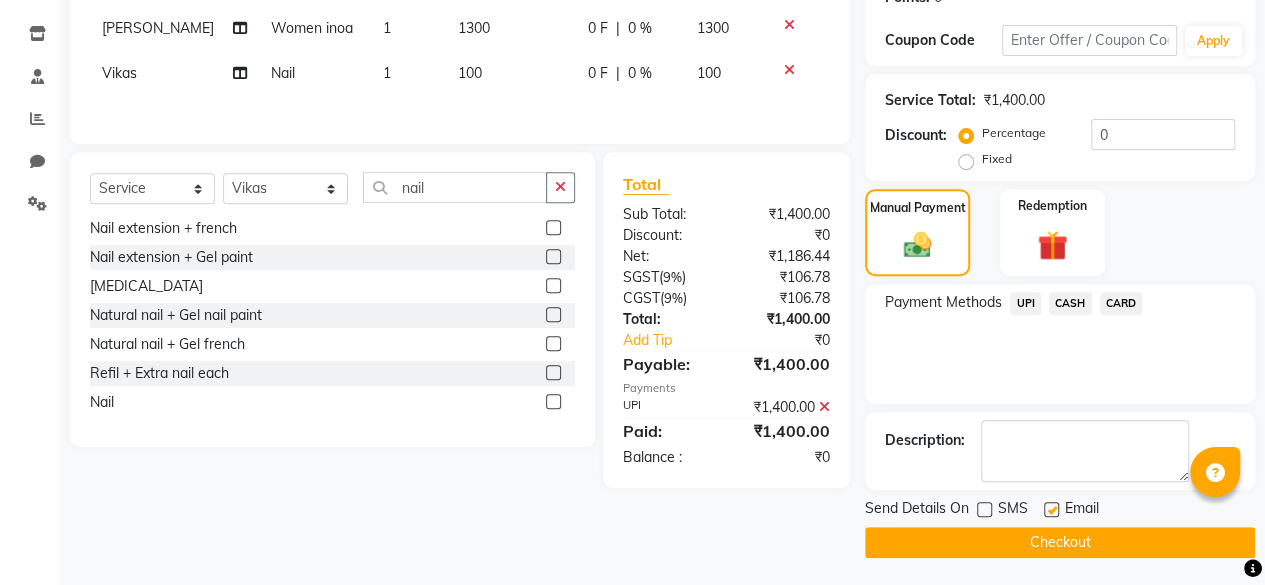 click on "Checkout" 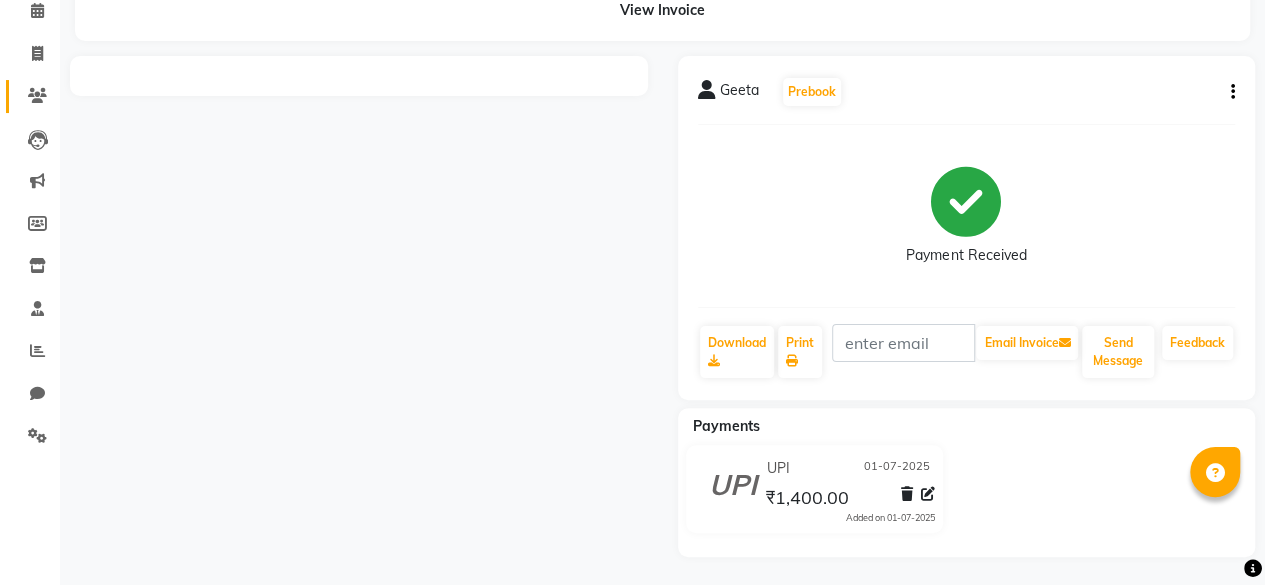 scroll, scrollTop: 0, scrollLeft: 0, axis: both 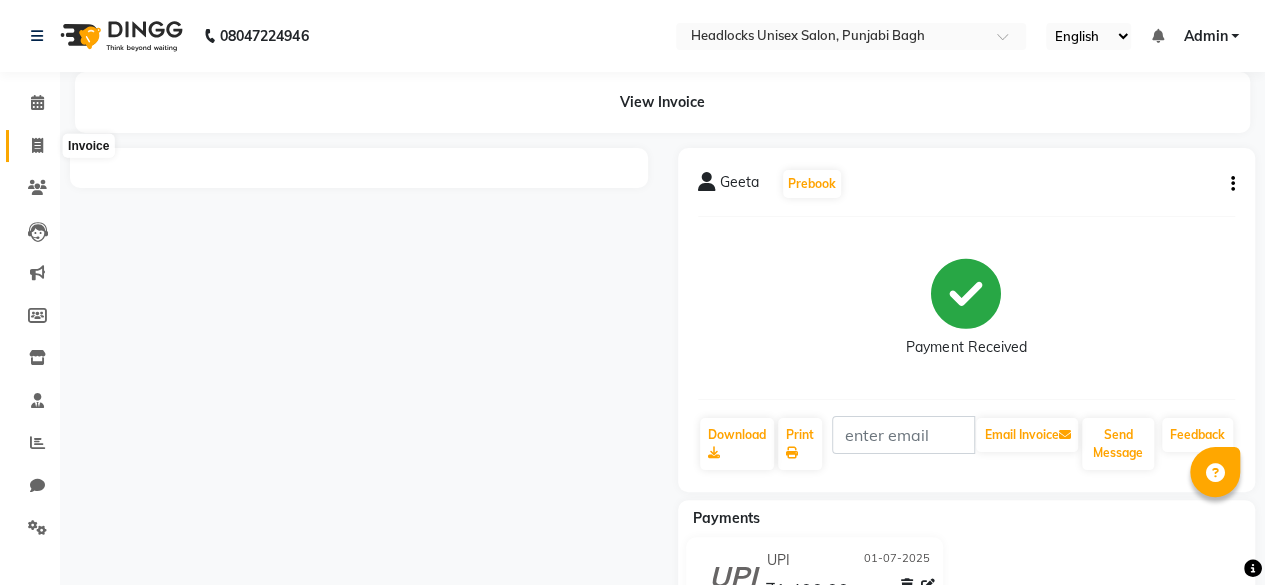 click 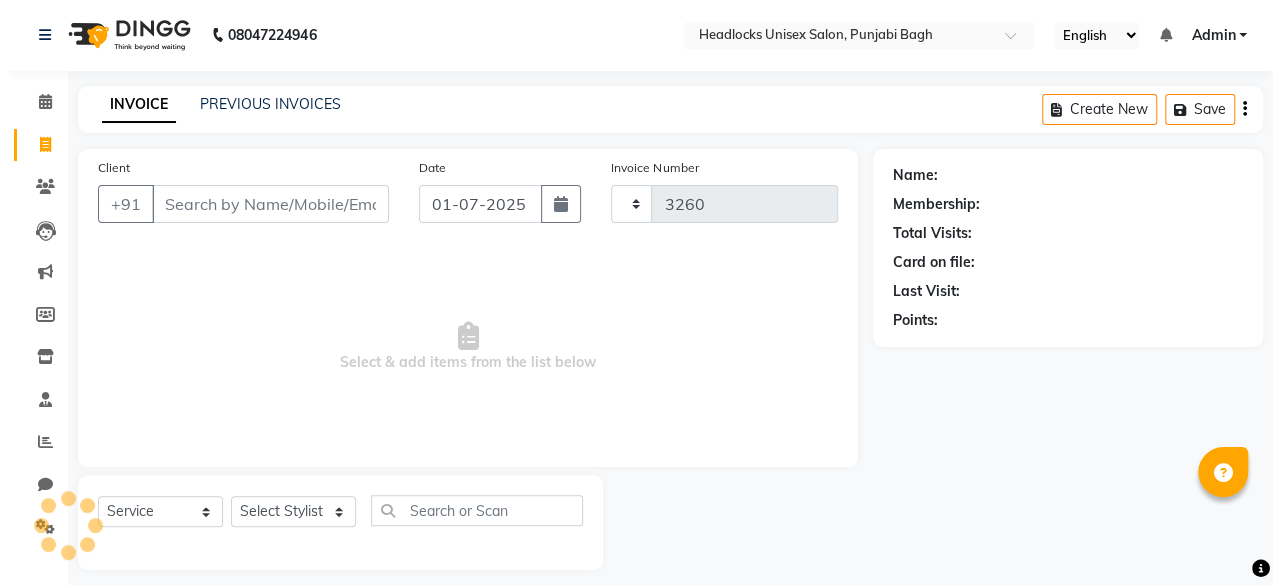 scroll, scrollTop: 15, scrollLeft: 0, axis: vertical 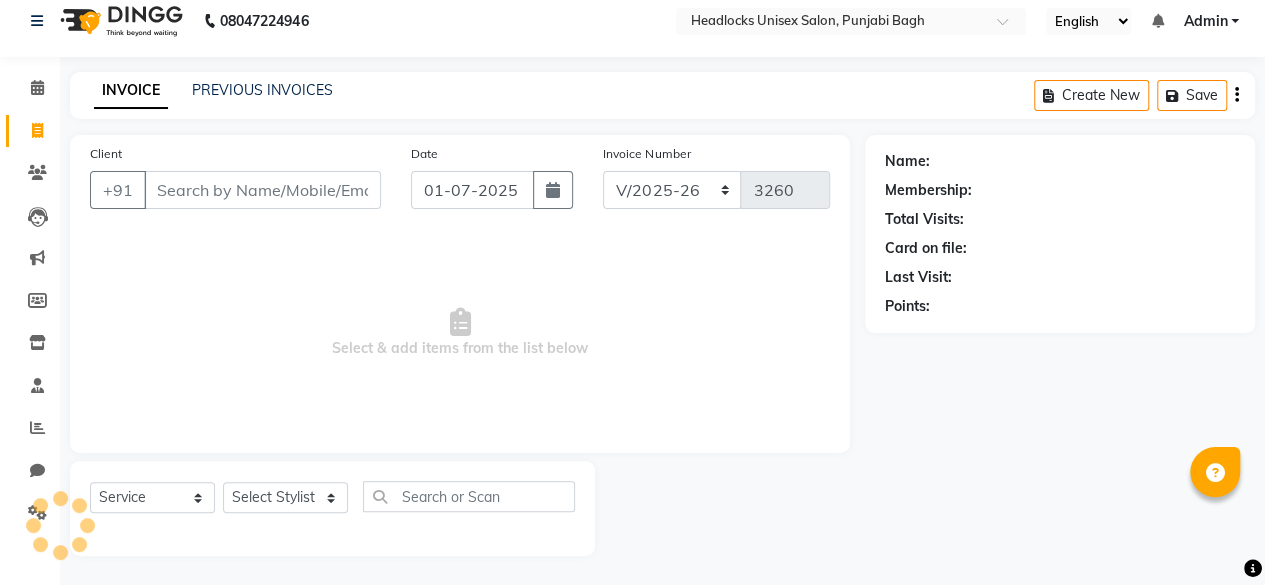 click on "Client" at bounding box center [262, 190] 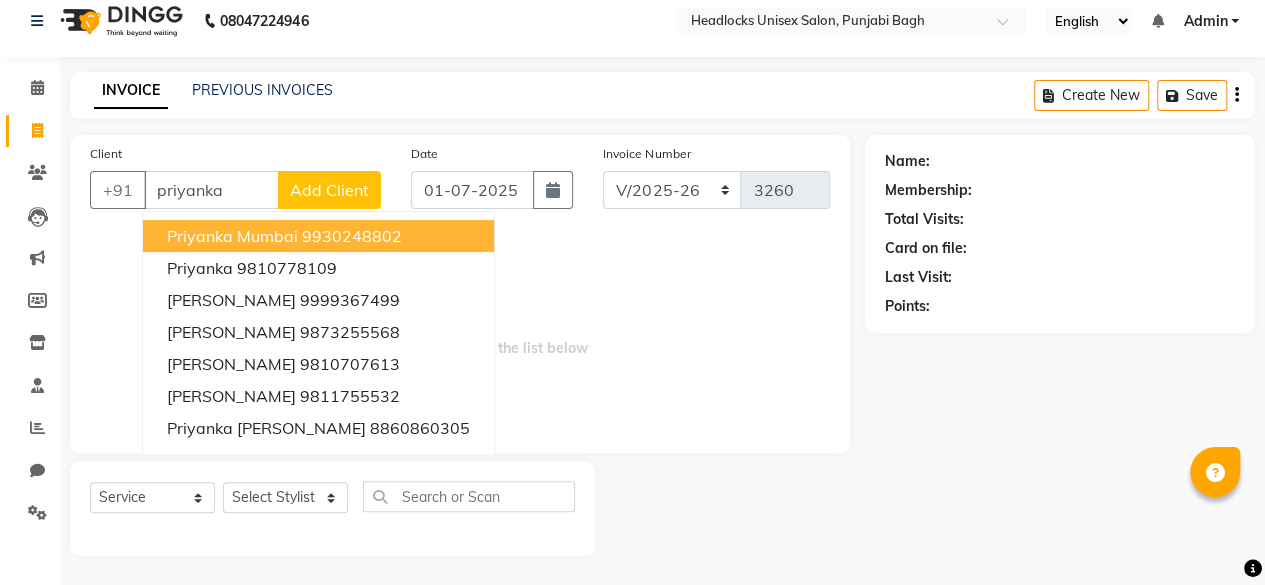click on "priyanka" at bounding box center (211, 190) 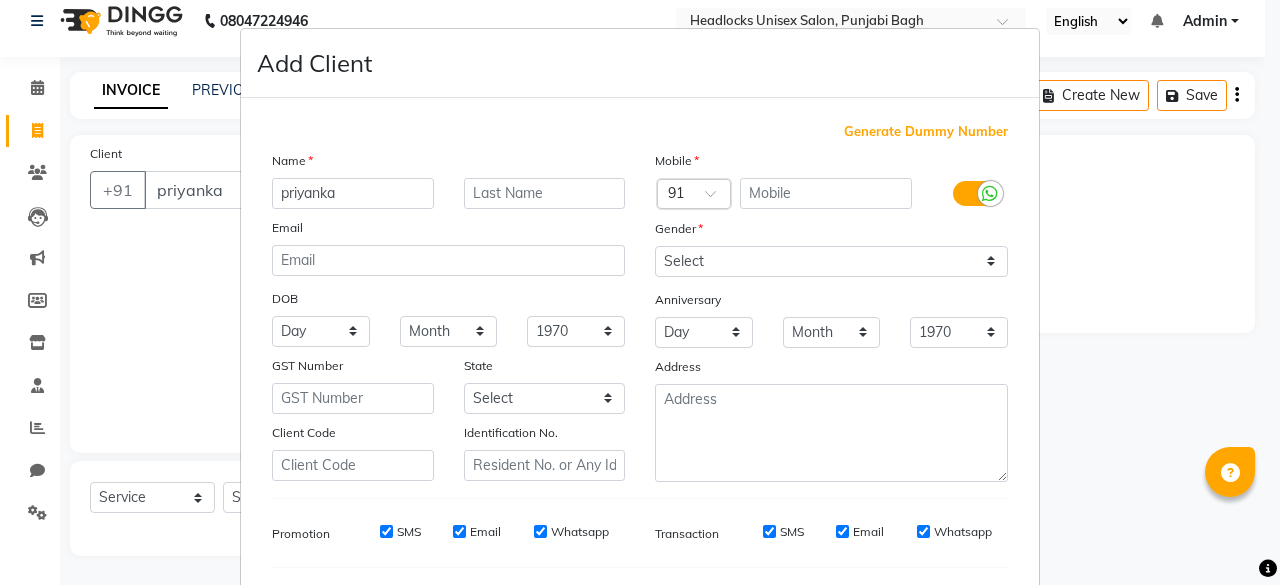 click on "Generate Dummy Number" at bounding box center [926, 132] 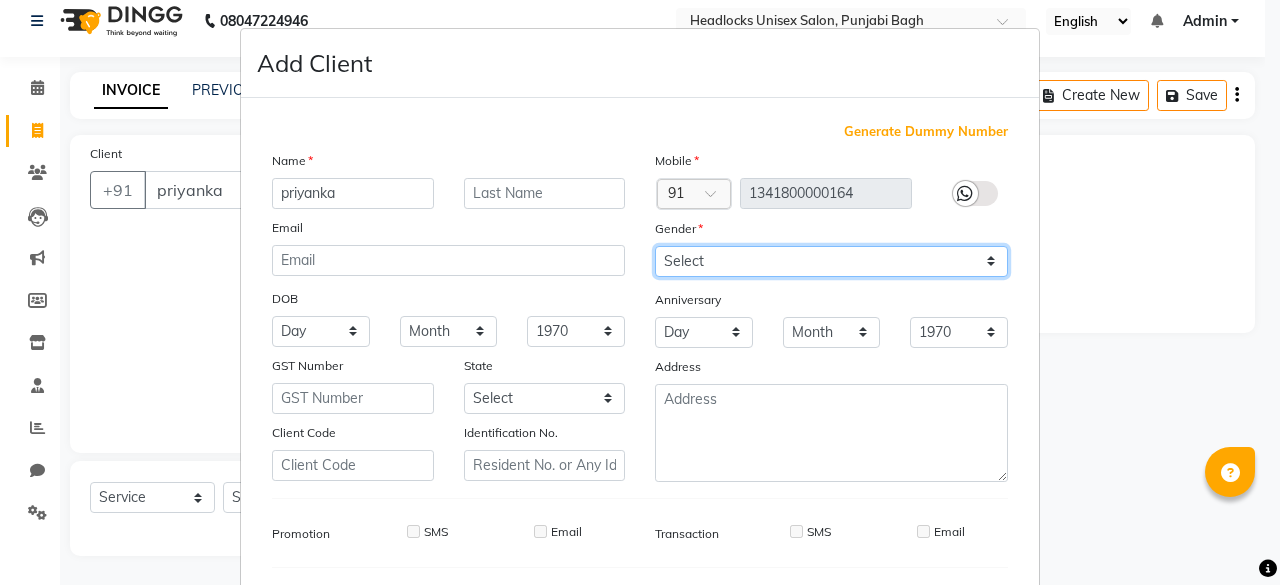 click on "Select [DEMOGRAPHIC_DATA] [DEMOGRAPHIC_DATA] Other Prefer Not To Say" at bounding box center (831, 261) 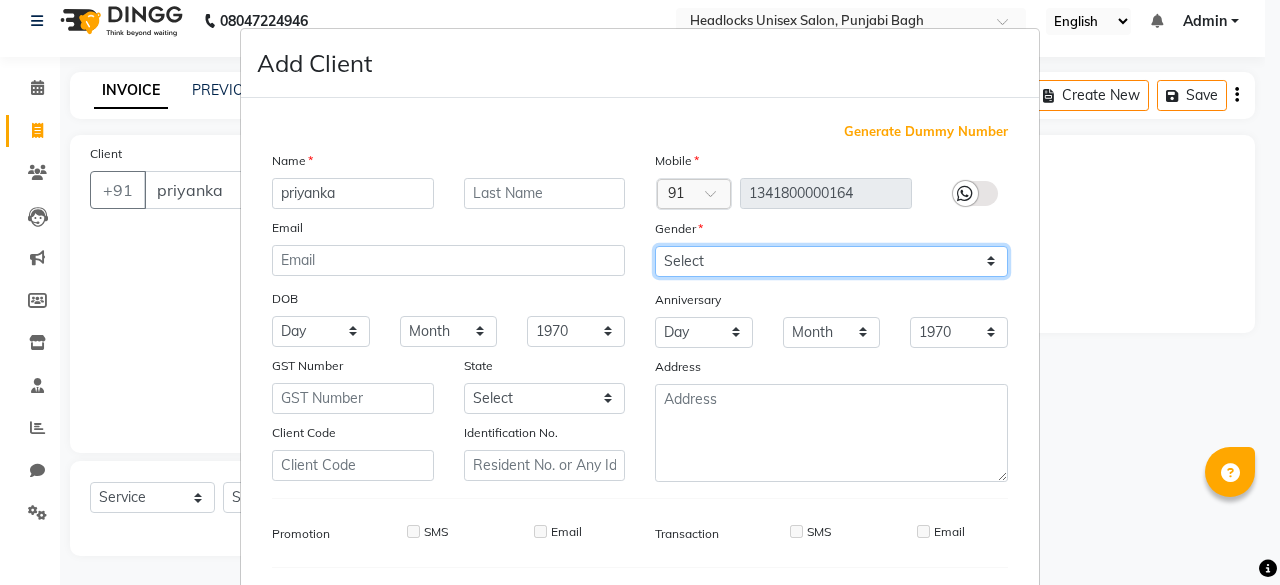 click on "Select [DEMOGRAPHIC_DATA] [DEMOGRAPHIC_DATA] Other Prefer Not To Say" at bounding box center (831, 261) 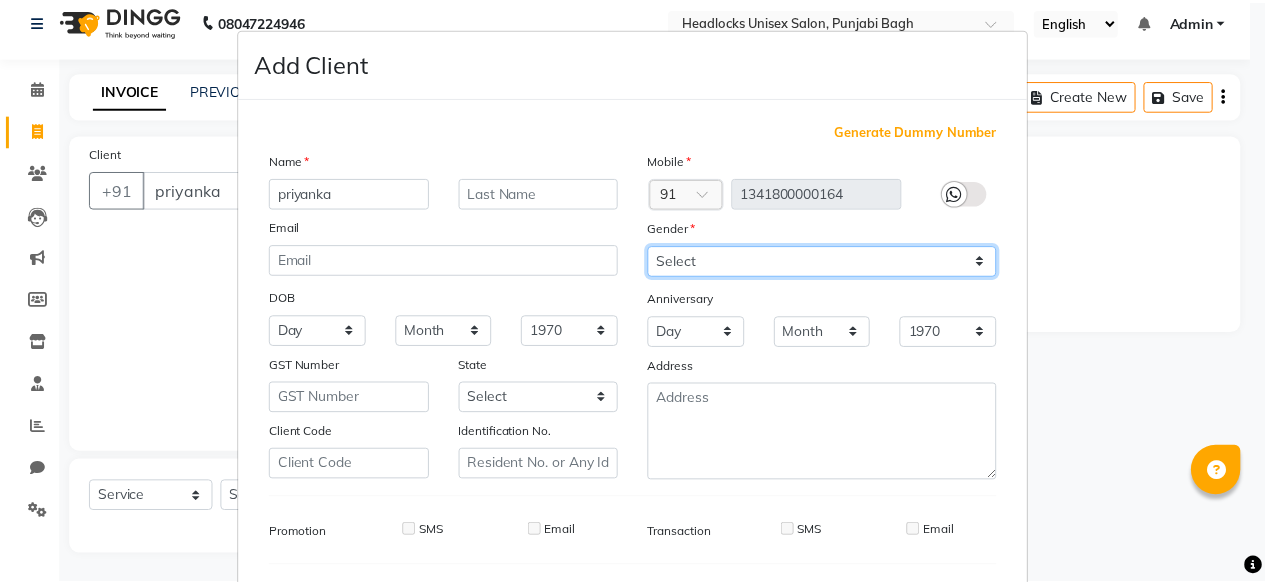 scroll, scrollTop: 260, scrollLeft: 0, axis: vertical 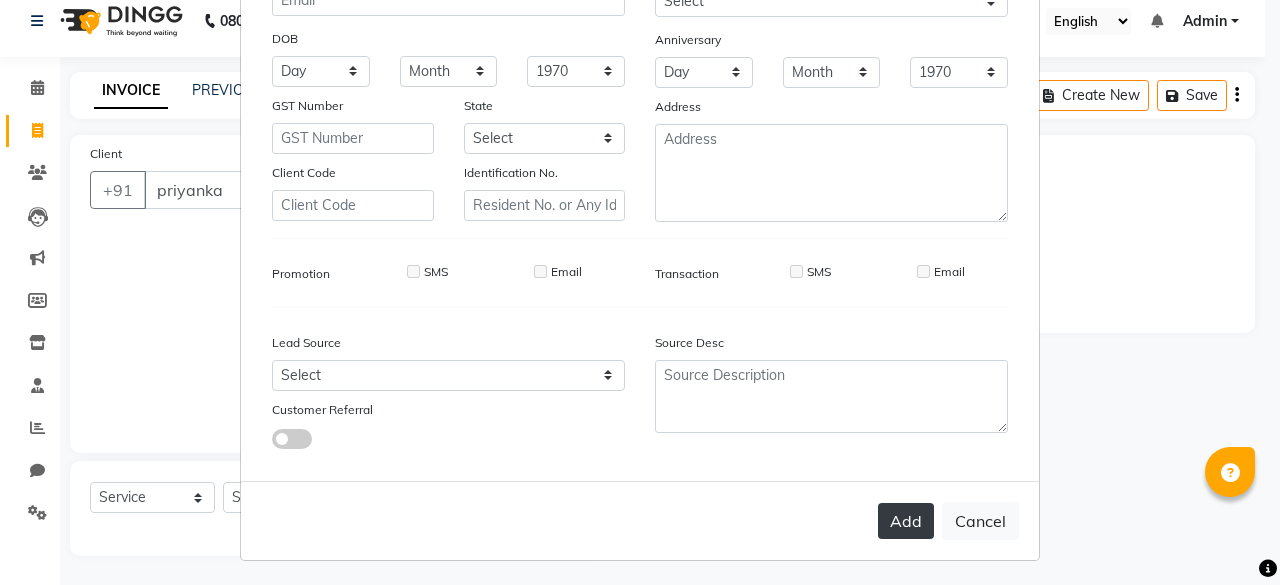 click on "Add" at bounding box center [906, 521] 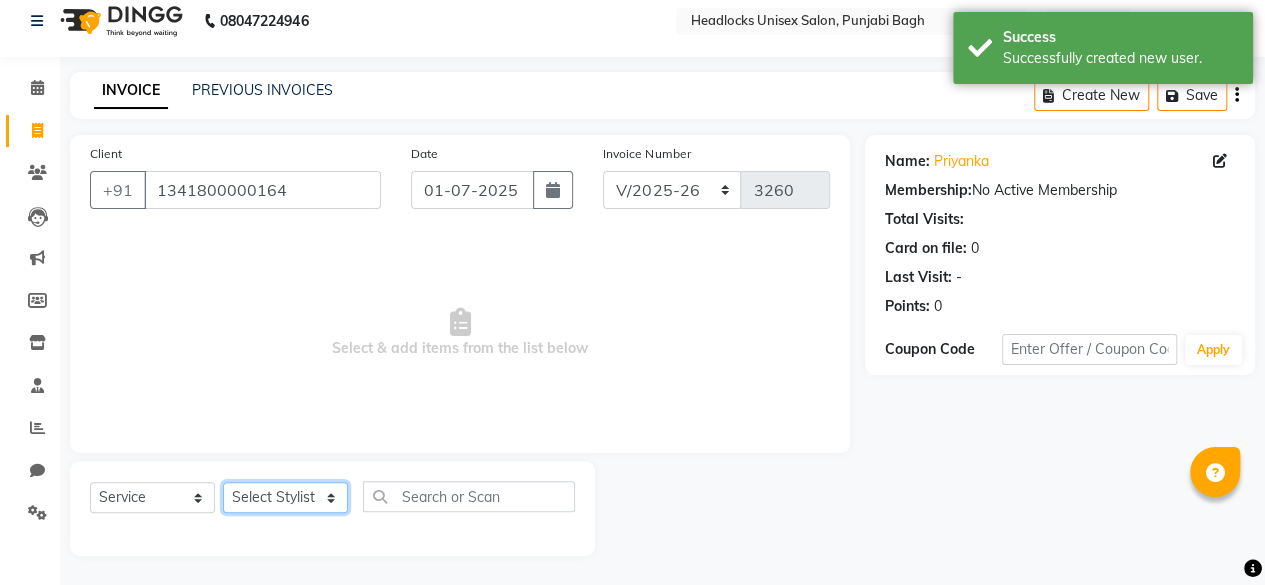 click on "Select Stylist ⁠Agnies ⁠[PERSON_NAME] [PERSON_NAME] [PERSON_NAME] kunal [PERSON_NAME] mercy ⁠Minto ⁠[PERSON_NAME]  [PERSON_NAME] priyanka [PERSON_NAME] ⁠[PERSON_NAME] ⁠[PERSON_NAME] [PERSON_NAME] [PERSON_NAME]  Sunny ⁠[PERSON_NAME] ⁠[PERSON_NAME]" 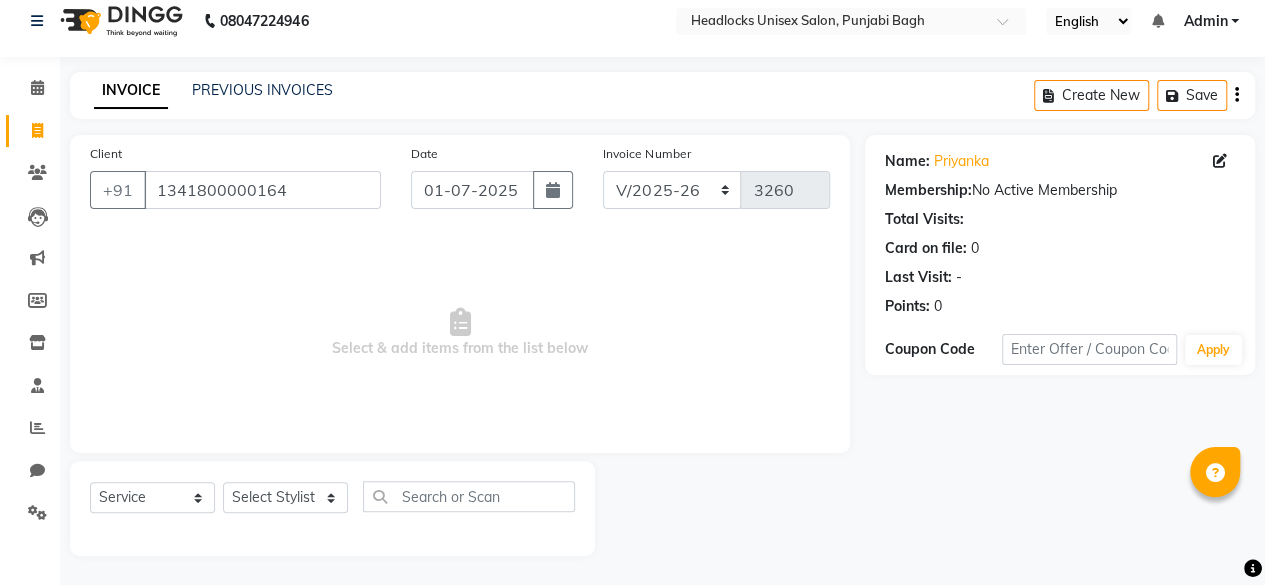 click on "Select & add items from the list below" at bounding box center [460, 333] 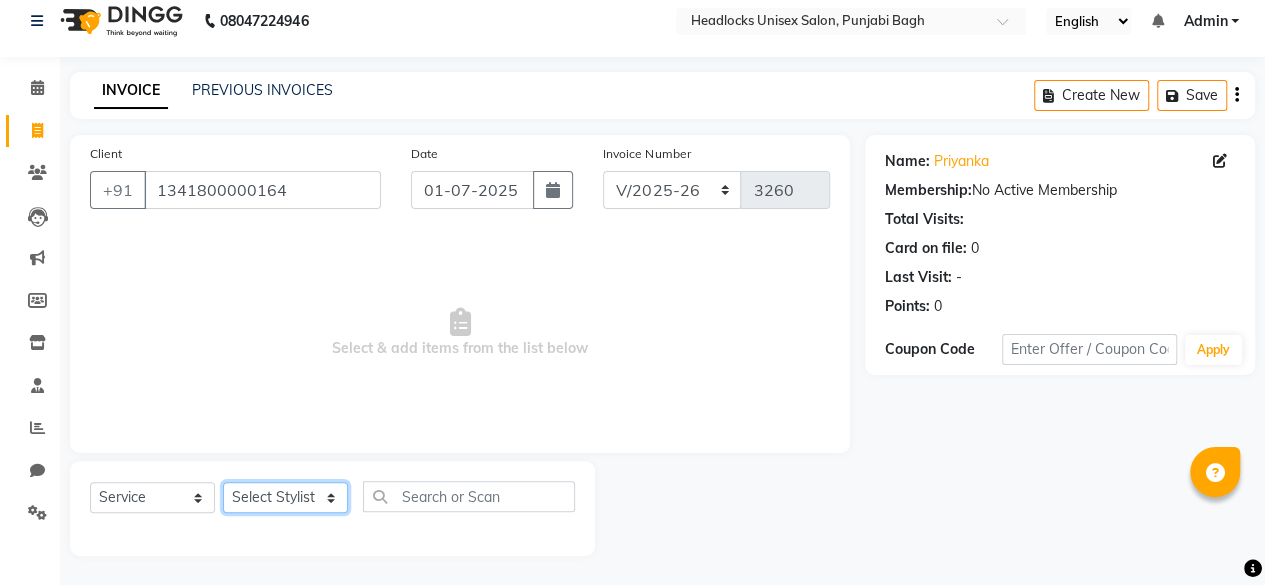 click on "Select Stylist ⁠Agnies ⁠[PERSON_NAME] [PERSON_NAME] [PERSON_NAME] kunal [PERSON_NAME] mercy ⁠Minto ⁠[PERSON_NAME]  [PERSON_NAME] priyanka [PERSON_NAME] ⁠[PERSON_NAME] ⁠[PERSON_NAME] [PERSON_NAME] [PERSON_NAME]  Sunny ⁠[PERSON_NAME] ⁠[PERSON_NAME]" 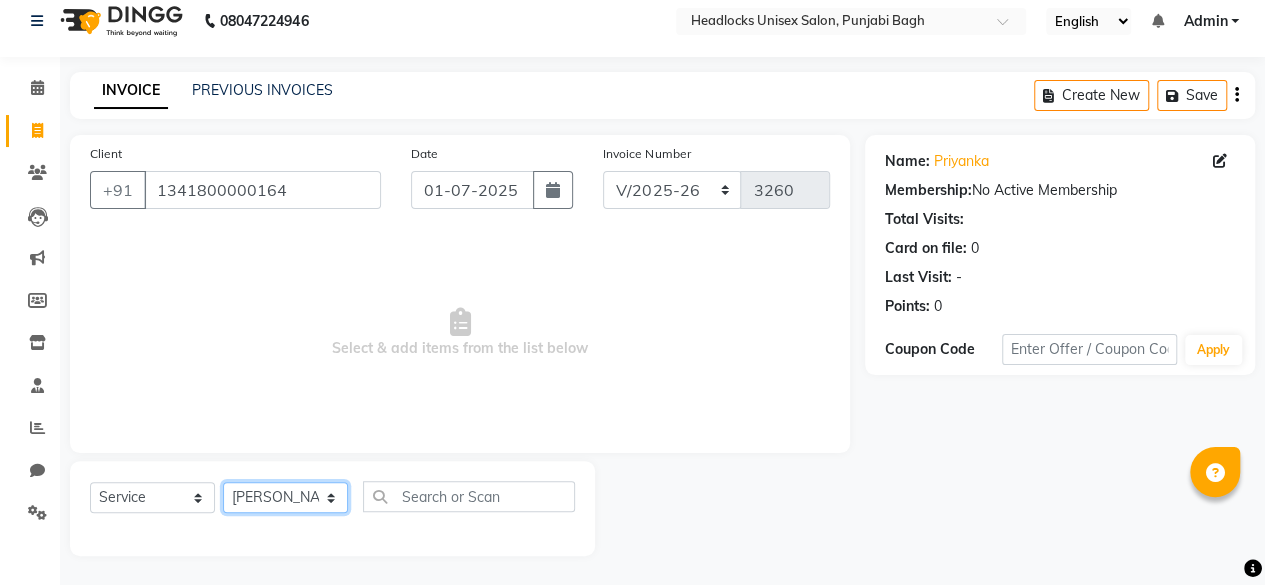 click on "Select Stylist ⁠Agnies ⁠[PERSON_NAME] [PERSON_NAME] [PERSON_NAME] kunal [PERSON_NAME] mercy ⁠Minto ⁠[PERSON_NAME]  [PERSON_NAME] priyanka [PERSON_NAME] ⁠[PERSON_NAME] ⁠[PERSON_NAME] [PERSON_NAME] [PERSON_NAME]  Sunny ⁠[PERSON_NAME] ⁠[PERSON_NAME]" 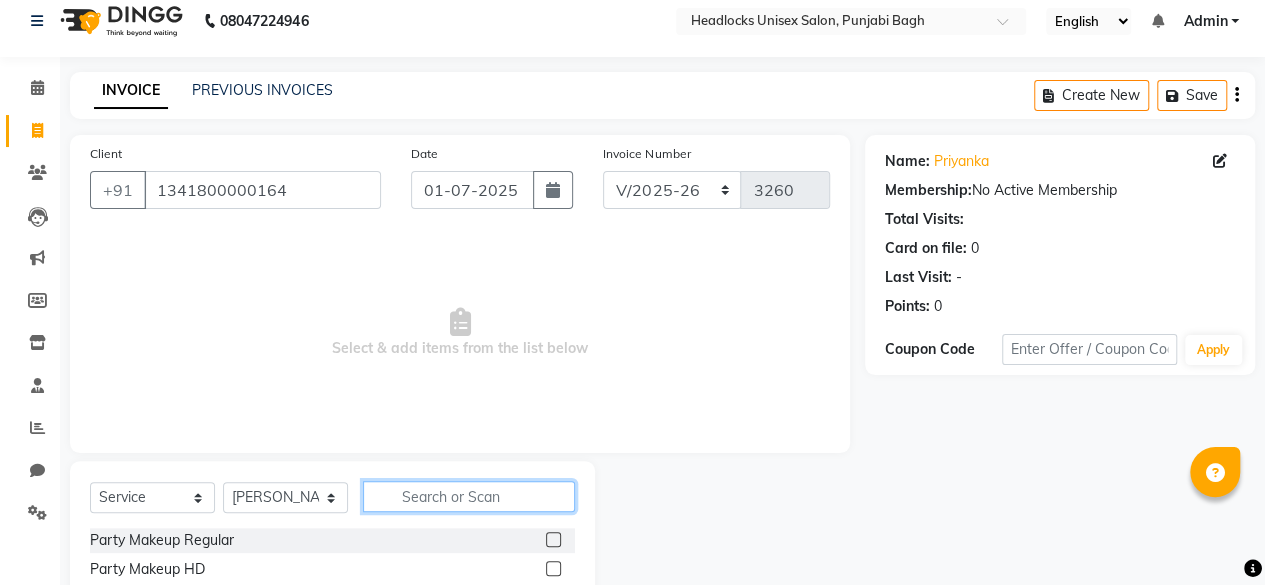 click 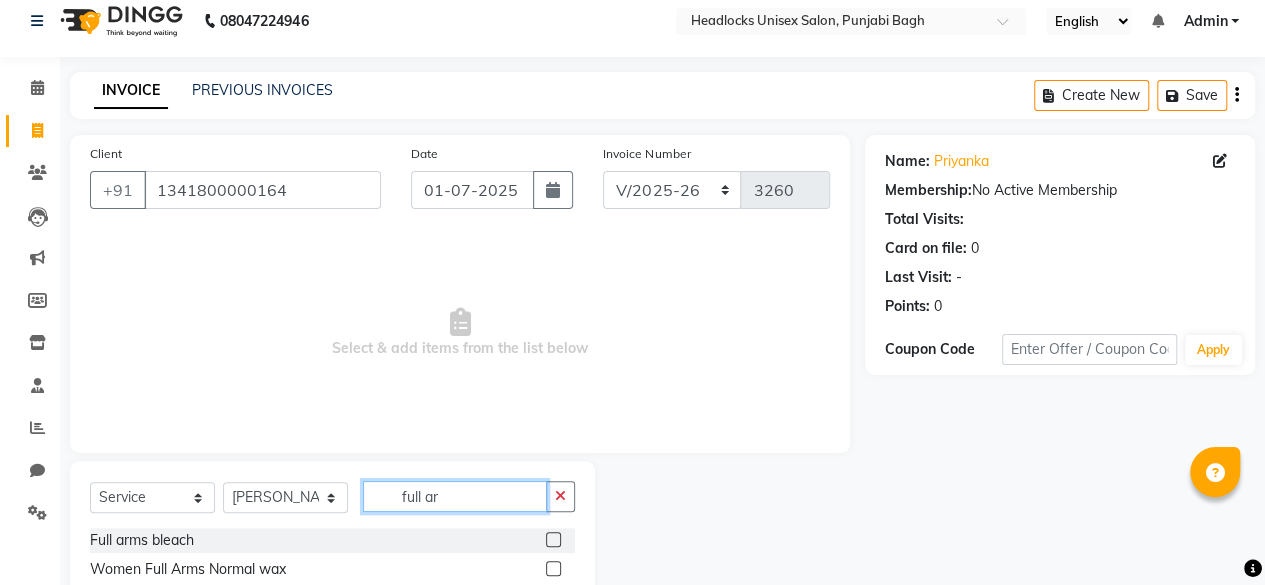 scroll, scrollTop: 102, scrollLeft: 0, axis: vertical 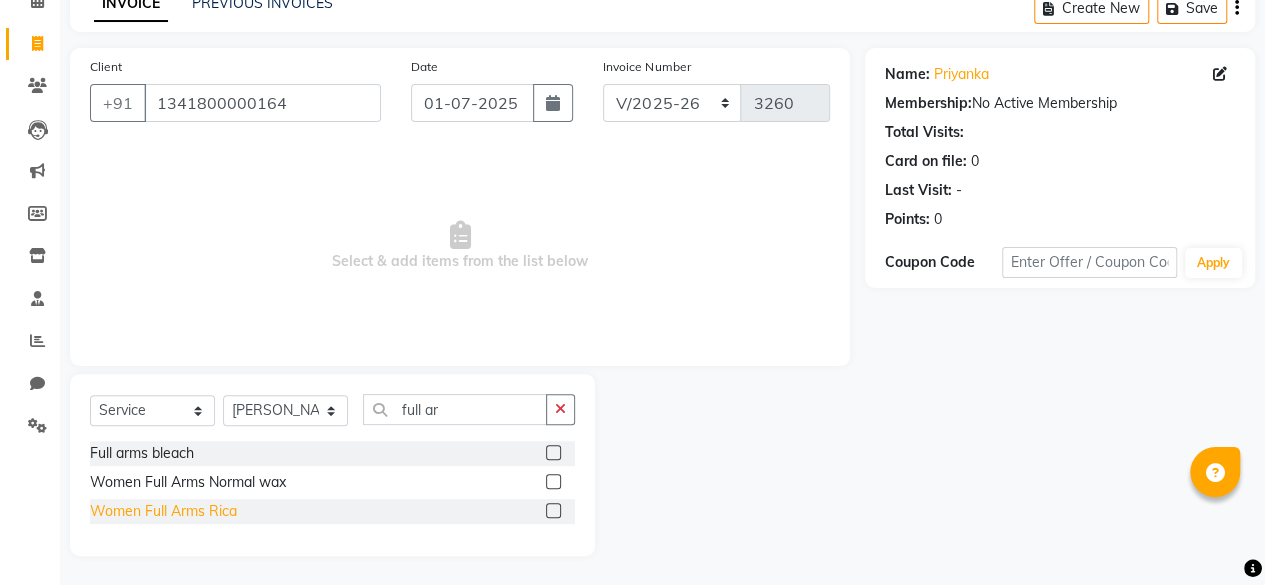 click on "Women  Full Arms Rica" 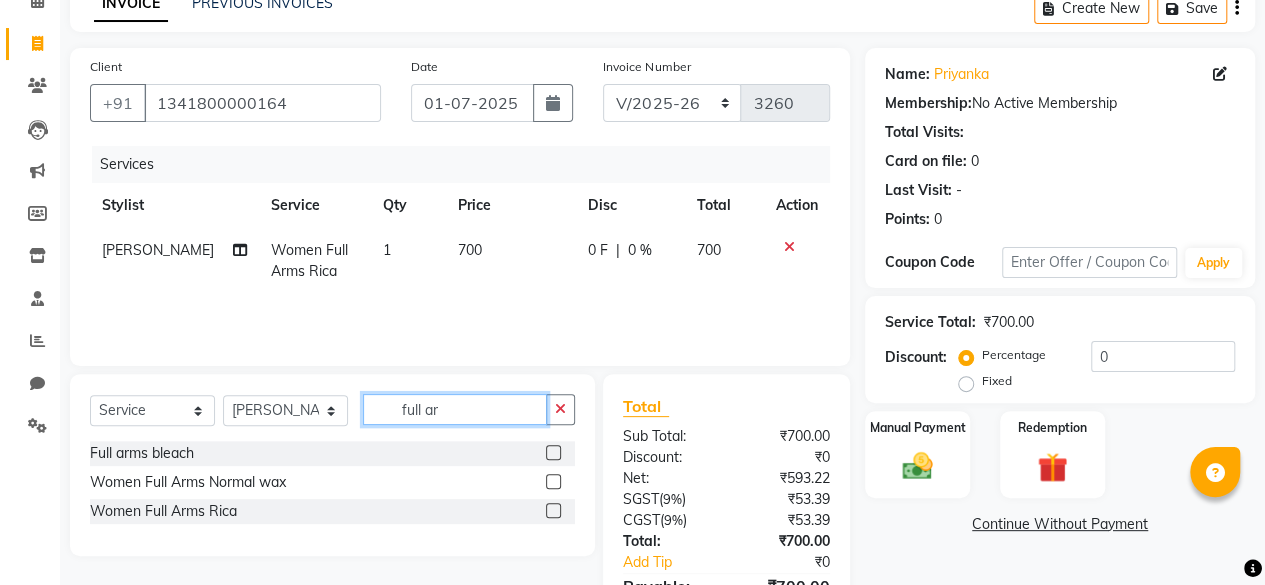 click on "full ar" 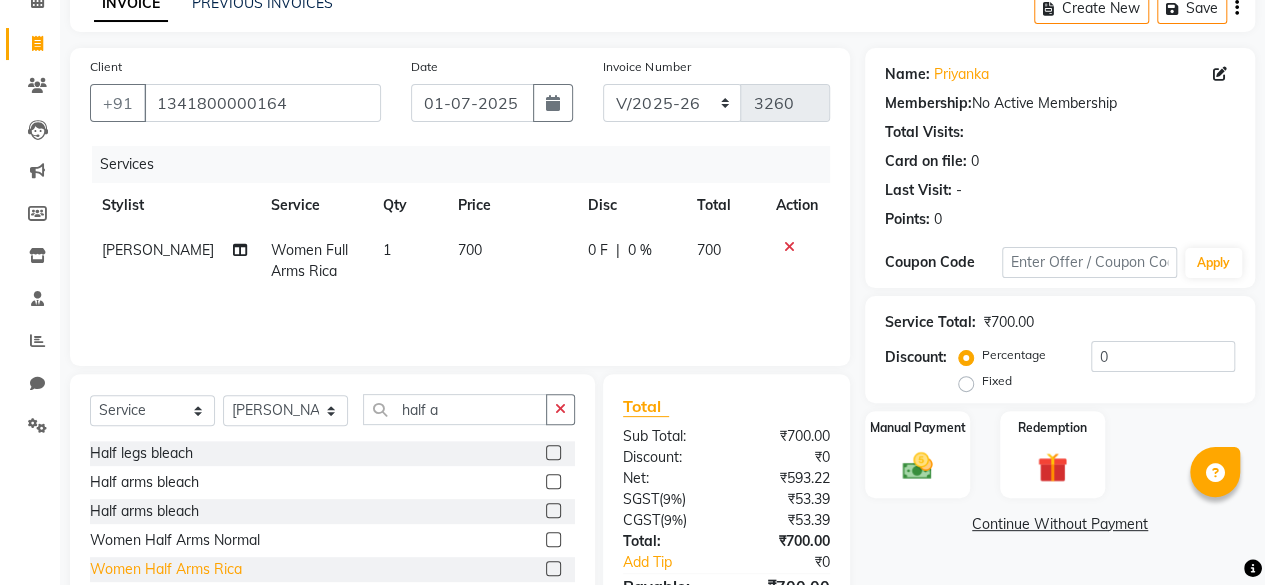 click on "Women Half Arms Rica" 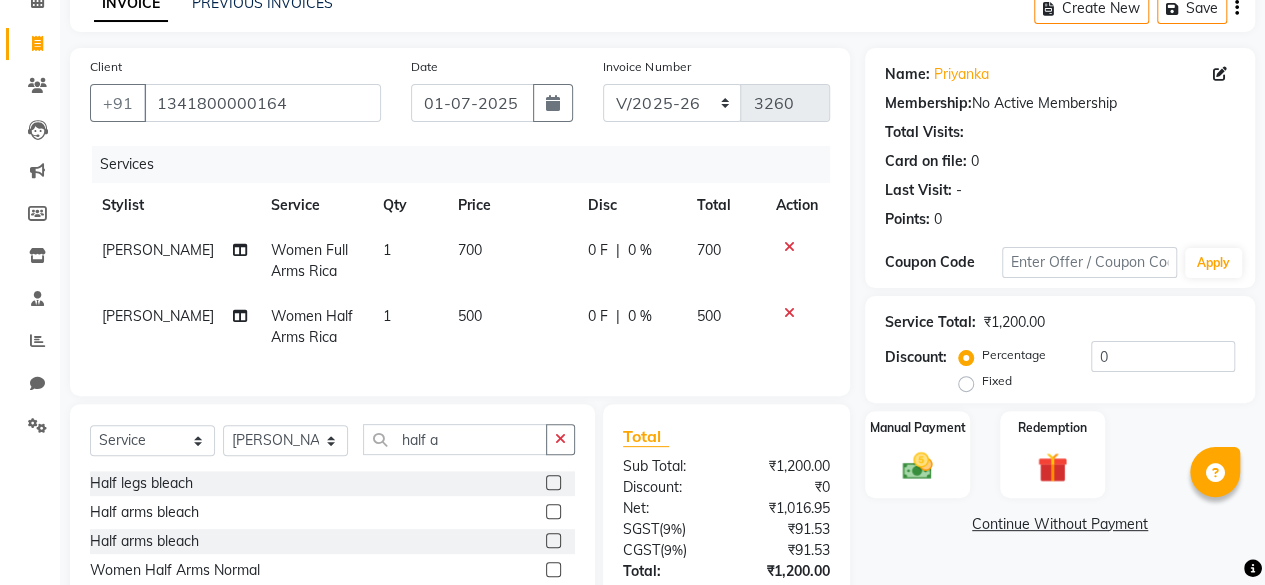 scroll, scrollTop: 242, scrollLeft: 0, axis: vertical 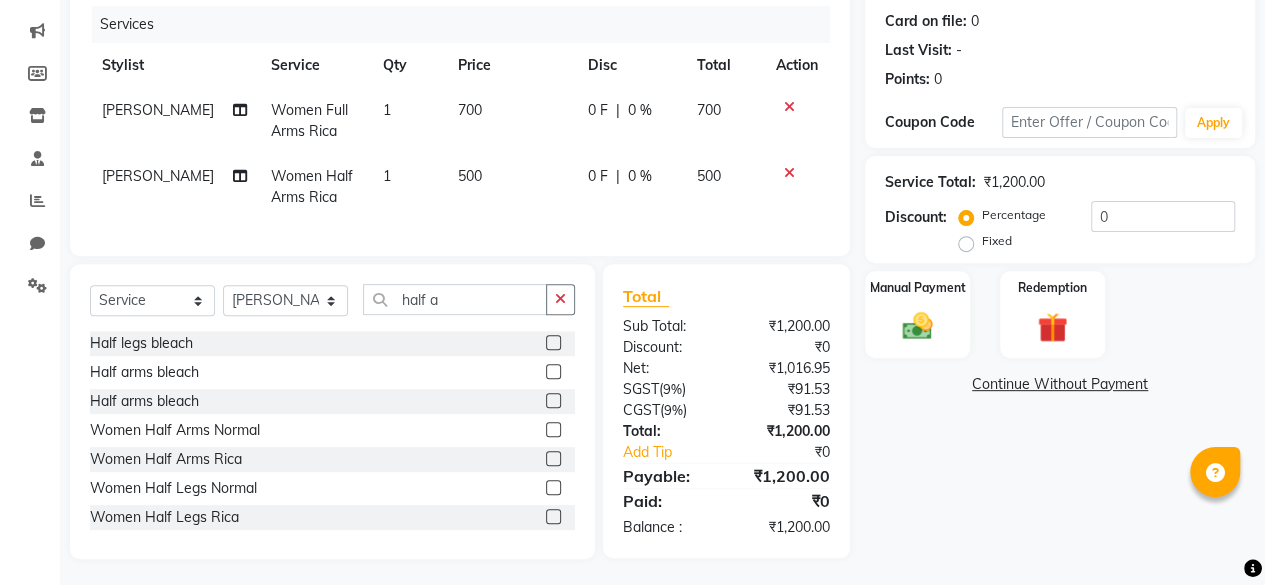 click 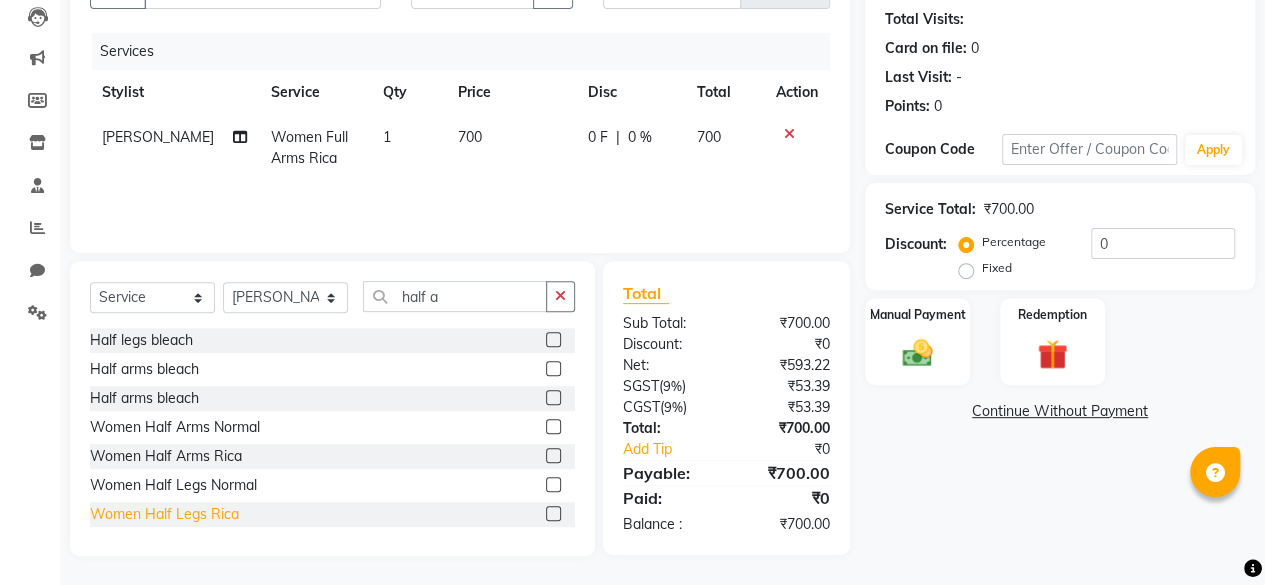 click on "Women Half Legs Rica" 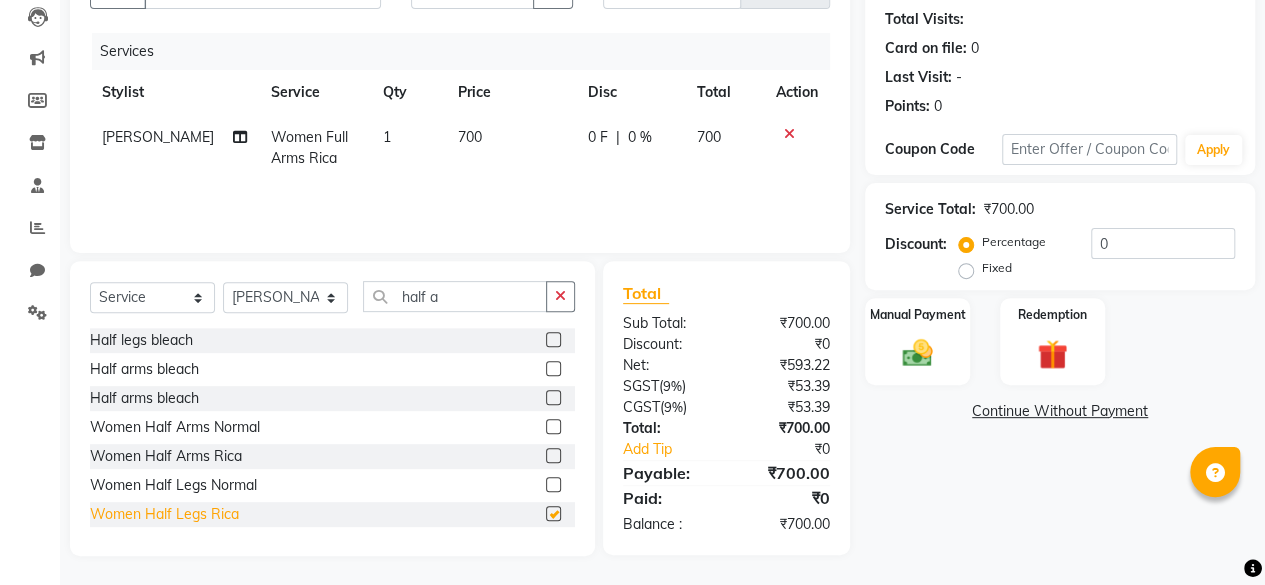 scroll, scrollTop: 242, scrollLeft: 0, axis: vertical 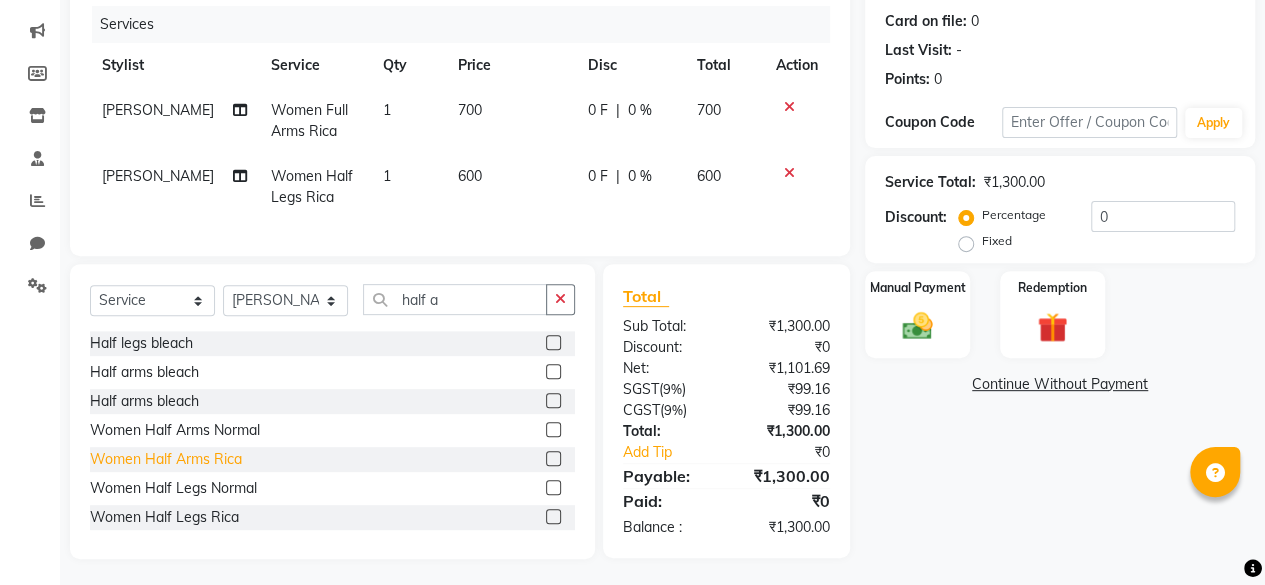 click on "Women Half Arms Rica" 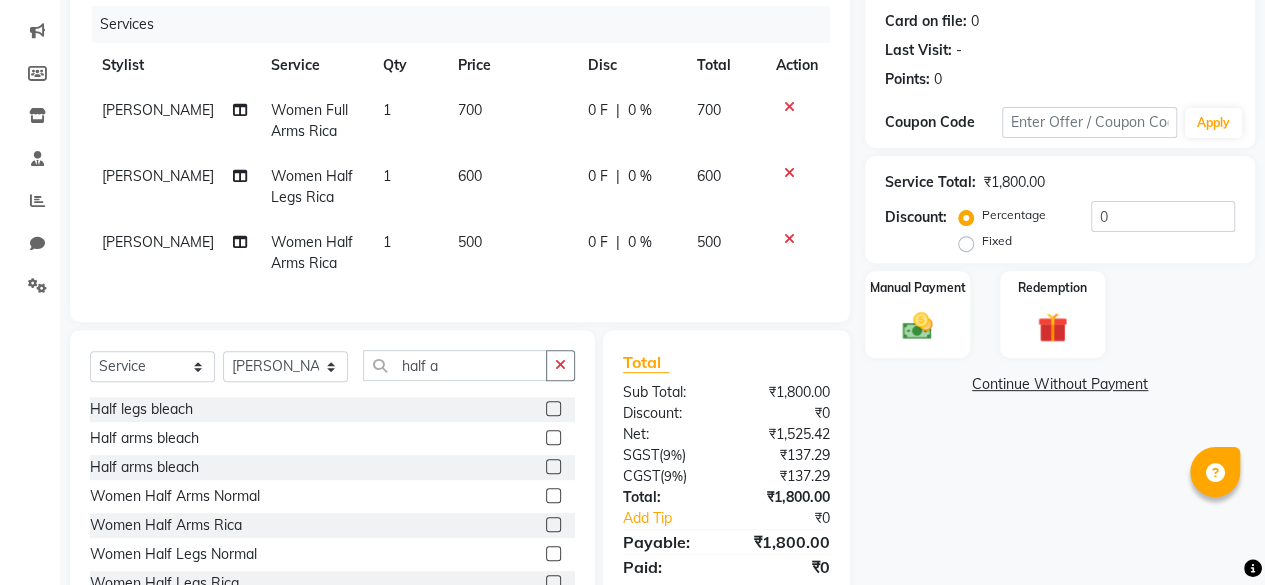 click 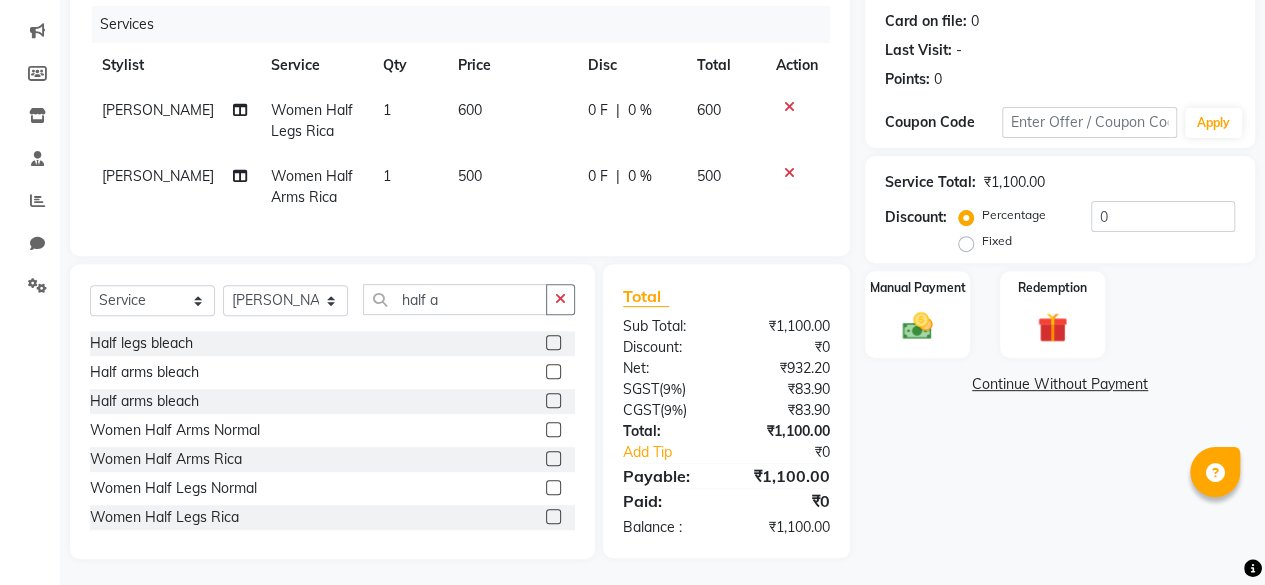 click 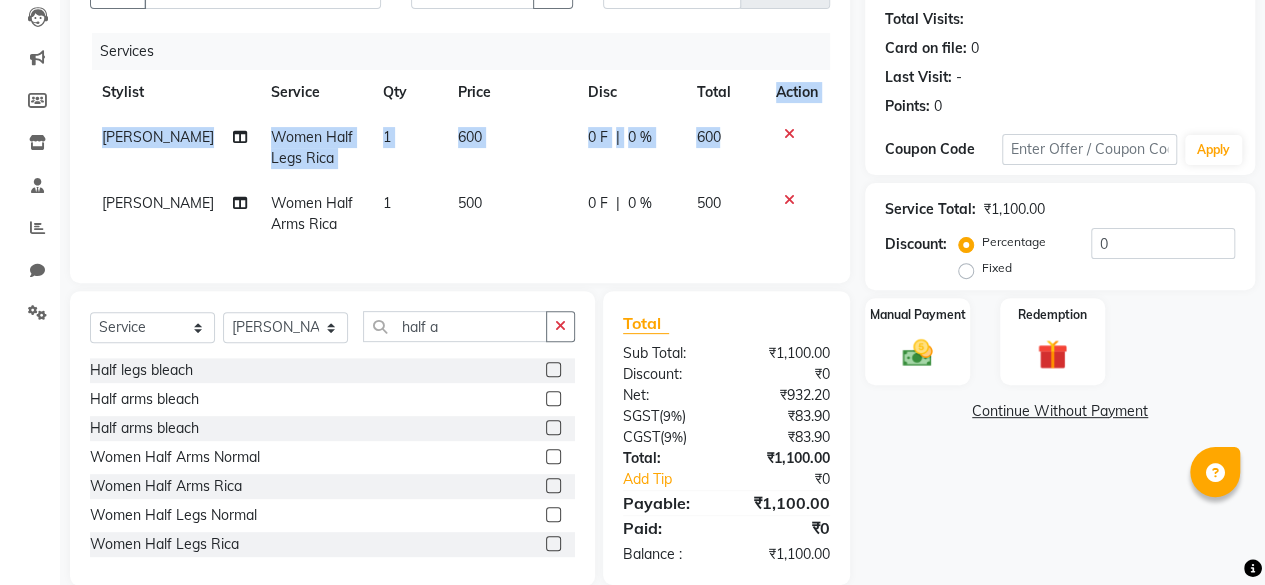 click on "Action" 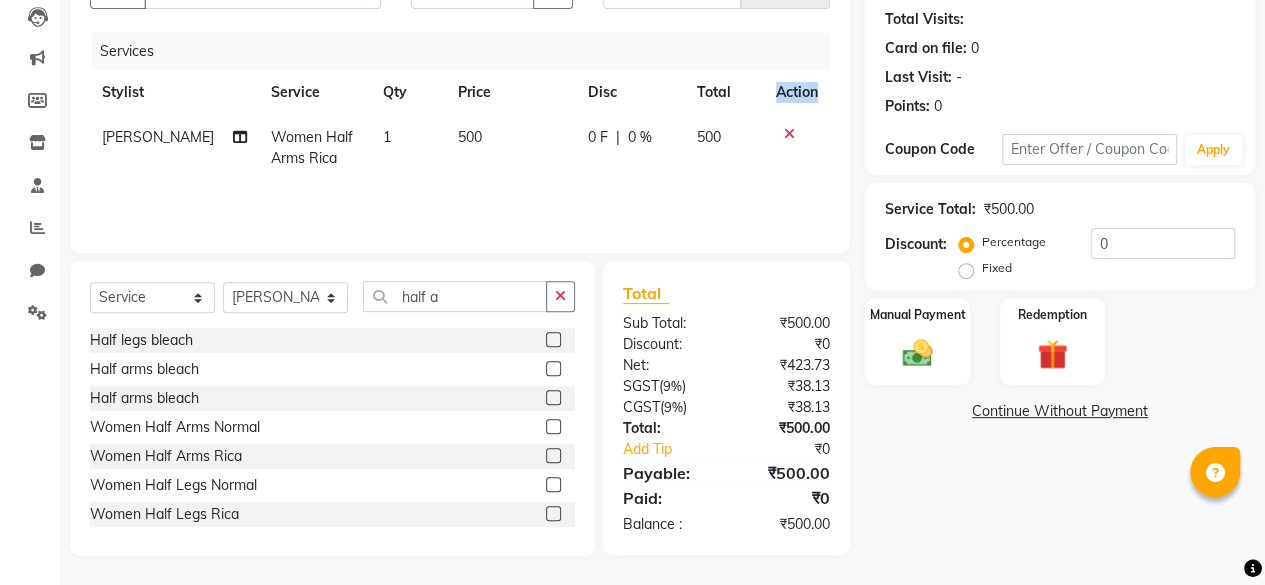 click on "Action" 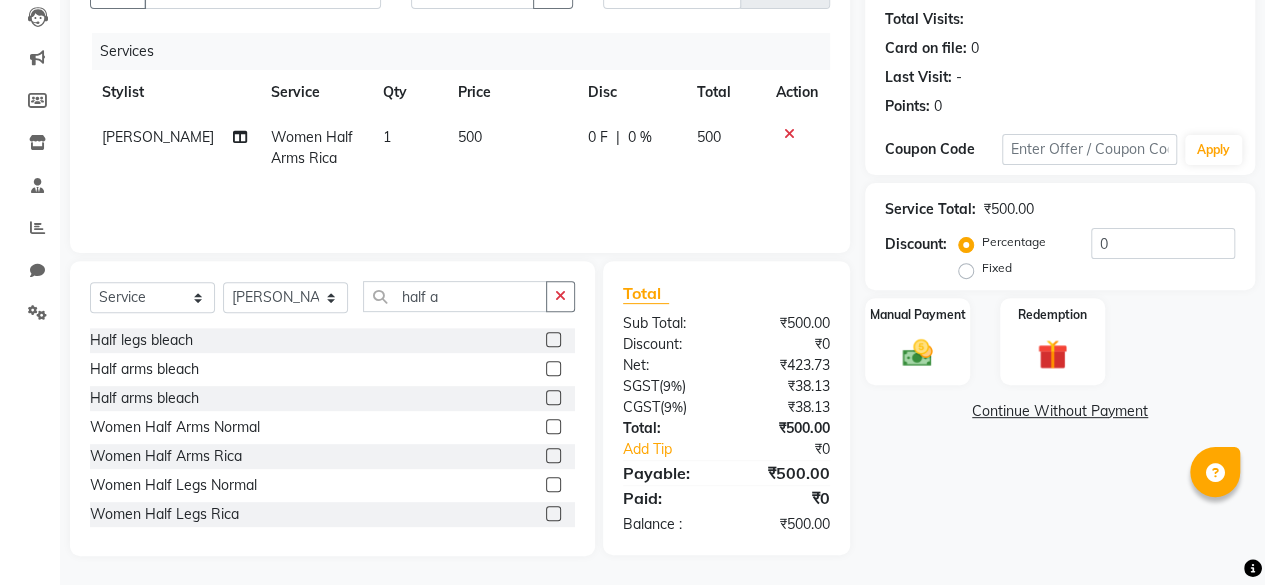 click 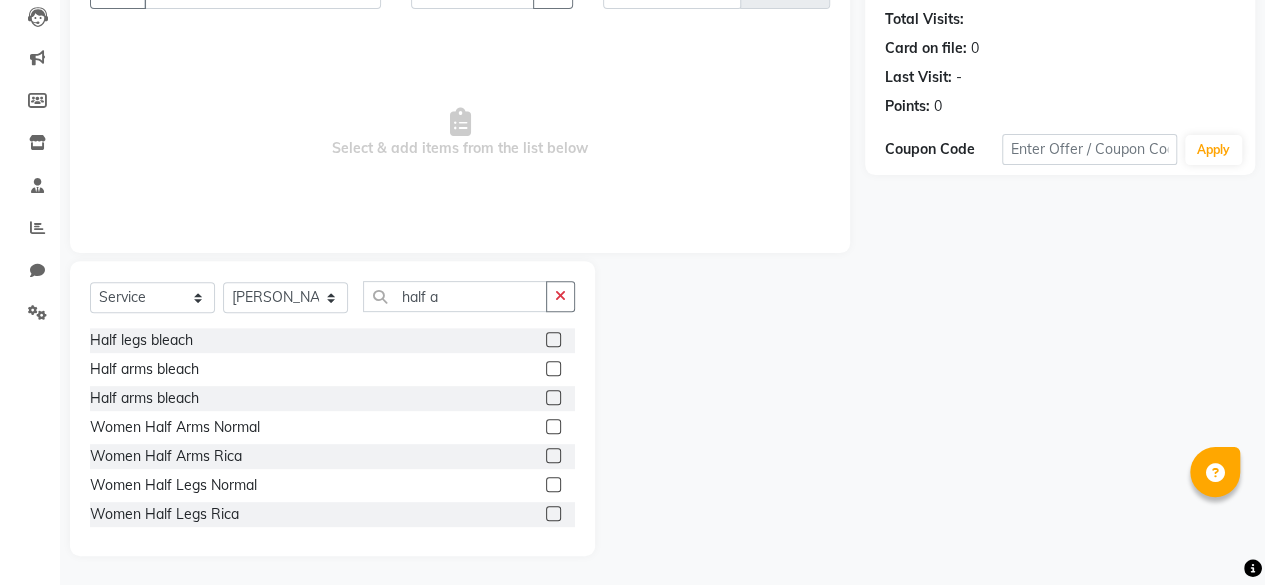 scroll, scrollTop: 0, scrollLeft: 0, axis: both 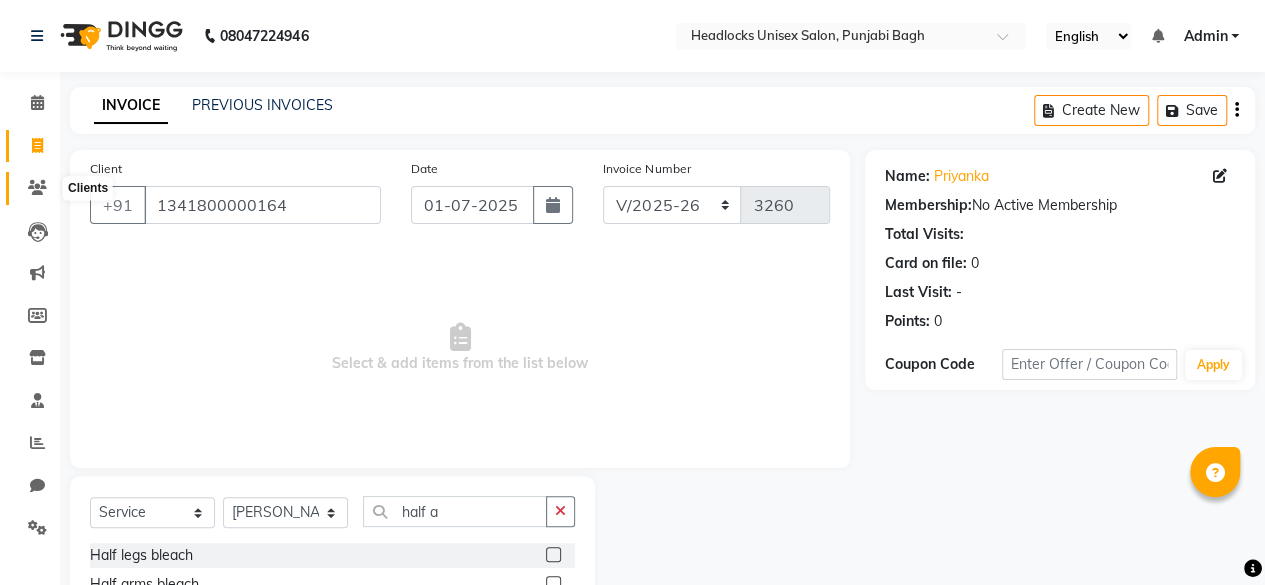 click 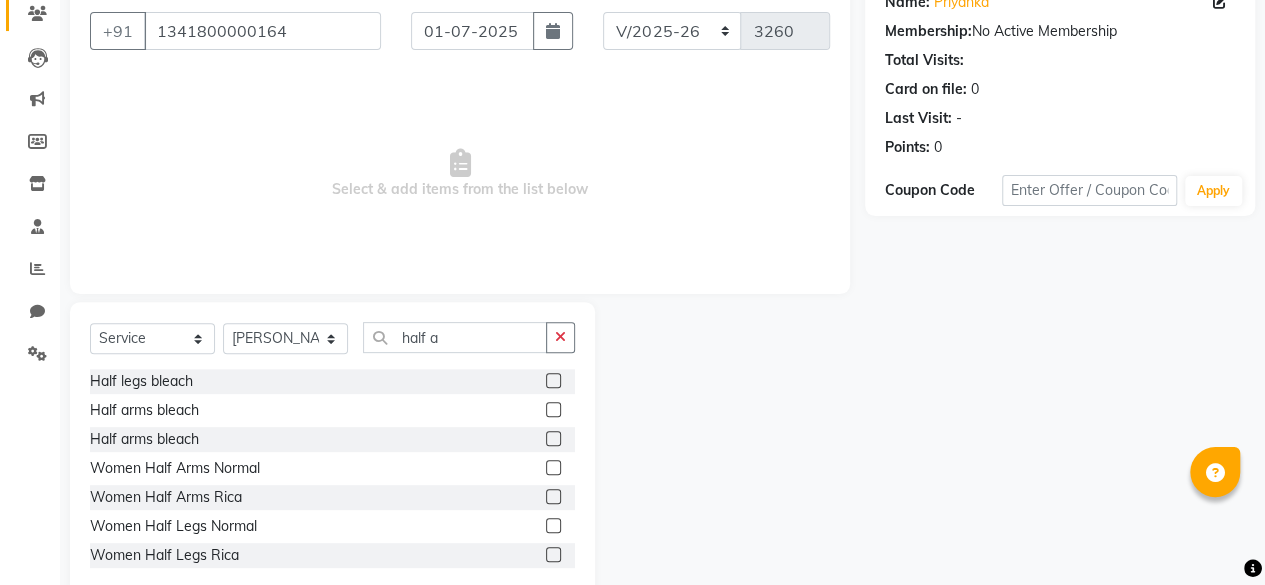 scroll, scrollTop: 215, scrollLeft: 0, axis: vertical 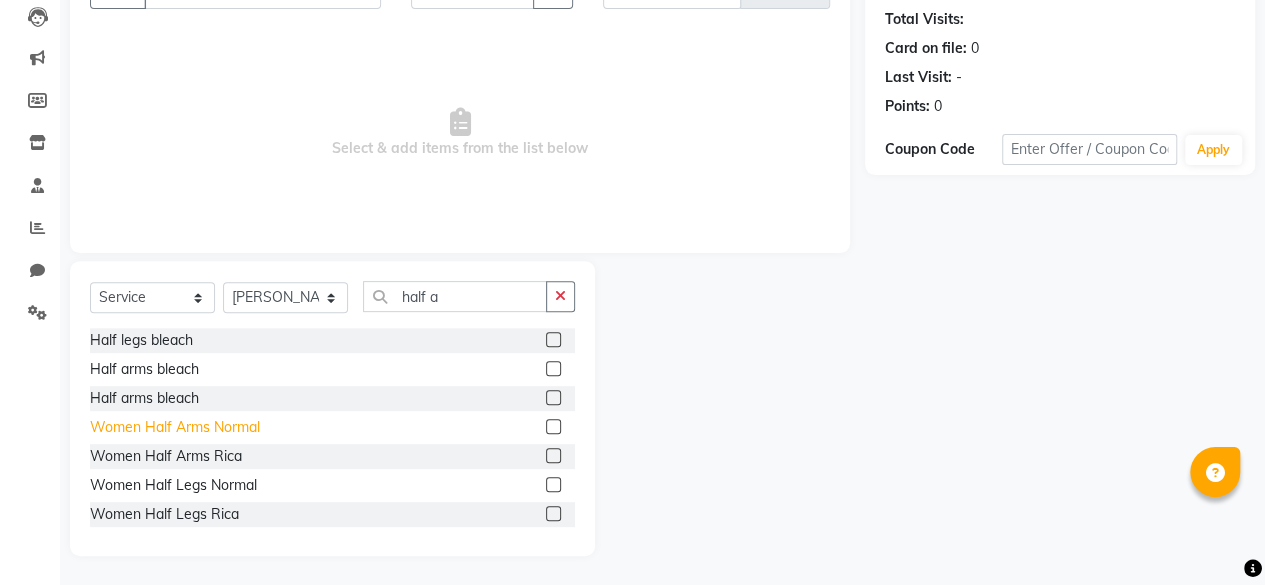 click on "Women Half Arms Normal" 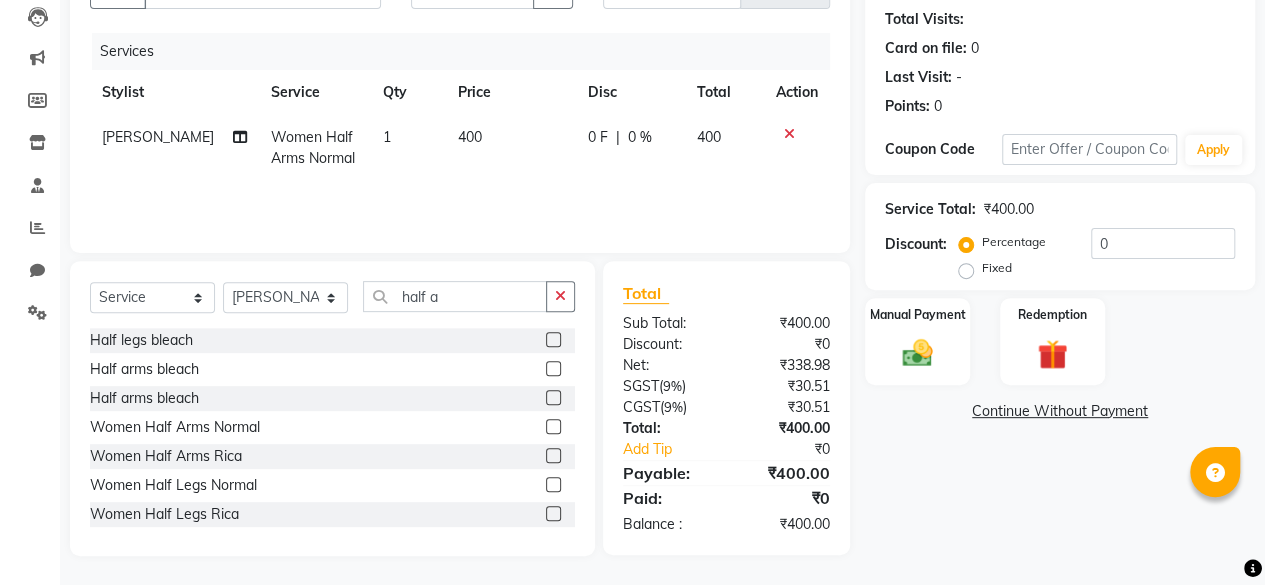 click 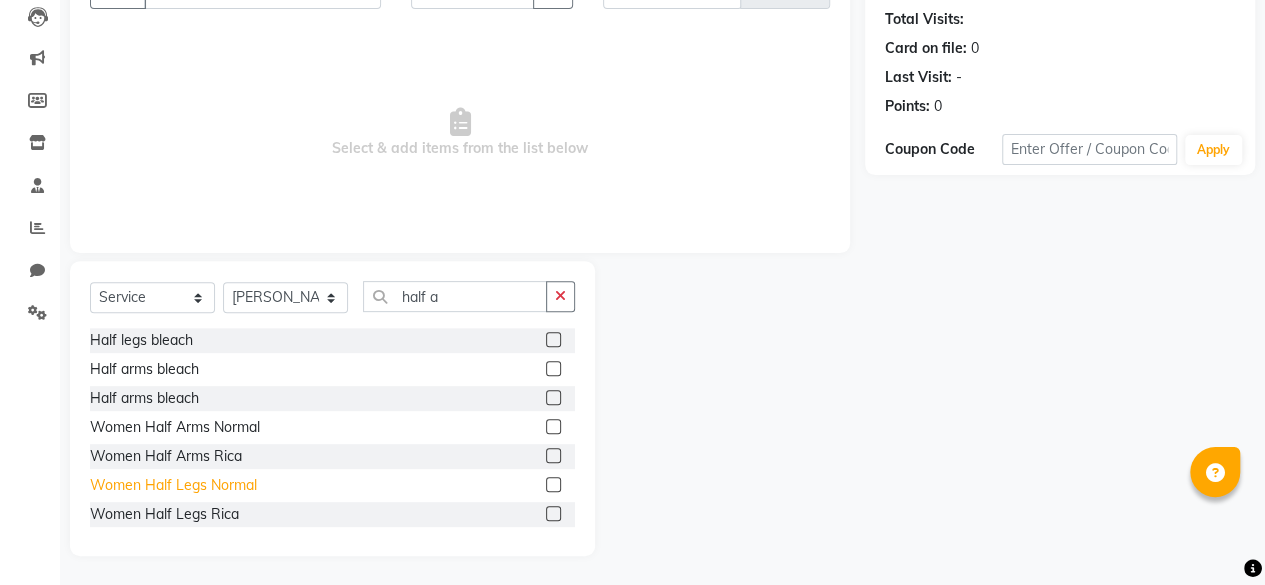 click on "Women Half Legs Normal" 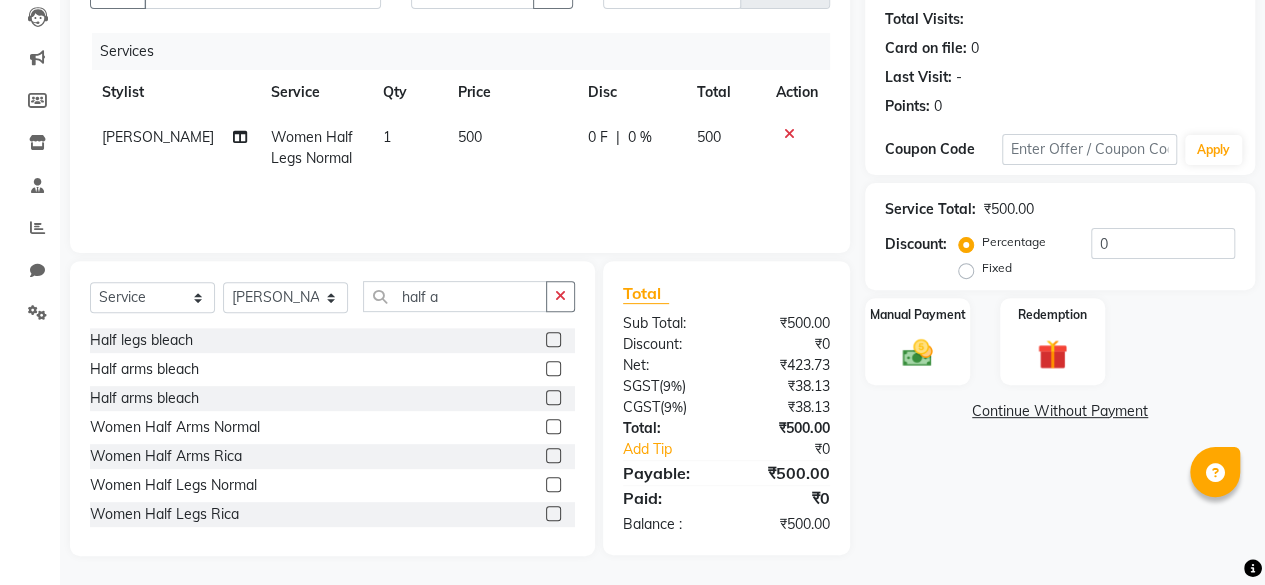click 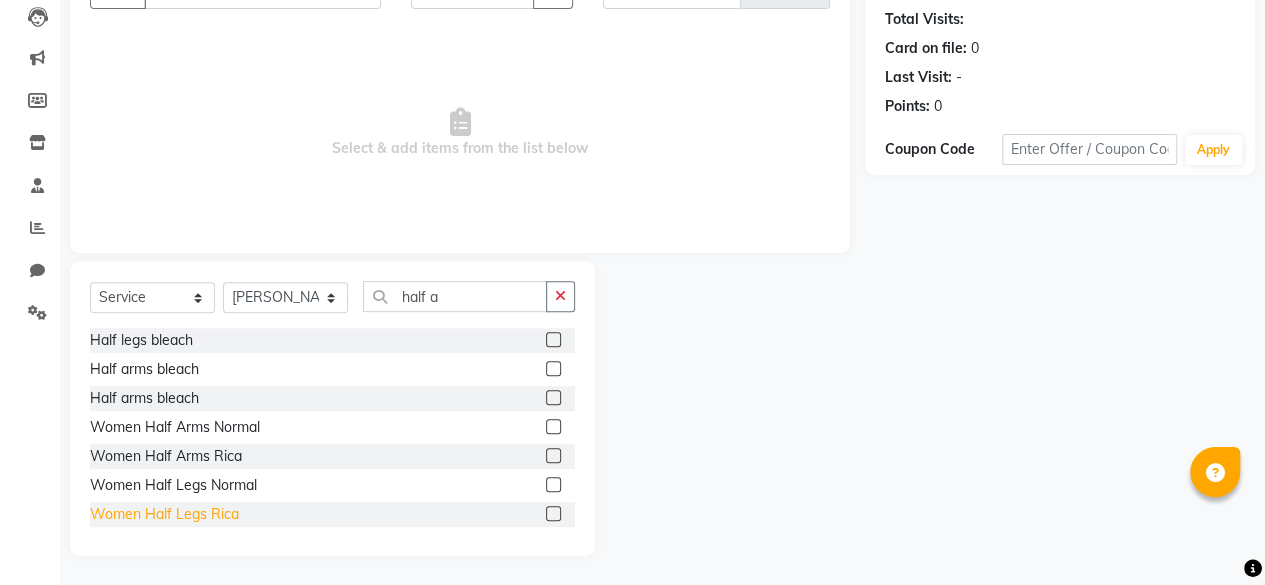 click on "Women Half Legs Rica" 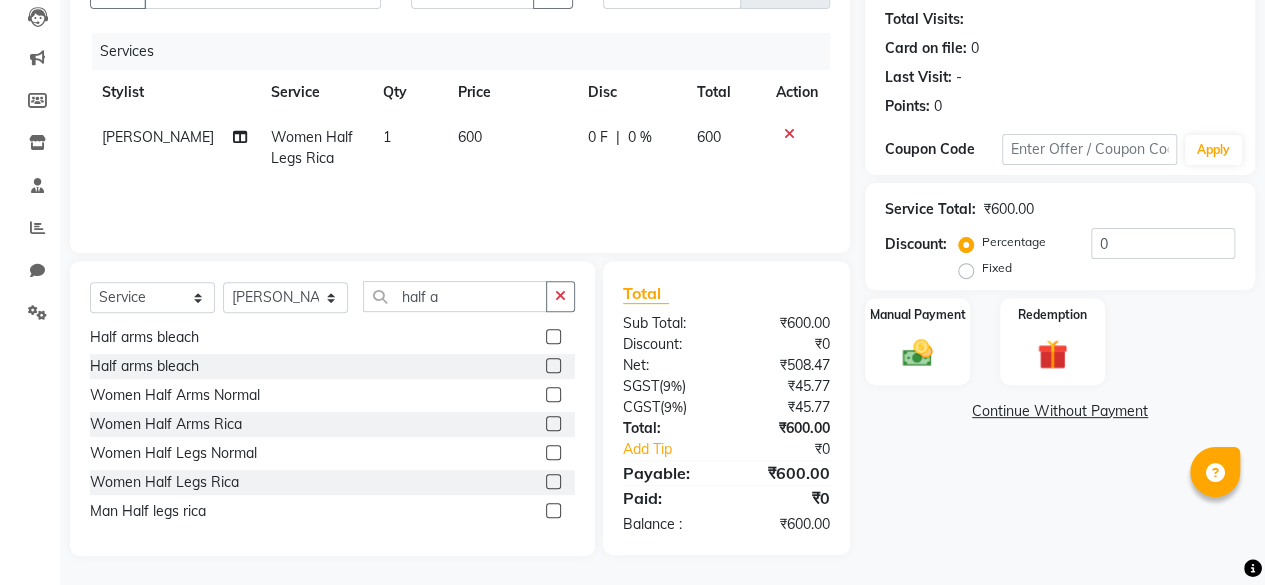 scroll, scrollTop: 0, scrollLeft: 0, axis: both 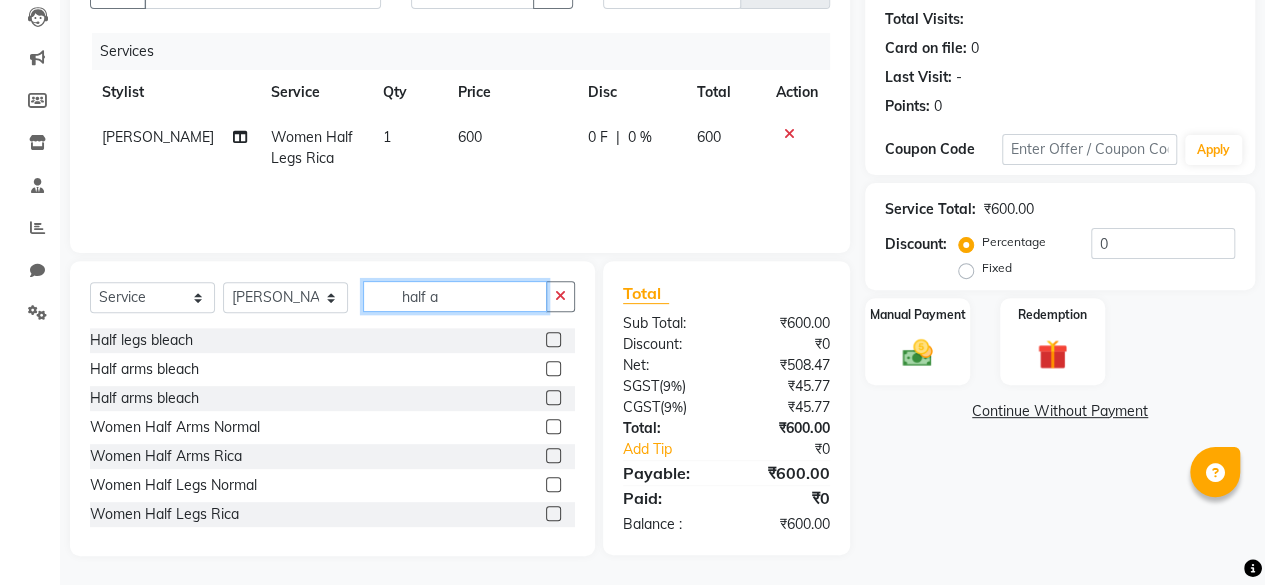 click on "half a" 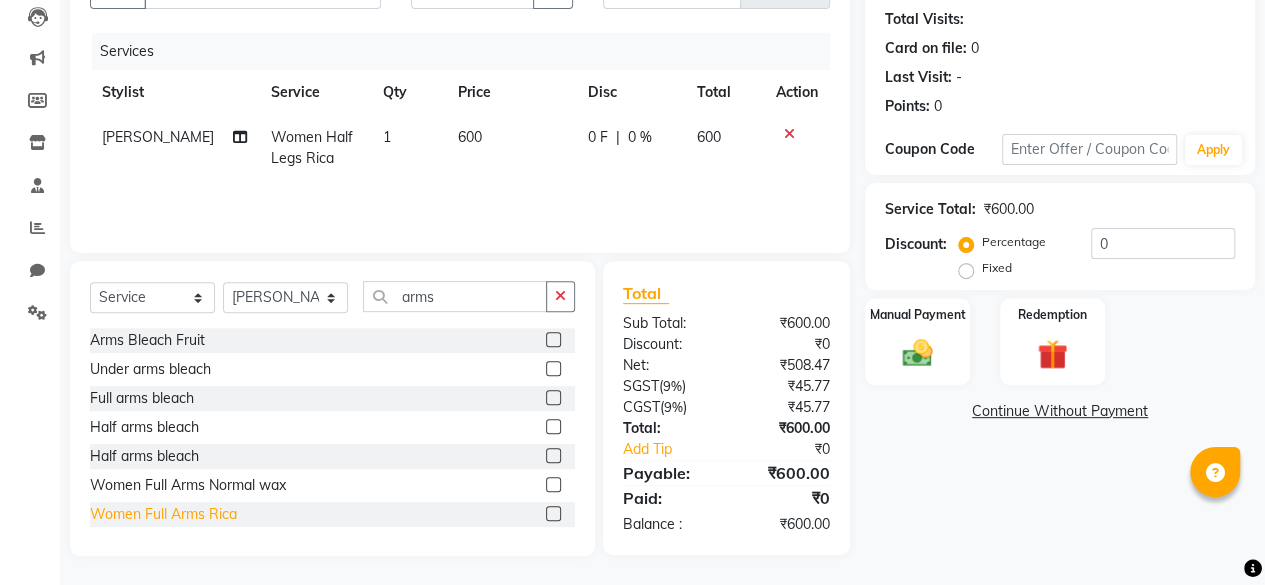 click on "Women  Full Arms Rica" 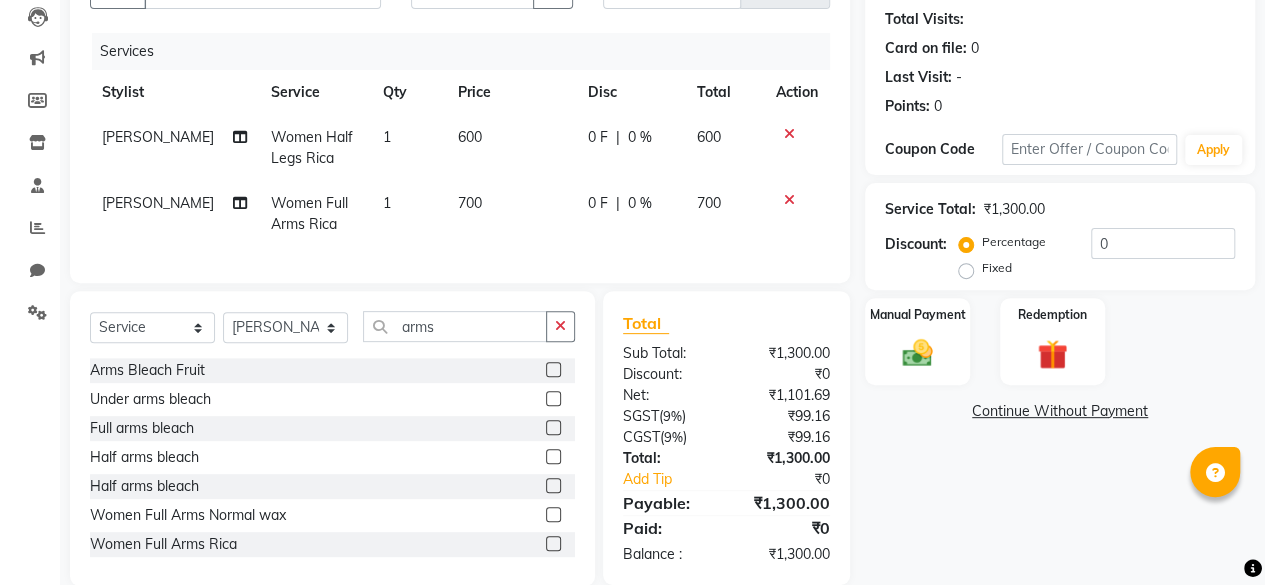 scroll, scrollTop: 241, scrollLeft: 0, axis: vertical 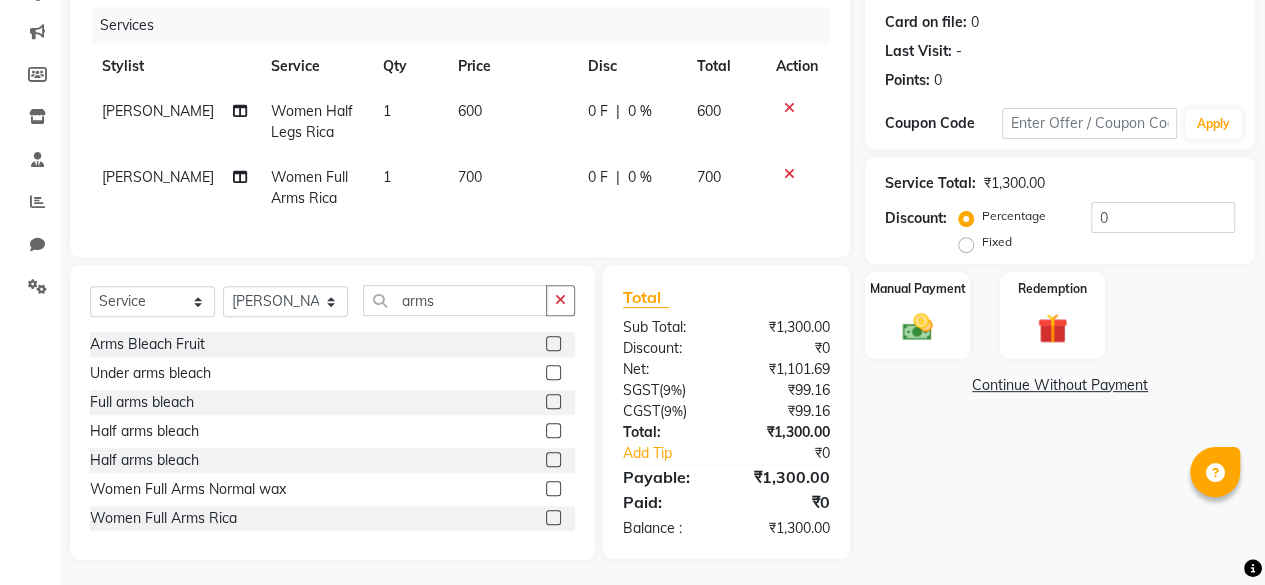 click 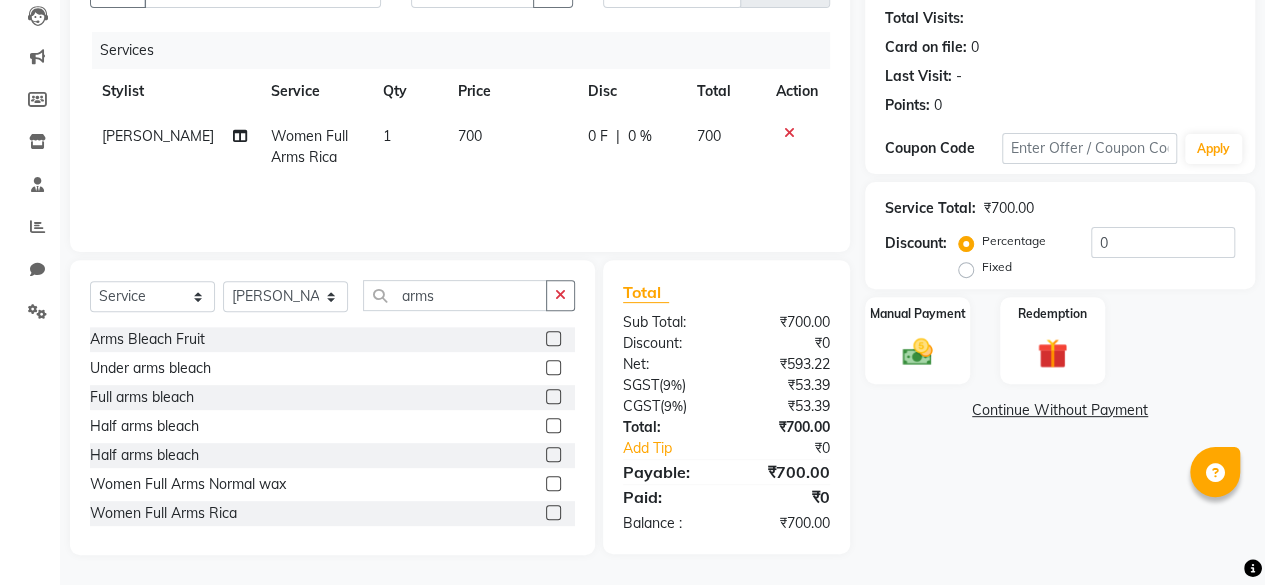 scroll, scrollTop: 215, scrollLeft: 0, axis: vertical 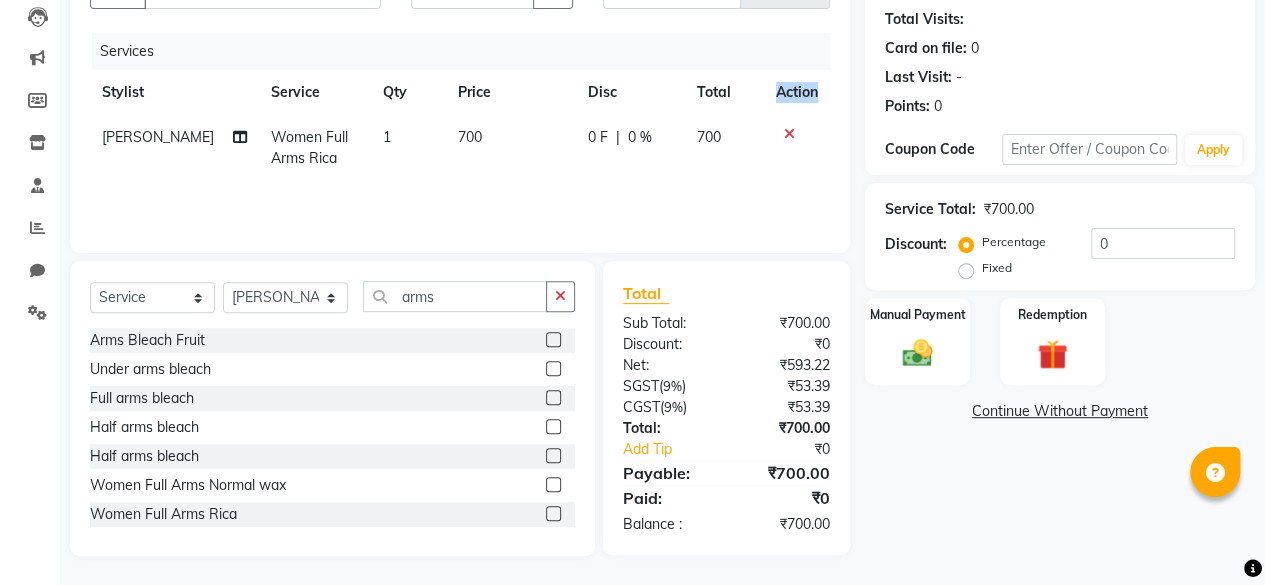 click on "Action" 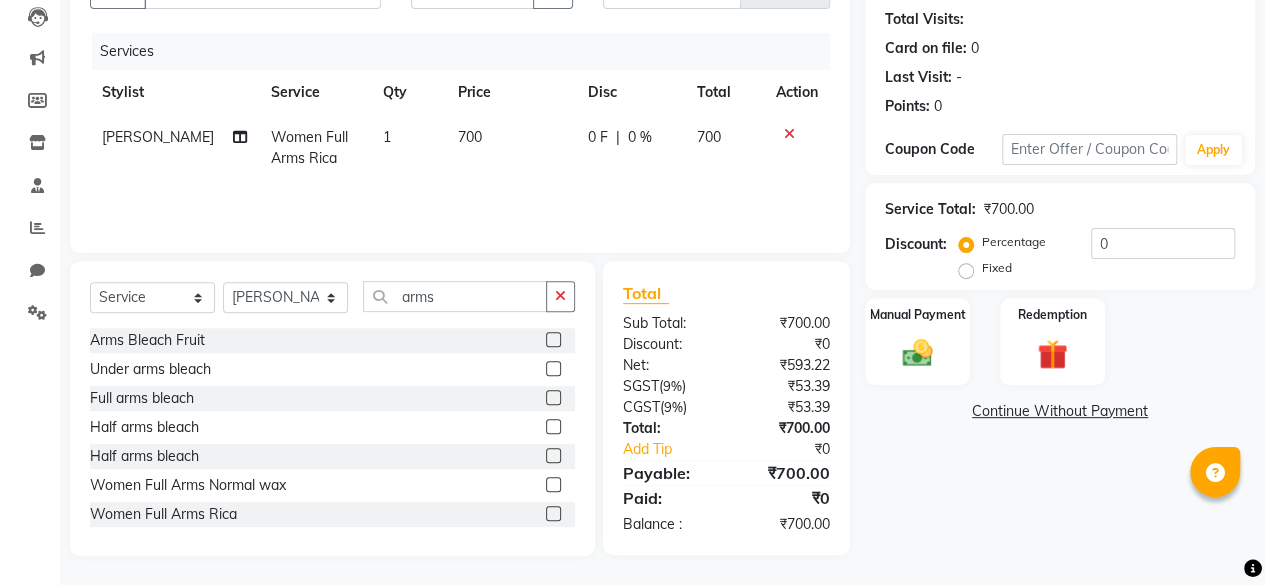 click 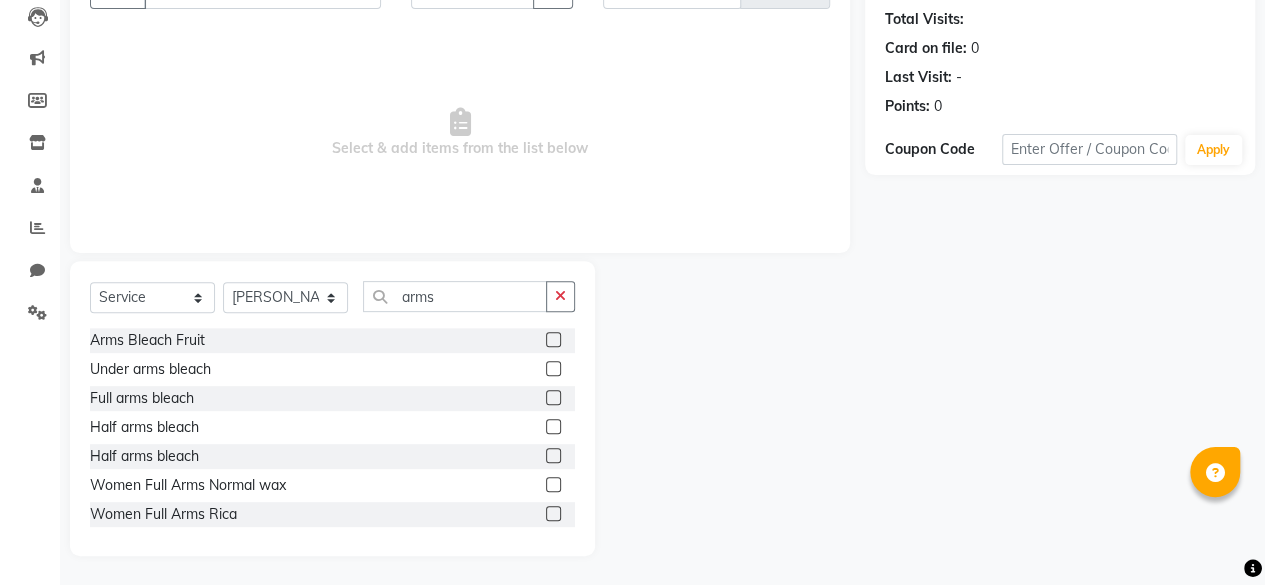 scroll, scrollTop: 0, scrollLeft: 0, axis: both 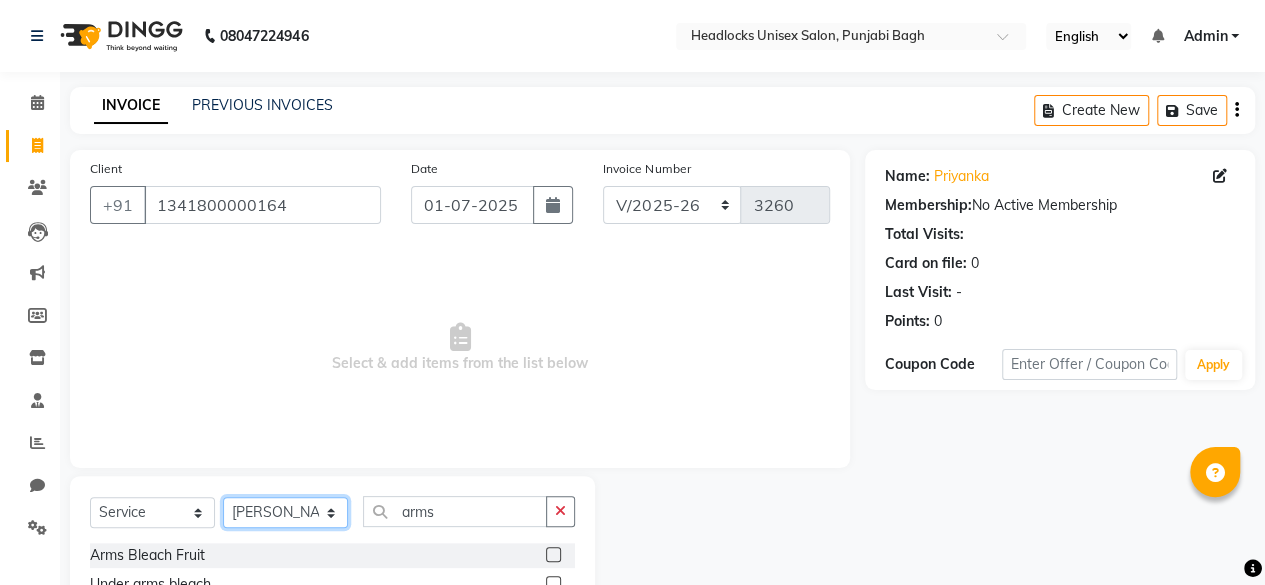 click on "Select Stylist ⁠Agnies ⁠[PERSON_NAME] [PERSON_NAME] [PERSON_NAME] kunal [PERSON_NAME] mercy ⁠Minto ⁠[PERSON_NAME]  [PERSON_NAME] priyanka [PERSON_NAME] ⁠[PERSON_NAME] ⁠[PERSON_NAME] [PERSON_NAME] [PERSON_NAME]  Sunny ⁠[PERSON_NAME] ⁠[PERSON_NAME]" 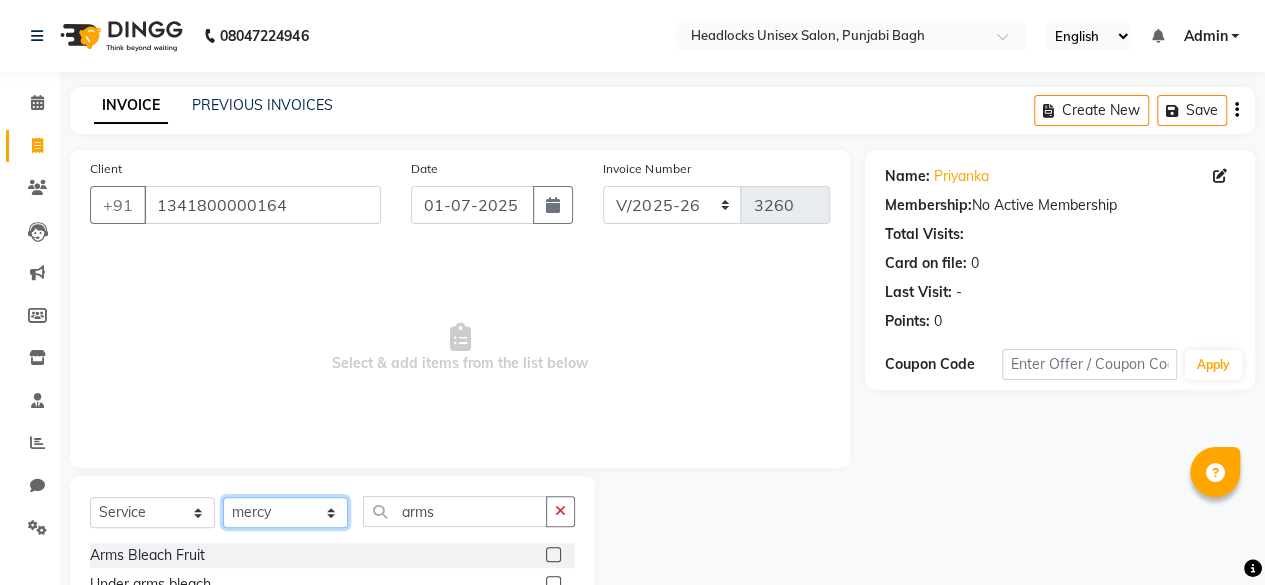 click on "Select Stylist ⁠Agnies ⁠[PERSON_NAME] [PERSON_NAME] [PERSON_NAME] kunal [PERSON_NAME] mercy ⁠Minto ⁠[PERSON_NAME]  [PERSON_NAME] priyanka [PERSON_NAME] ⁠[PERSON_NAME] ⁠[PERSON_NAME] [PERSON_NAME] [PERSON_NAME]  Sunny ⁠[PERSON_NAME] ⁠[PERSON_NAME]" 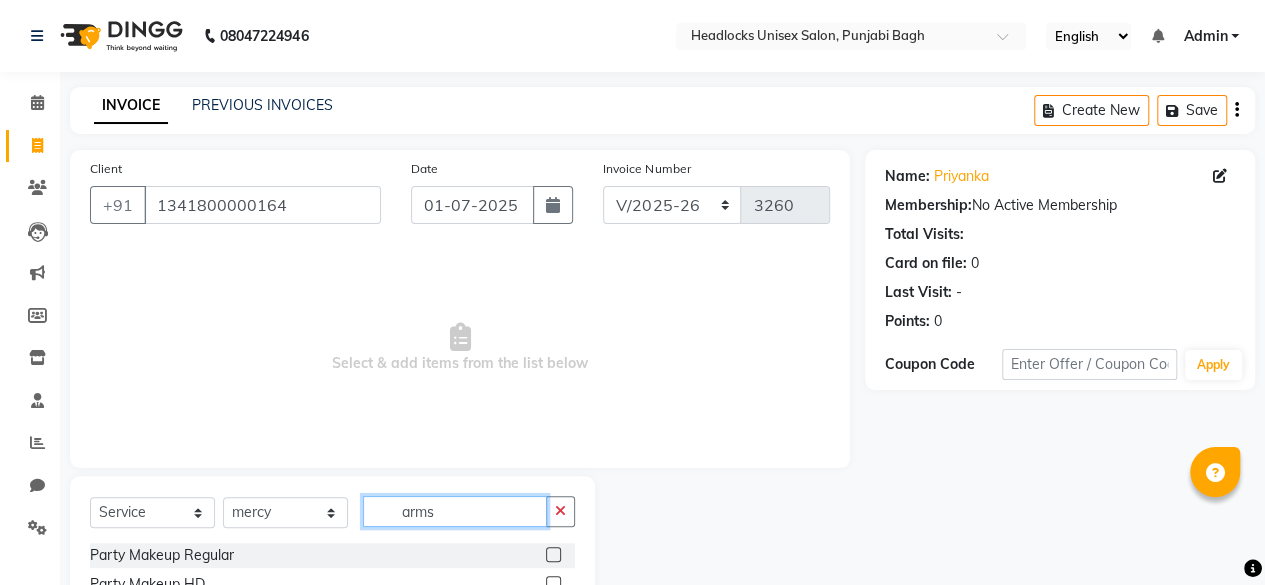 click on "arms" 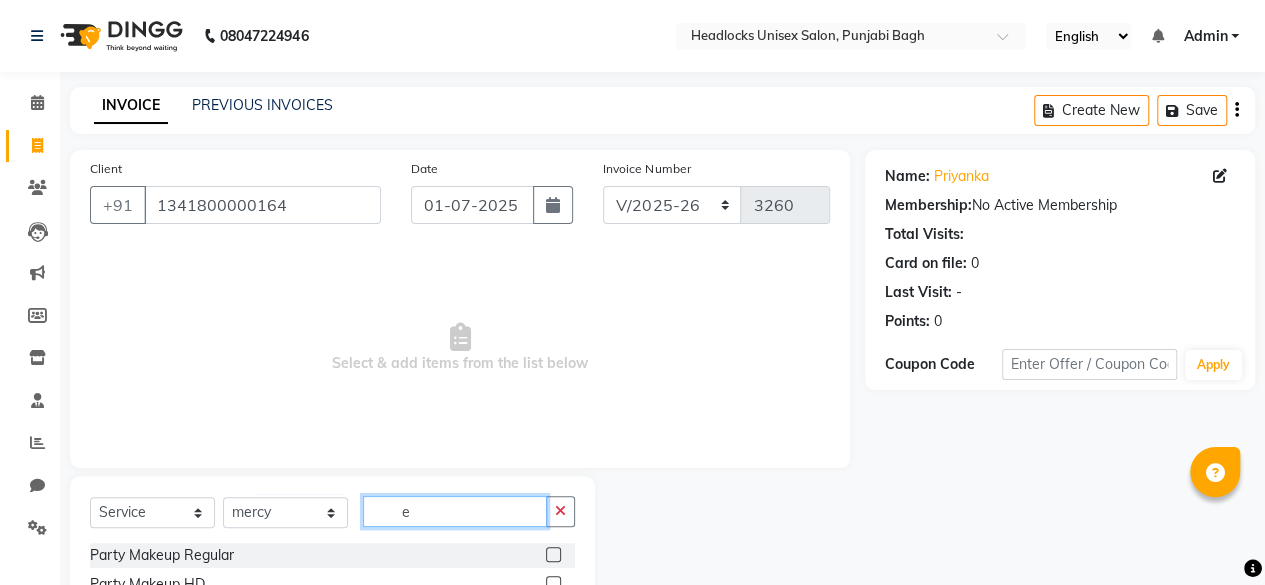 click on "e" 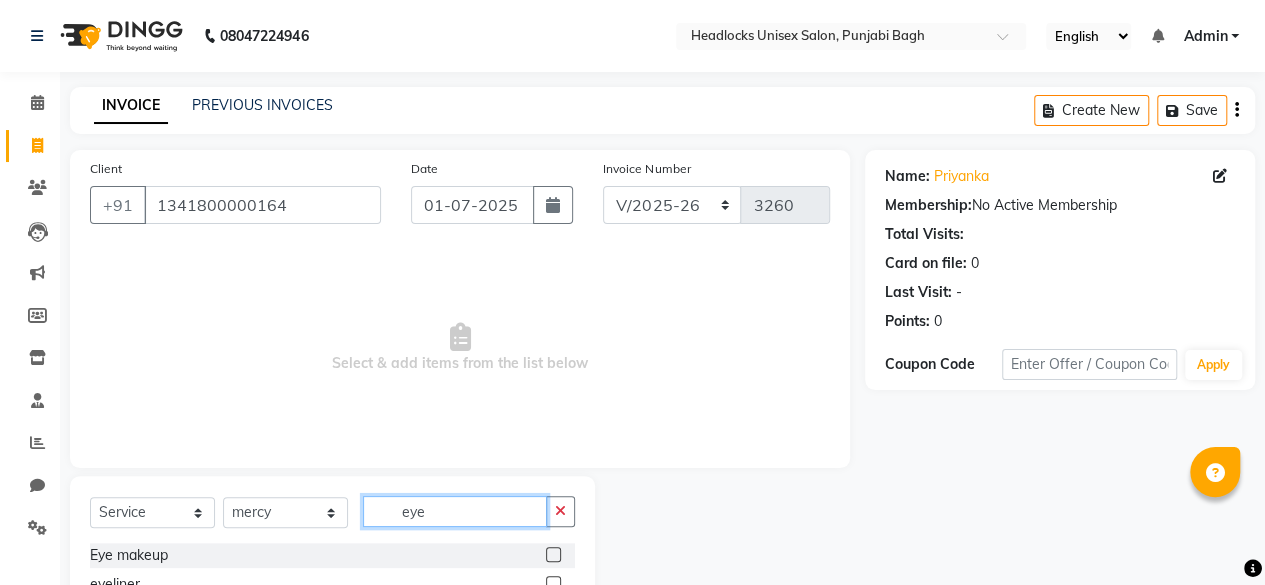 scroll, scrollTop: 160, scrollLeft: 0, axis: vertical 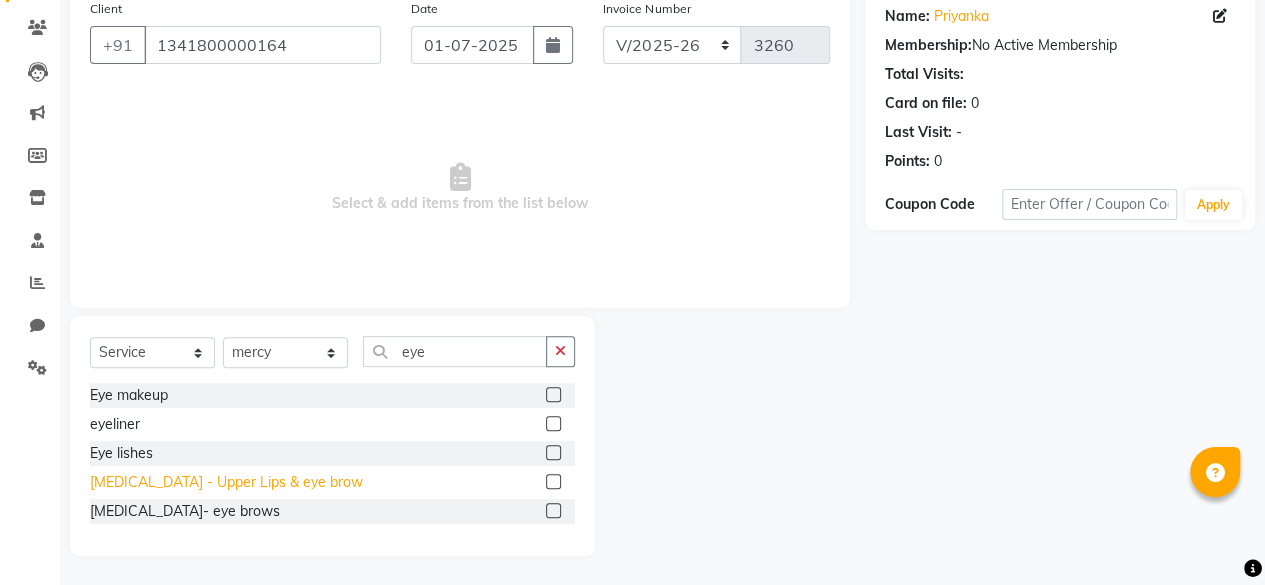 click on "[MEDICAL_DATA] - Upper Lips & eye brow" 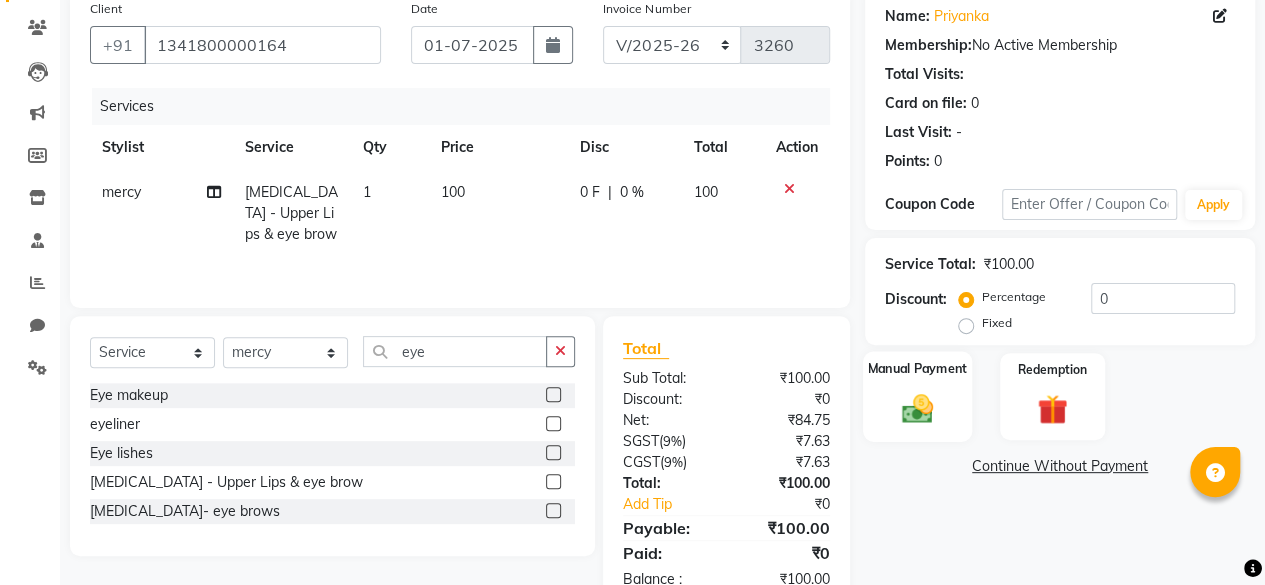 click 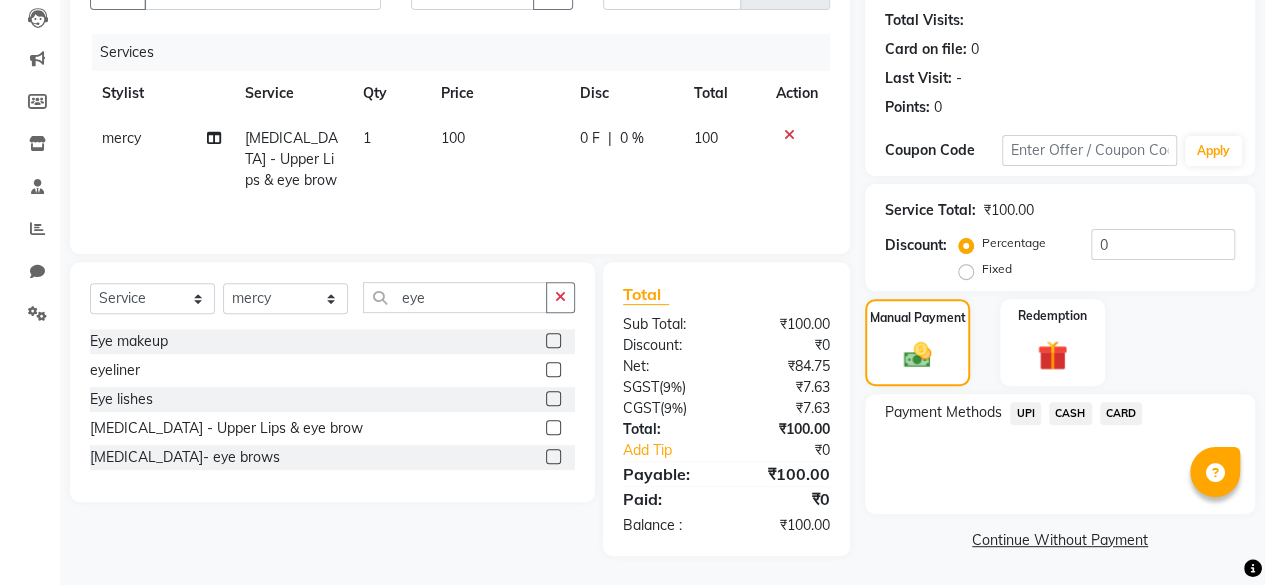 click on "CASH" 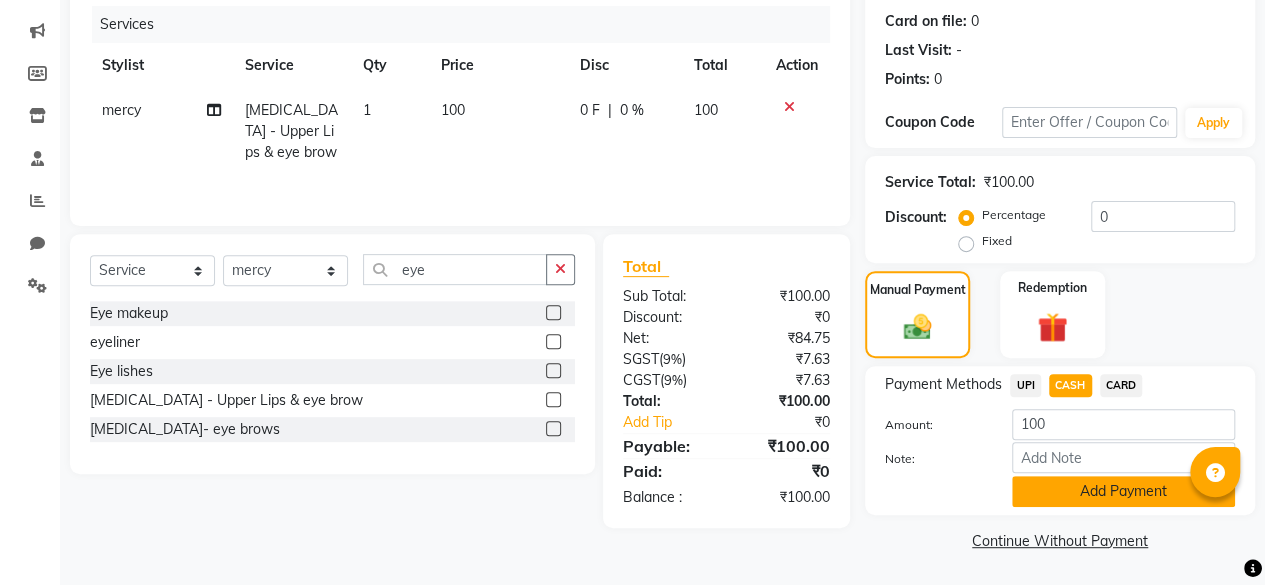 click on "Add Payment" 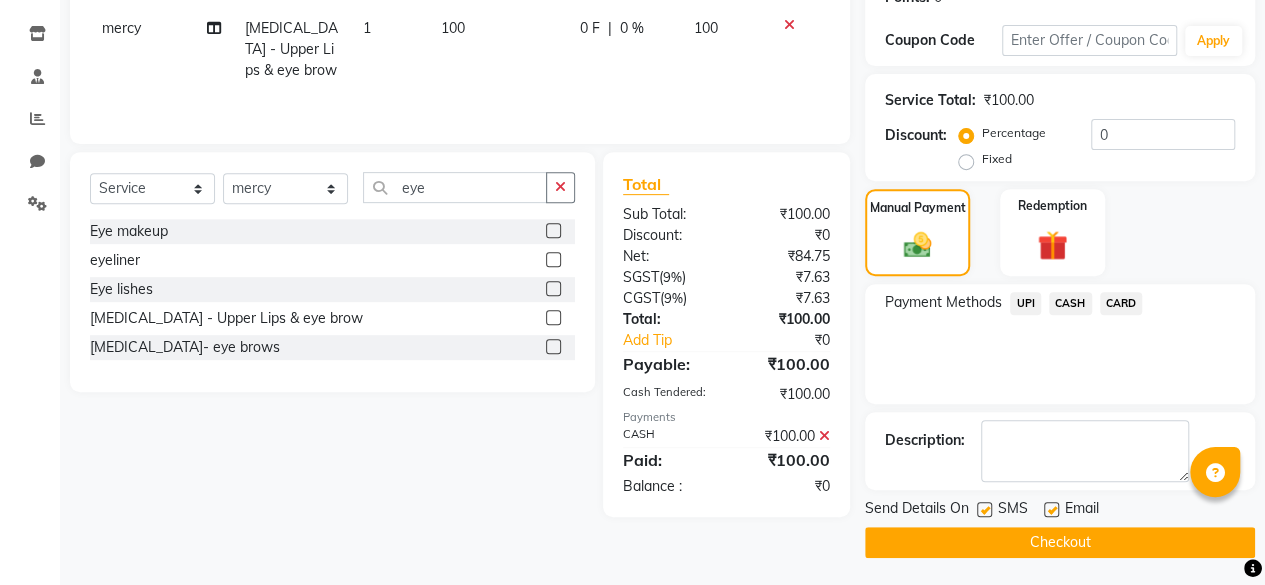 drag, startPoint x: 994, startPoint y: 512, endPoint x: 984, endPoint y: 508, distance: 10.770329 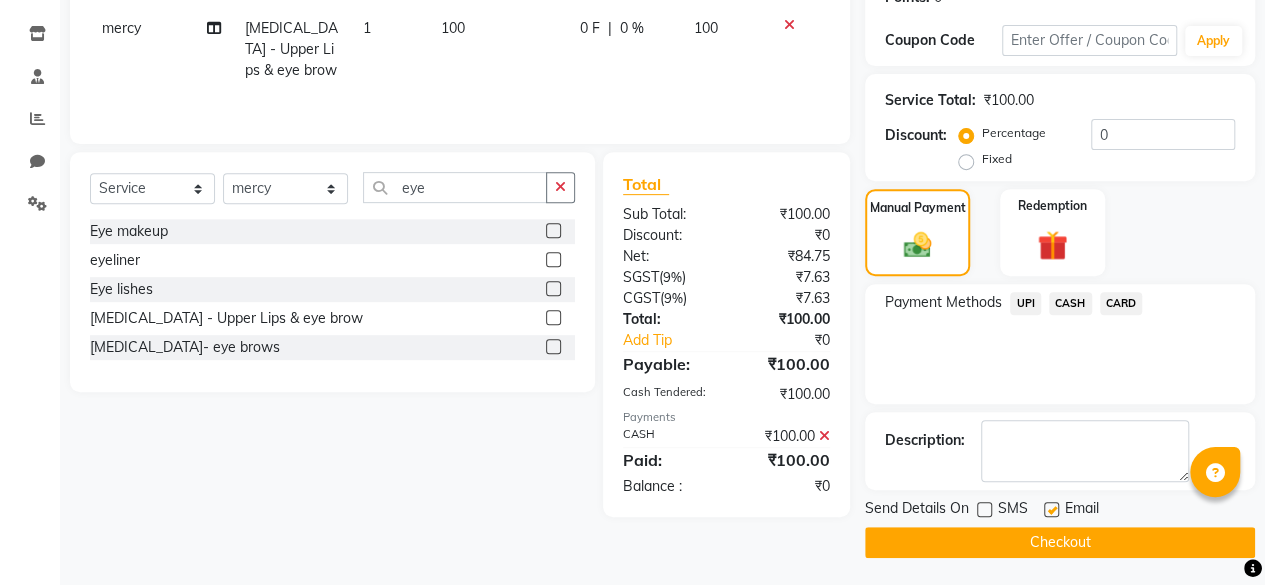 click on "Checkout" 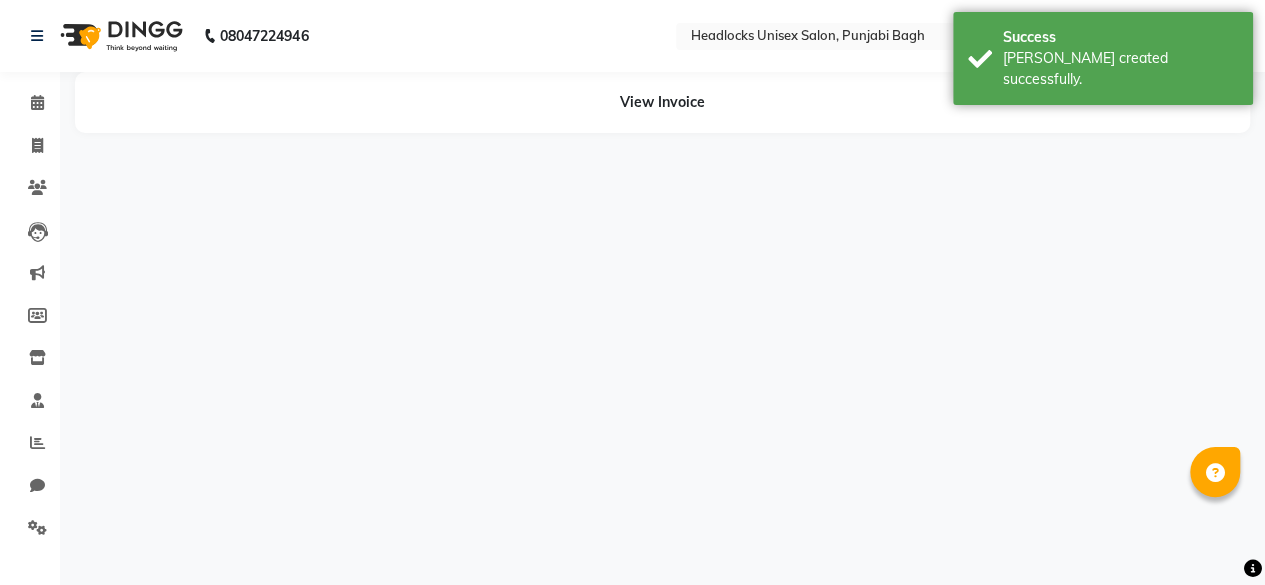 scroll, scrollTop: 0, scrollLeft: 0, axis: both 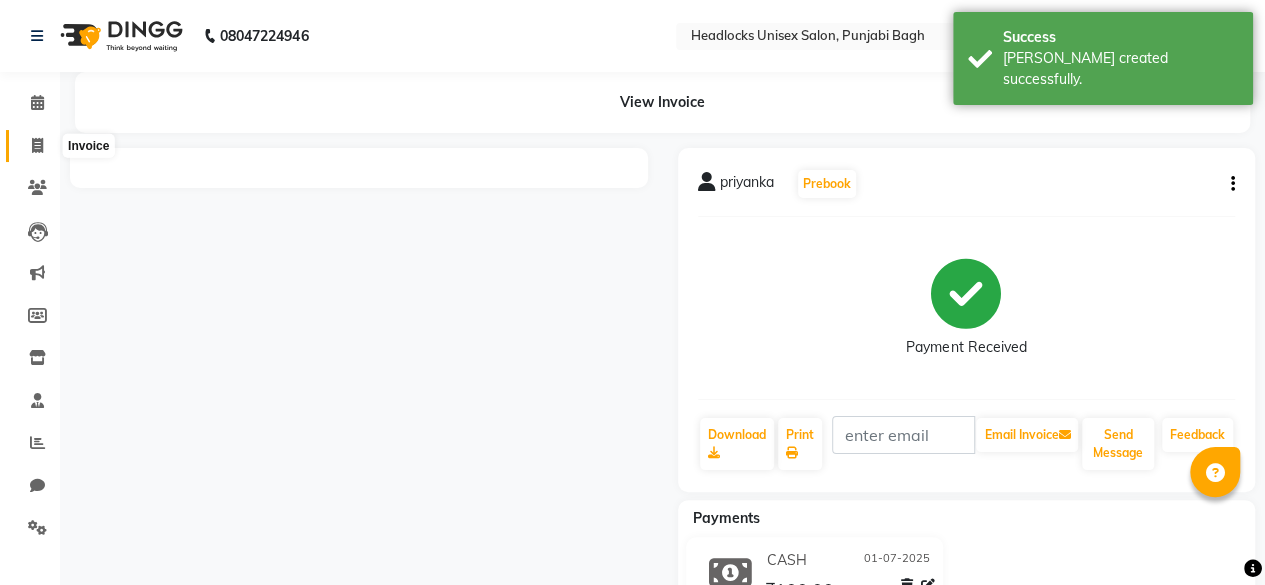 click 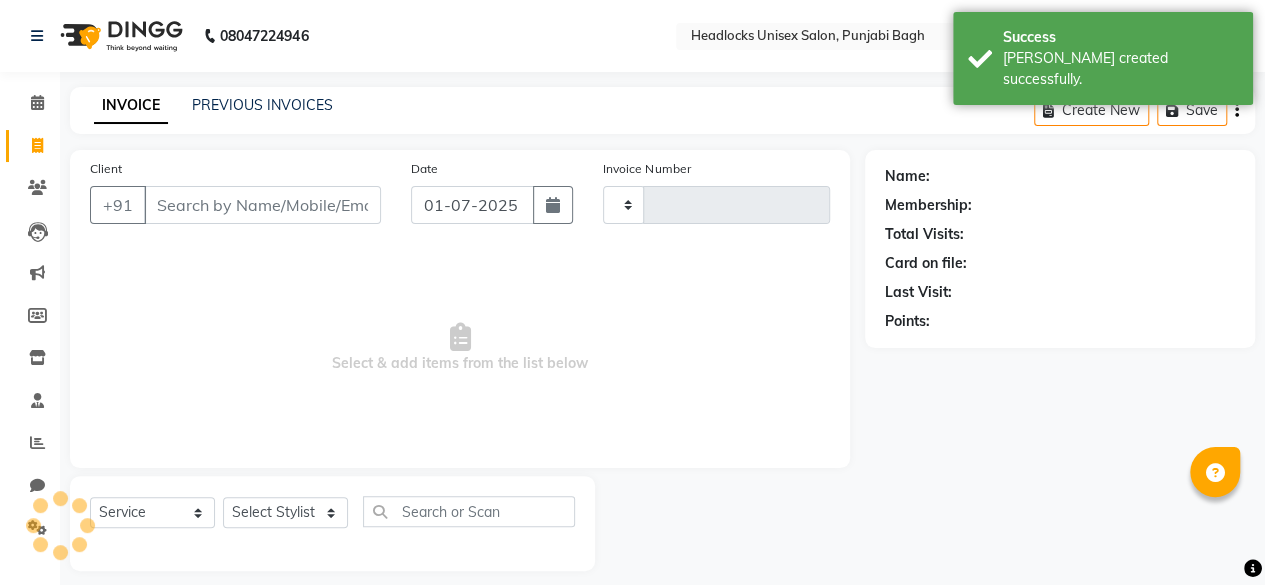 scroll, scrollTop: 15, scrollLeft: 0, axis: vertical 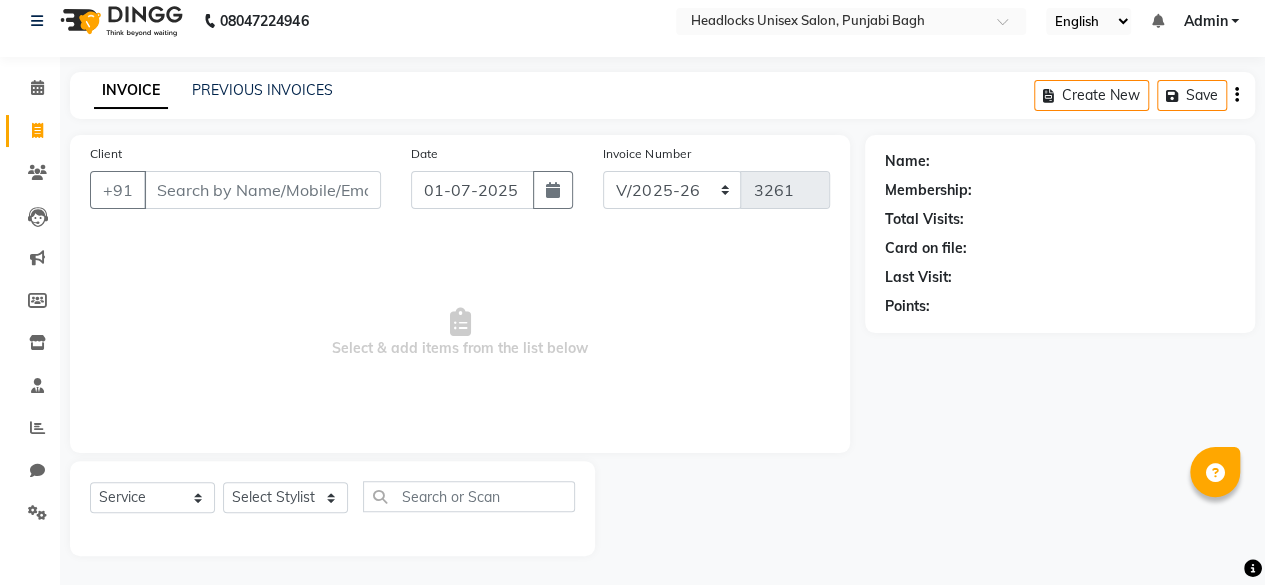 click on "Select & add items from the list below" at bounding box center (460, 333) 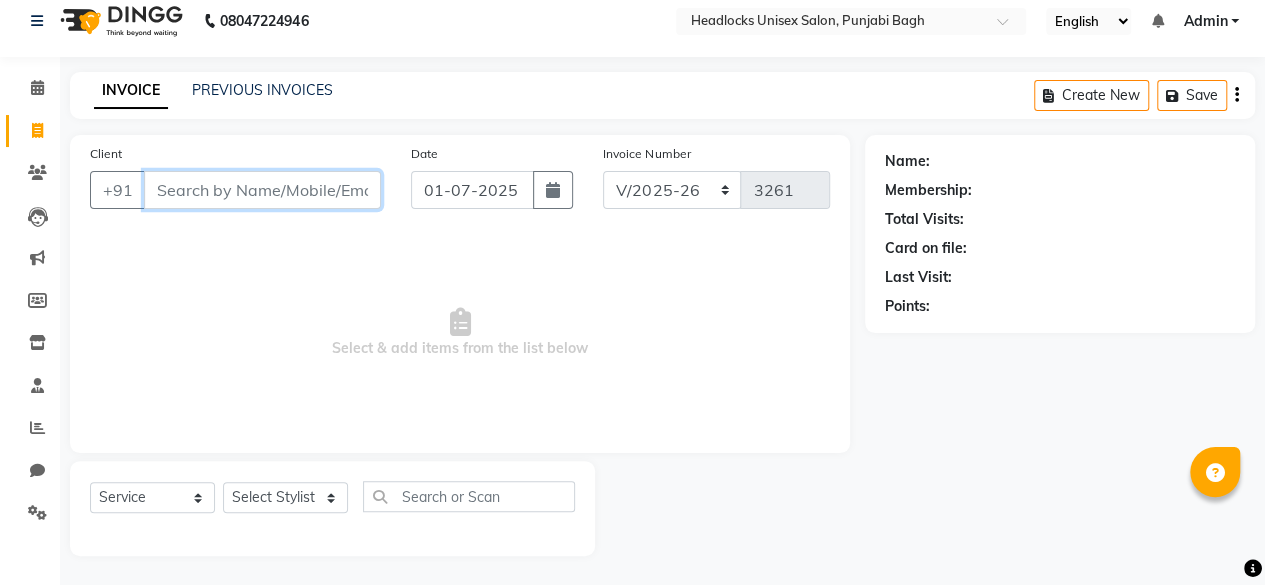 click on "Client" at bounding box center (262, 190) 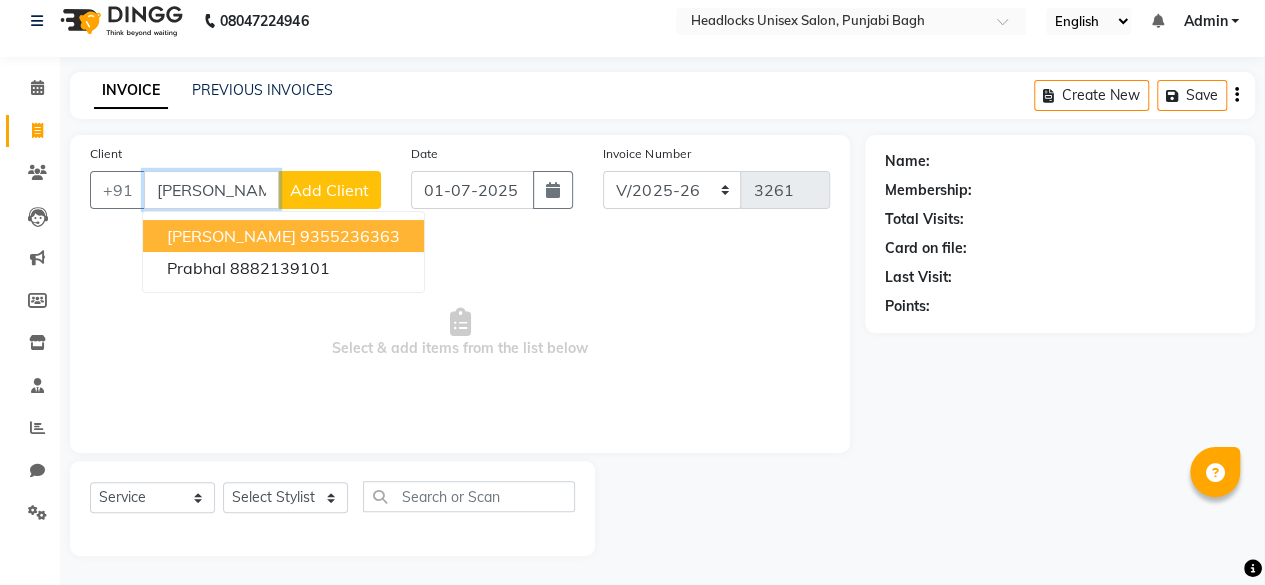 click on "[PERSON_NAME]" at bounding box center (231, 236) 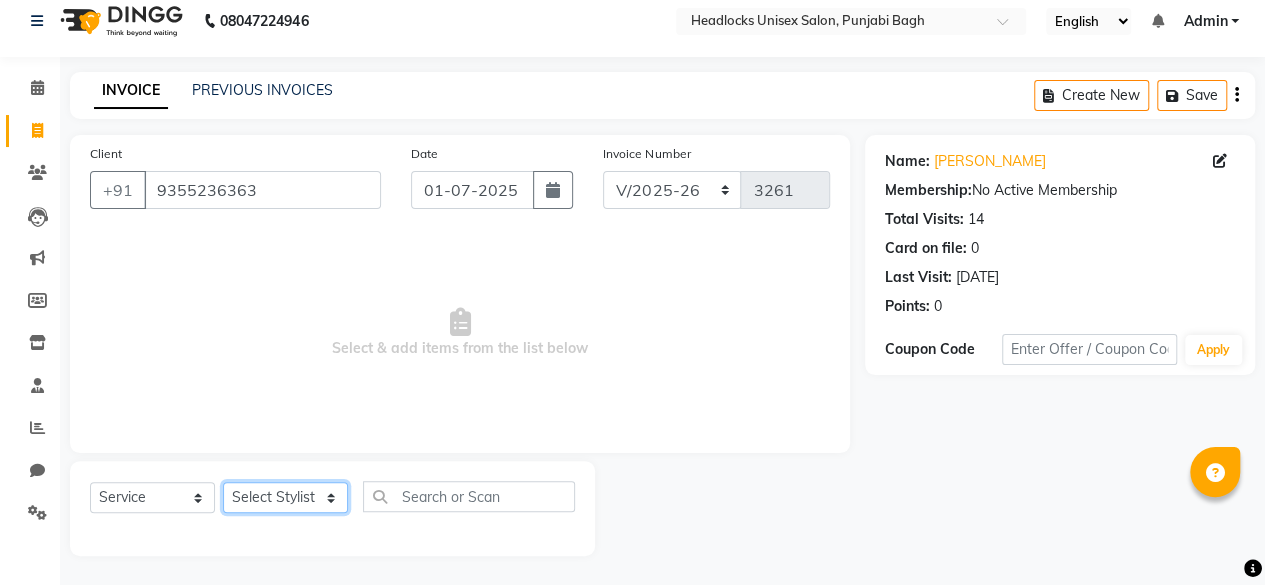click on "Select Stylist ⁠Agnies ⁠[PERSON_NAME] [PERSON_NAME] [PERSON_NAME] kunal [PERSON_NAME] mercy ⁠Minto ⁠[PERSON_NAME]  [PERSON_NAME] priyanka [PERSON_NAME] ⁠[PERSON_NAME] ⁠[PERSON_NAME] [PERSON_NAME] [PERSON_NAME]  Sunny ⁠[PERSON_NAME] ⁠[PERSON_NAME]" 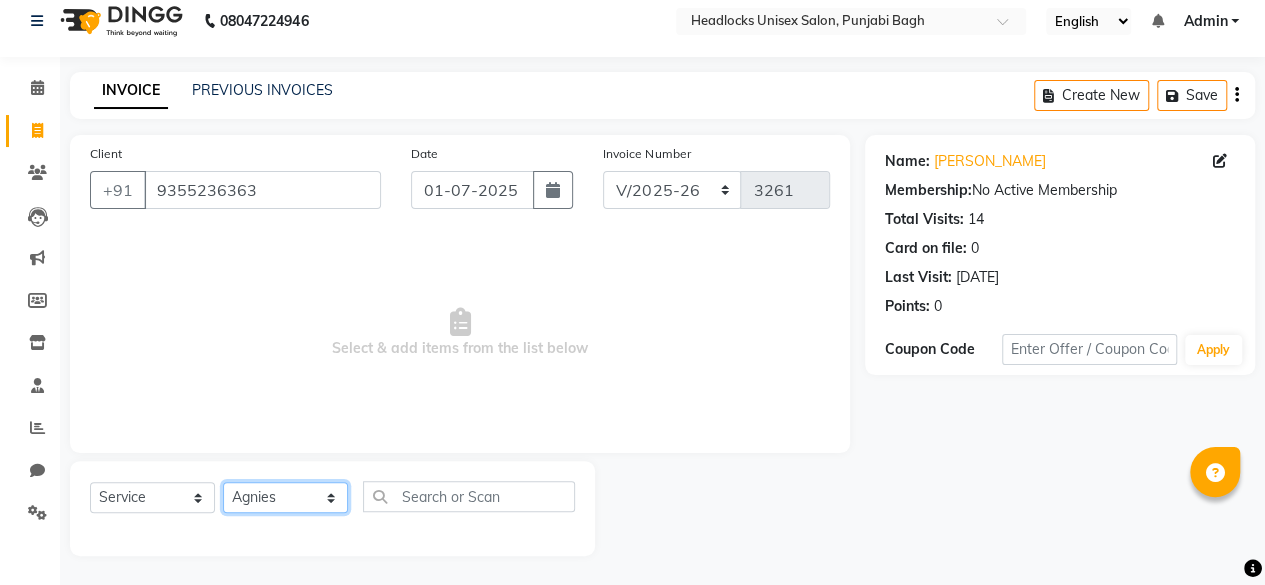 click on "Select Stylist ⁠Agnies ⁠[PERSON_NAME] [PERSON_NAME] [PERSON_NAME] kunal [PERSON_NAME] mercy ⁠Minto ⁠[PERSON_NAME]  [PERSON_NAME] priyanka [PERSON_NAME] ⁠[PERSON_NAME] ⁠[PERSON_NAME] [PERSON_NAME] [PERSON_NAME]  Sunny ⁠[PERSON_NAME] ⁠[PERSON_NAME]" 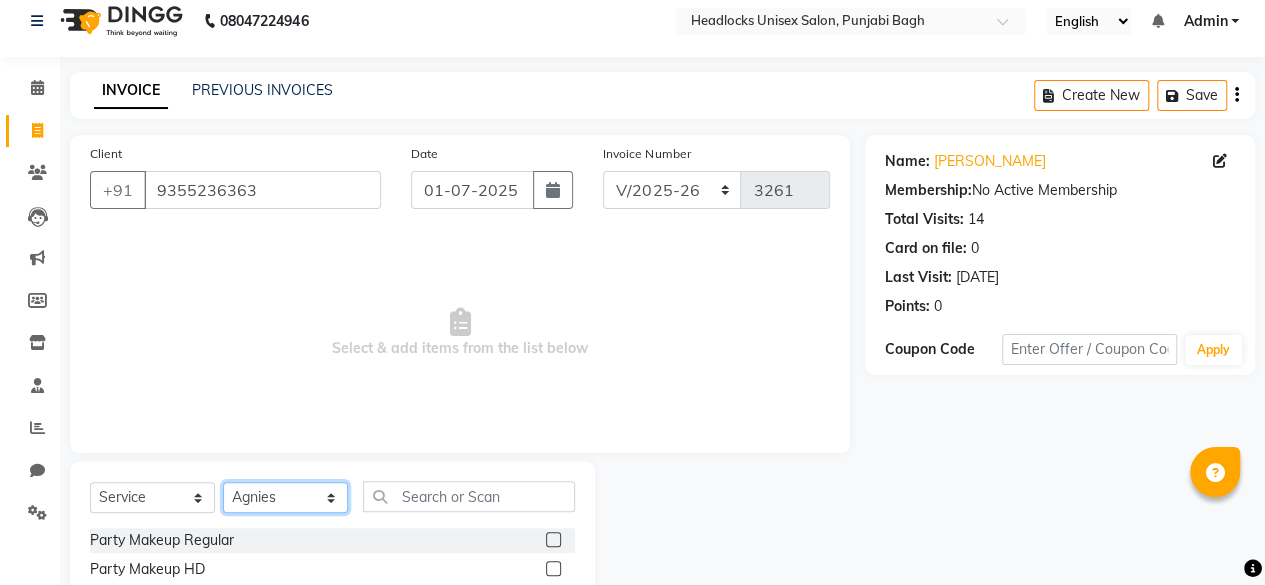 click on "Select Stylist ⁠Agnies ⁠[PERSON_NAME] [PERSON_NAME] [PERSON_NAME] kunal [PERSON_NAME] mercy ⁠Minto ⁠[PERSON_NAME]  [PERSON_NAME] priyanka [PERSON_NAME] ⁠[PERSON_NAME] ⁠[PERSON_NAME] [PERSON_NAME] [PERSON_NAME]  Sunny ⁠[PERSON_NAME] ⁠[PERSON_NAME]" 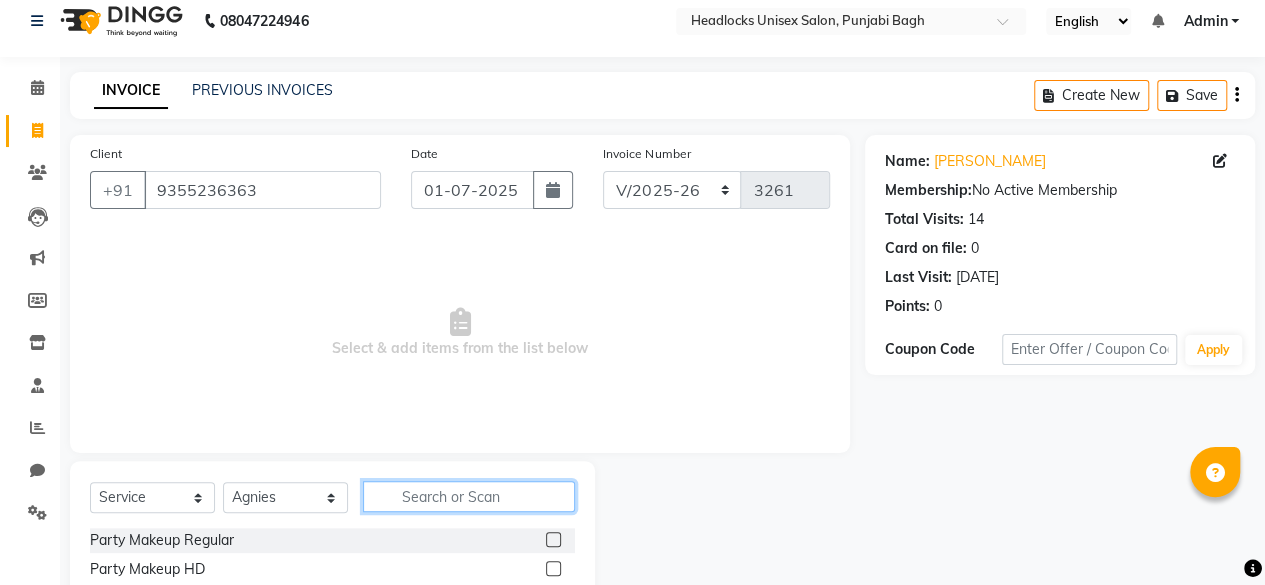 click 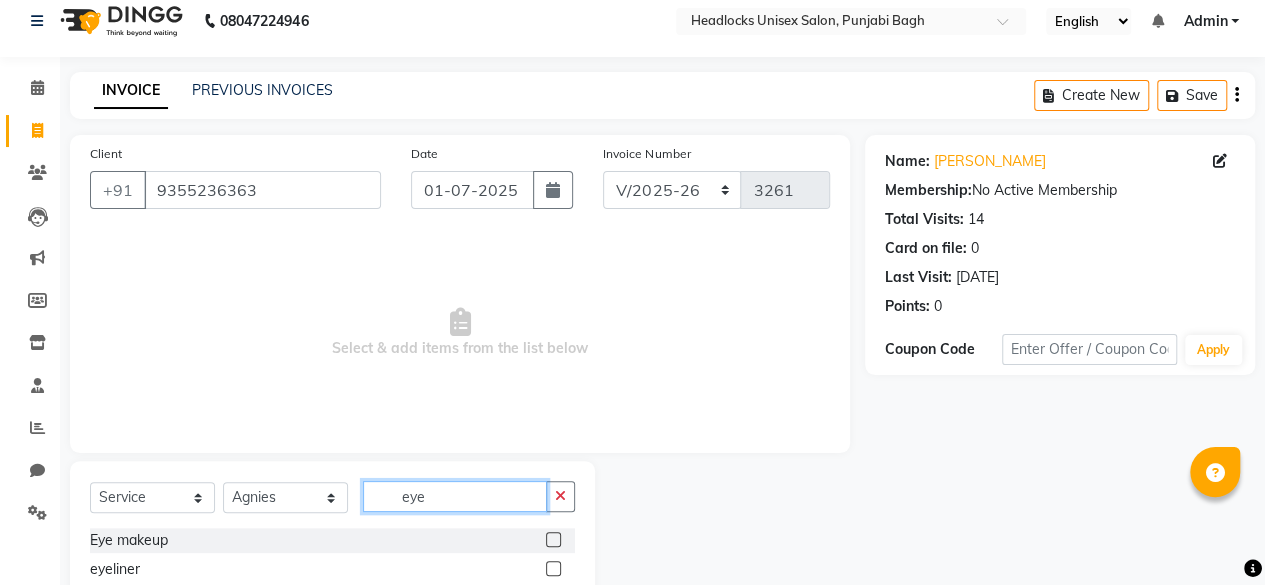 scroll, scrollTop: 160, scrollLeft: 0, axis: vertical 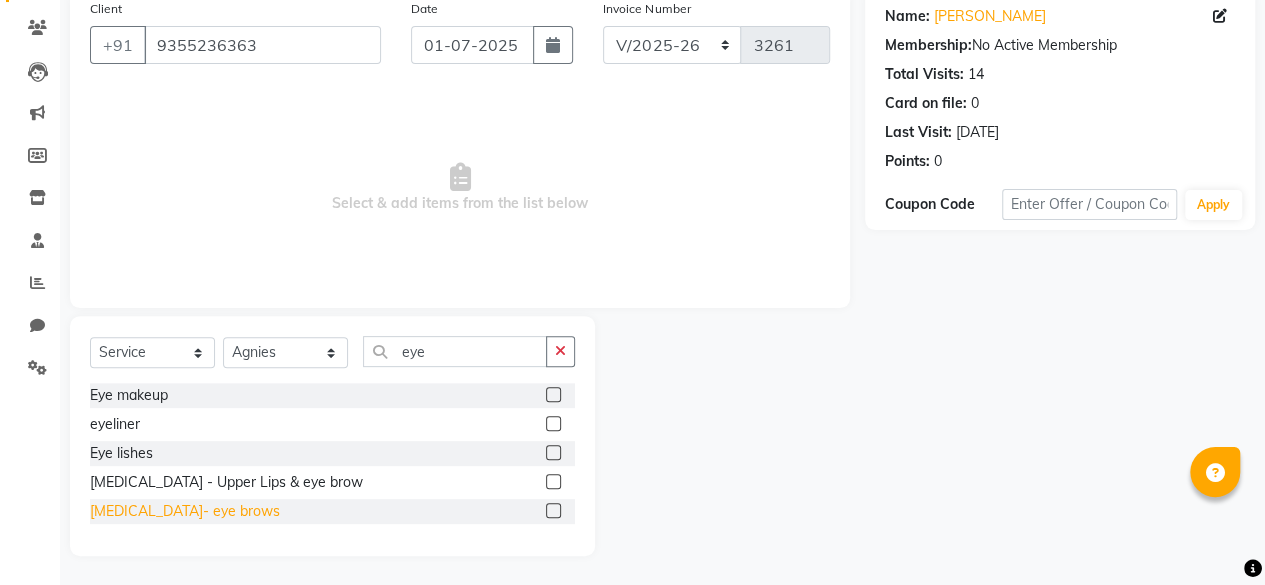 click on "[MEDICAL_DATA]- eye brows" 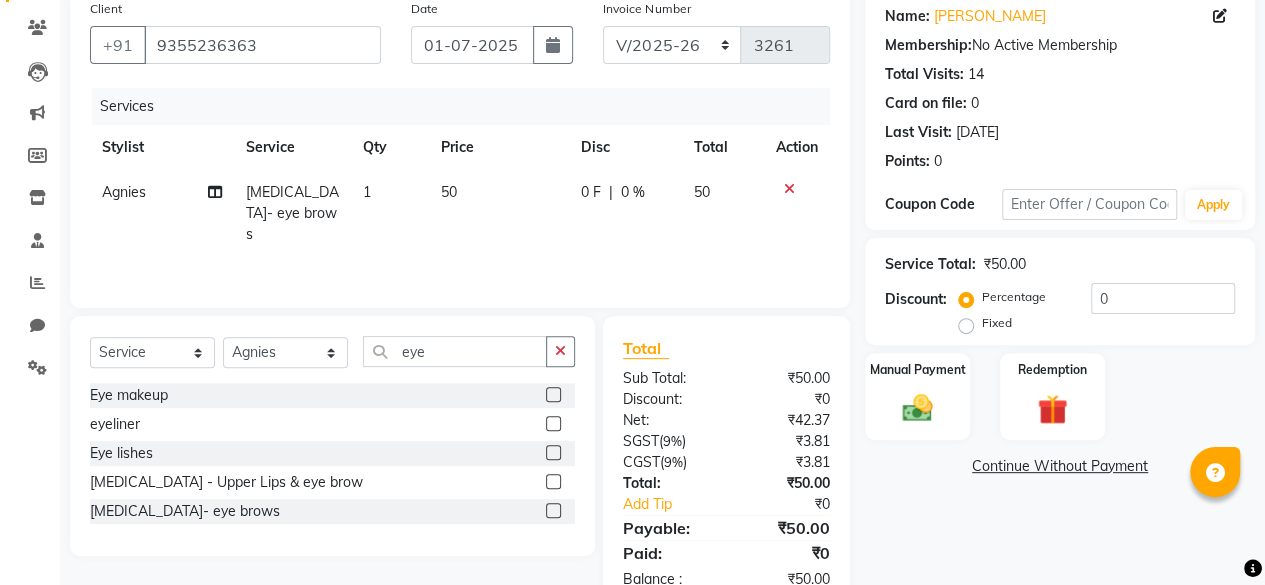 scroll, scrollTop: 213, scrollLeft: 0, axis: vertical 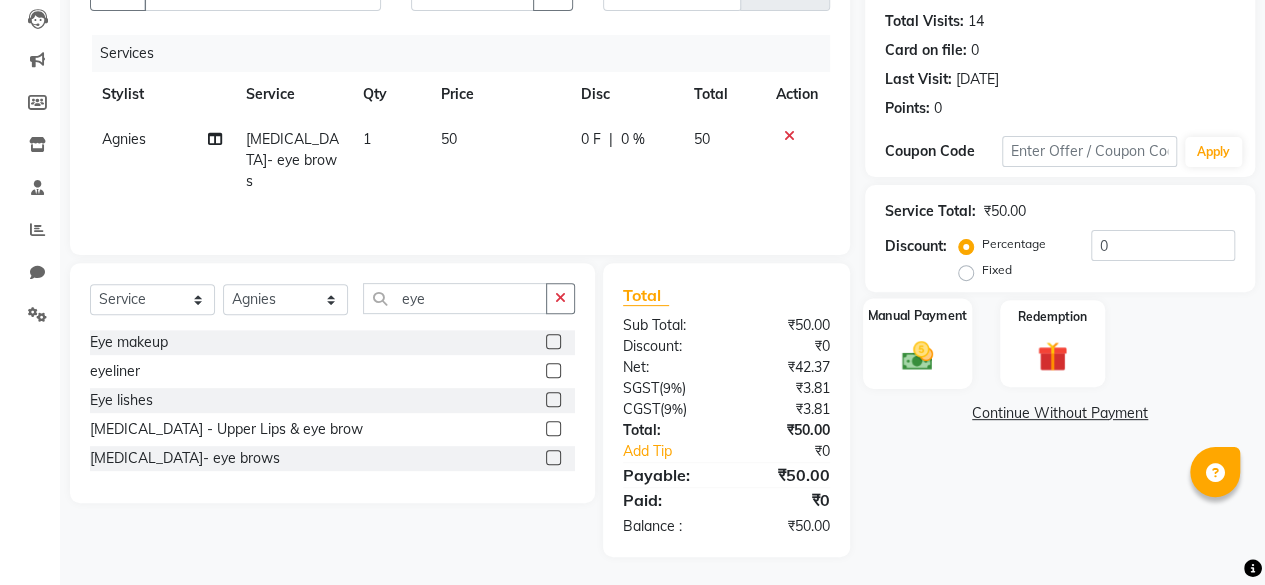 click 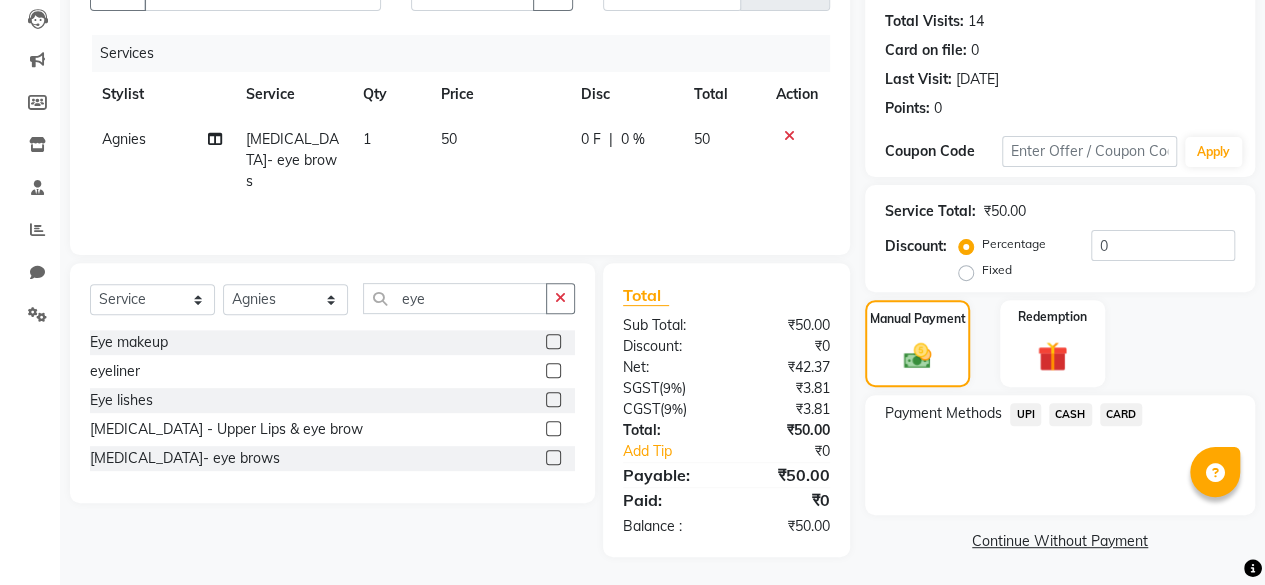 click on "CASH" 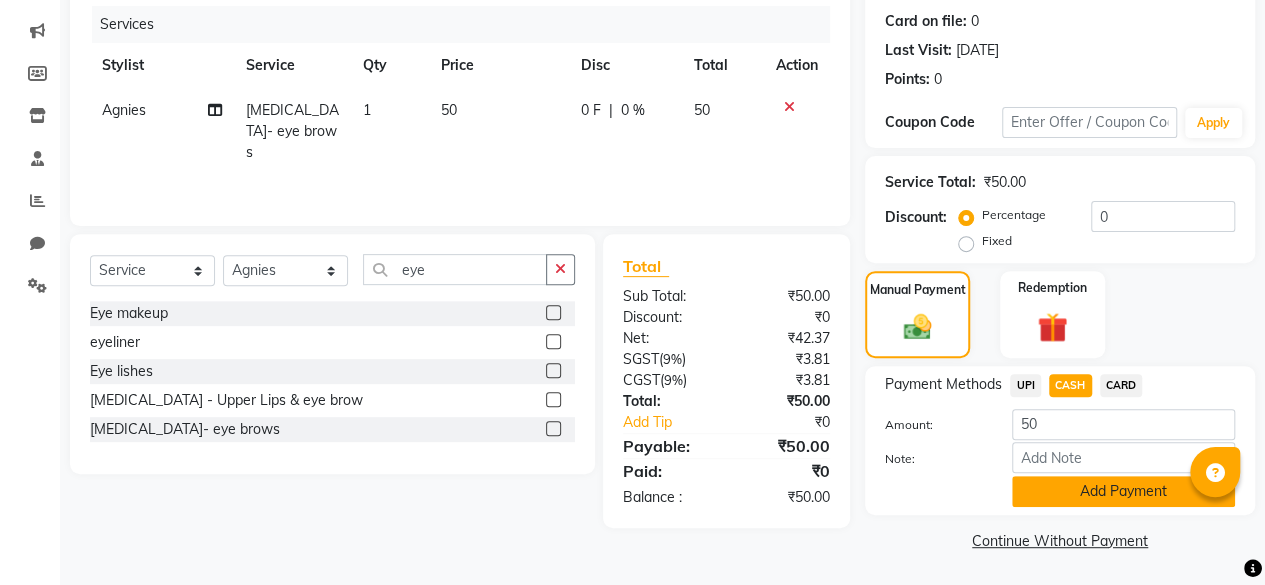 click on "Add Payment" 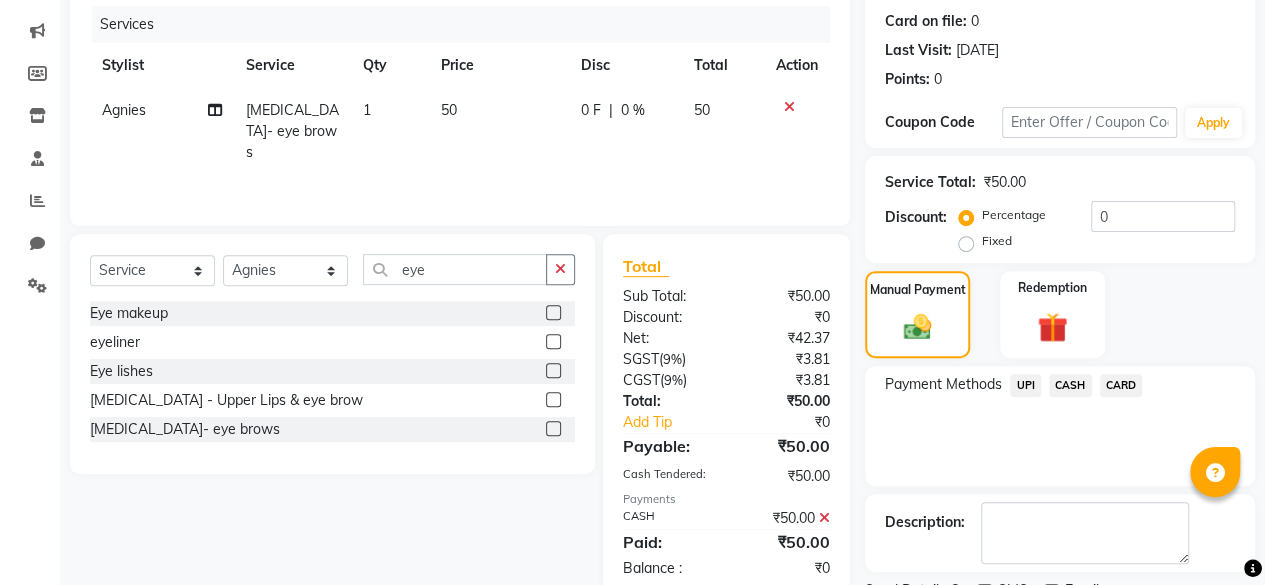 scroll, scrollTop: 324, scrollLeft: 0, axis: vertical 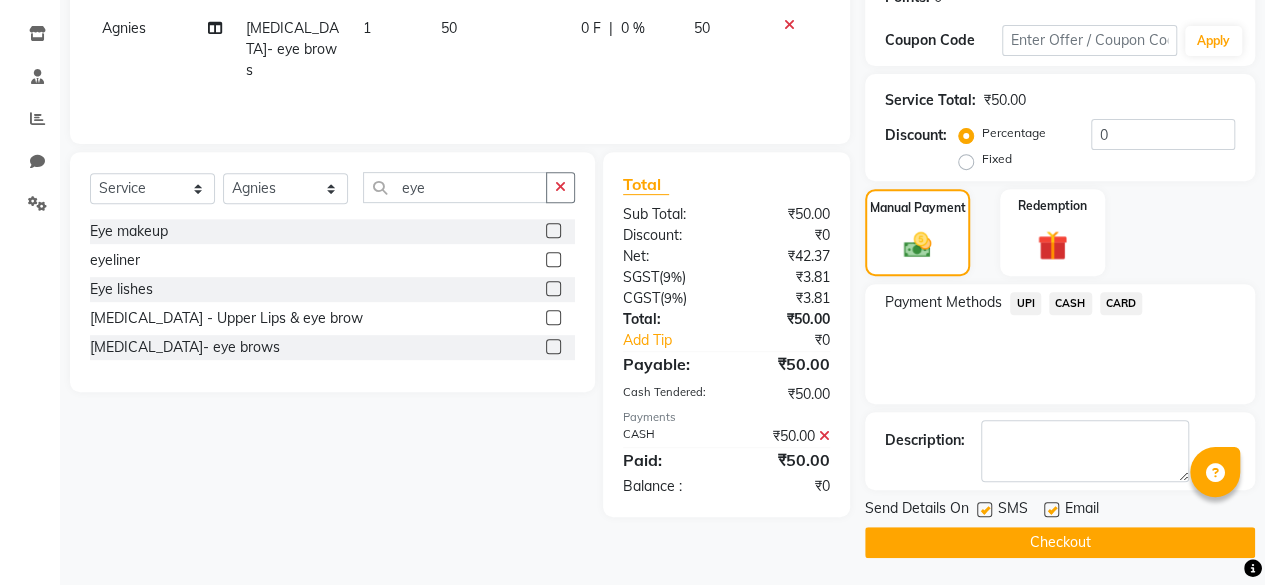click 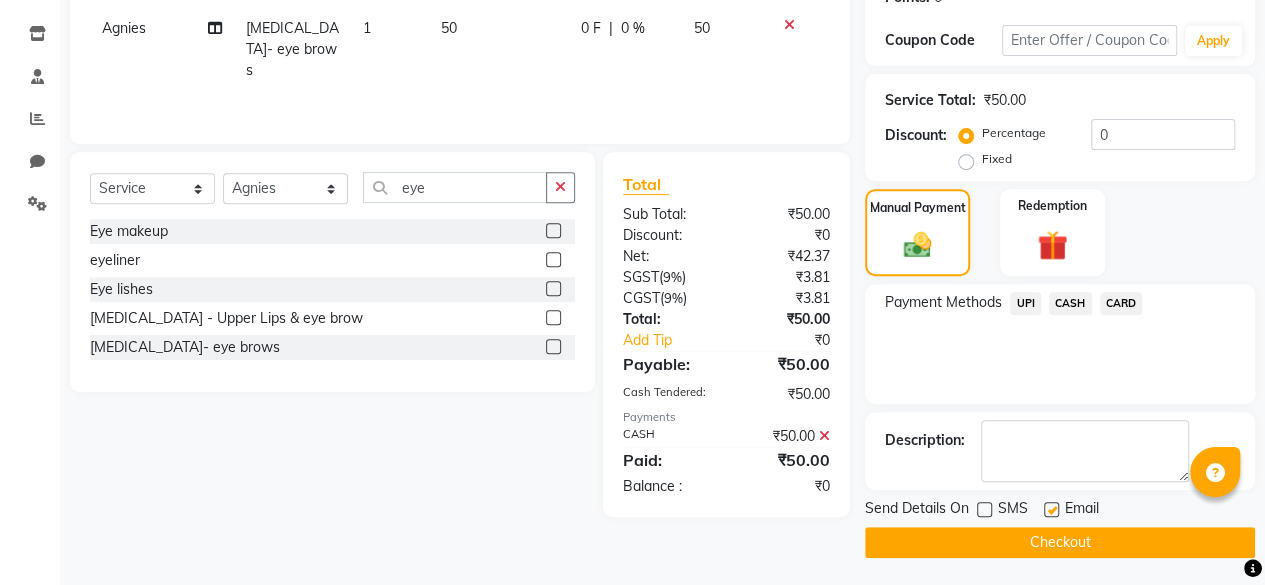 click on "Checkout" 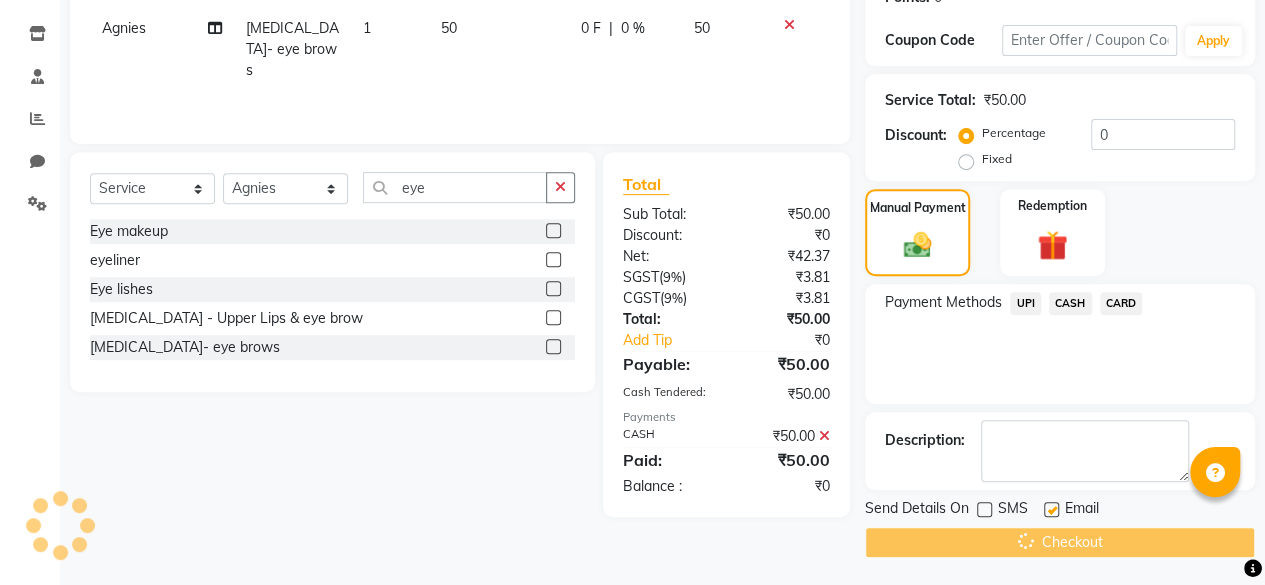 scroll, scrollTop: 0, scrollLeft: 0, axis: both 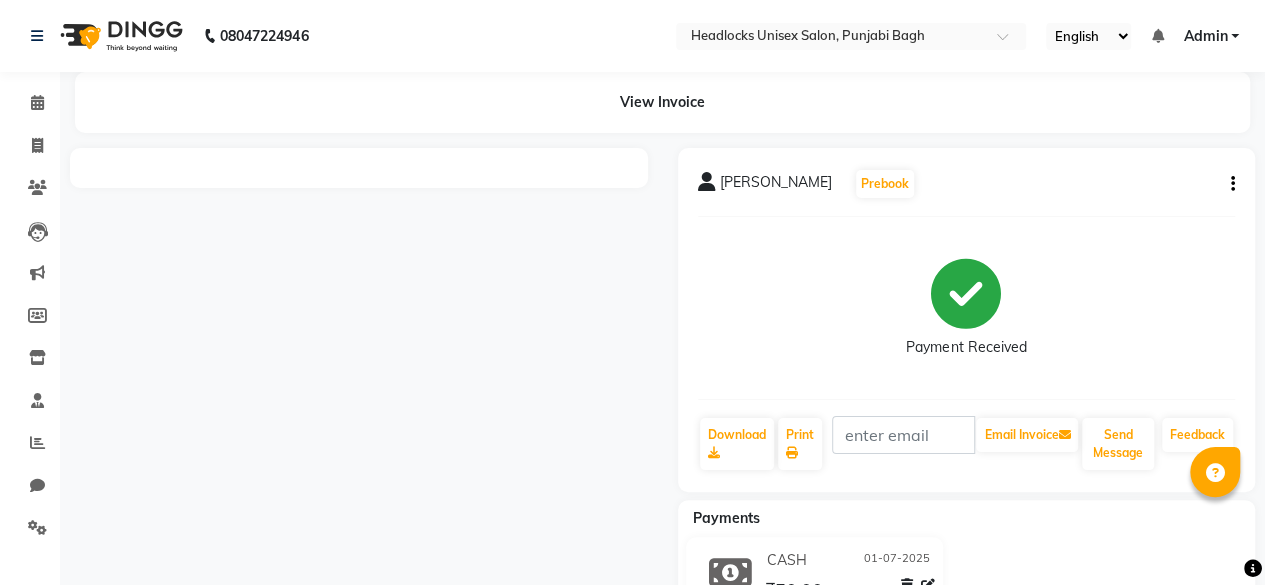 click on "Invoice" 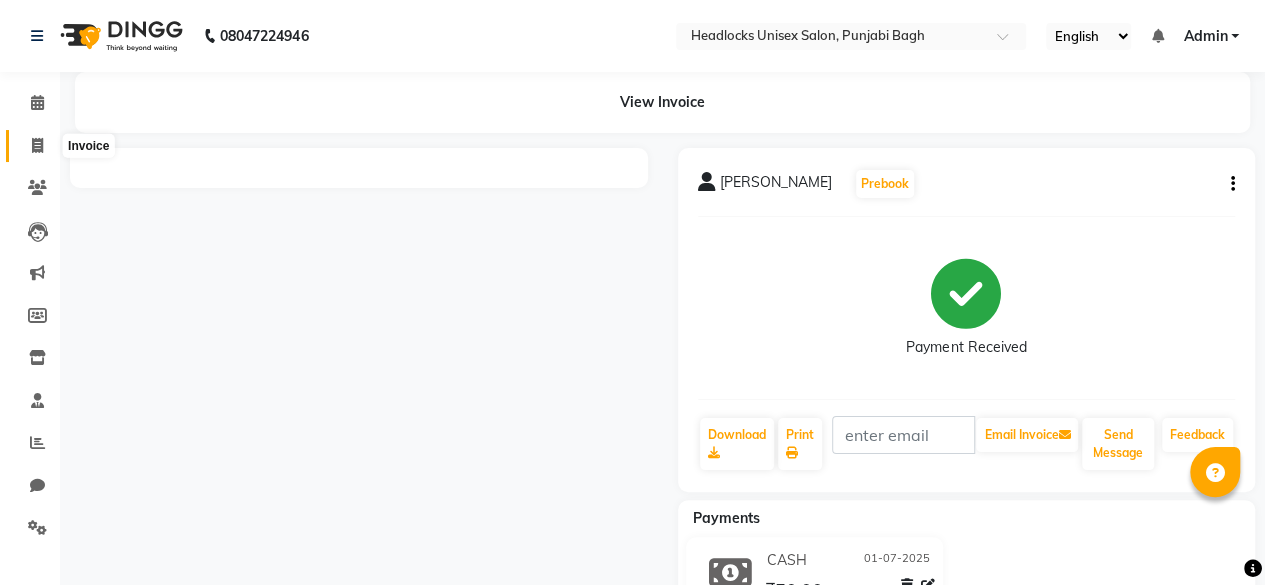 click 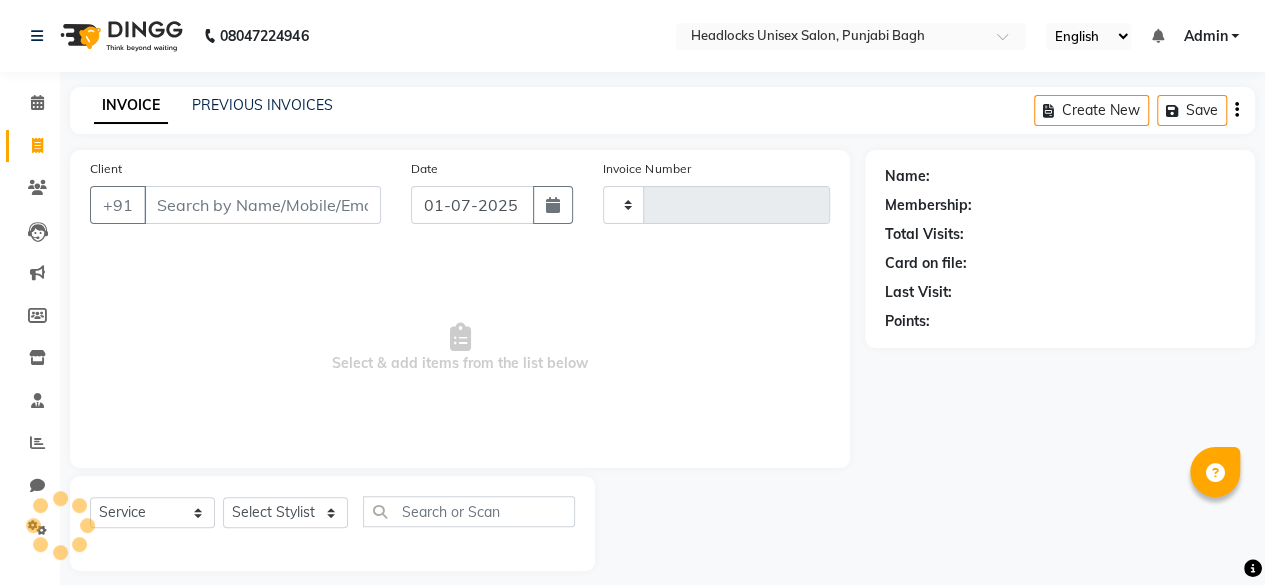 scroll, scrollTop: 15, scrollLeft: 0, axis: vertical 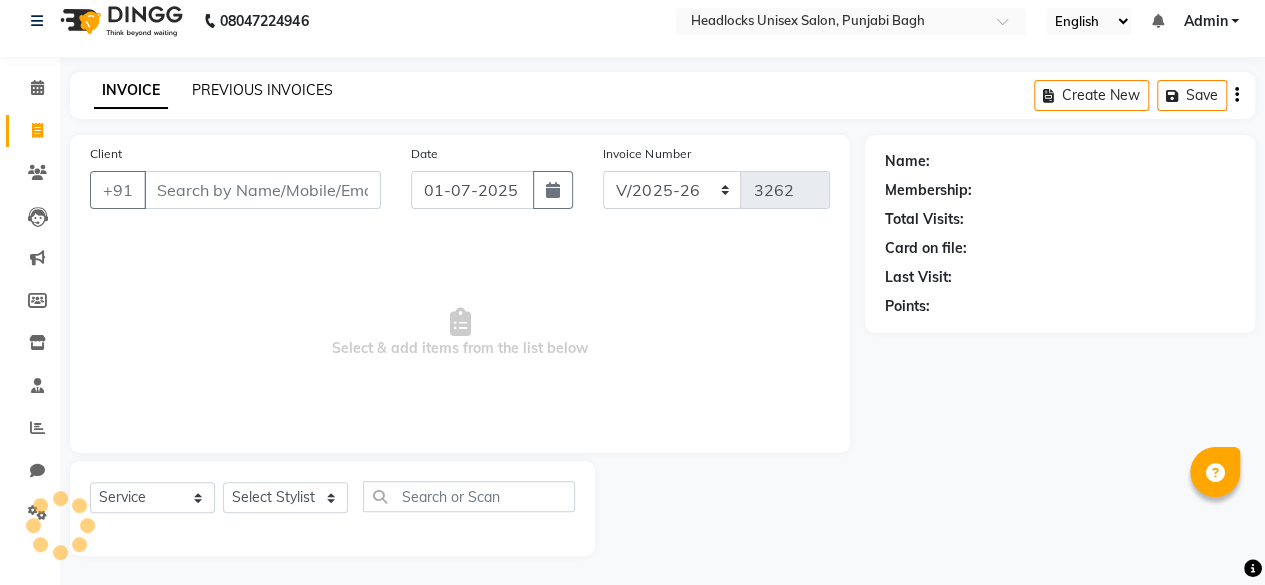 click on "PREVIOUS INVOICES" 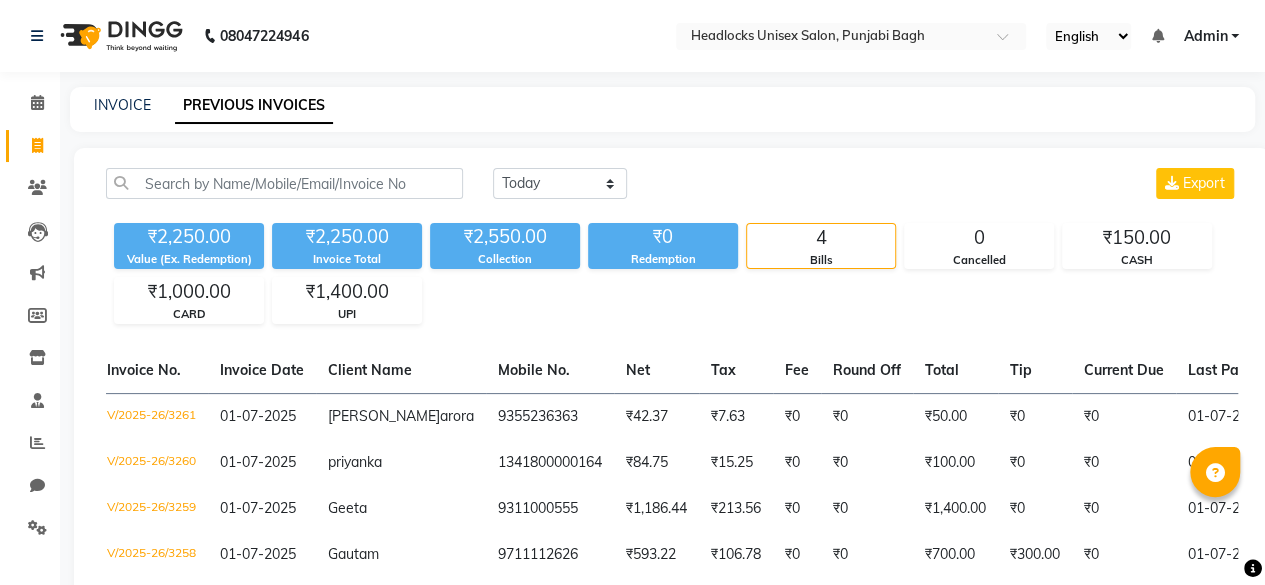 scroll, scrollTop: 0, scrollLeft: 12, axis: horizontal 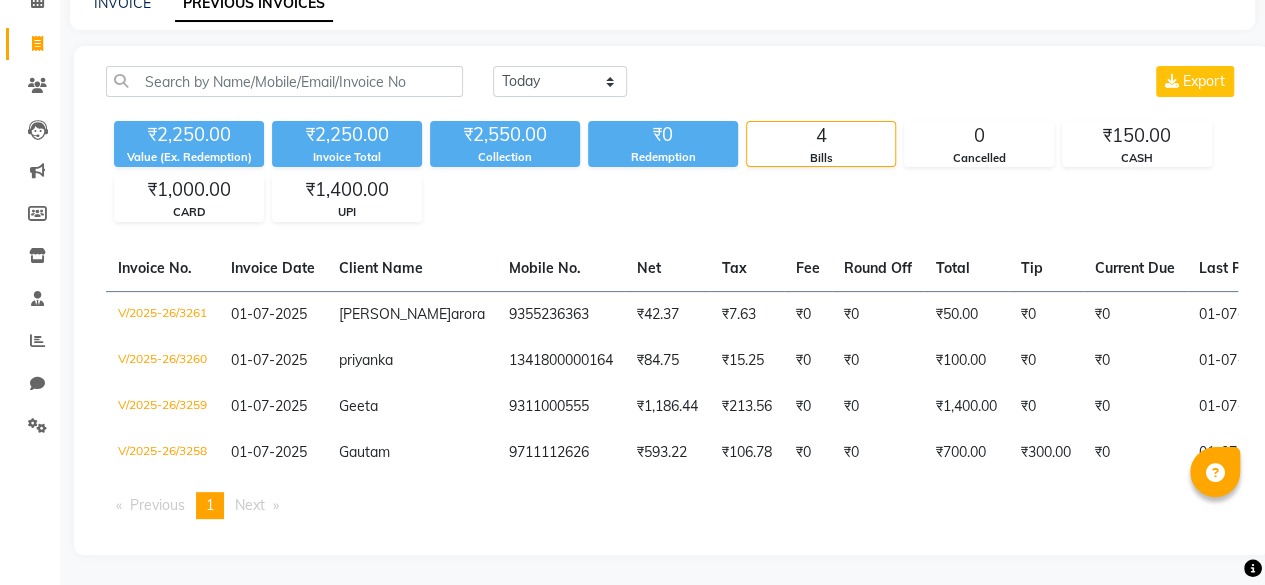 click on "9311000555" 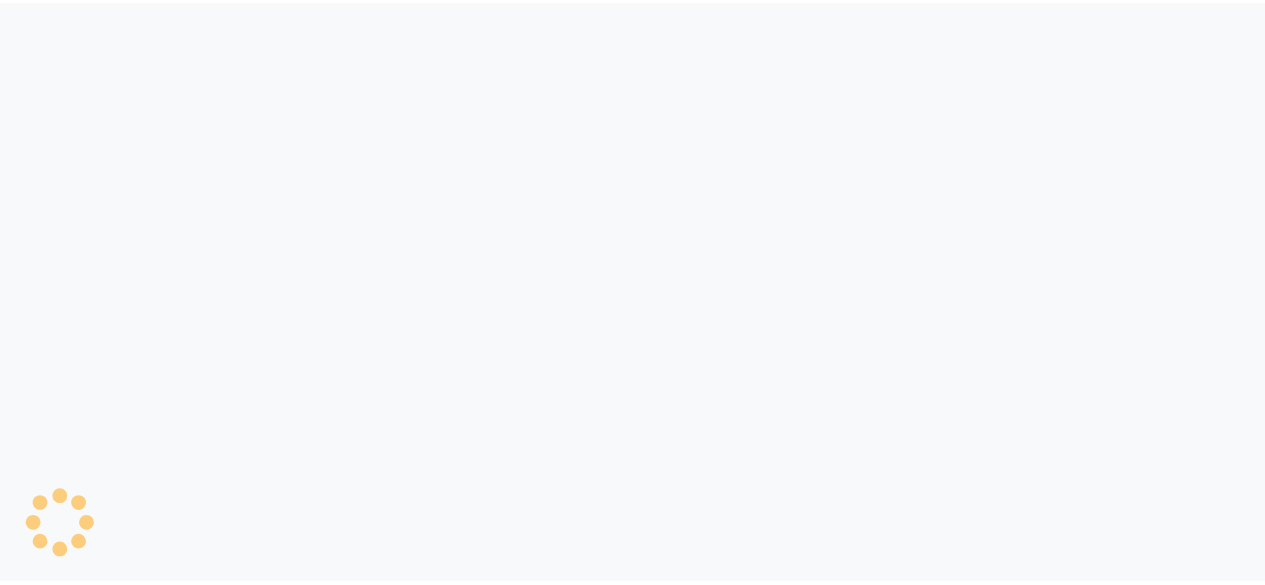 scroll, scrollTop: 0, scrollLeft: 0, axis: both 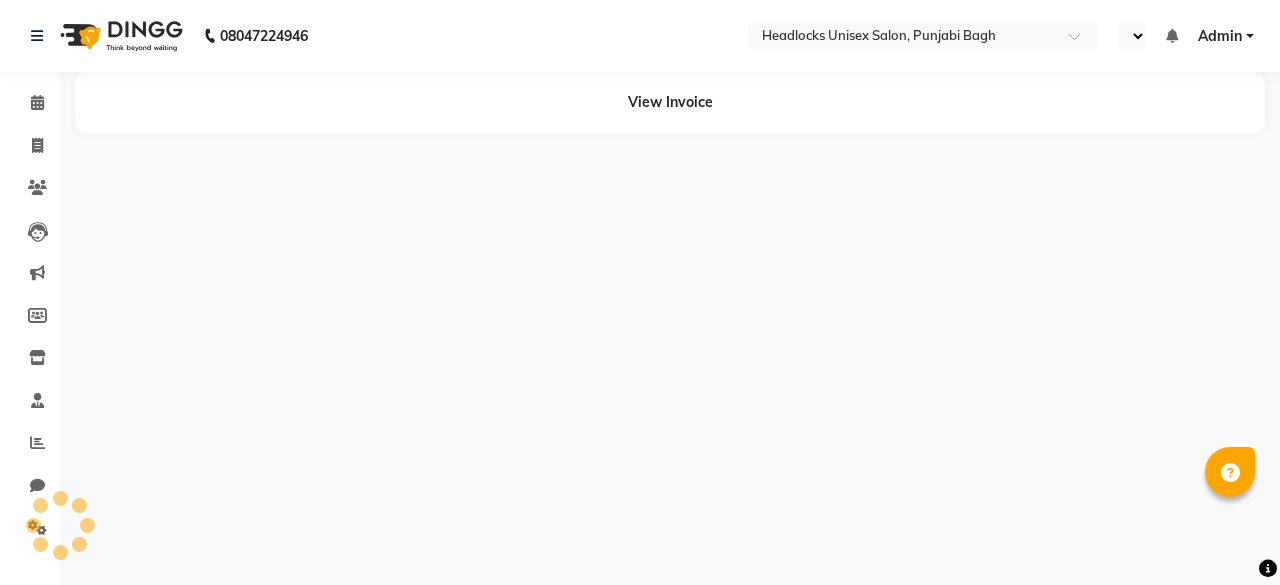 select on "en" 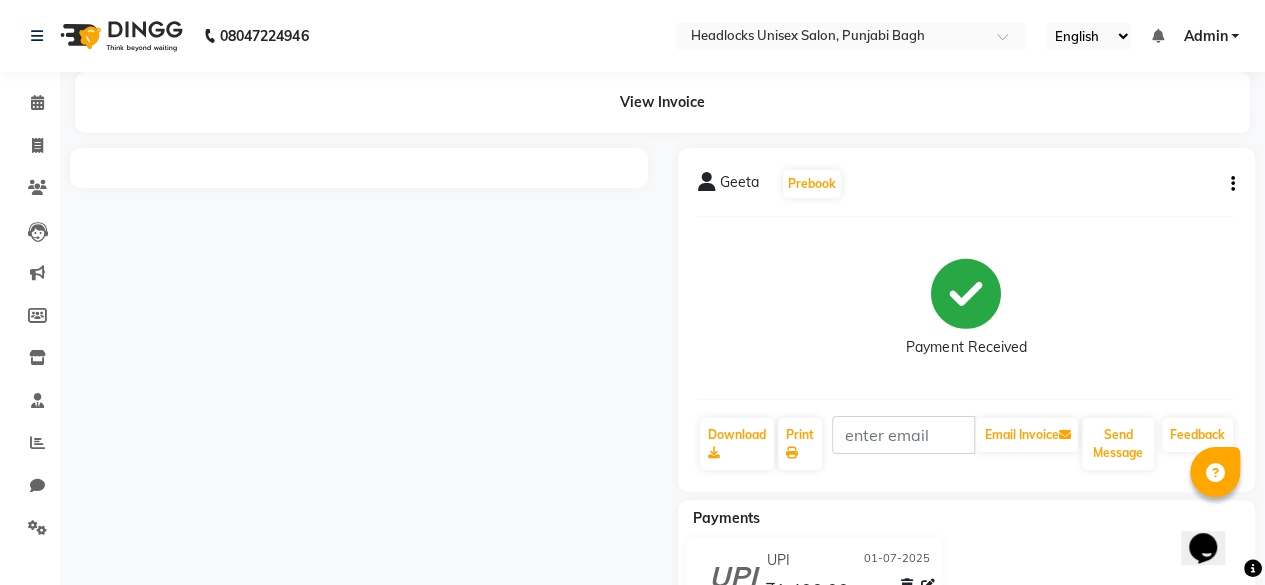 scroll, scrollTop: 0, scrollLeft: 0, axis: both 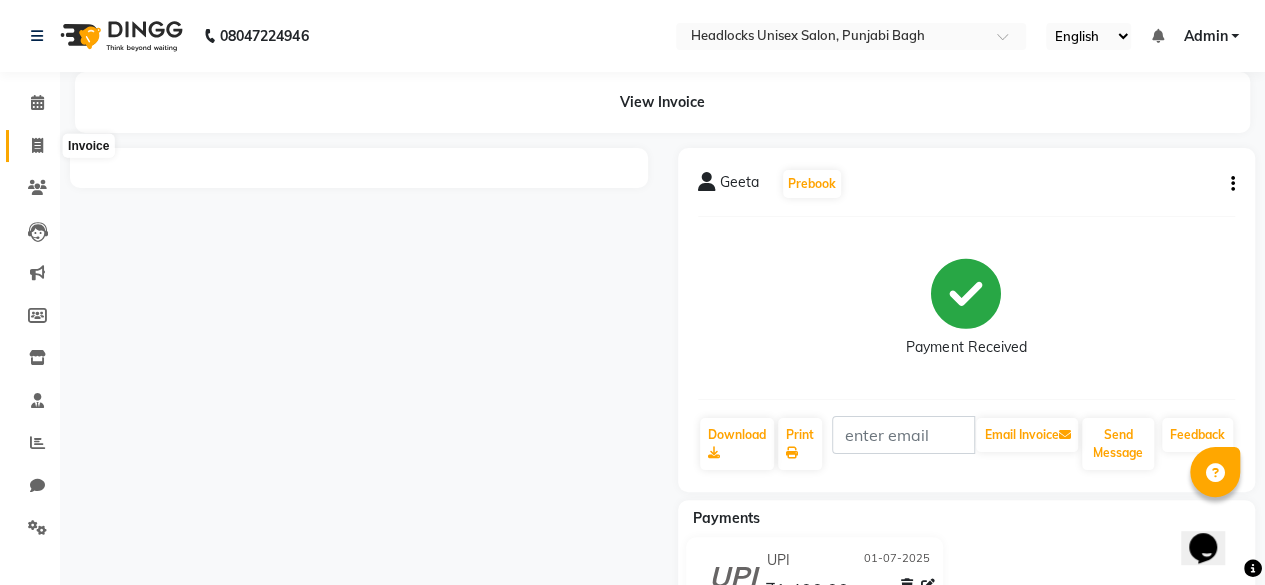 click 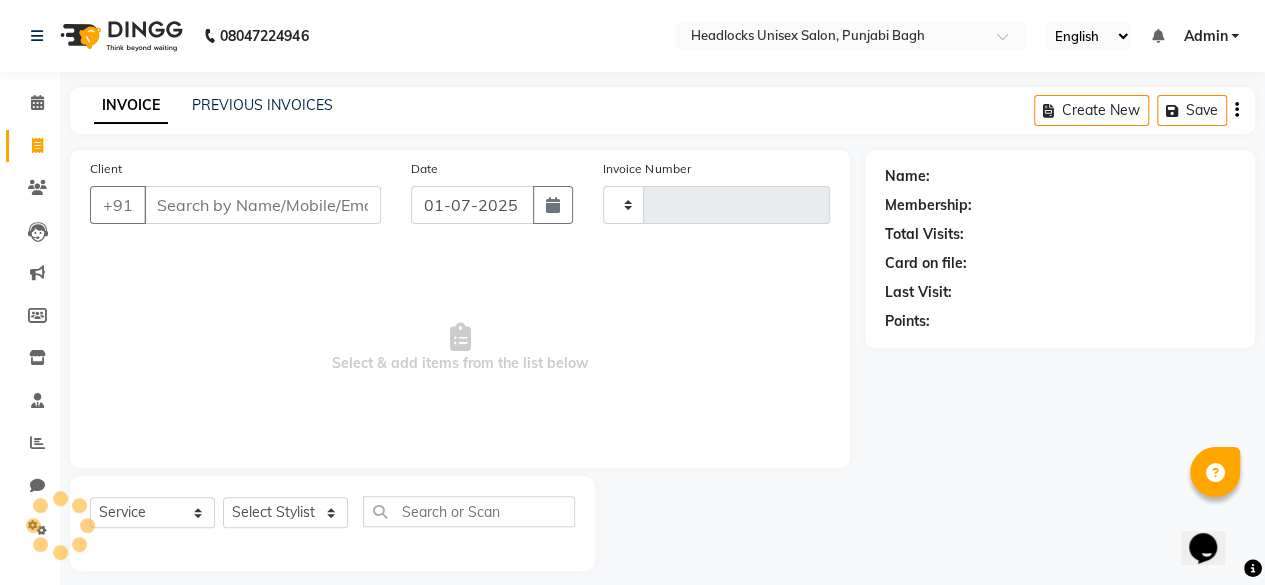 scroll, scrollTop: 15, scrollLeft: 0, axis: vertical 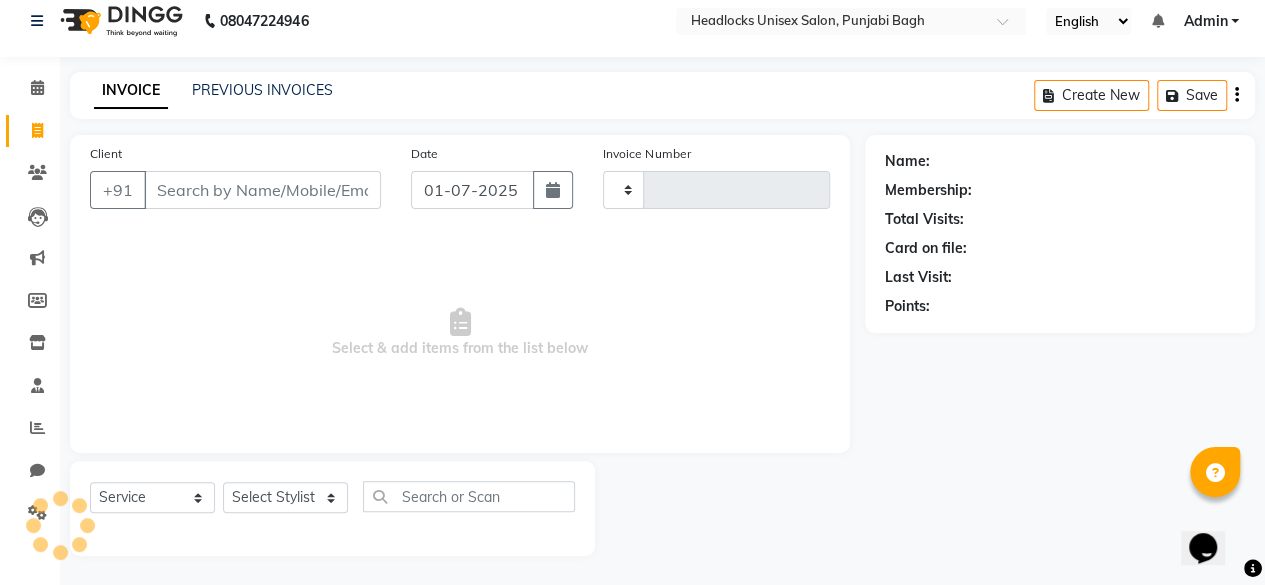 type on "3262" 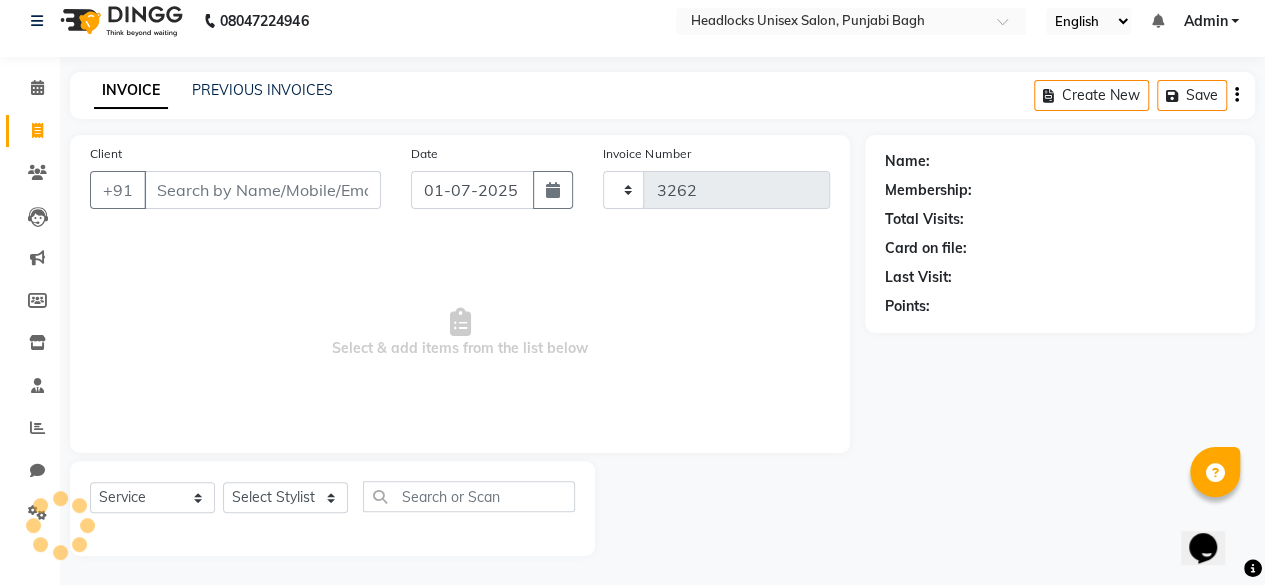 select on "7719" 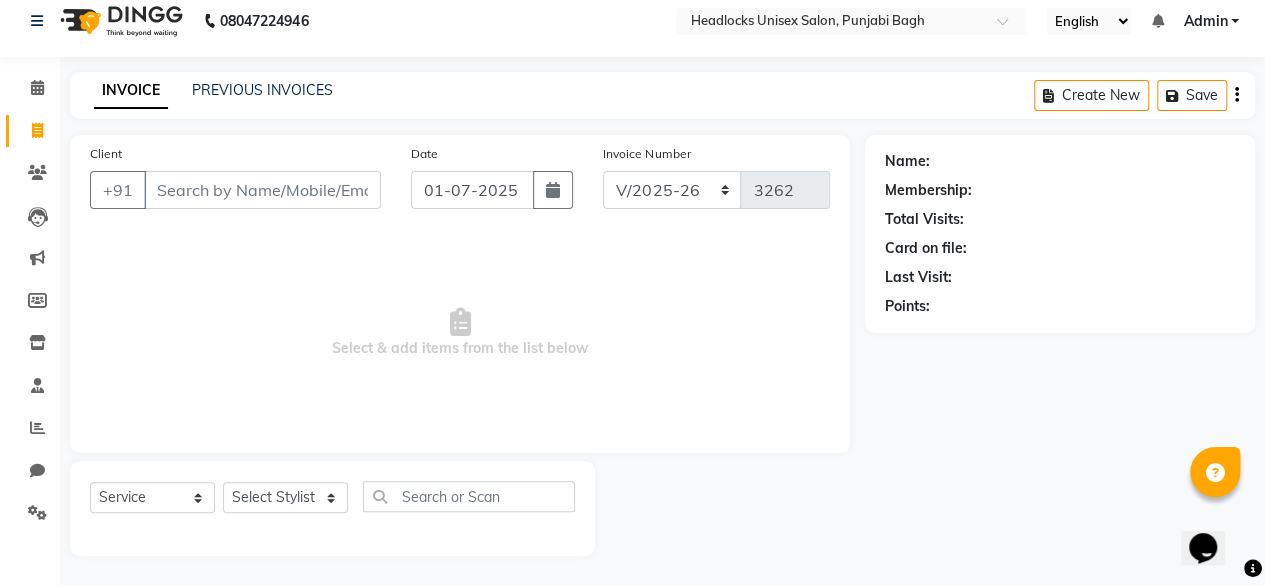 click on "Client" at bounding box center [262, 190] 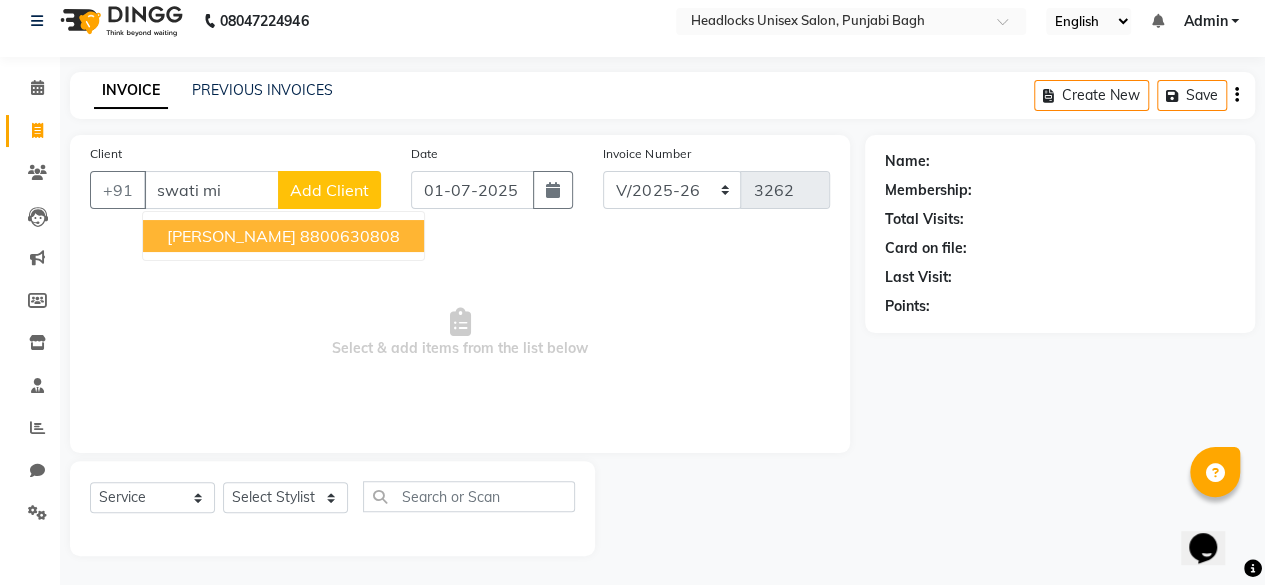 click on "8800630808" at bounding box center [350, 236] 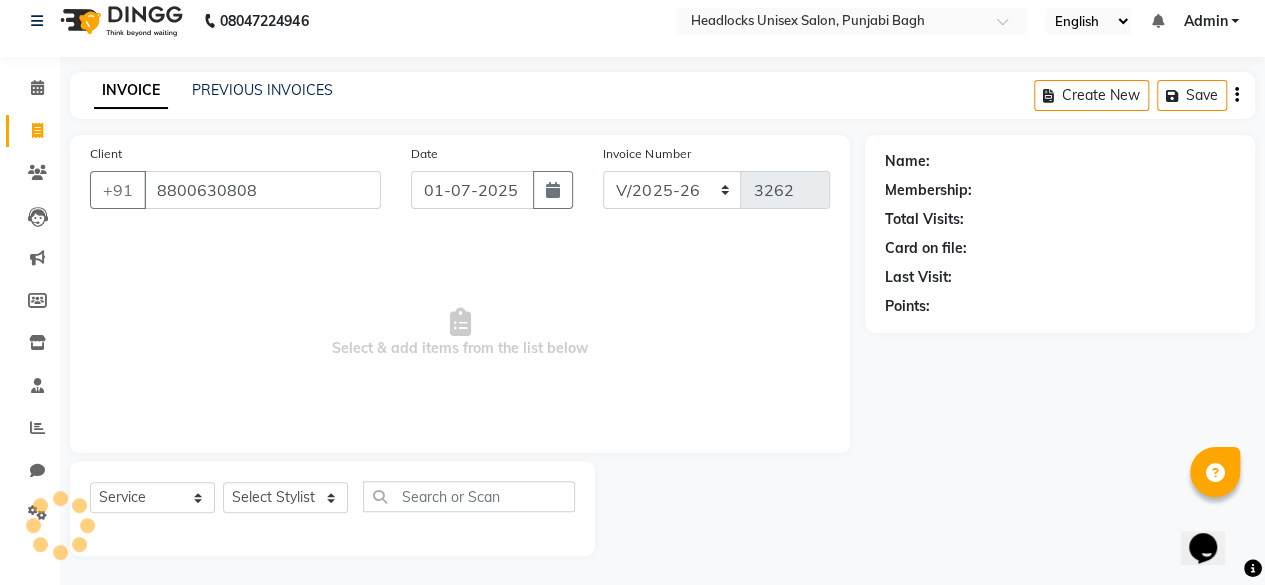 type on "8800630808" 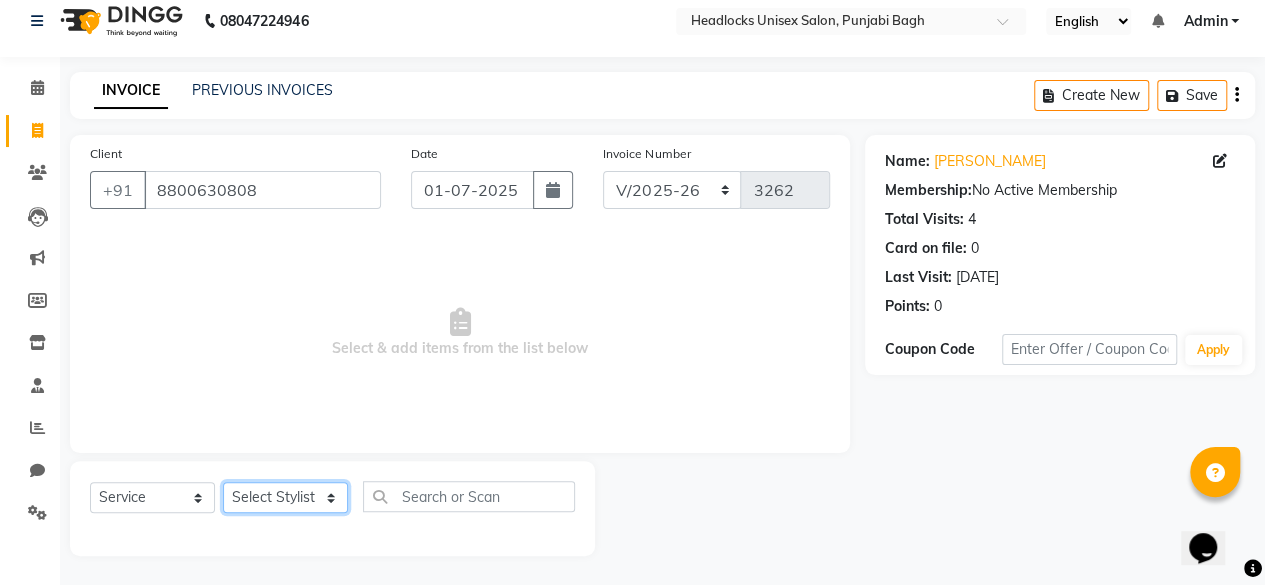 click on "Select Stylist ⁠Agnies ⁠[PERSON_NAME] [PERSON_NAME] [PERSON_NAME] kunal [PERSON_NAME] mercy ⁠Minto ⁠[PERSON_NAME]  [PERSON_NAME] priyanka [PERSON_NAME] ⁠[PERSON_NAME] ⁠[PERSON_NAME] [PERSON_NAME] [PERSON_NAME]  Sunny ⁠[PERSON_NAME] ⁠[PERSON_NAME]" 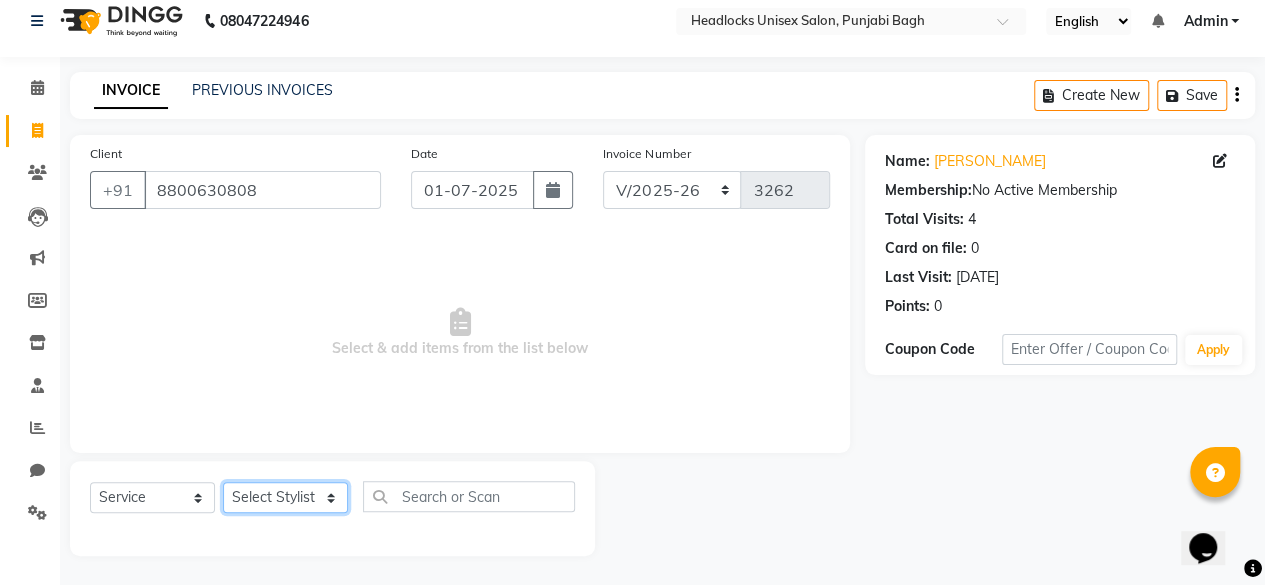 select on "69080" 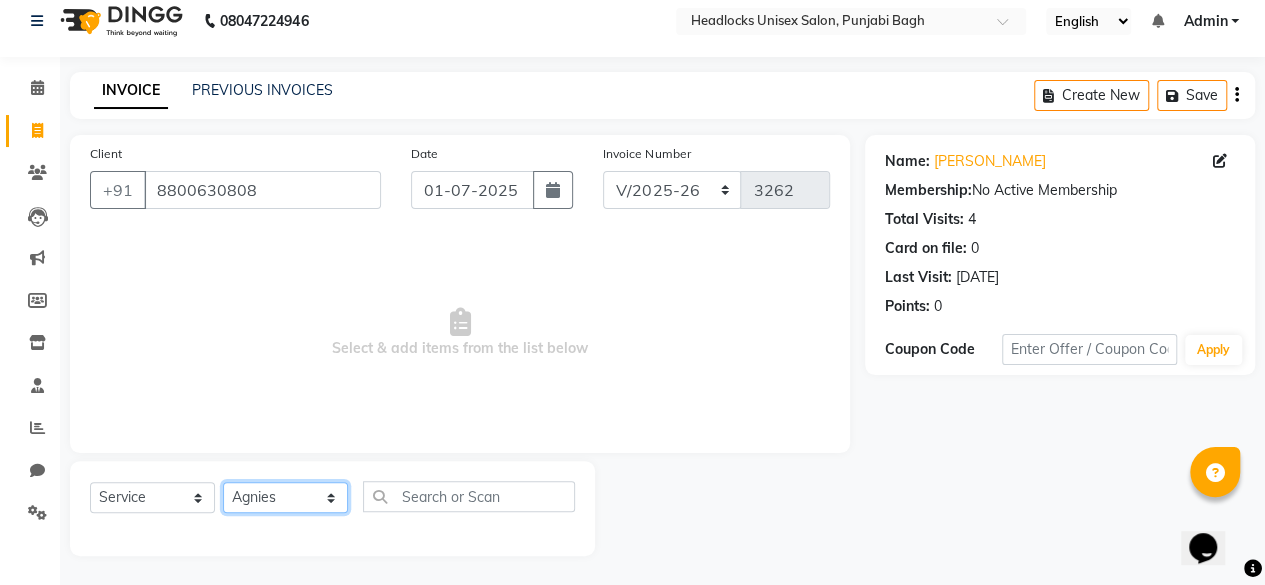 click on "Select Stylist ⁠Agnies ⁠[PERSON_NAME] [PERSON_NAME] [PERSON_NAME] kunal [PERSON_NAME] mercy ⁠Minto ⁠[PERSON_NAME]  [PERSON_NAME] priyanka [PERSON_NAME] ⁠[PERSON_NAME] ⁠[PERSON_NAME] [PERSON_NAME] [PERSON_NAME]  Sunny ⁠[PERSON_NAME] ⁠[PERSON_NAME]" 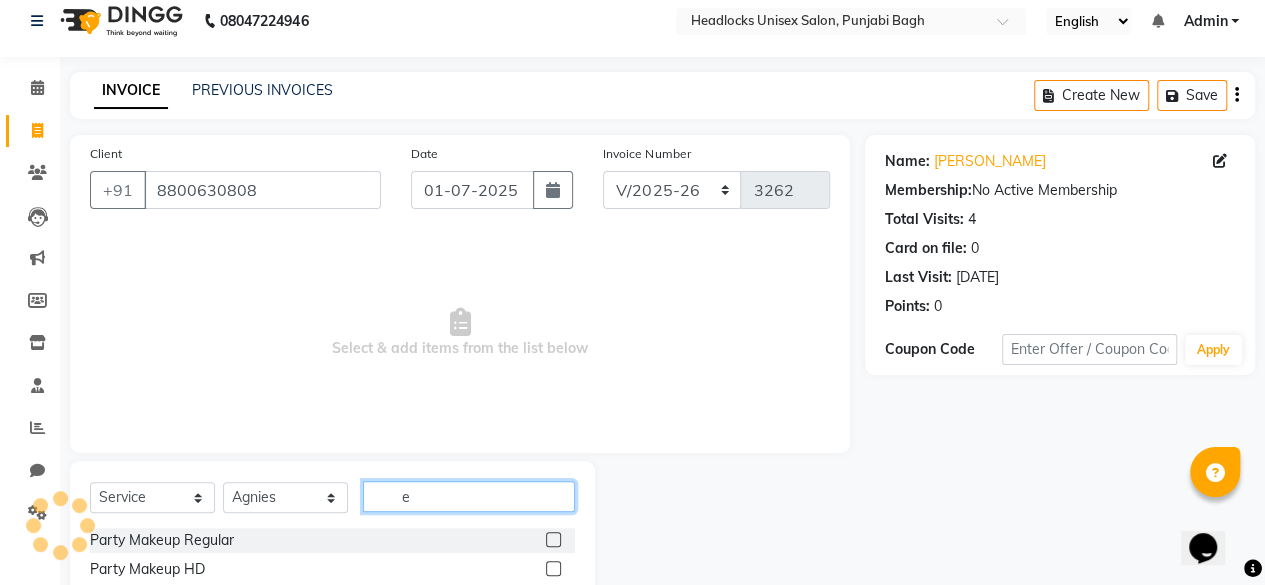 click on "e" 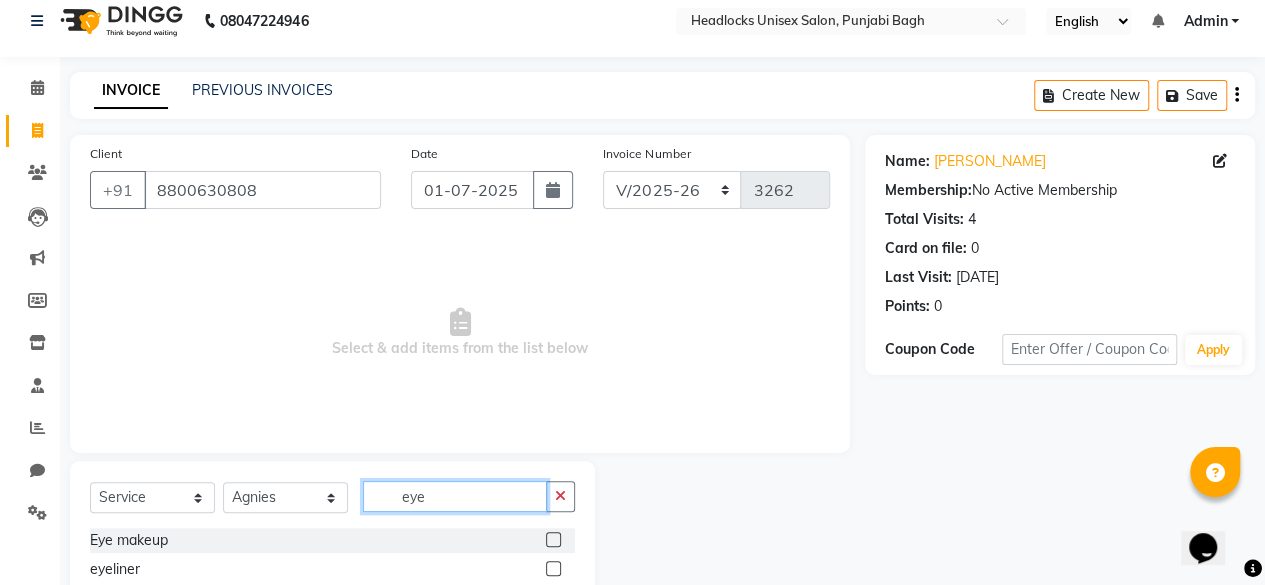 scroll, scrollTop: 160, scrollLeft: 0, axis: vertical 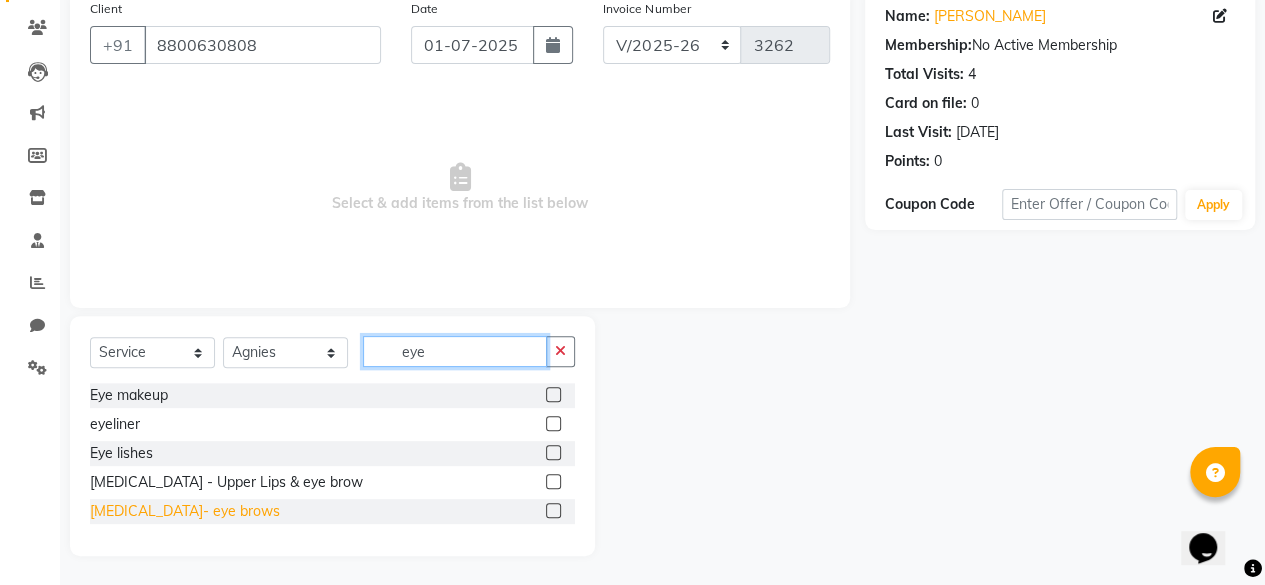 type on "eye" 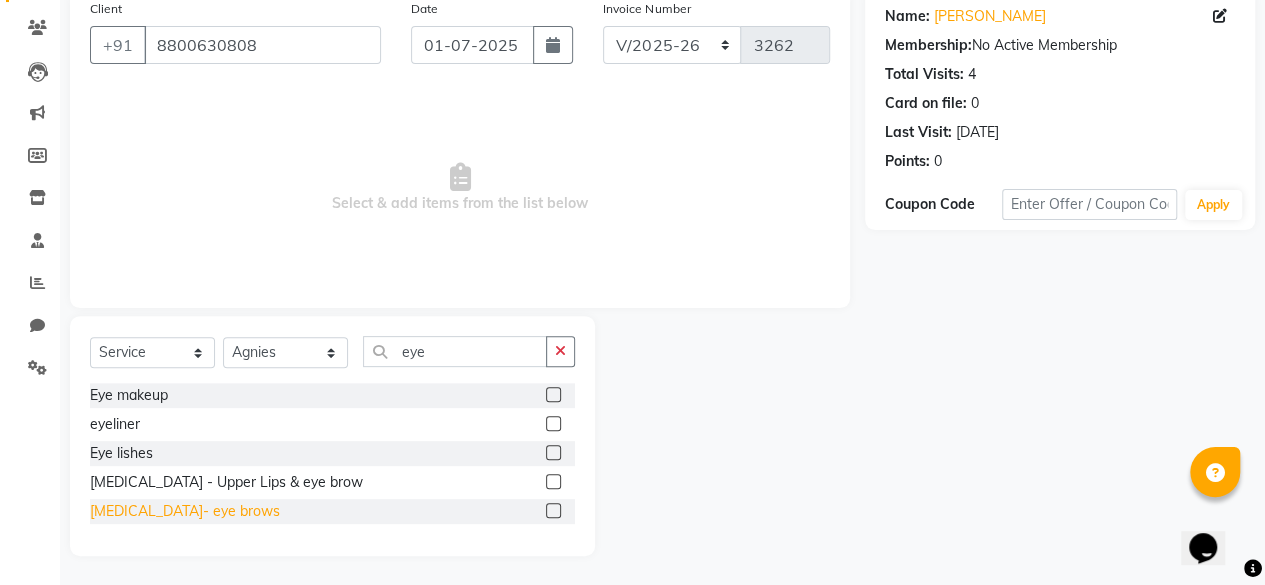 click on "[MEDICAL_DATA]- eye brows" 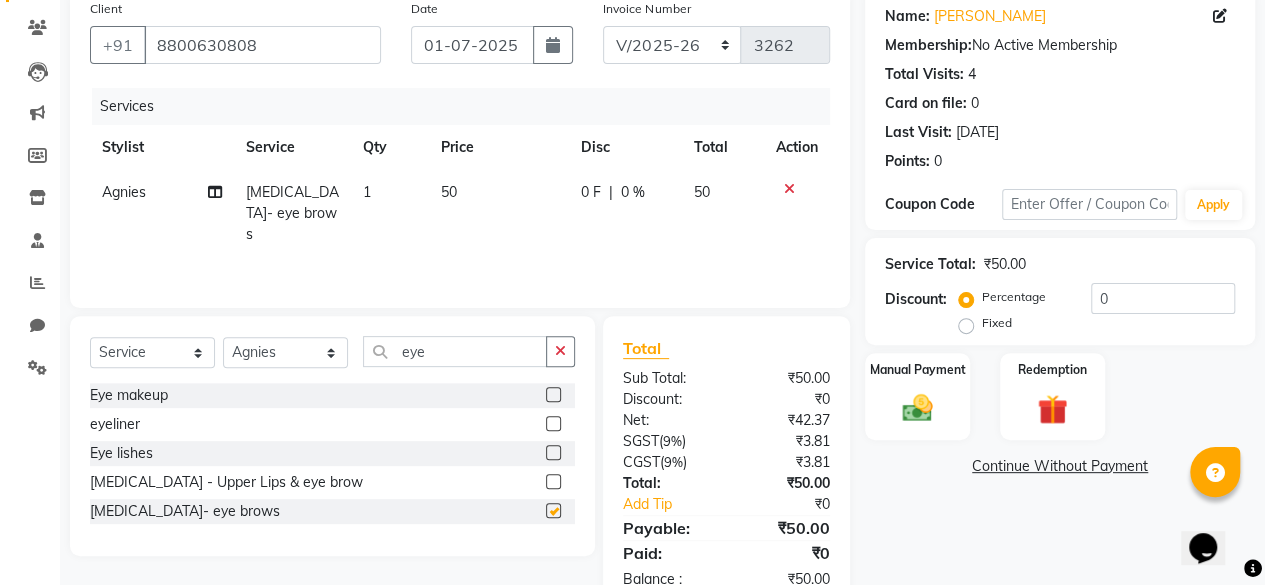 checkbox on "false" 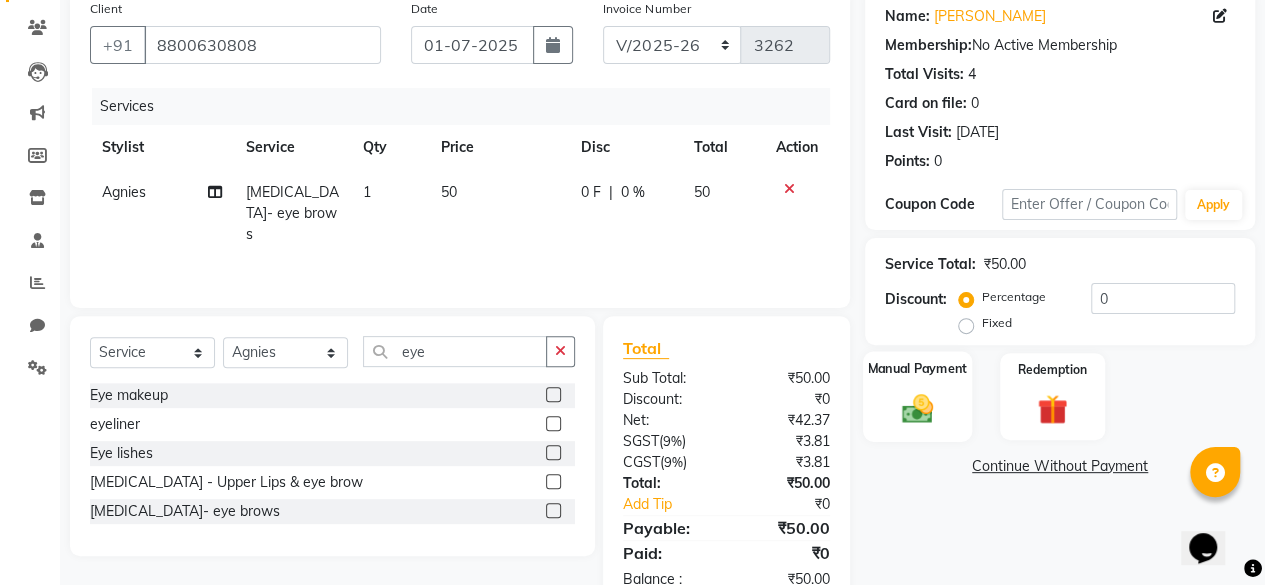 click on "Manual Payment" 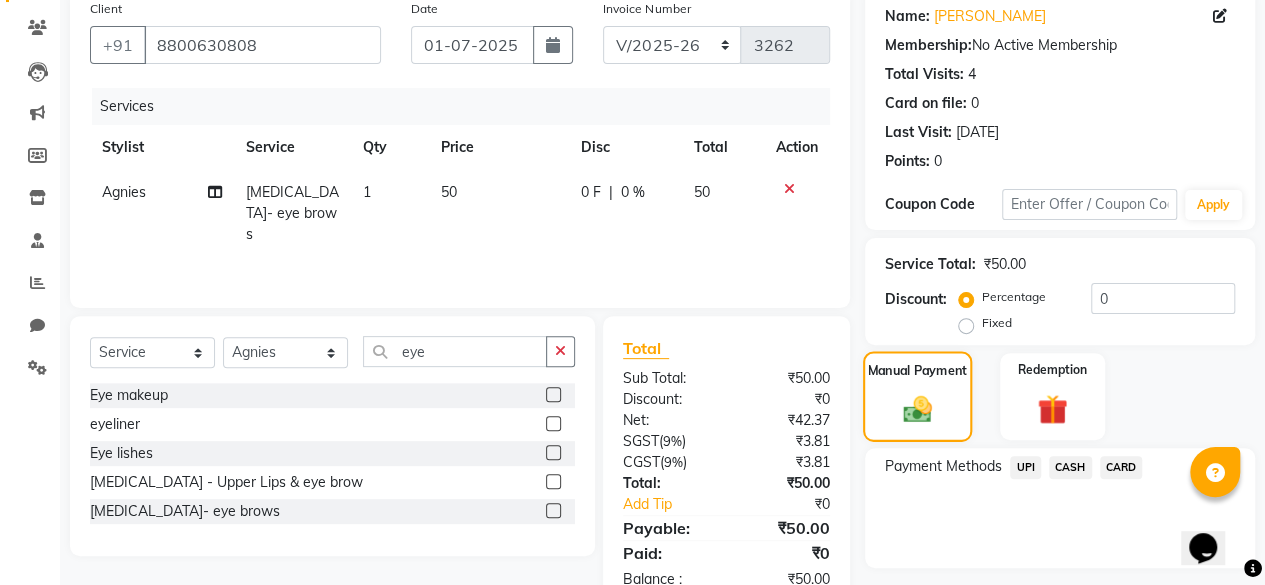 scroll, scrollTop: 213, scrollLeft: 0, axis: vertical 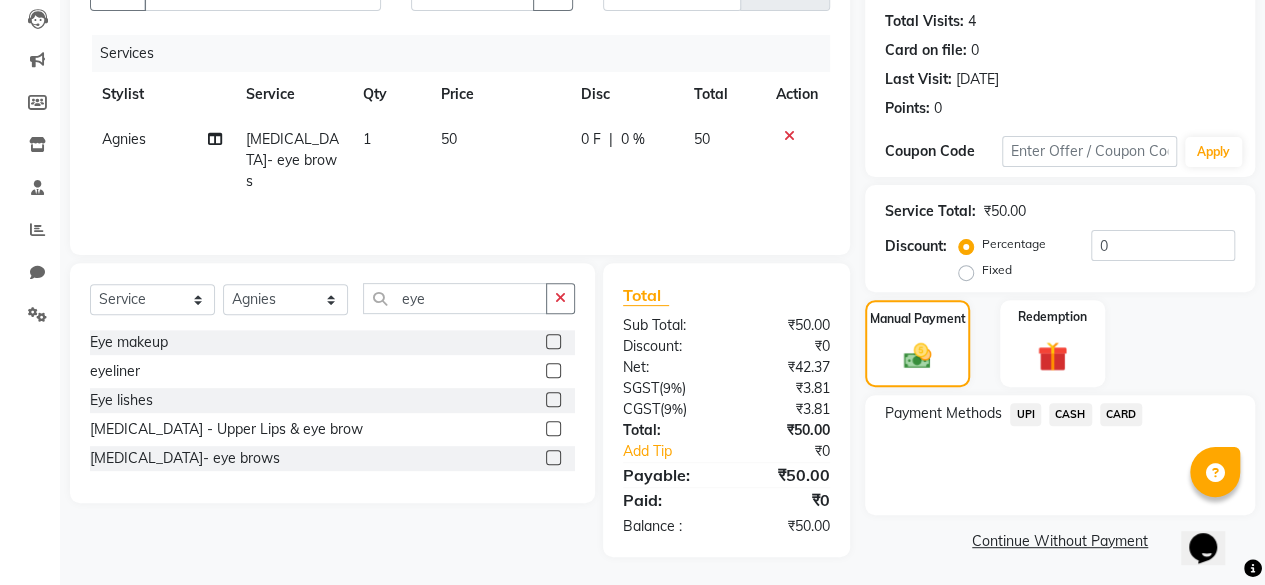 click on "CASH" 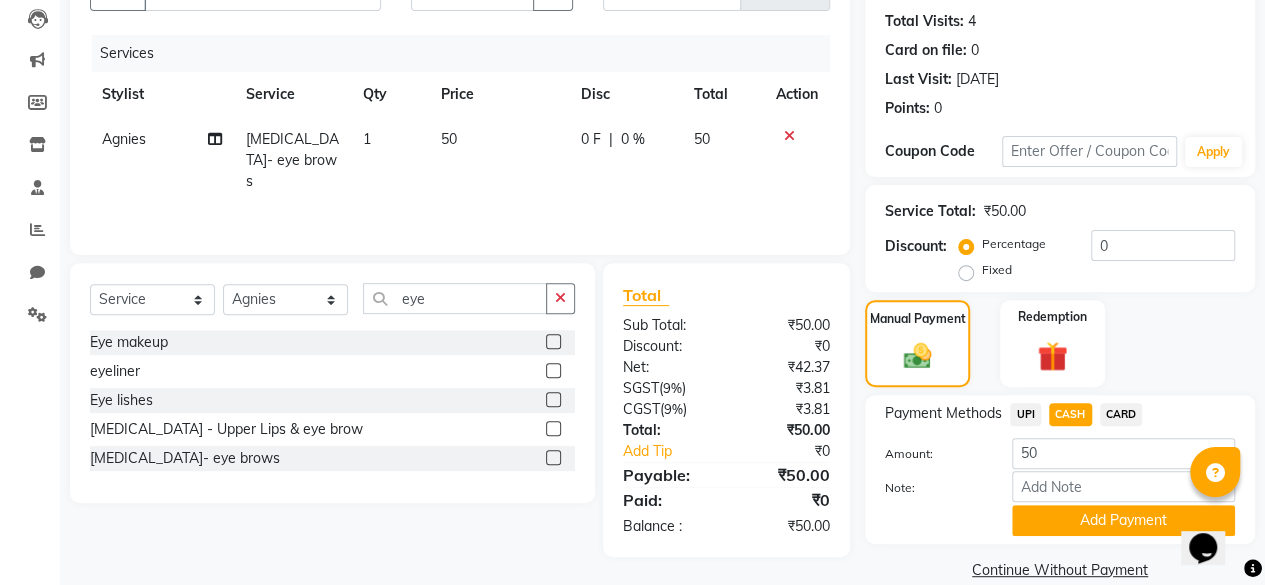 scroll, scrollTop: 242, scrollLeft: 0, axis: vertical 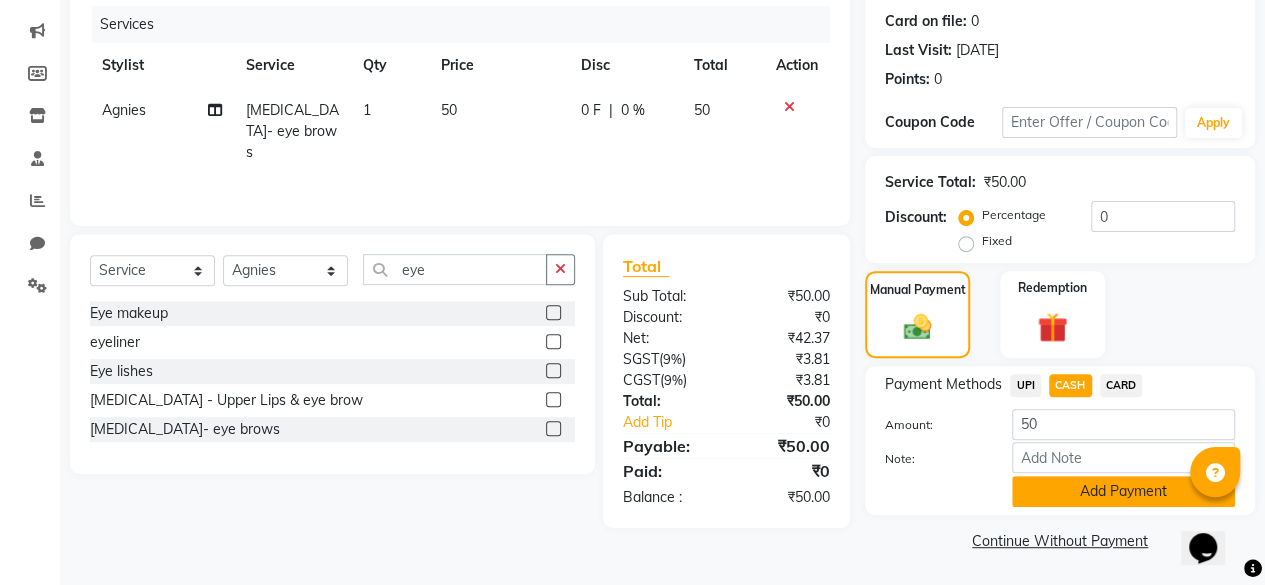 click on "Add Payment" 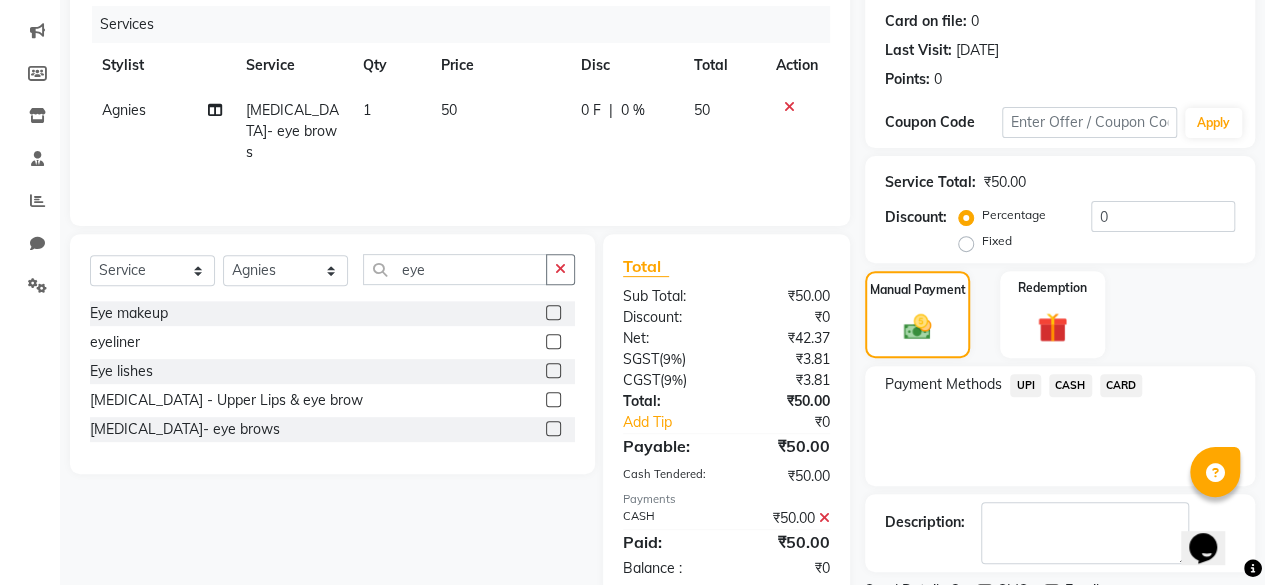 scroll, scrollTop: 324, scrollLeft: 0, axis: vertical 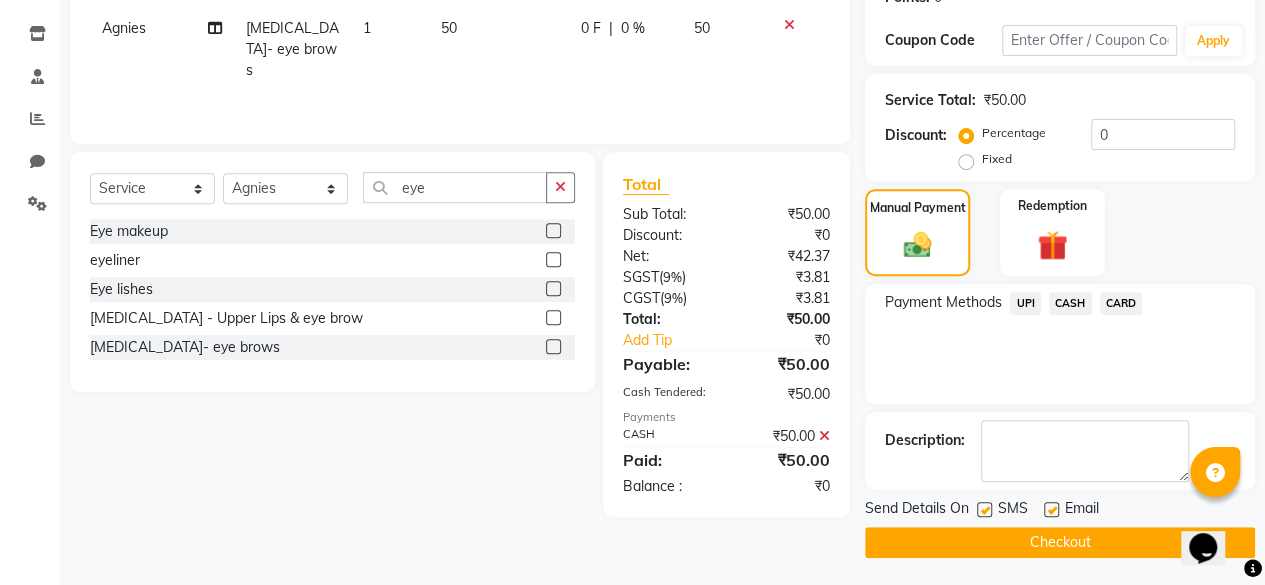 click 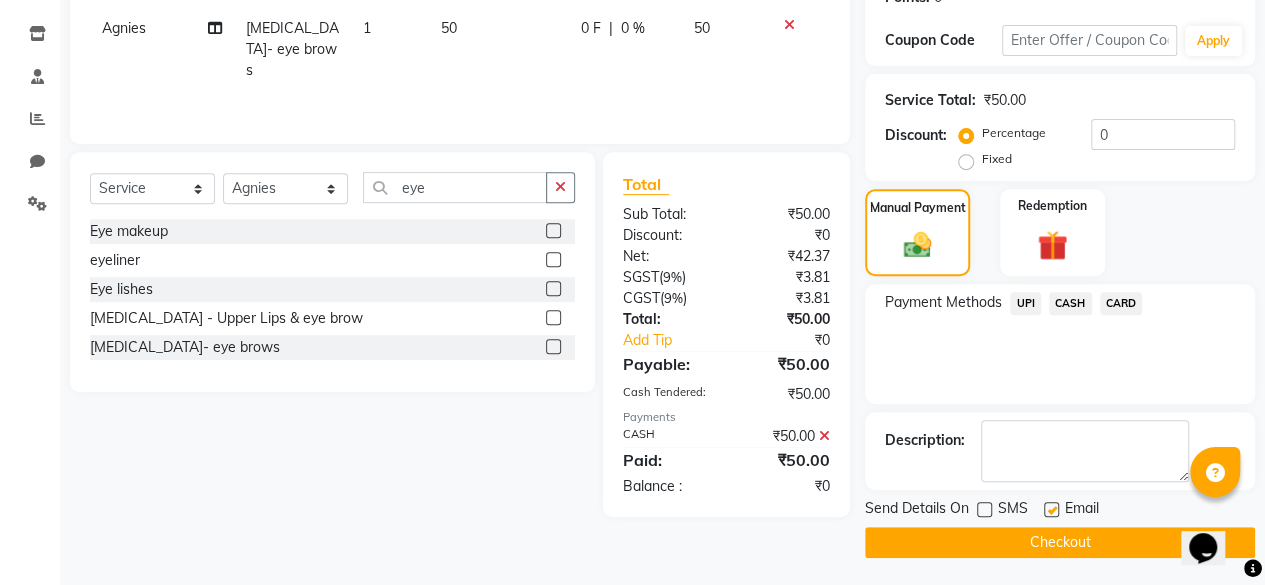click on "Checkout" 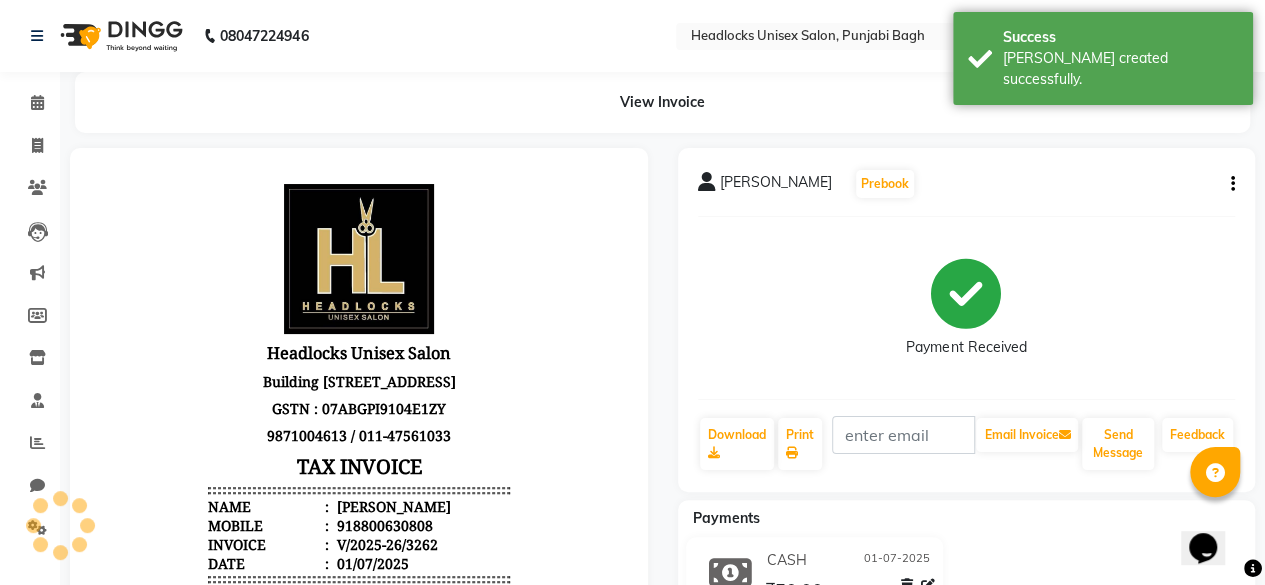 scroll, scrollTop: 0, scrollLeft: 0, axis: both 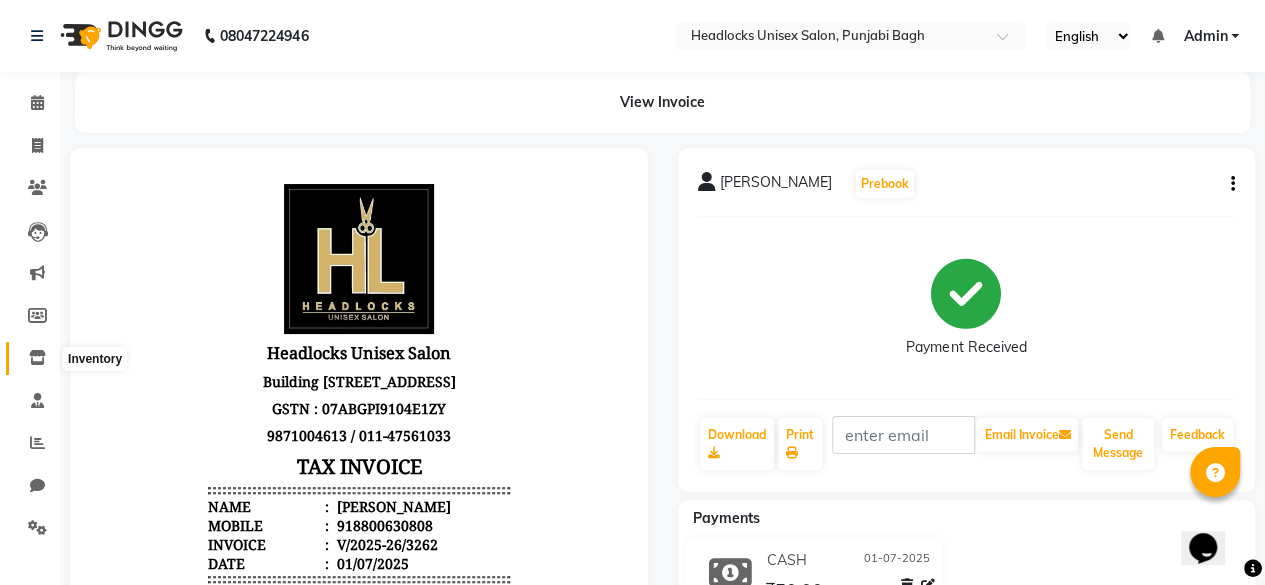 click 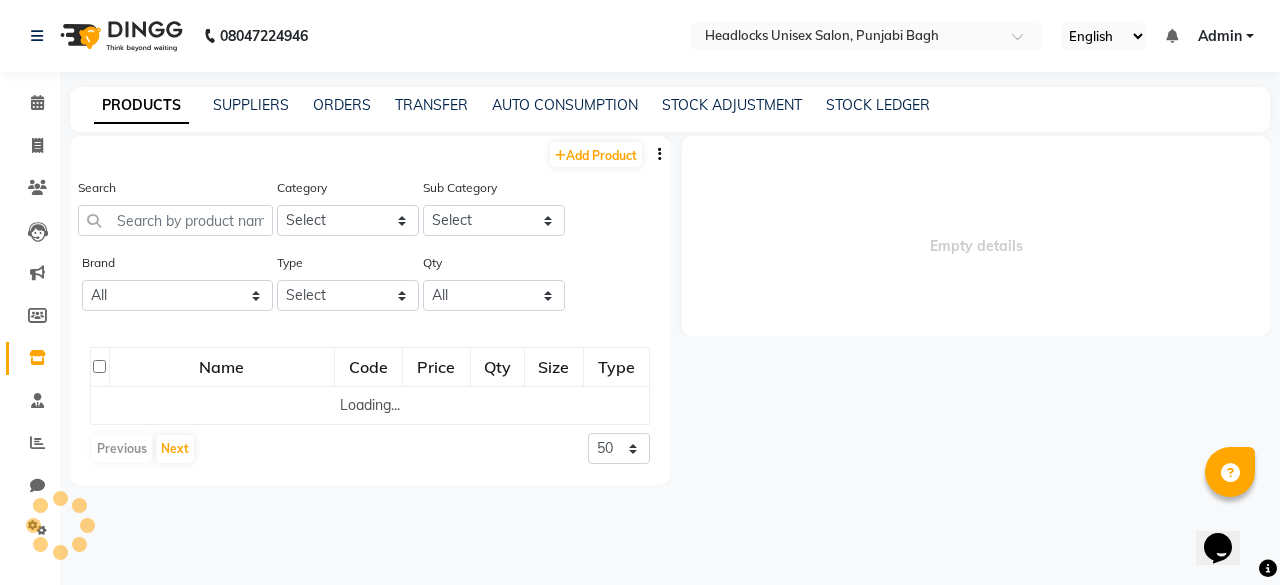 select 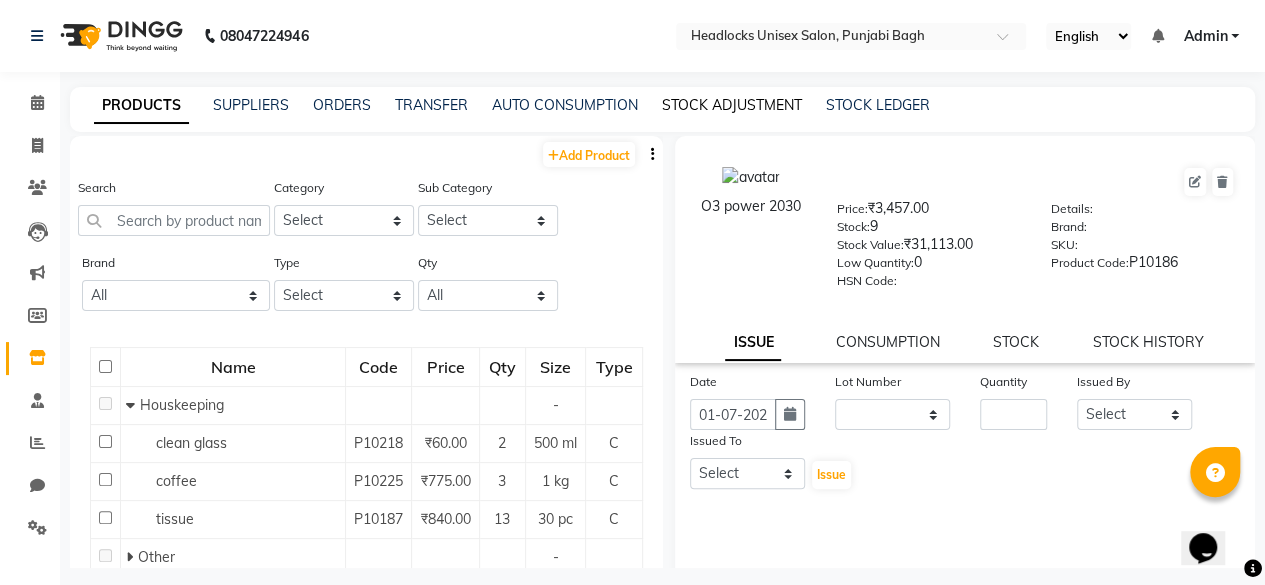 click on "STOCK ADJUSTMENT" 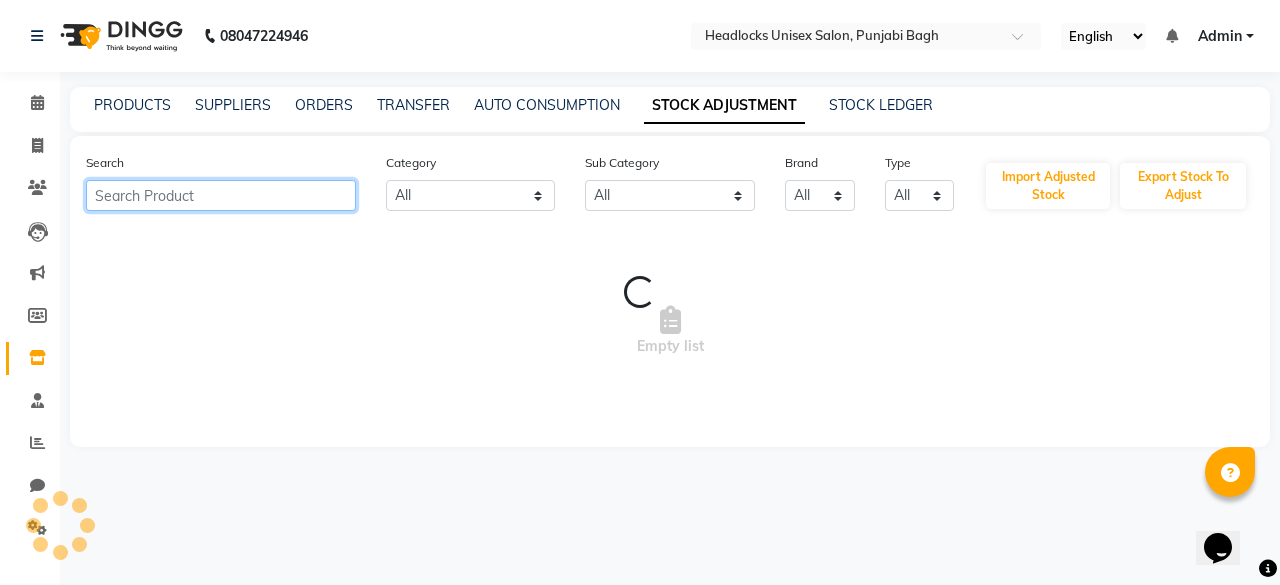 click 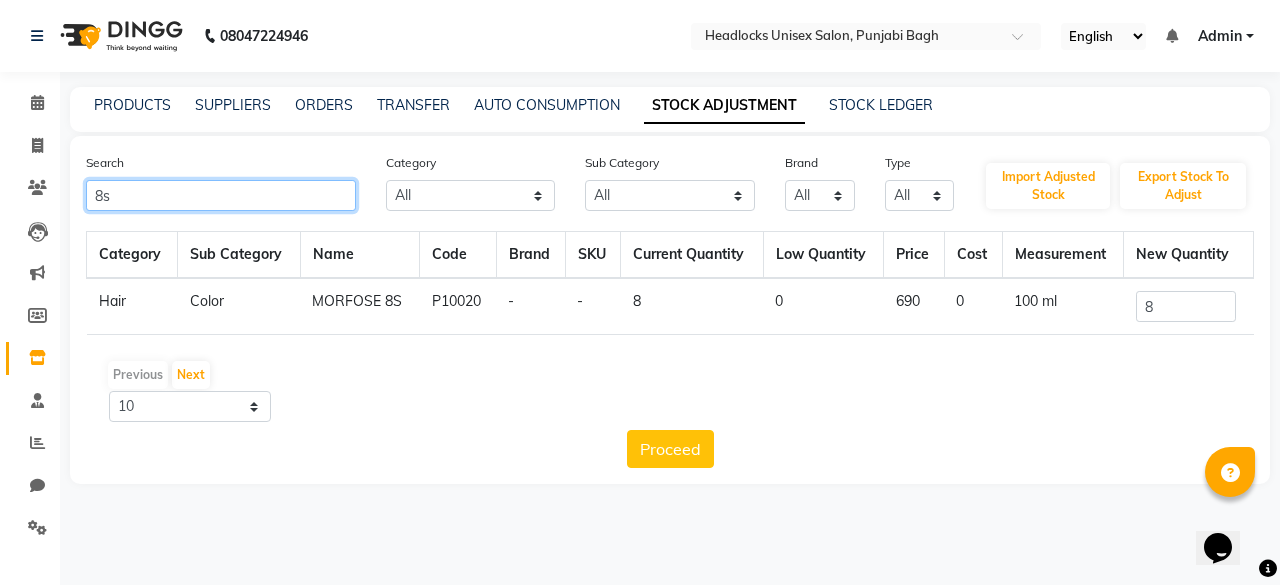 type on "8s" 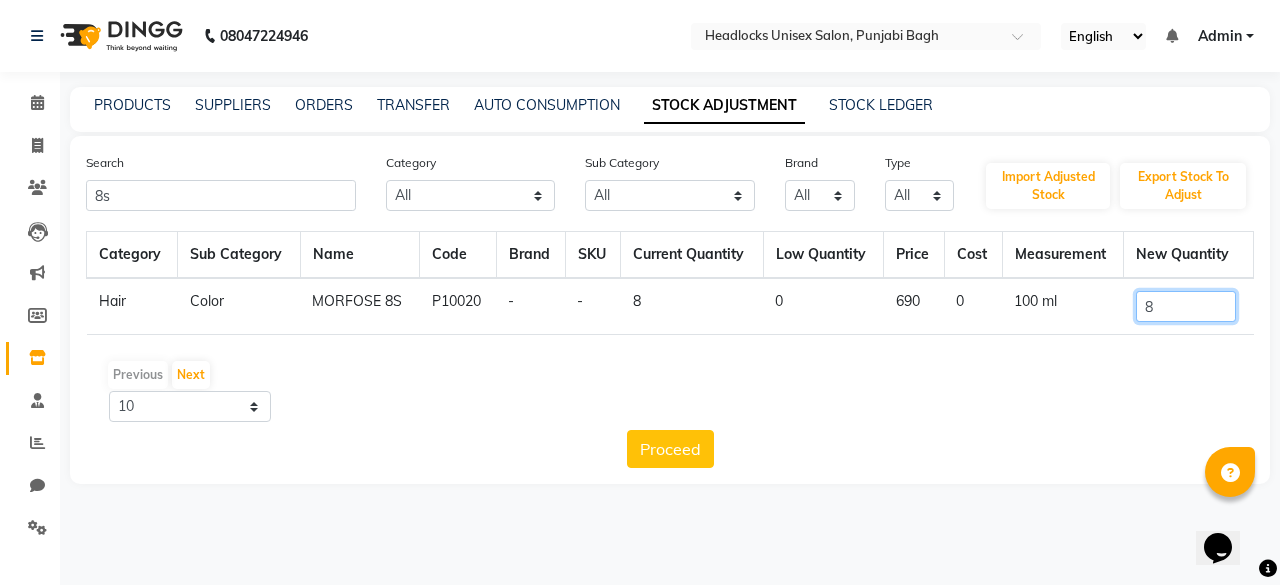 click on "8" 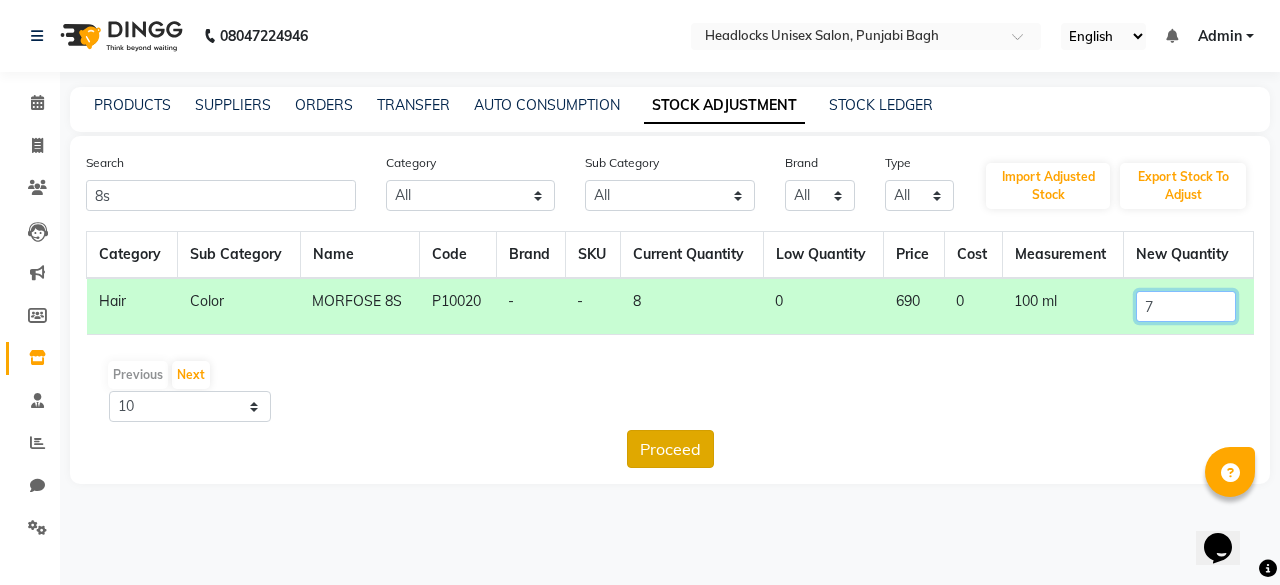 type on "7" 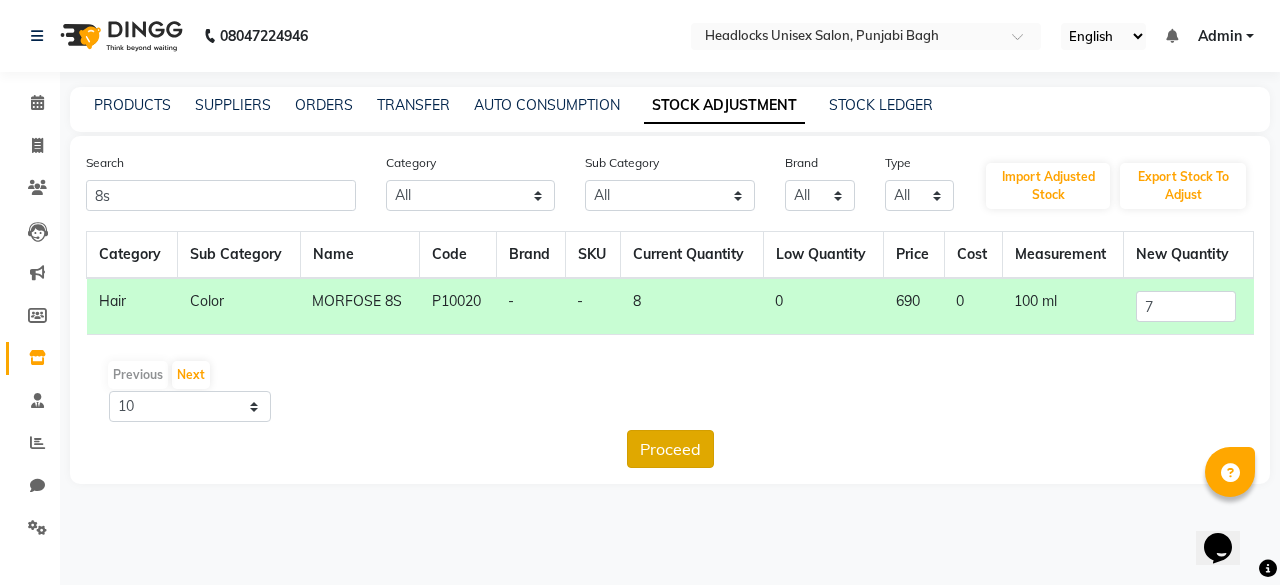 click on "Proceed" 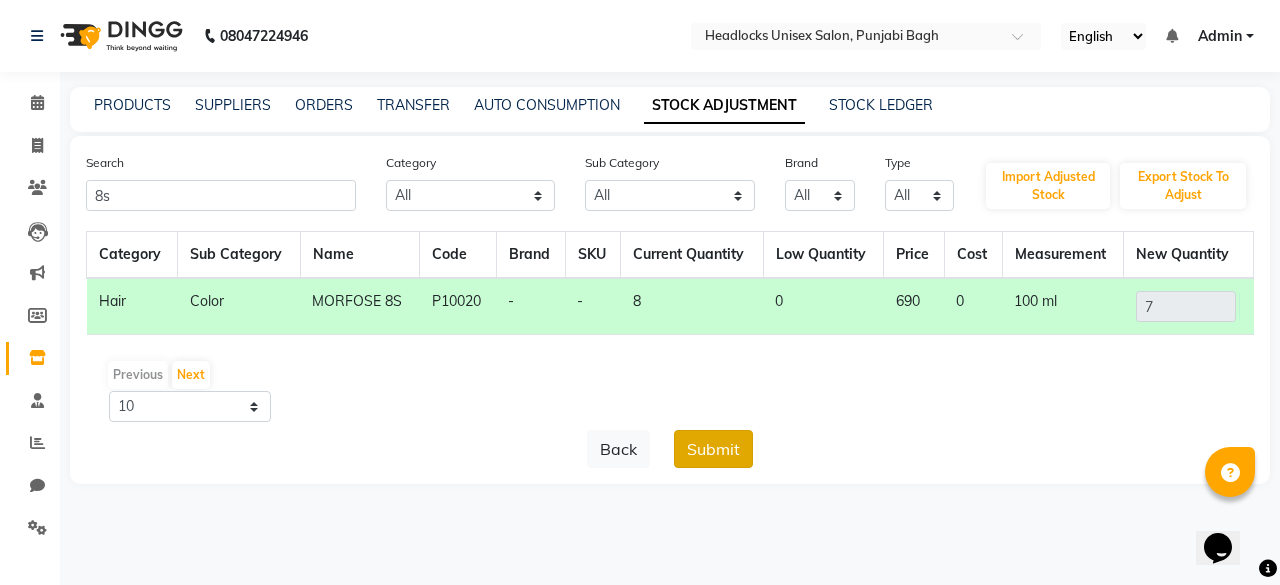click on "Submit" 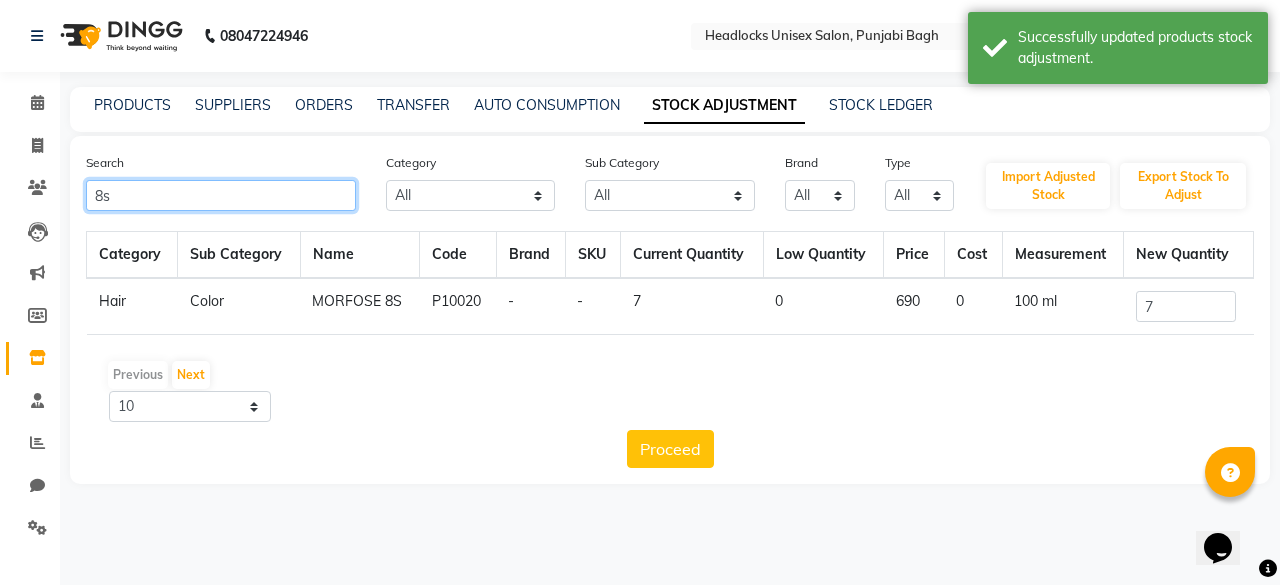 click on "8s" 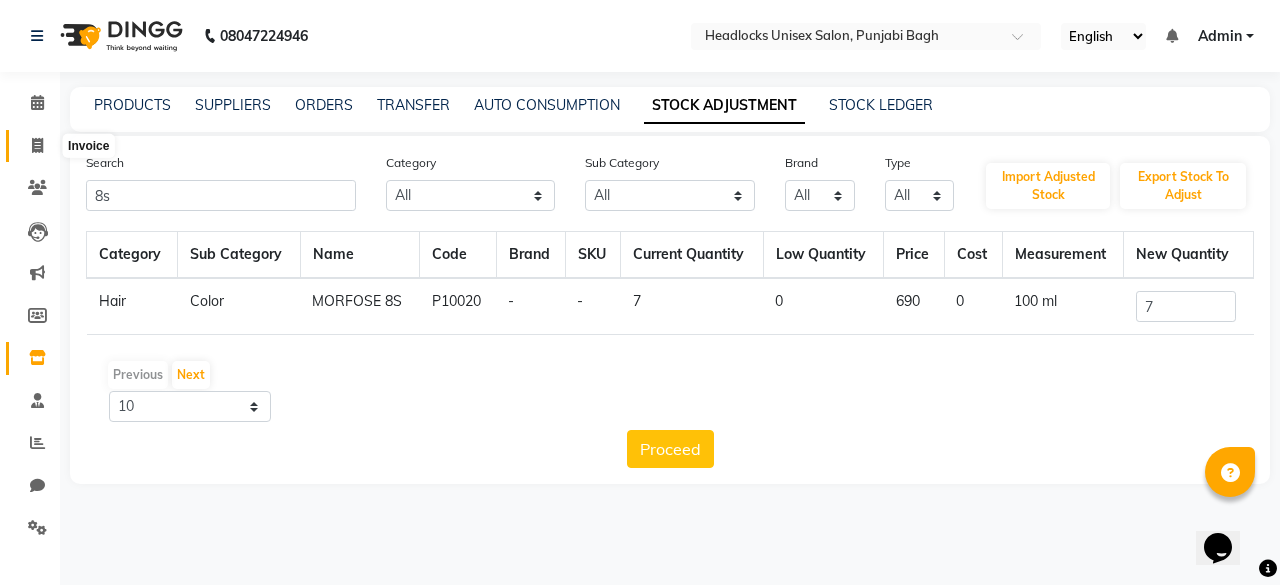 click 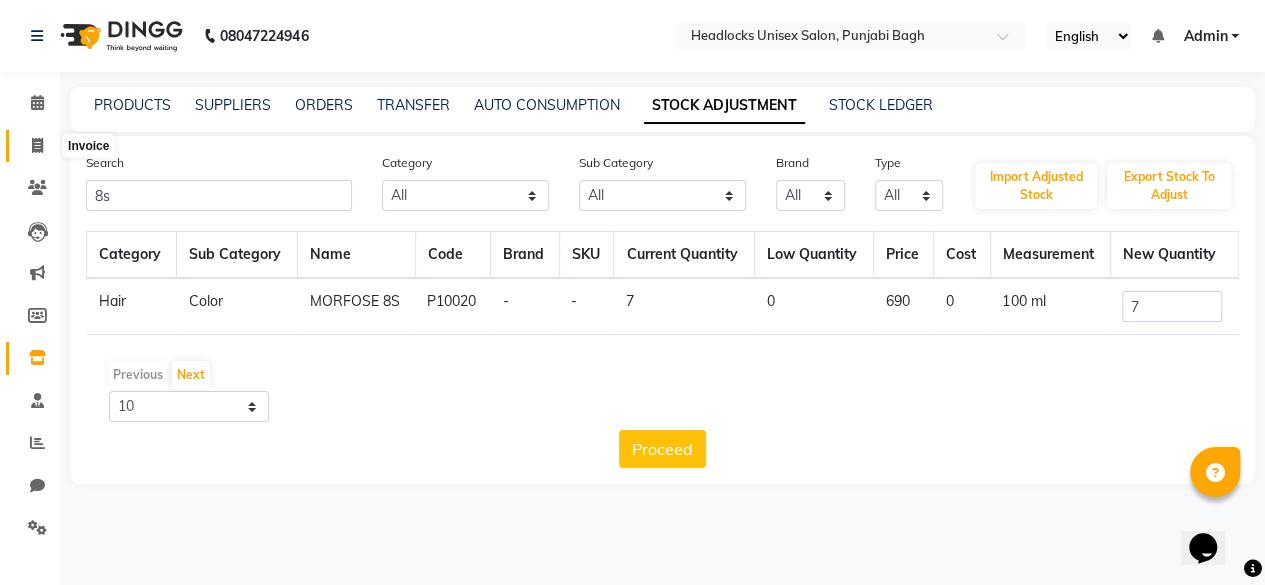 scroll, scrollTop: 15, scrollLeft: 0, axis: vertical 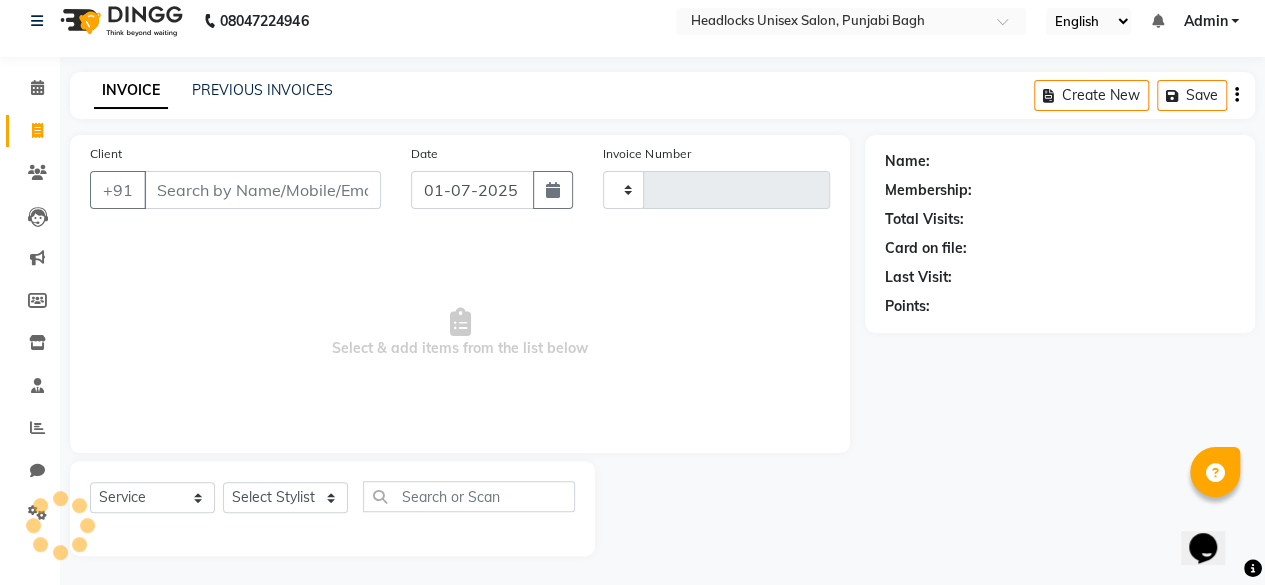 type on "3263" 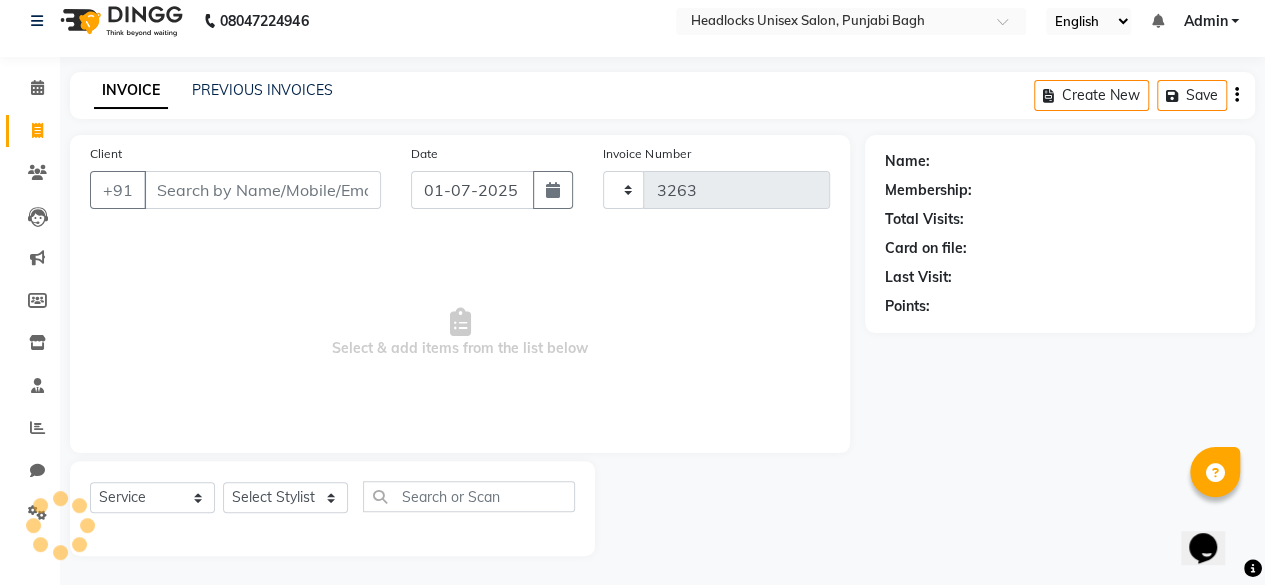 select on "7719" 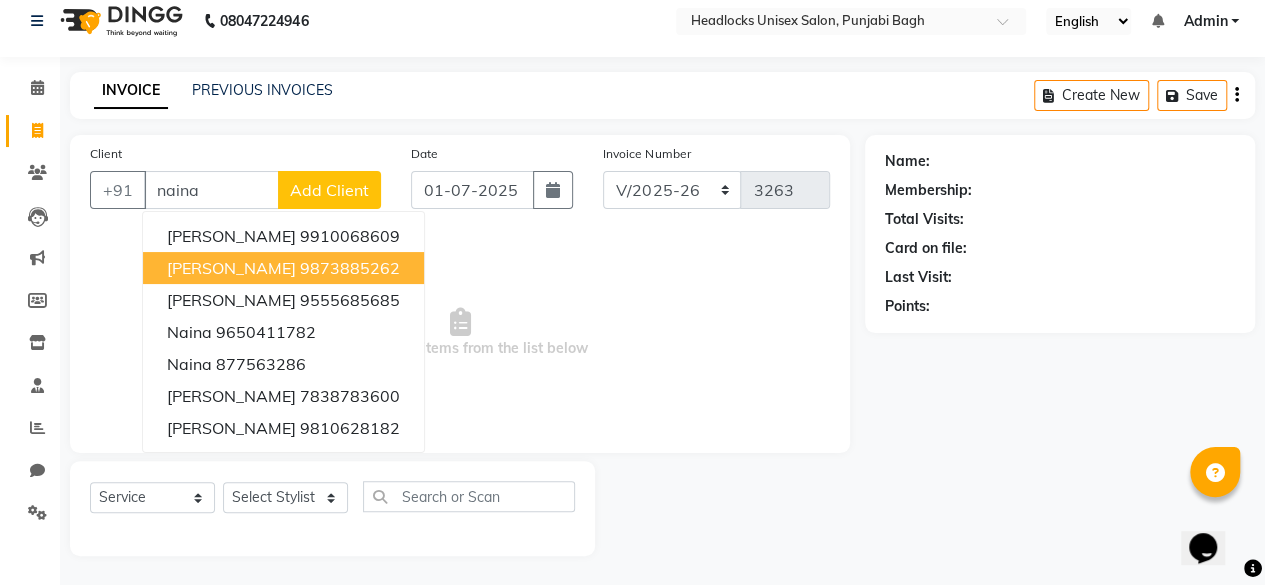 click on "9873885262" at bounding box center (350, 268) 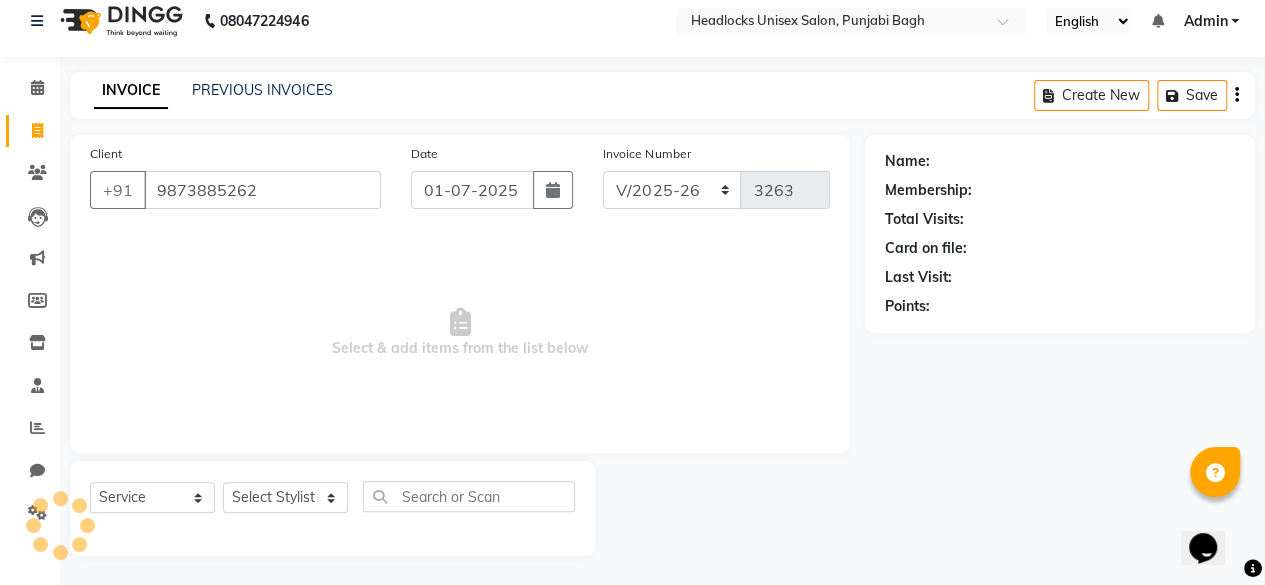 type on "9873885262" 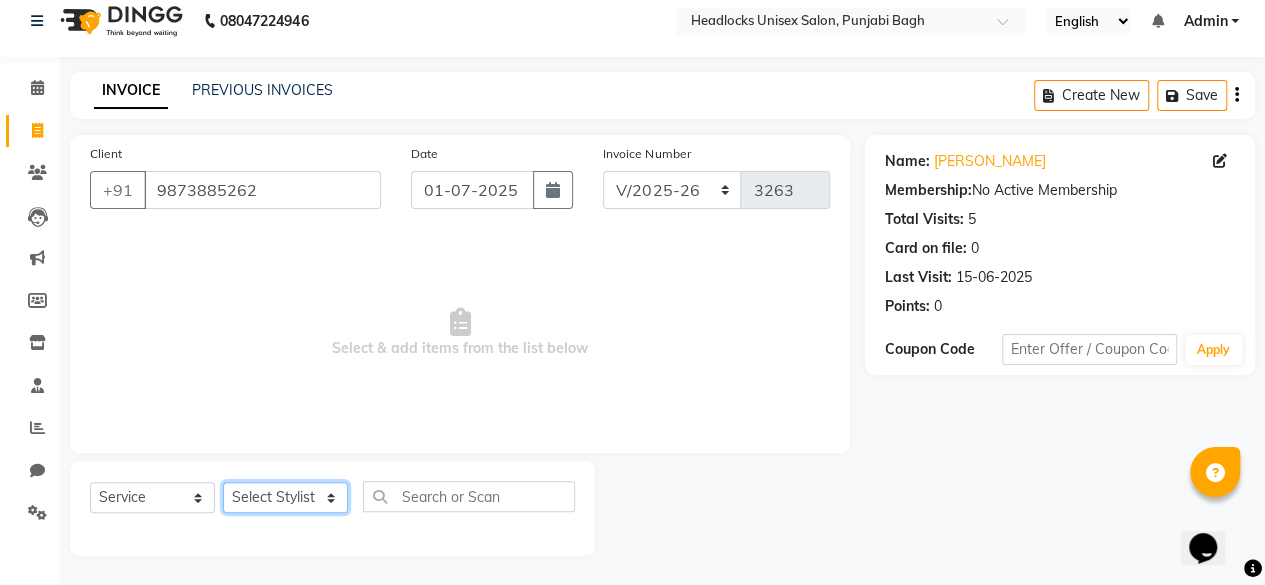 click on "Select Stylist ⁠Agnies ⁠[PERSON_NAME] [PERSON_NAME] [PERSON_NAME] kunal [PERSON_NAME] mercy ⁠Minto ⁠[PERSON_NAME]  [PERSON_NAME] priyanka [PERSON_NAME] ⁠[PERSON_NAME] ⁠[PERSON_NAME] [PERSON_NAME] [PERSON_NAME]  Sunny ⁠[PERSON_NAME] ⁠[PERSON_NAME]" 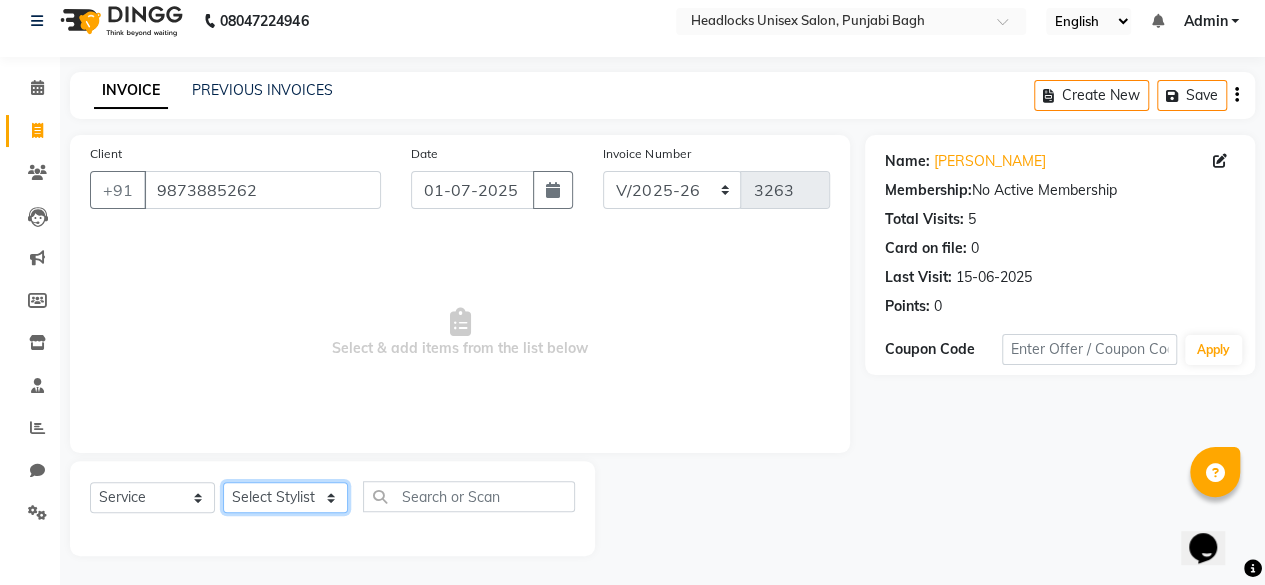 select on "69050" 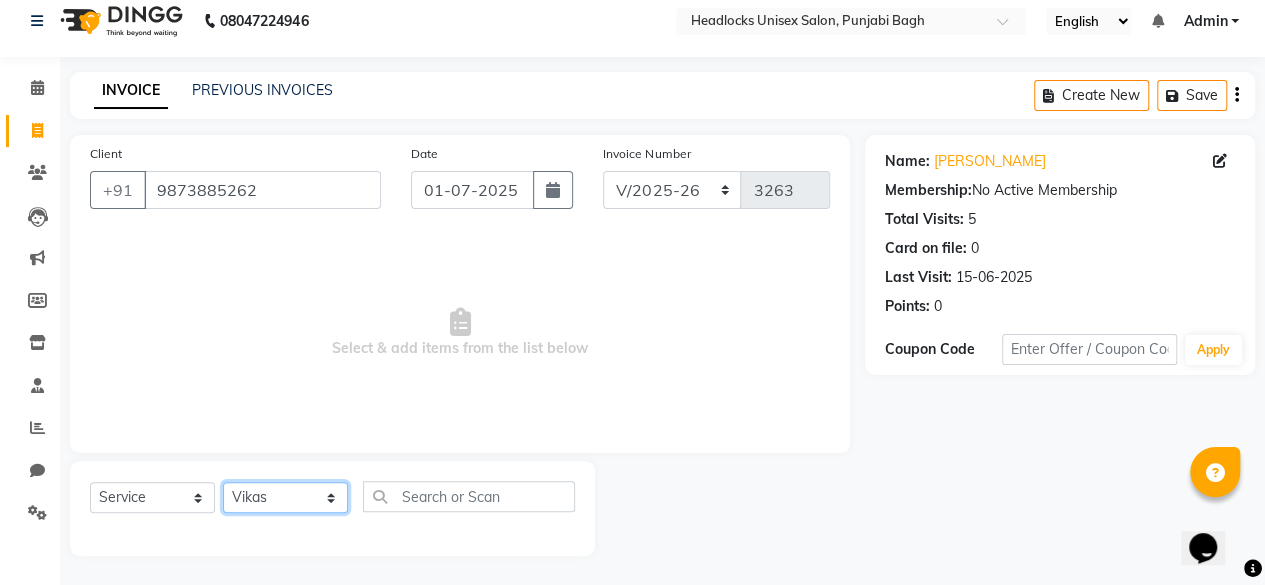 click on "Select Stylist ⁠Agnies ⁠[PERSON_NAME] [PERSON_NAME] [PERSON_NAME] kunal [PERSON_NAME] mercy ⁠Minto ⁠[PERSON_NAME]  [PERSON_NAME] priyanka [PERSON_NAME] ⁠[PERSON_NAME] ⁠[PERSON_NAME] [PERSON_NAME] [PERSON_NAME]  Sunny ⁠[PERSON_NAME] ⁠[PERSON_NAME]" 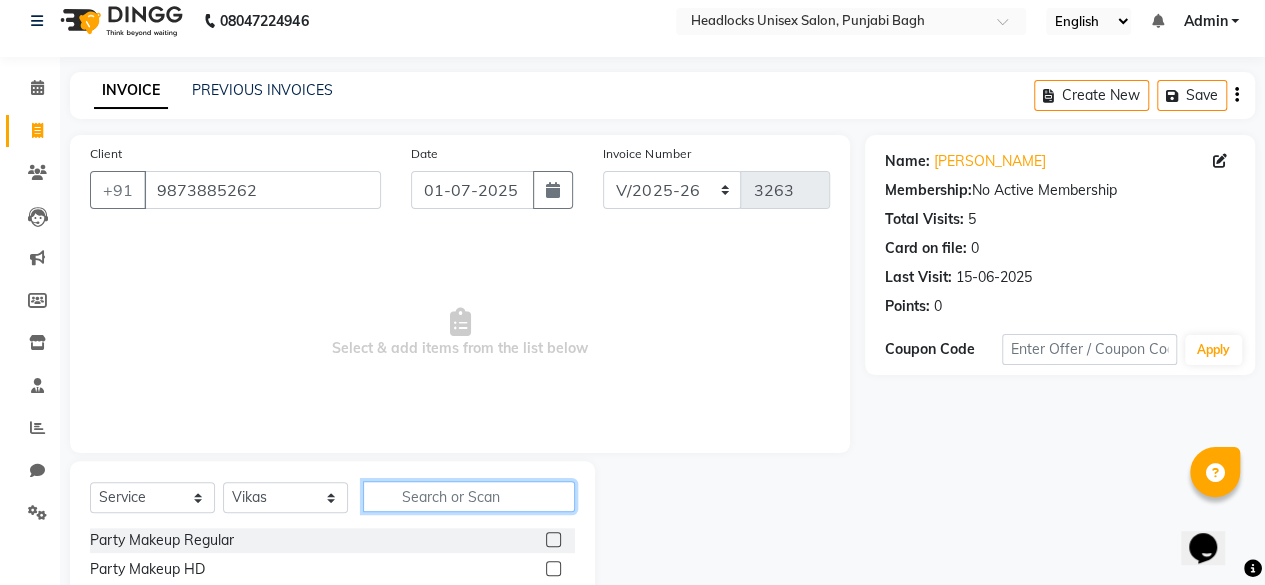 click 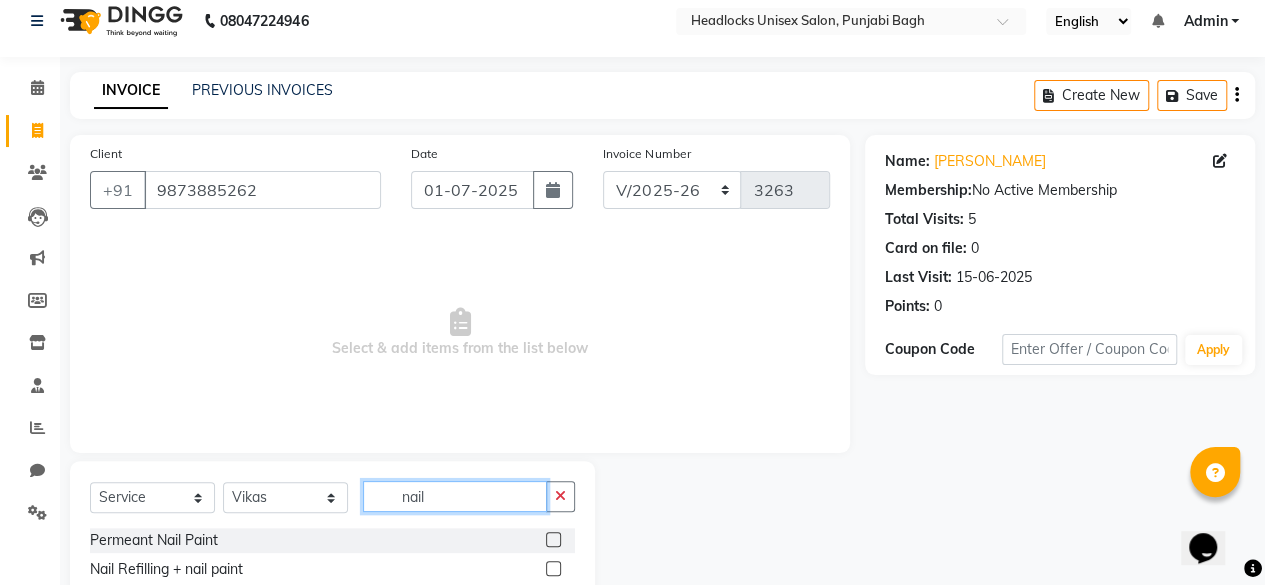 scroll, scrollTop: 215, scrollLeft: 0, axis: vertical 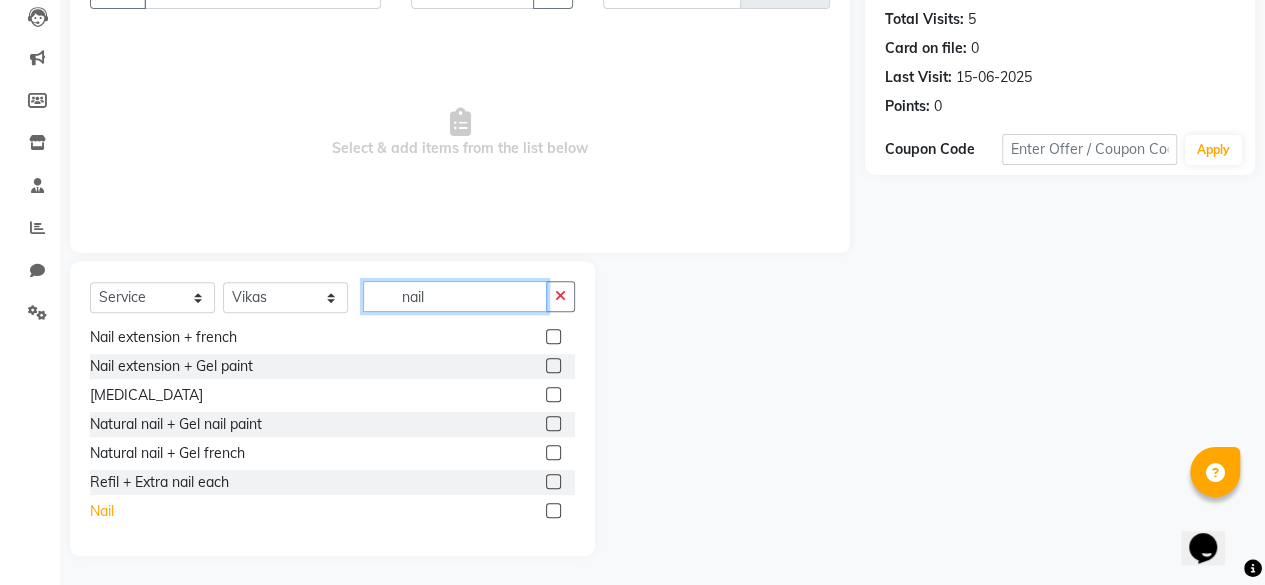 type on "nail" 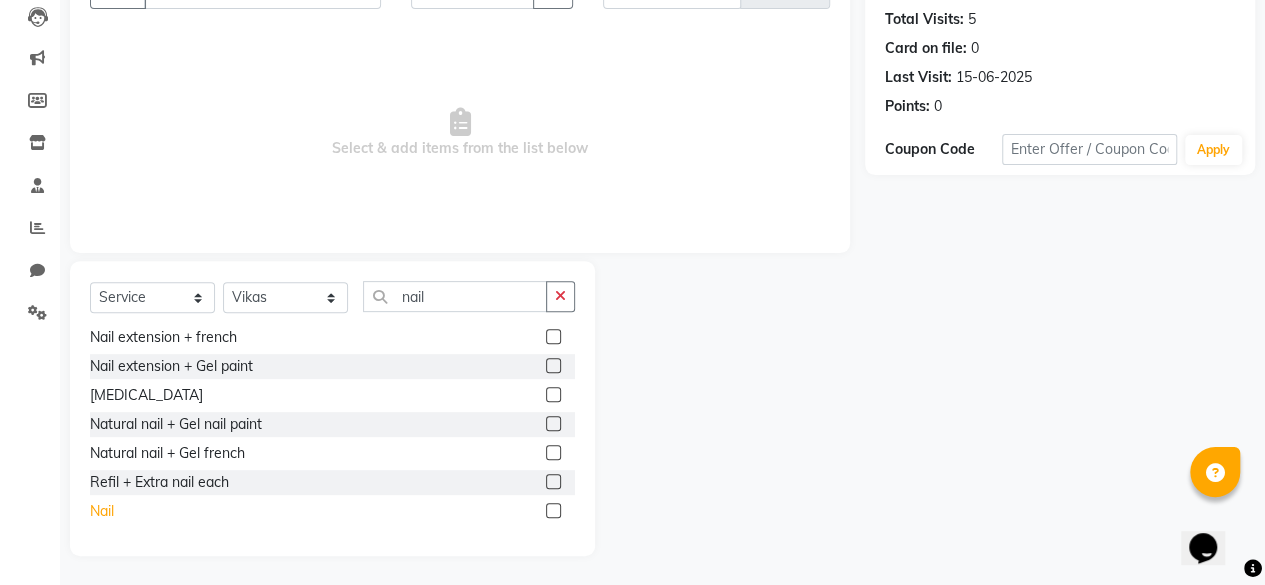 click on "Nail" 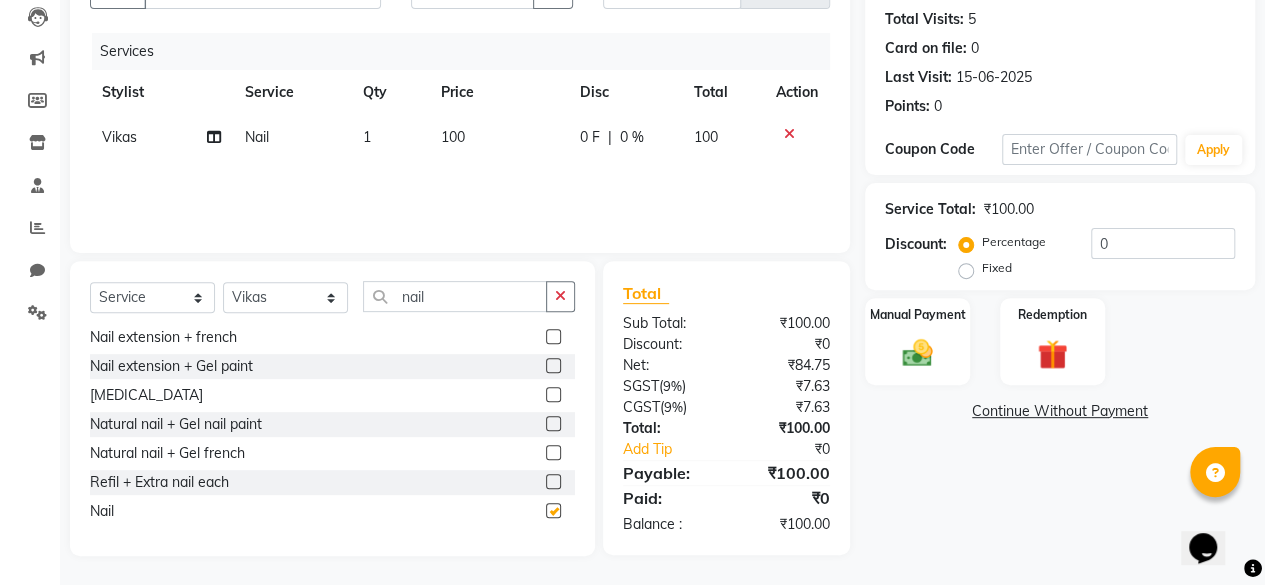 checkbox on "false" 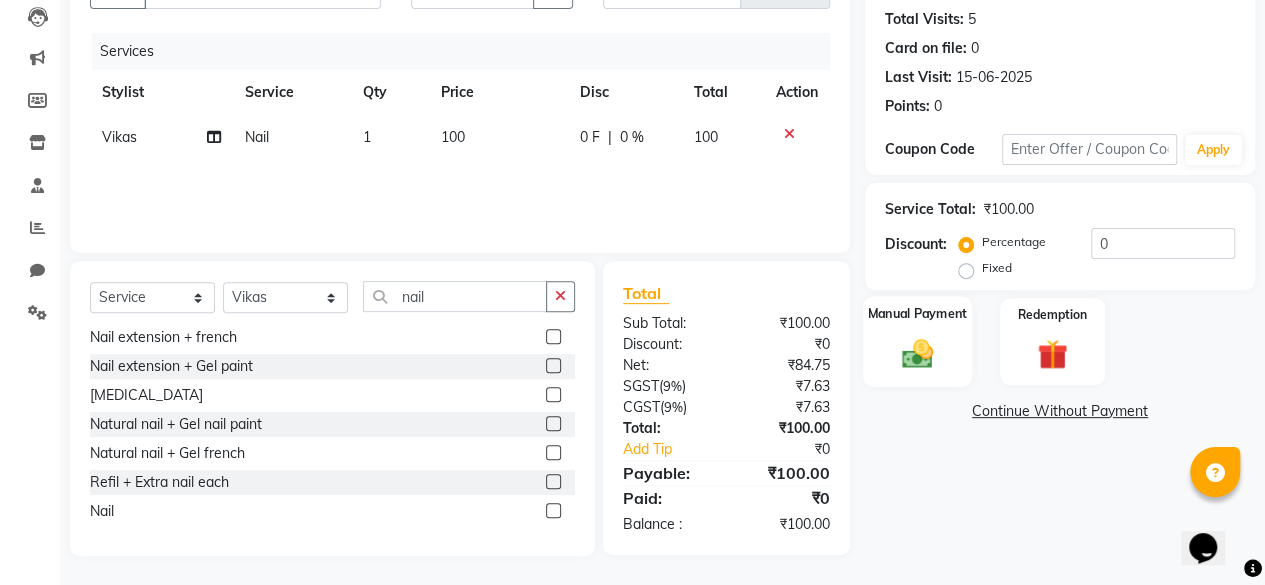 click on "Manual Payment" 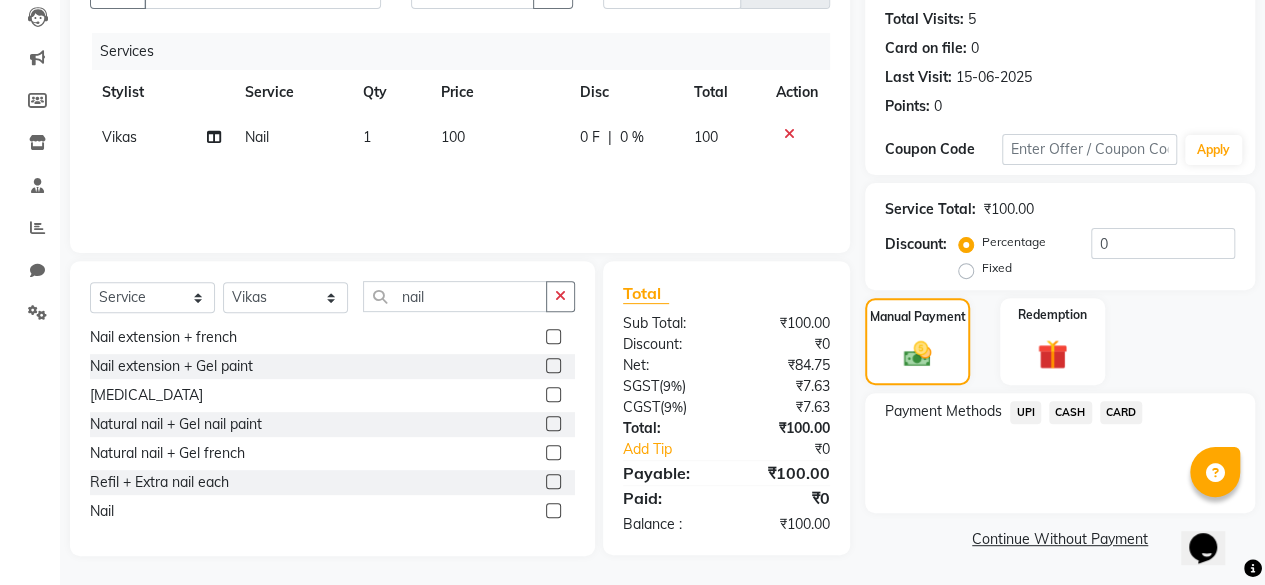 click on "CASH" 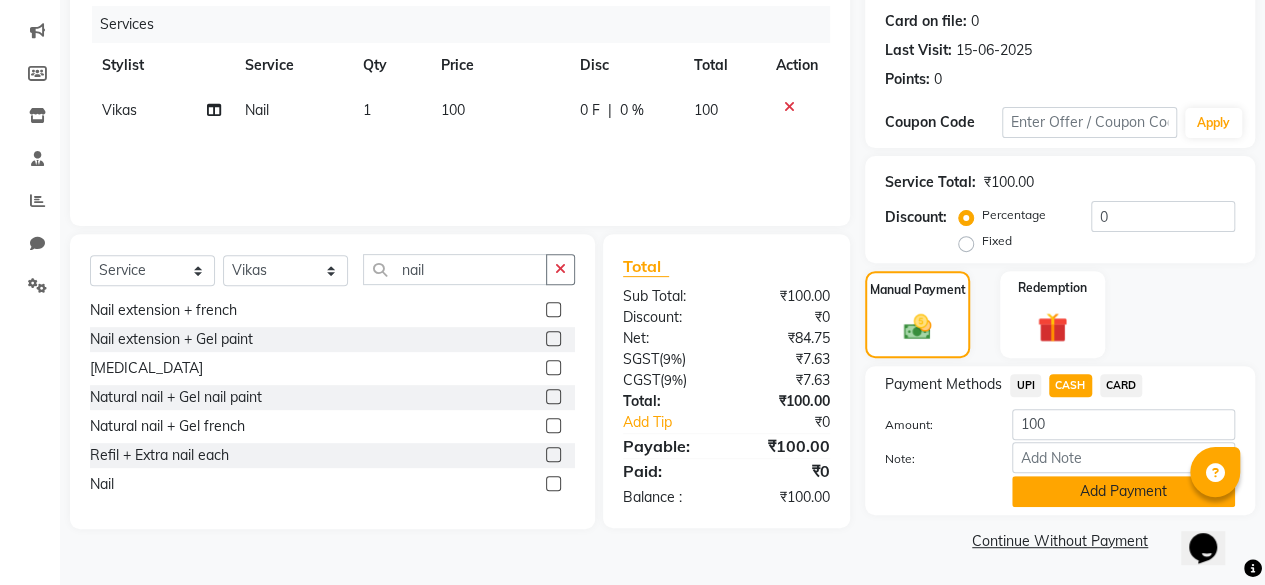 click on "Add Payment" 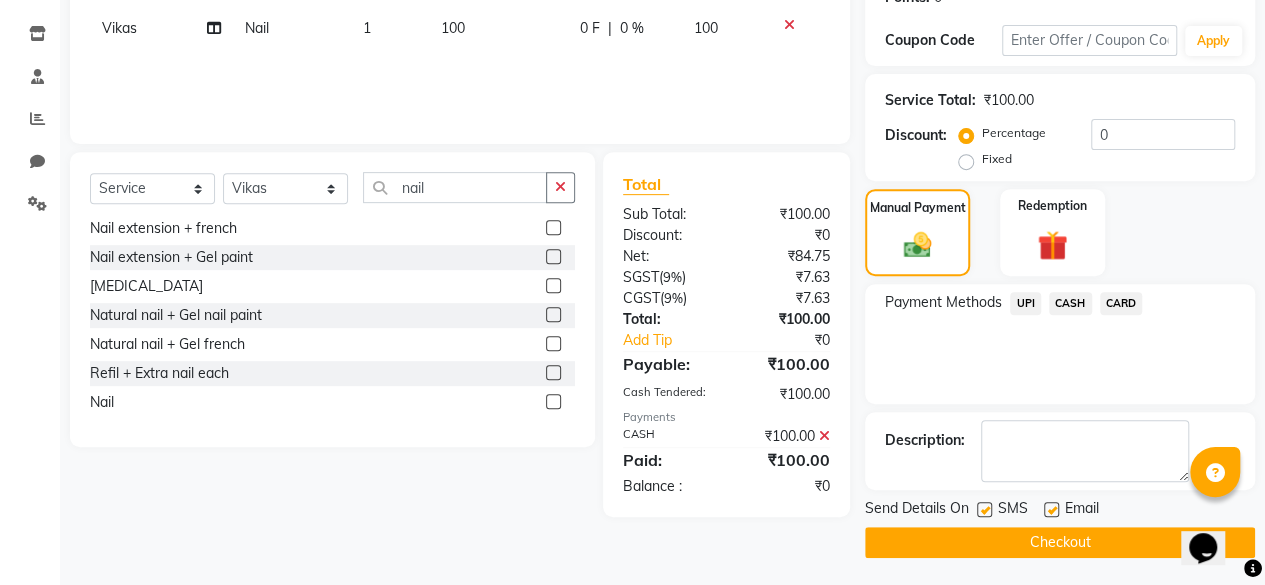 click 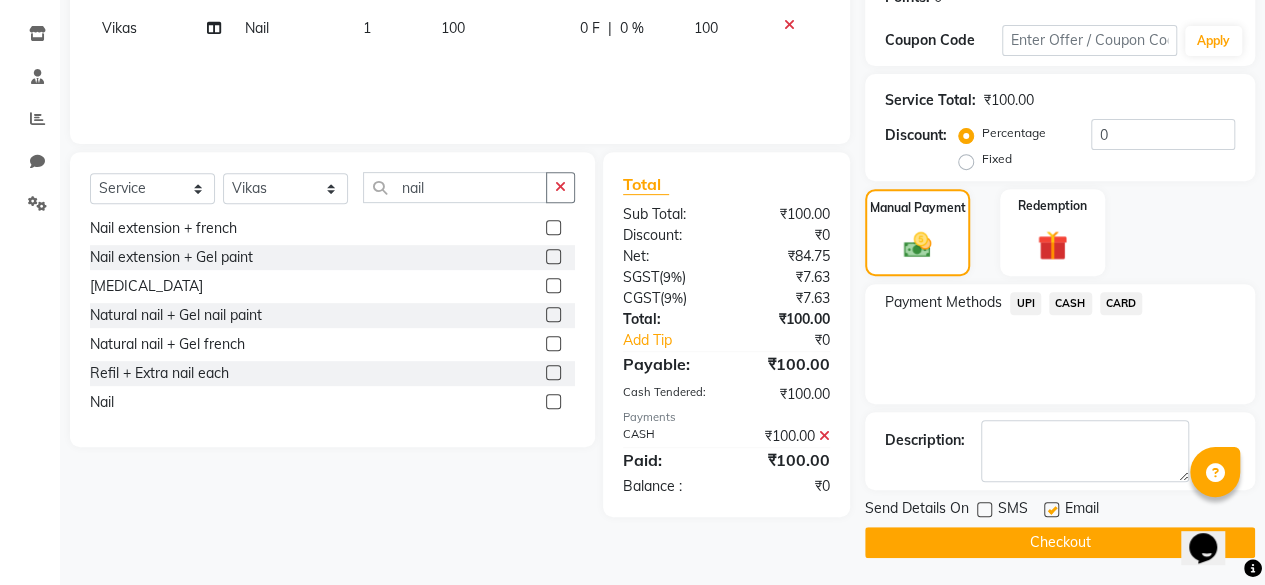 click on "Checkout" 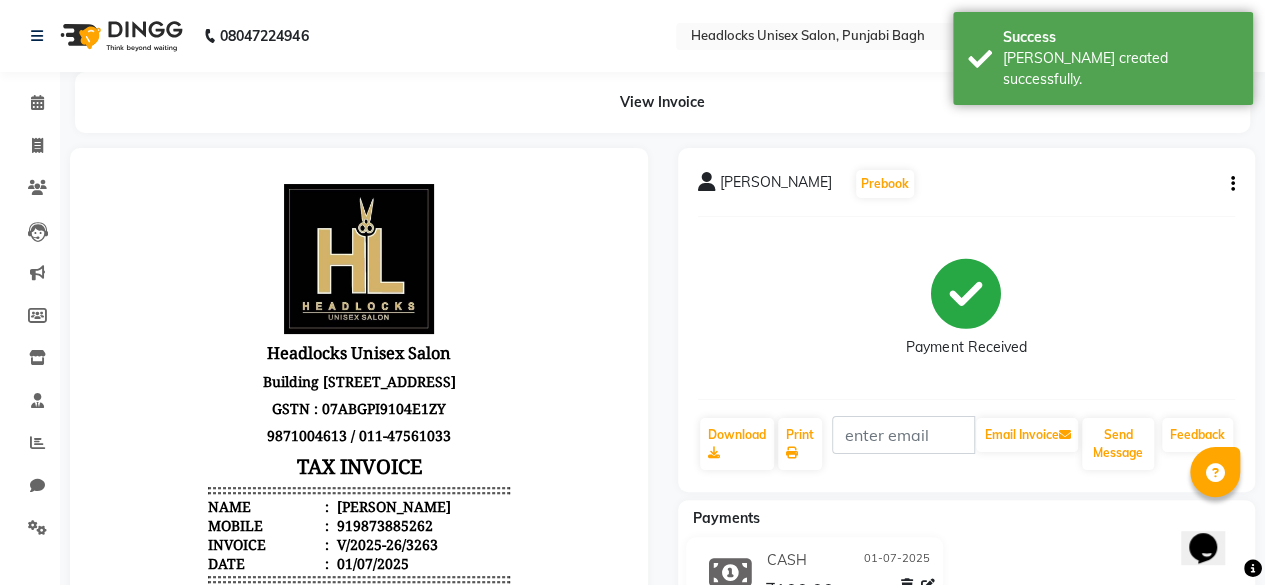 scroll, scrollTop: 0, scrollLeft: 0, axis: both 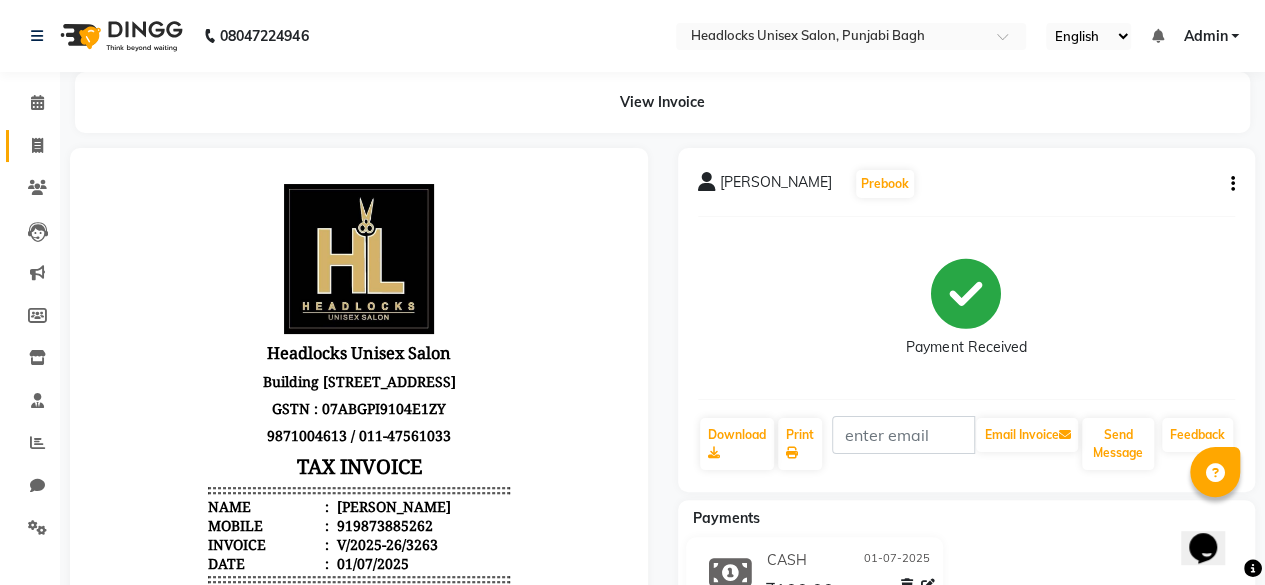 click on "Invoice" 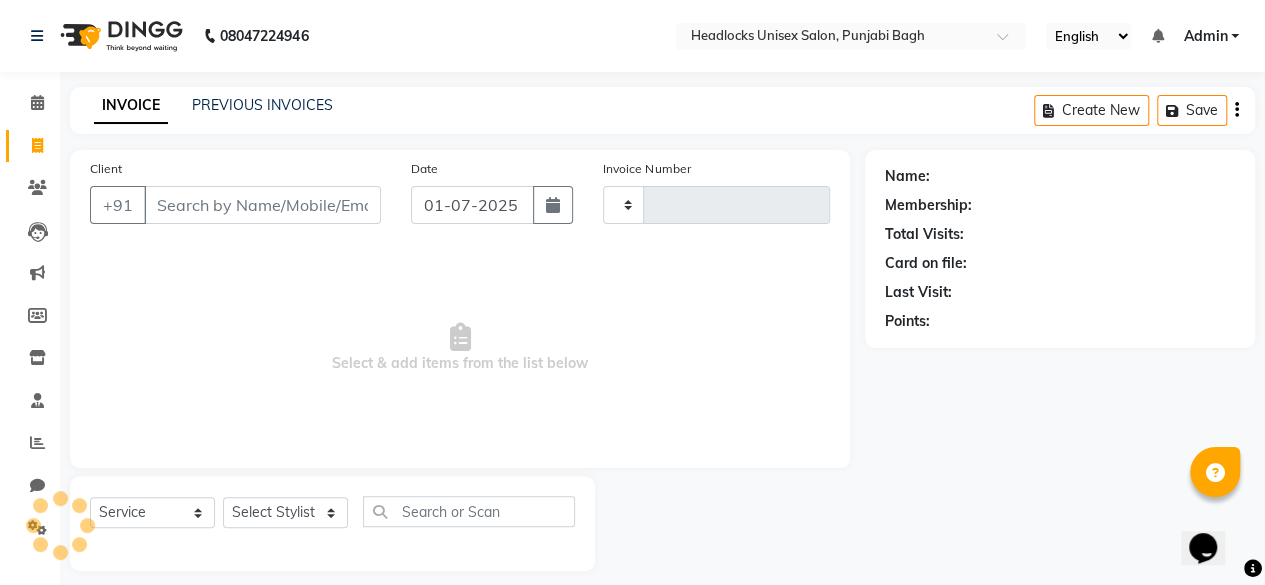 scroll, scrollTop: 15, scrollLeft: 0, axis: vertical 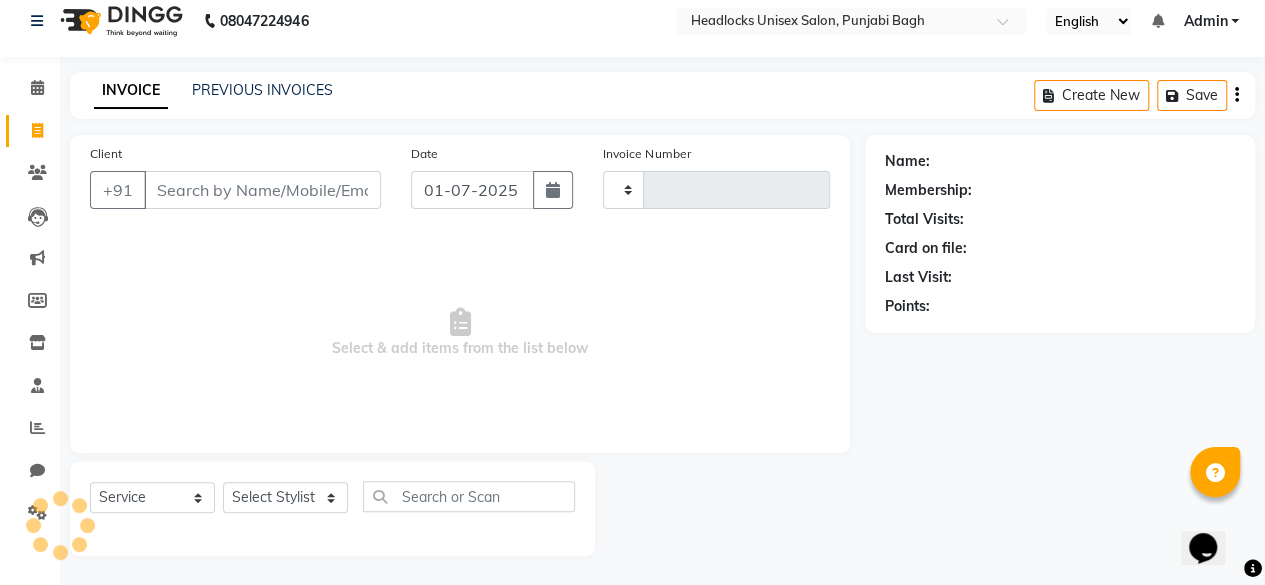 type on "3264" 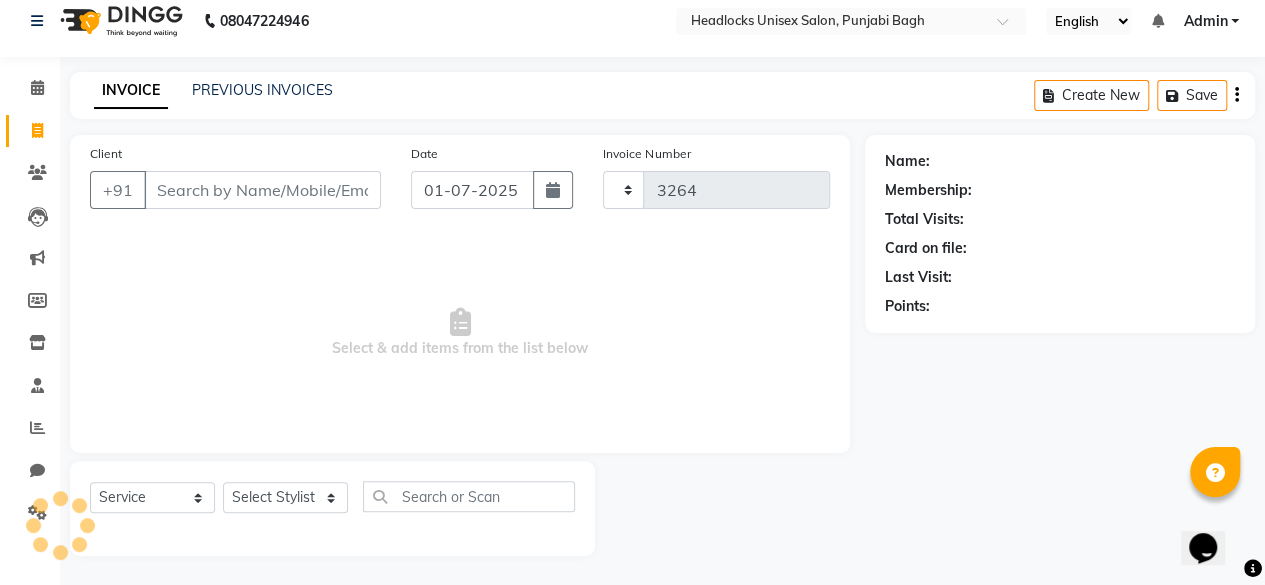 select on "7719" 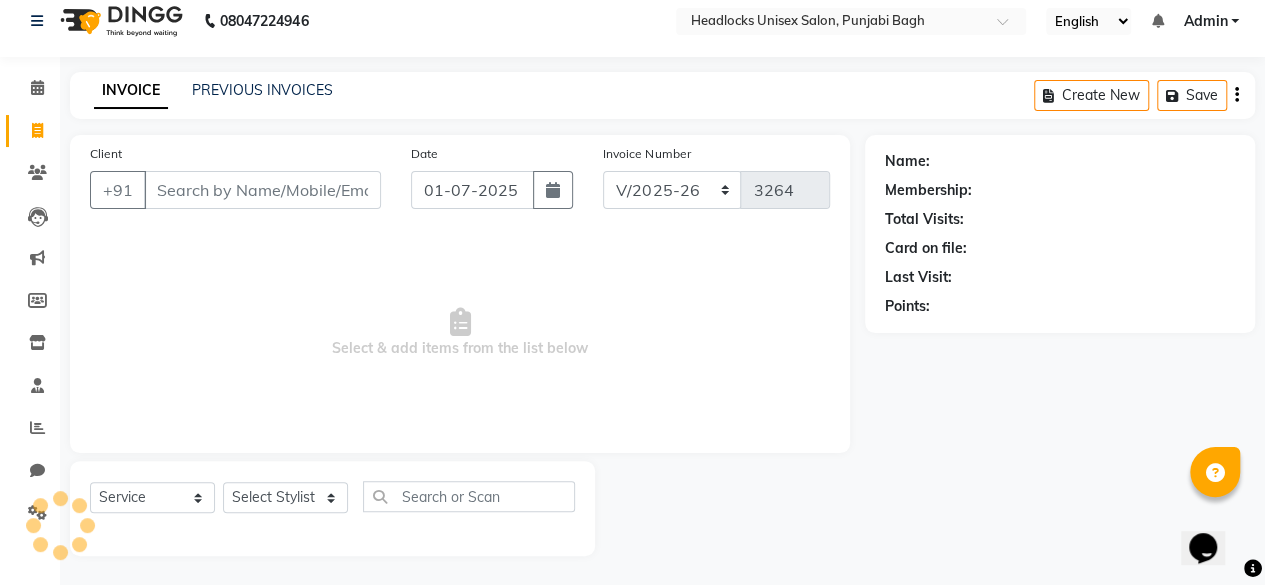 click on "Client" at bounding box center [262, 190] 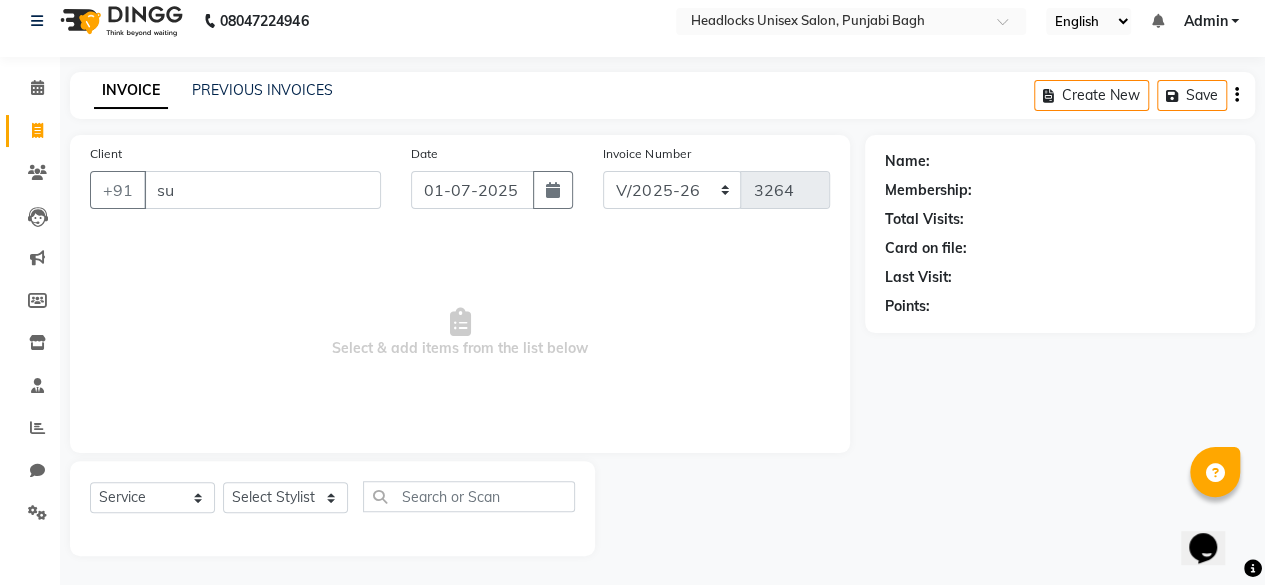 type on "s" 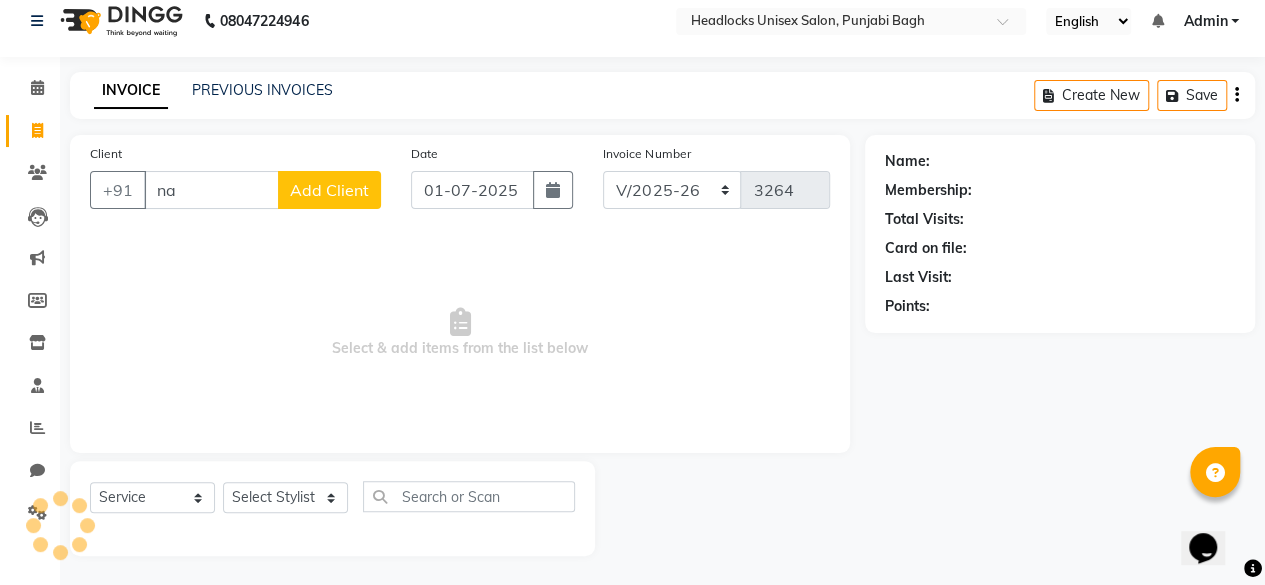 type on "n" 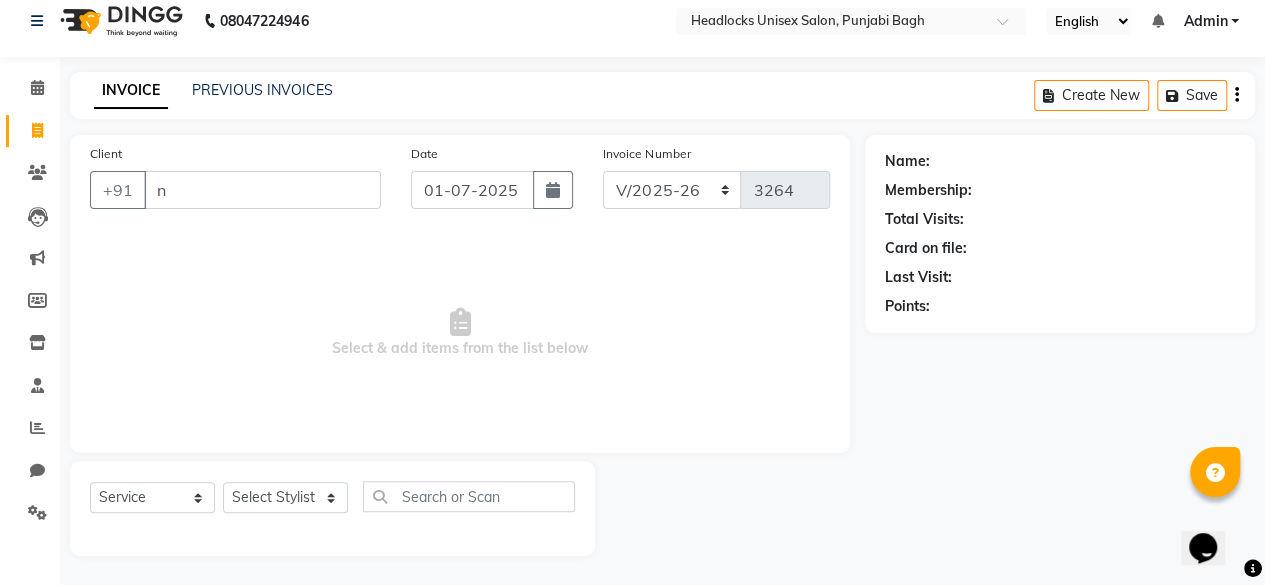 type 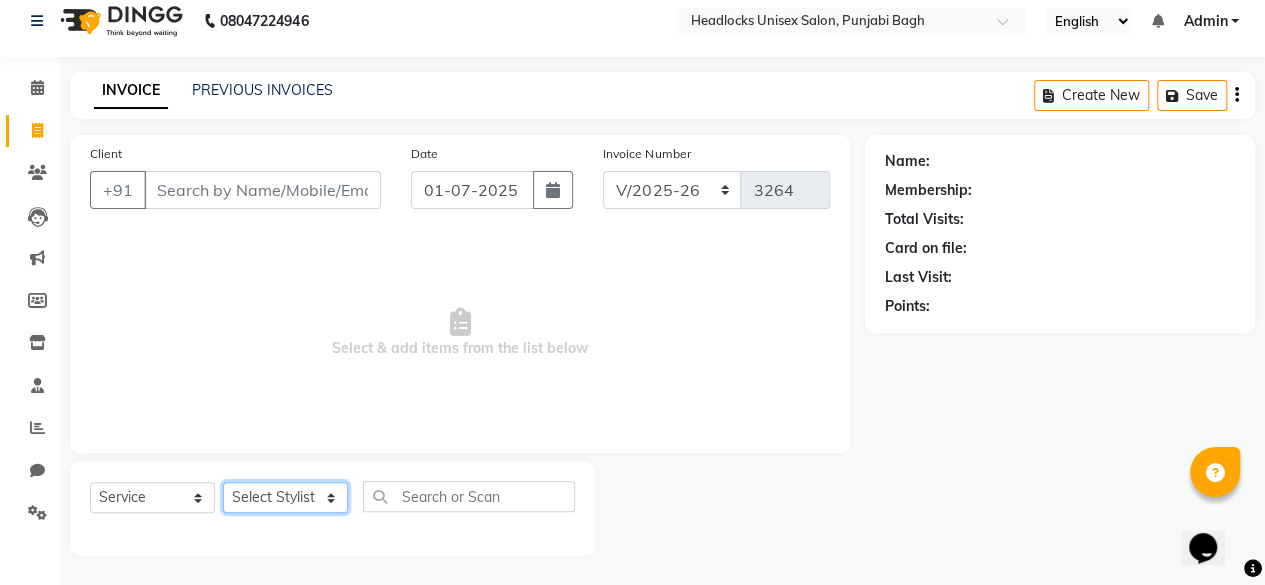 click on "Select Stylist ⁠Agnies ⁠[PERSON_NAME] [PERSON_NAME] [PERSON_NAME] kunal [PERSON_NAME] mercy ⁠Minto ⁠[PERSON_NAME]  [PERSON_NAME] priyanka [PERSON_NAME] ⁠[PERSON_NAME] ⁠[PERSON_NAME] [PERSON_NAME] [PERSON_NAME]  Sunny ⁠[PERSON_NAME] ⁠[PERSON_NAME]" 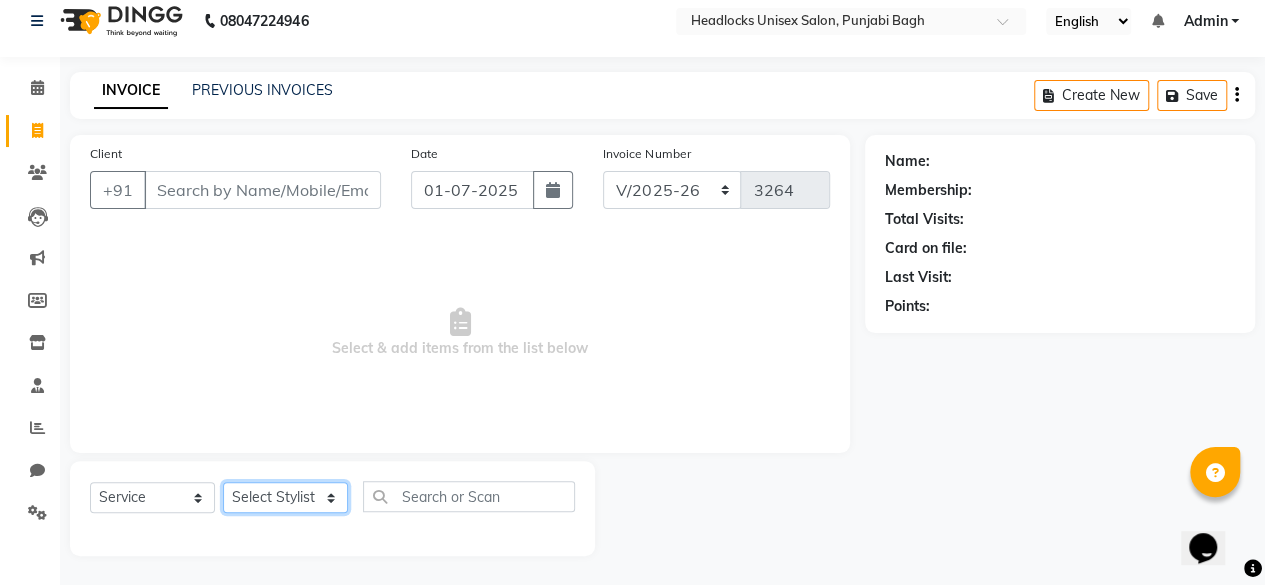 select on "69082" 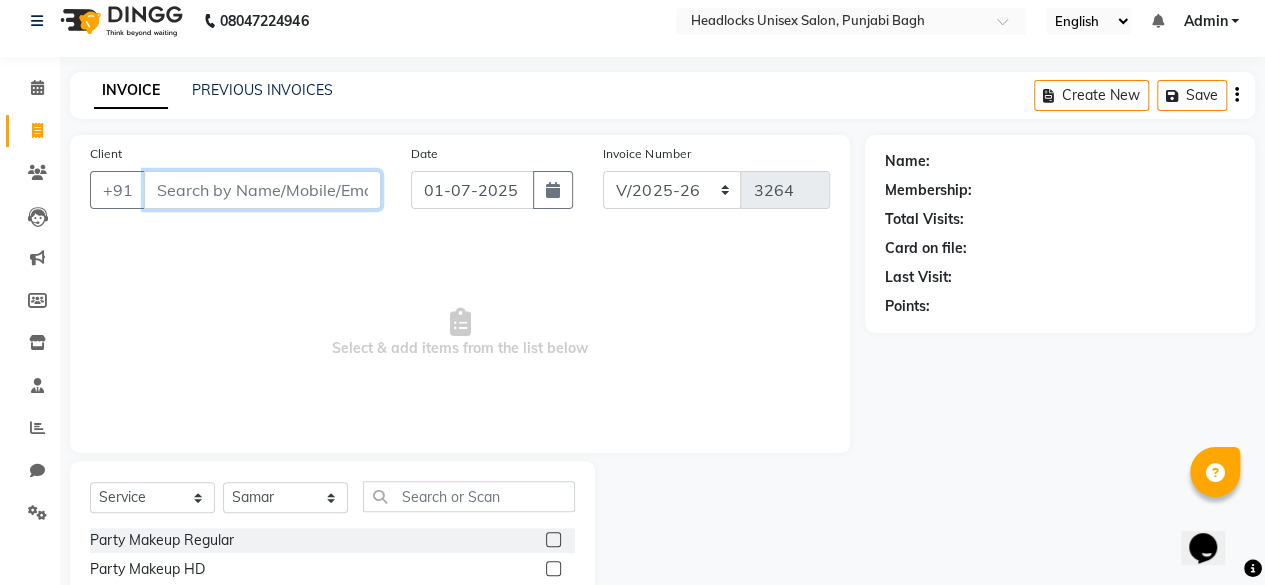 click on "Client" at bounding box center [262, 190] 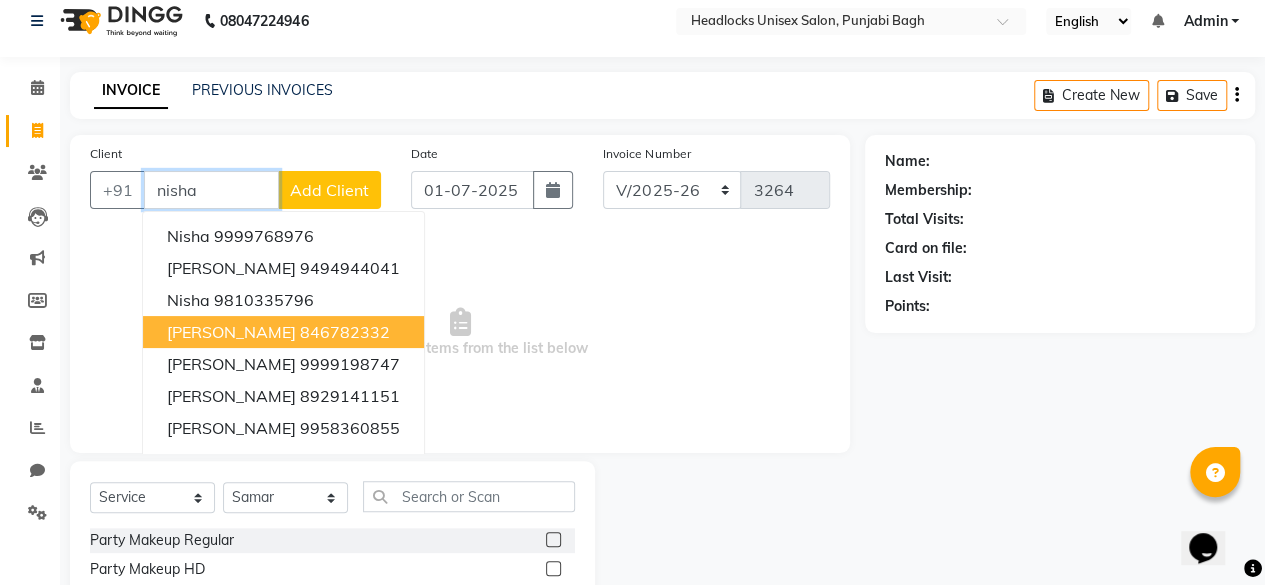 click on "nisha agarwal" at bounding box center [231, 332] 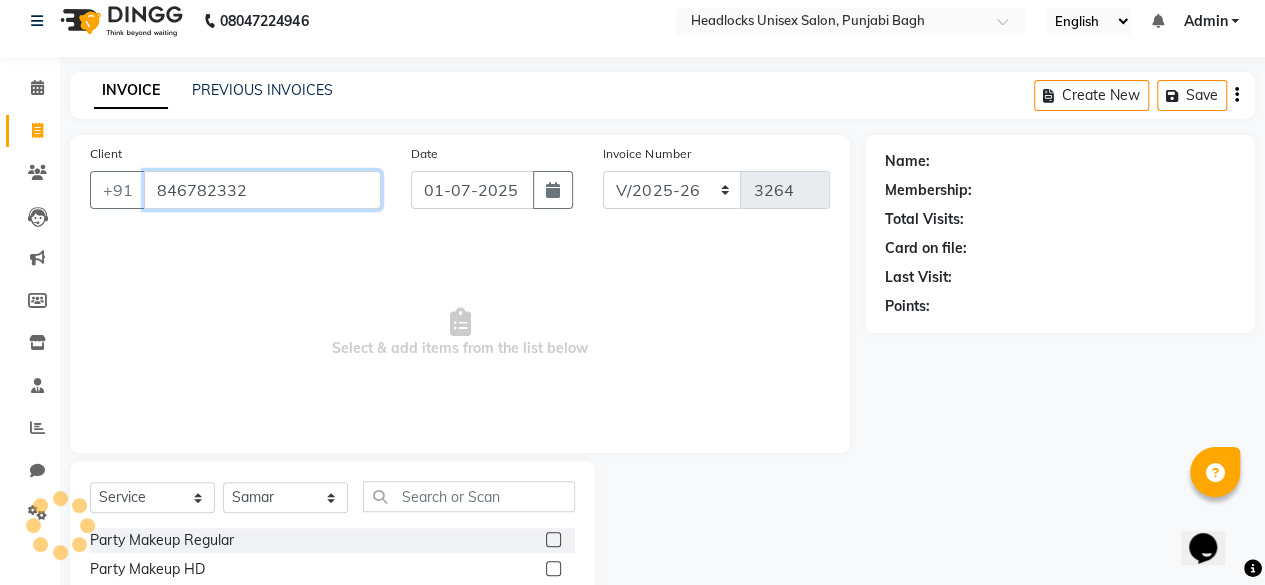 type on "846782332" 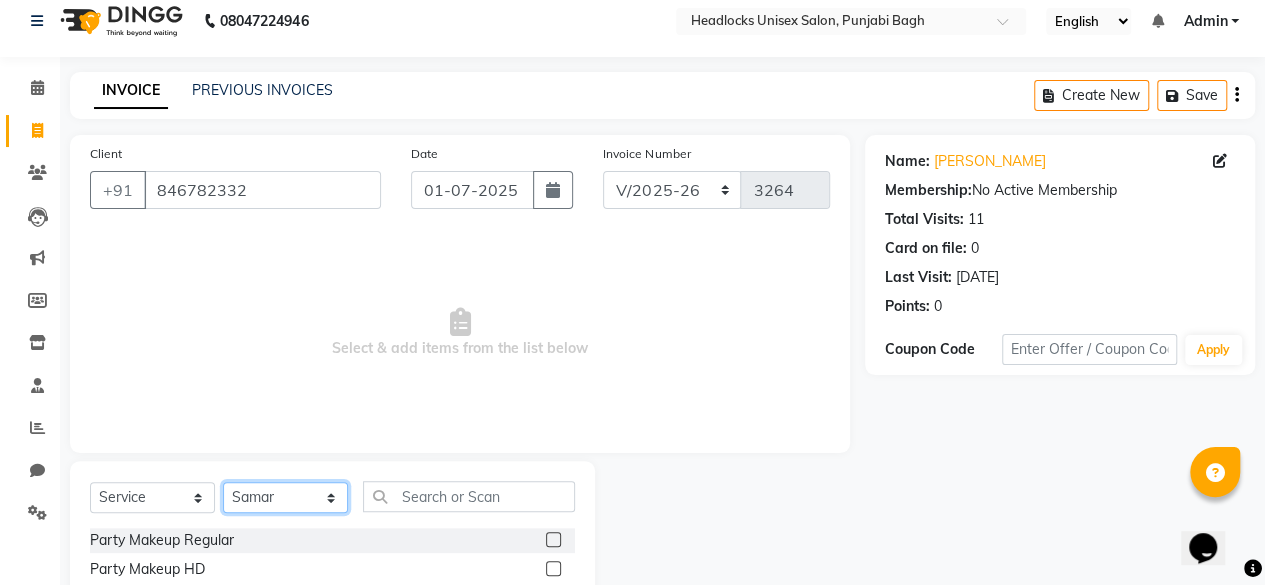 click on "Select Stylist ⁠Agnies ⁠[PERSON_NAME] [PERSON_NAME] [PERSON_NAME] kunal [PERSON_NAME] mercy ⁠Minto ⁠[PERSON_NAME]  [PERSON_NAME] priyanka [PERSON_NAME] ⁠[PERSON_NAME] ⁠[PERSON_NAME] [PERSON_NAME] [PERSON_NAME]  Sunny ⁠[PERSON_NAME] ⁠[PERSON_NAME]" 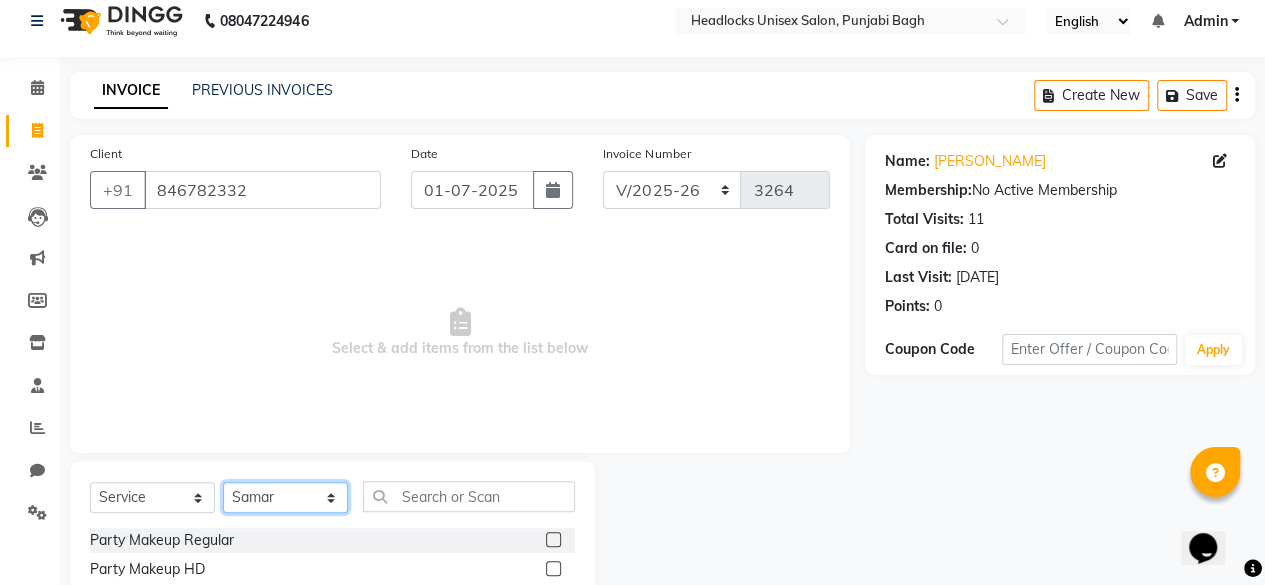 select on "69056" 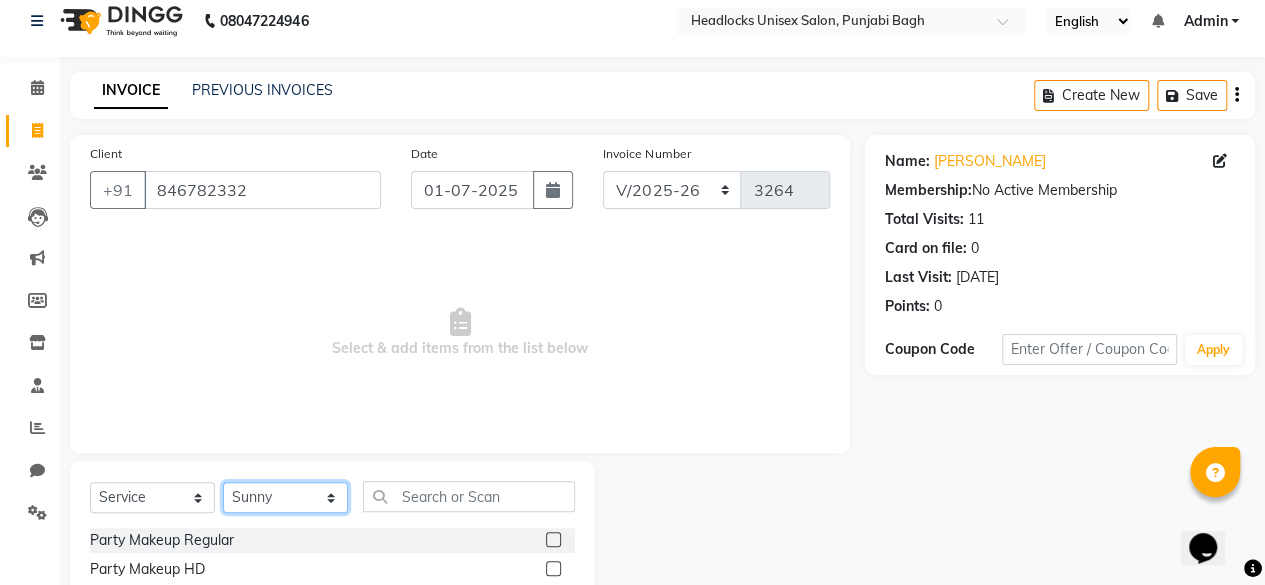 click on "Select Stylist ⁠Agnies ⁠[PERSON_NAME] [PERSON_NAME] [PERSON_NAME] kunal [PERSON_NAME] mercy ⁠Minto ⁠[PERSON_NAME]  [PERSON_NAME] priyanka [PERSON_NAME] ⁠[PERSON_NAME] ⁠[PERSON_NAME] [PERSON_NAME] [PERSON_NAME]  Sunny ⁠[PERSON_NAME] ⁠[PERSON_NAME]" 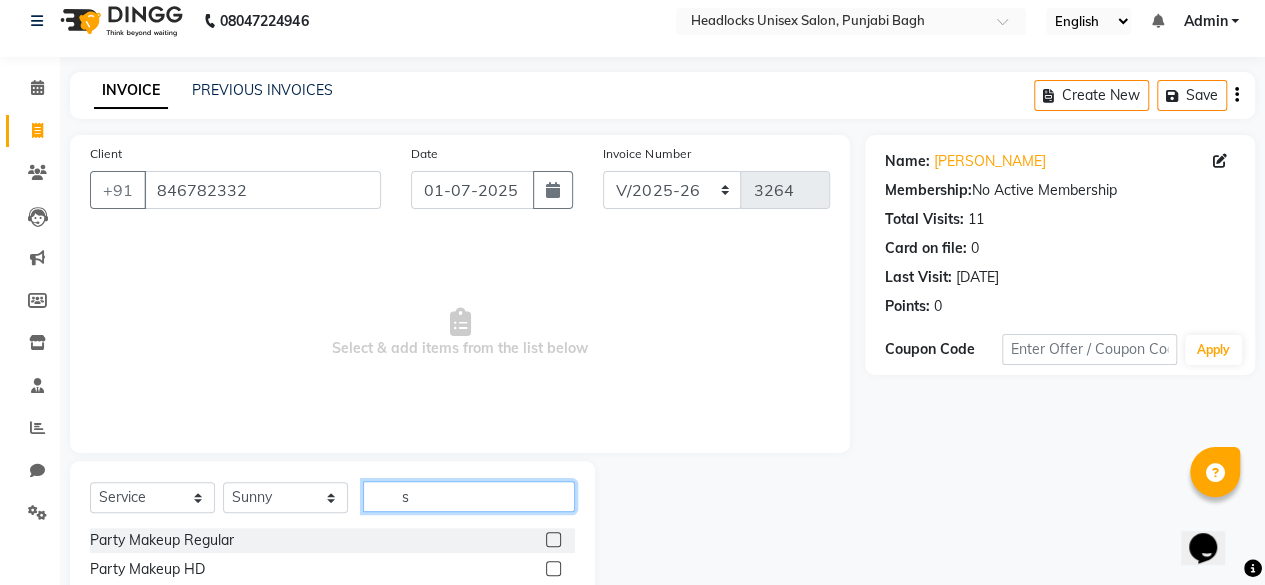 click on "s" 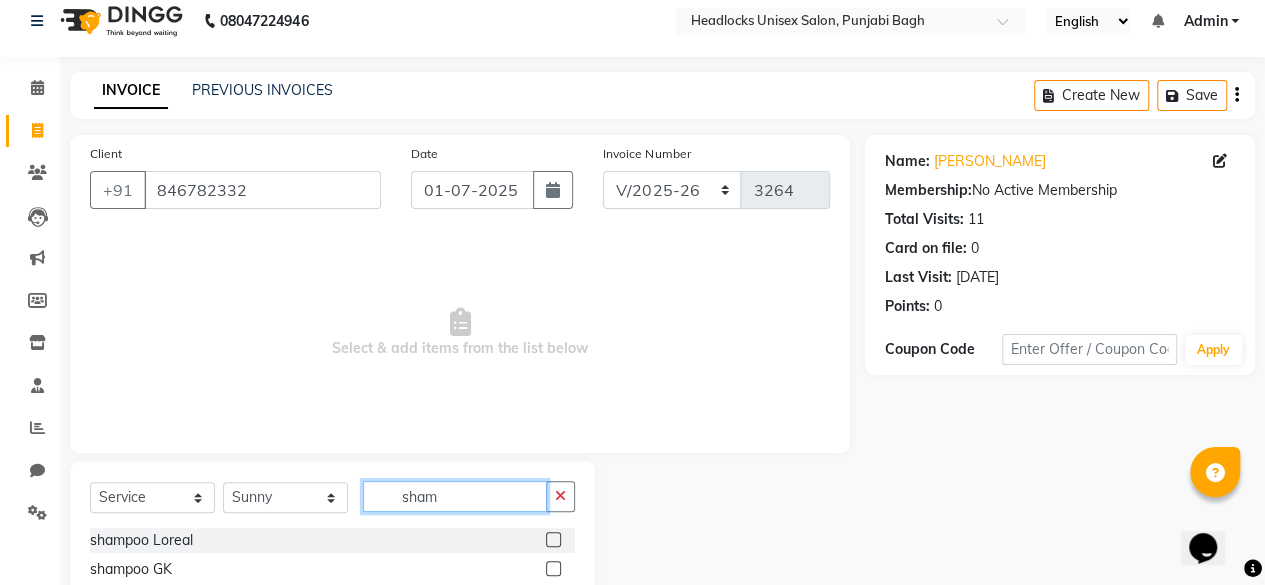 scroll, scrollTop: 87, scrollLeft: 0, axis: vertical 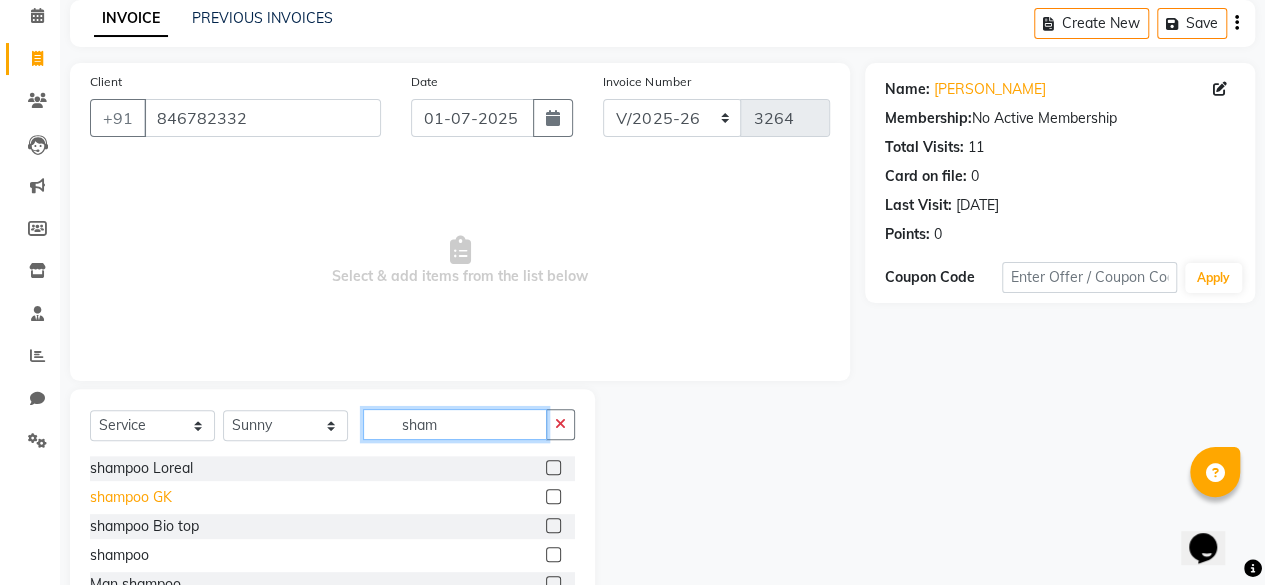 type on "sham" 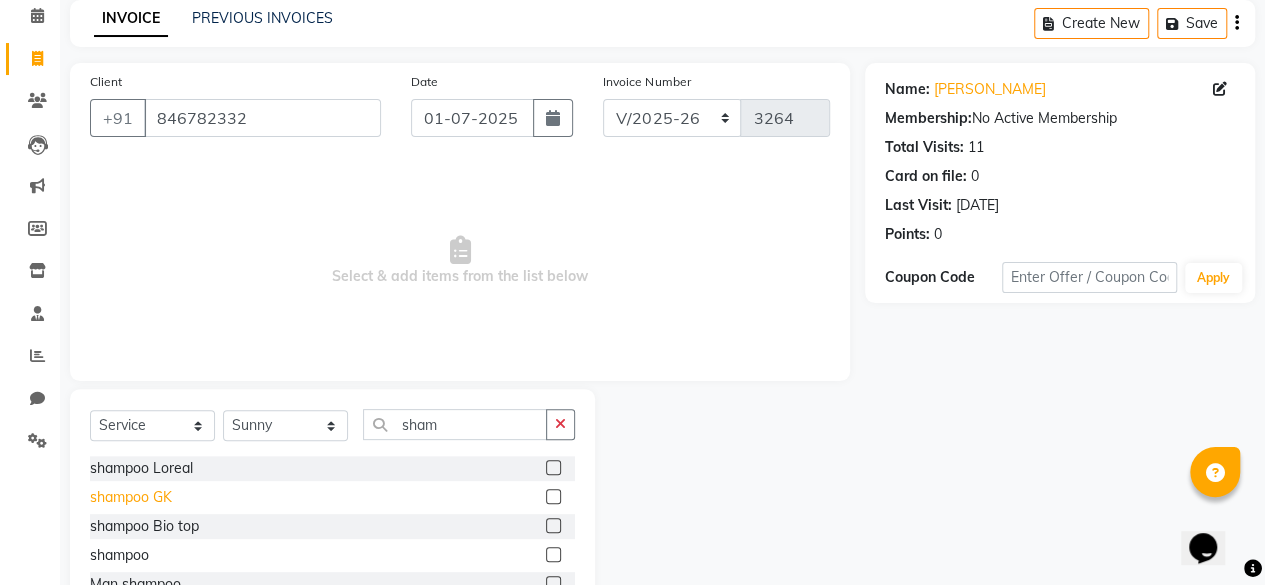 click on "shampoo GK" 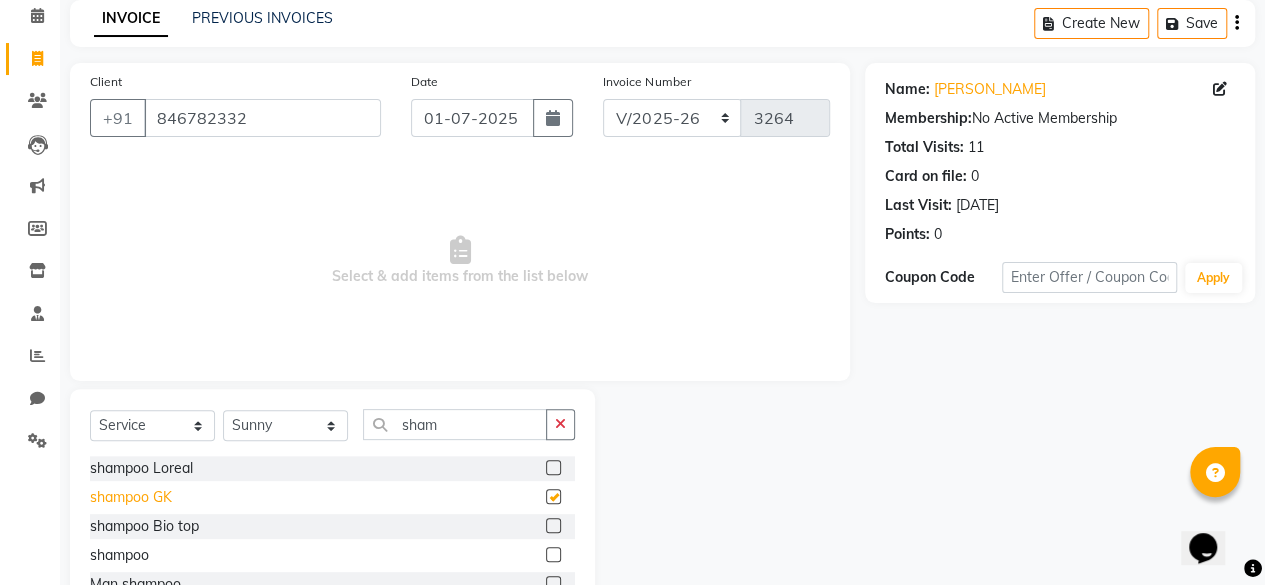 checkbox on "false" 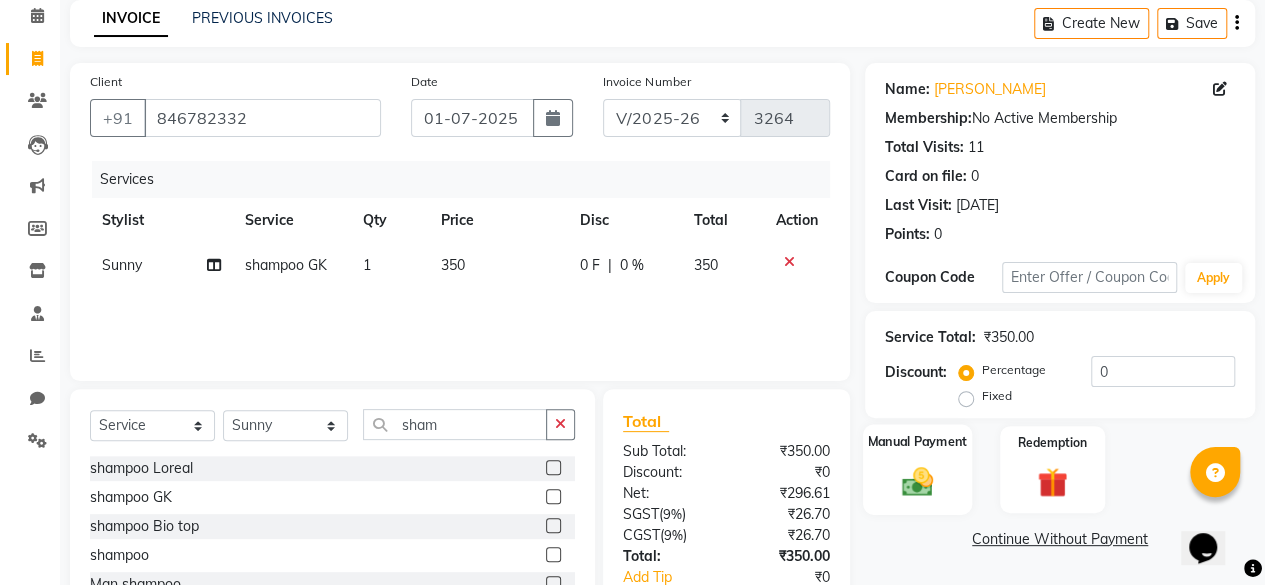scroll, scrollTop: 215, scrollLeft: 0, axis: vertical 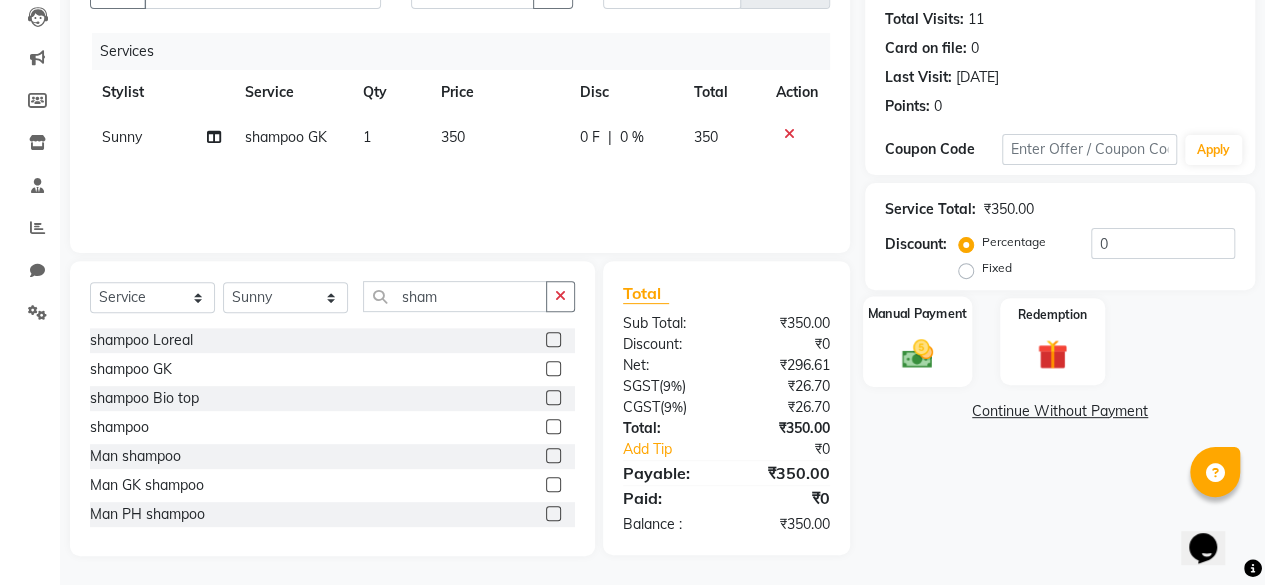 click on "Manual Payment" 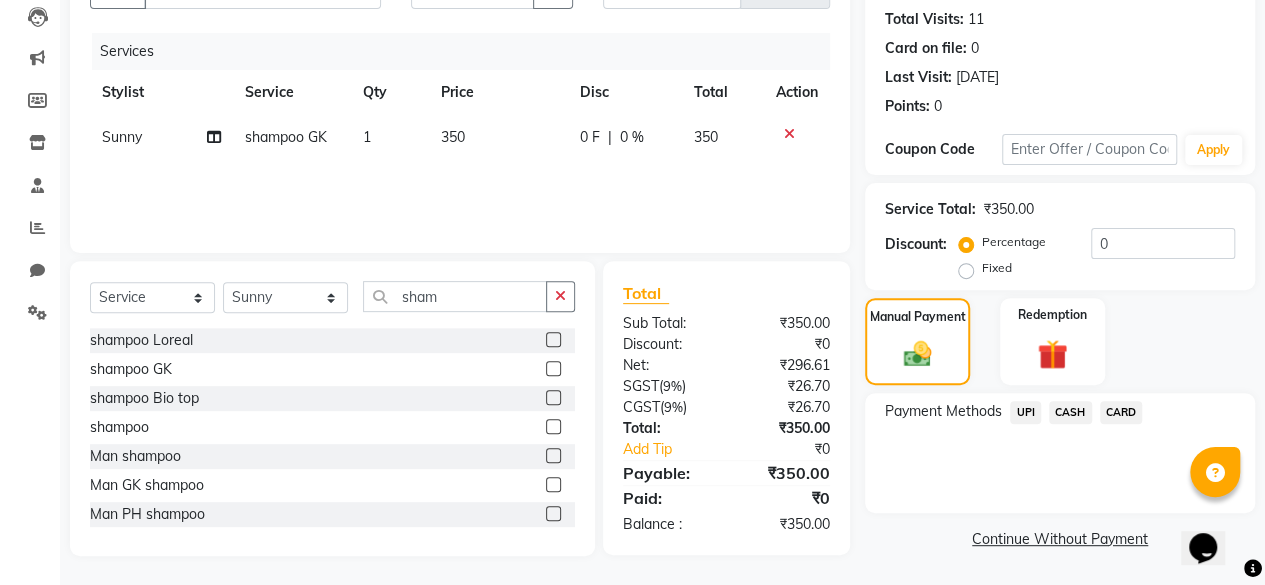 click on "CASH" 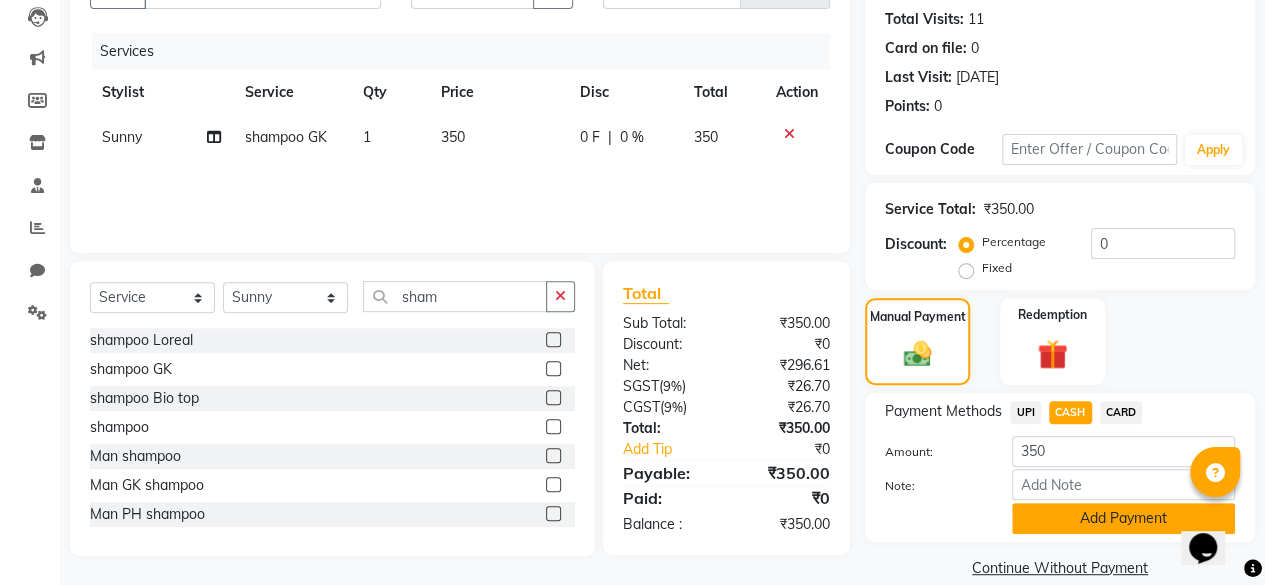 click on "Add Payment" 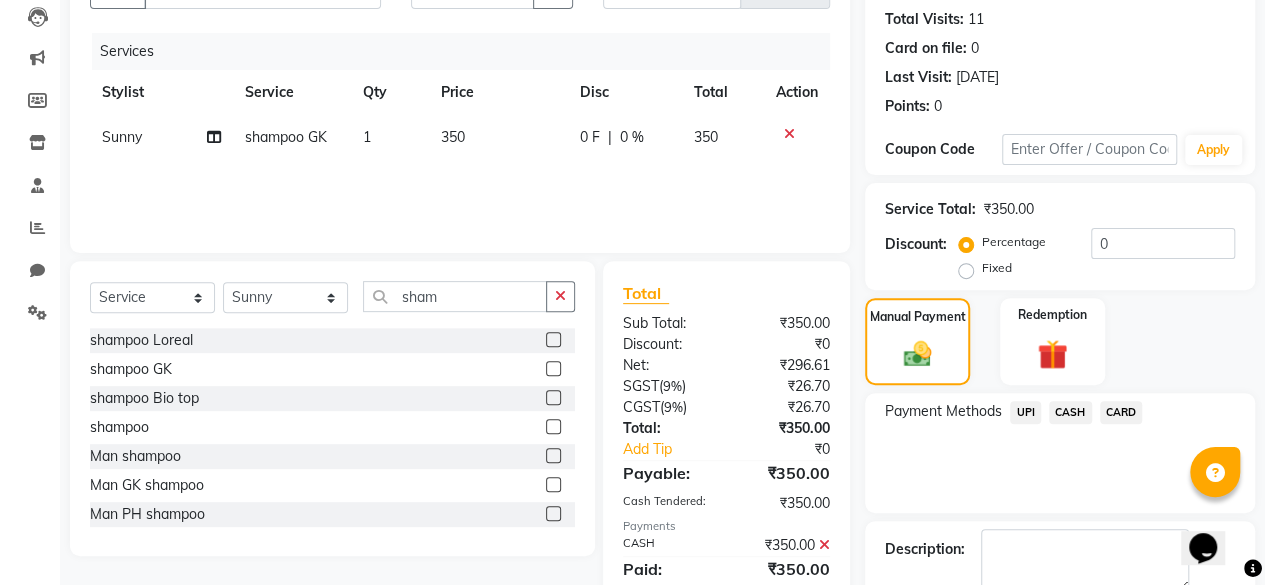 scroll, scrollTop: 324, scrollLeft: 0, axis: vertical 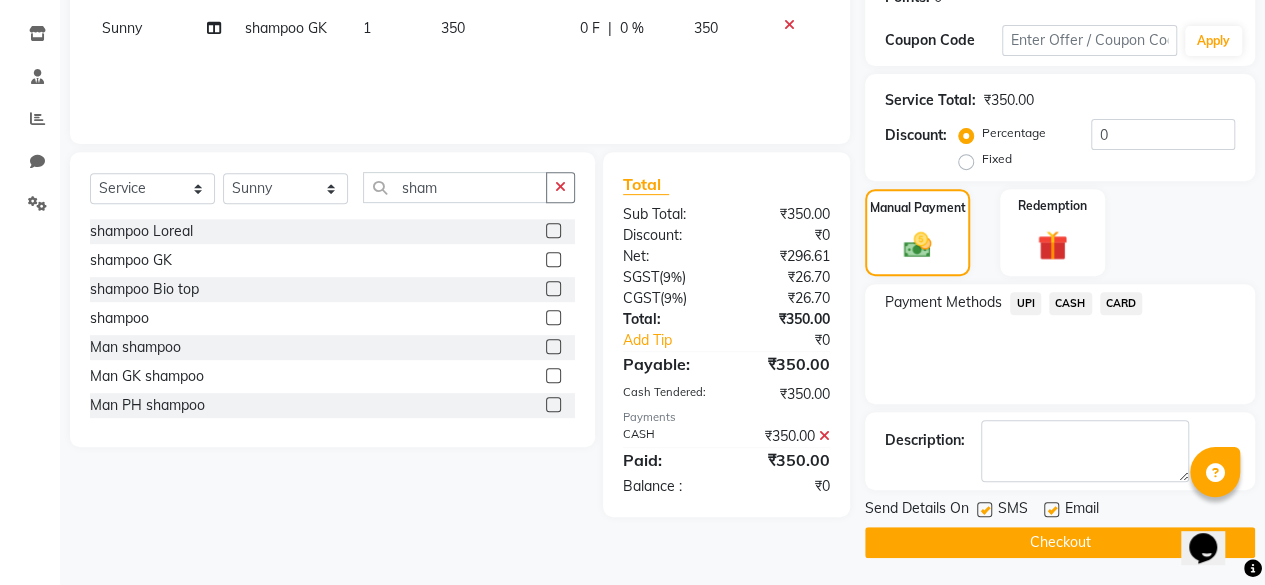 click 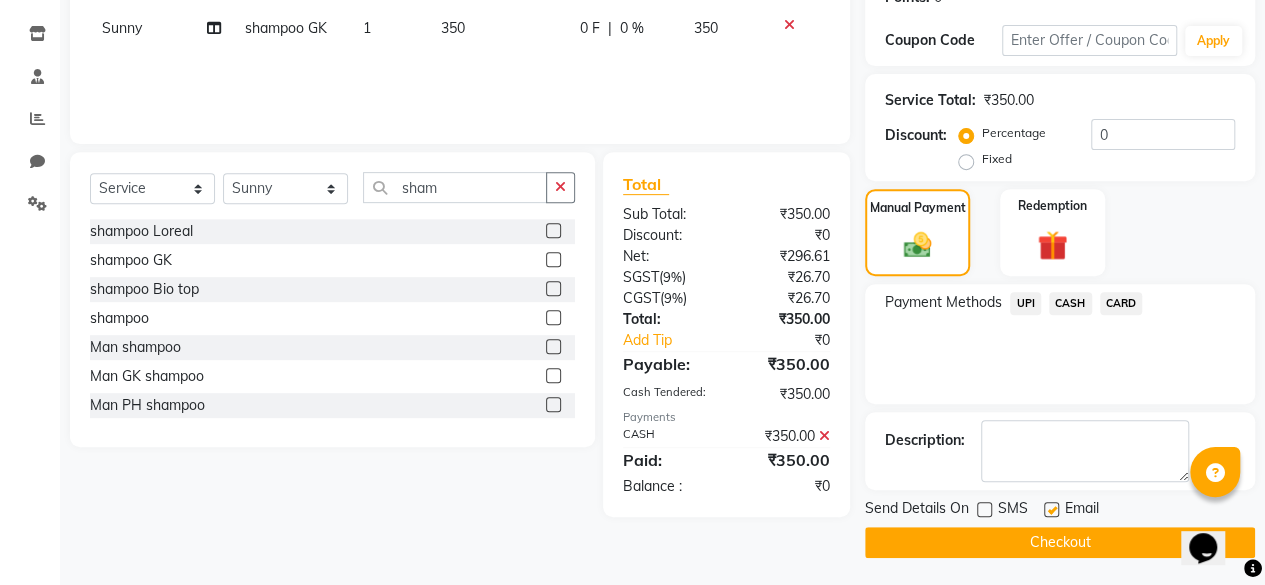click on "Checkout" 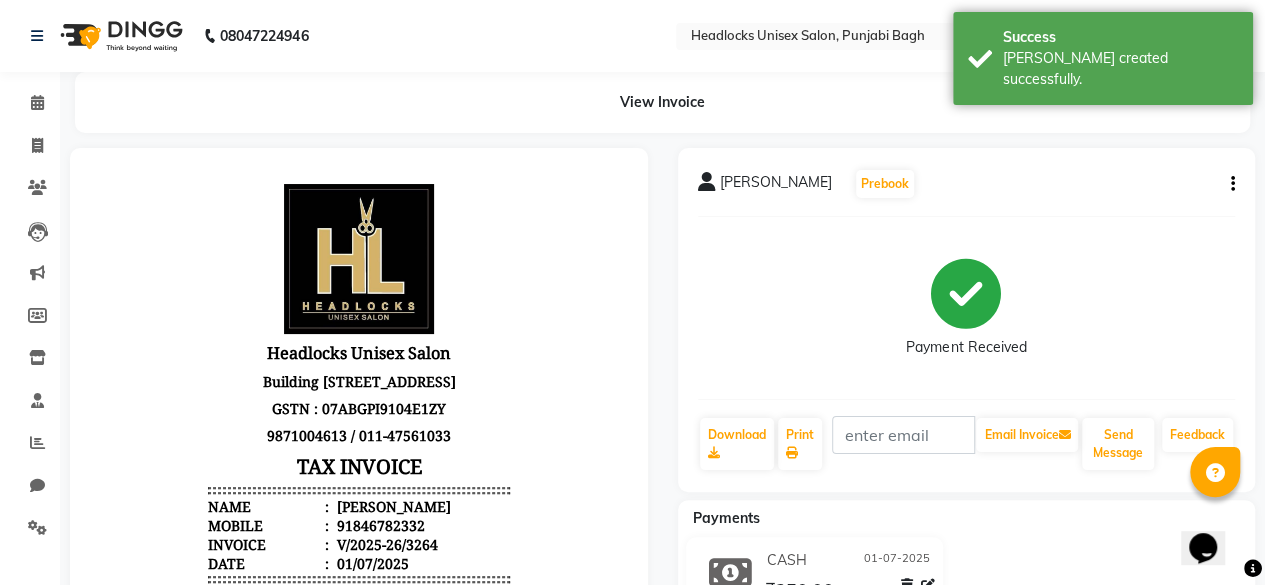 scroll, scrollTop: 0, scrollLeft: 0, axis: both 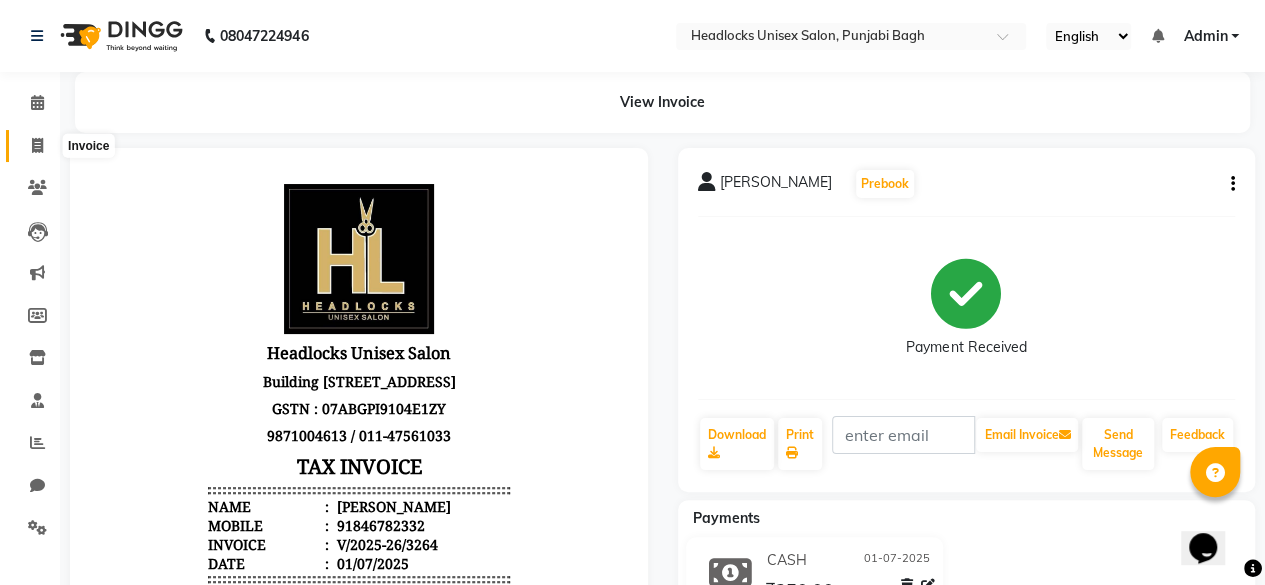 click 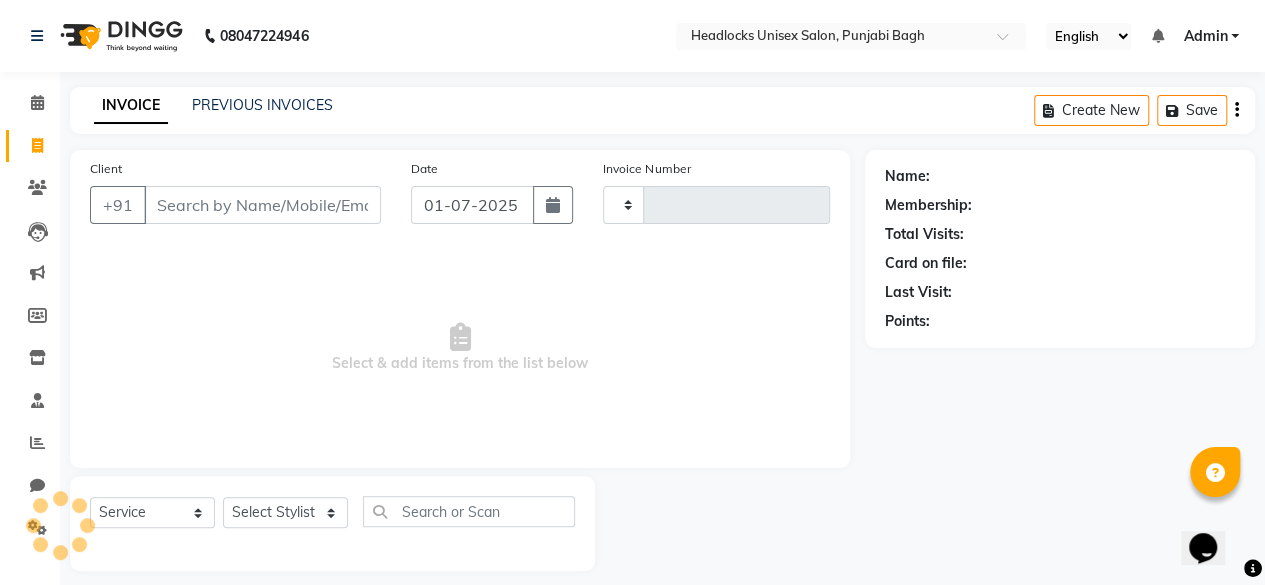 scroll, scrollTop: 15, scrollLeft: 0, axis: vertical 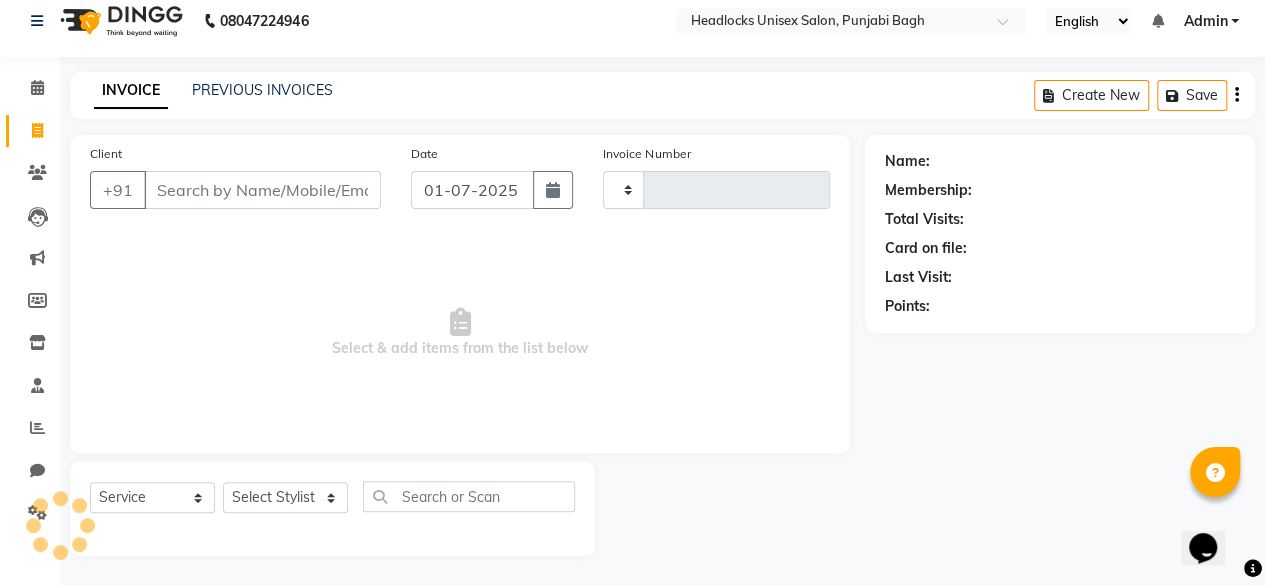 type on "3265" 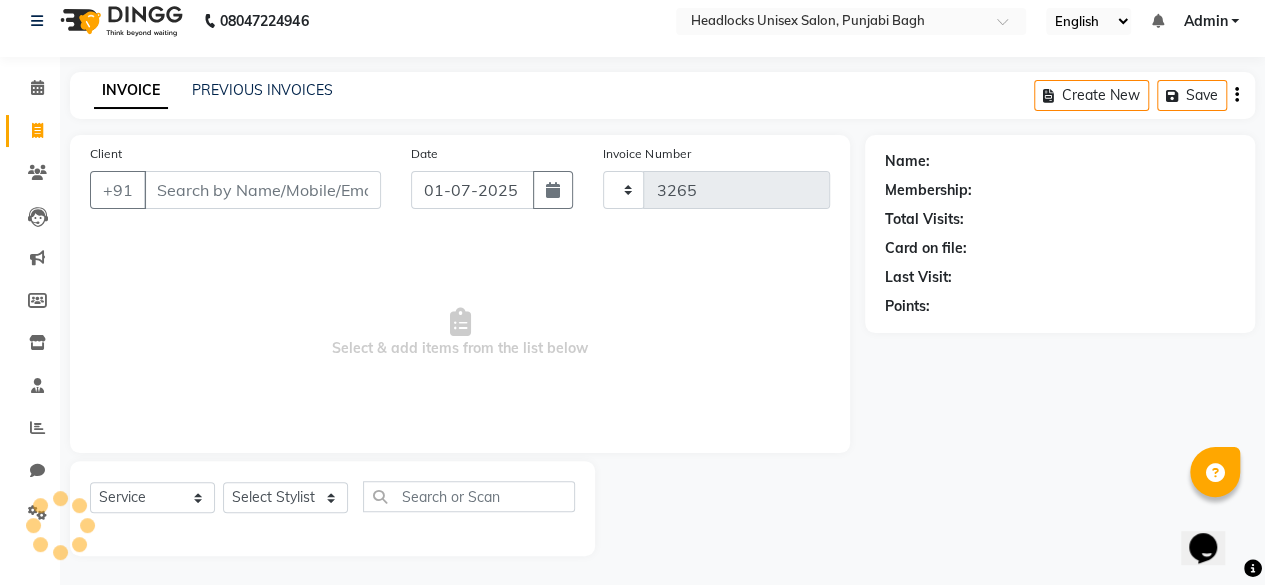 select on "7719" 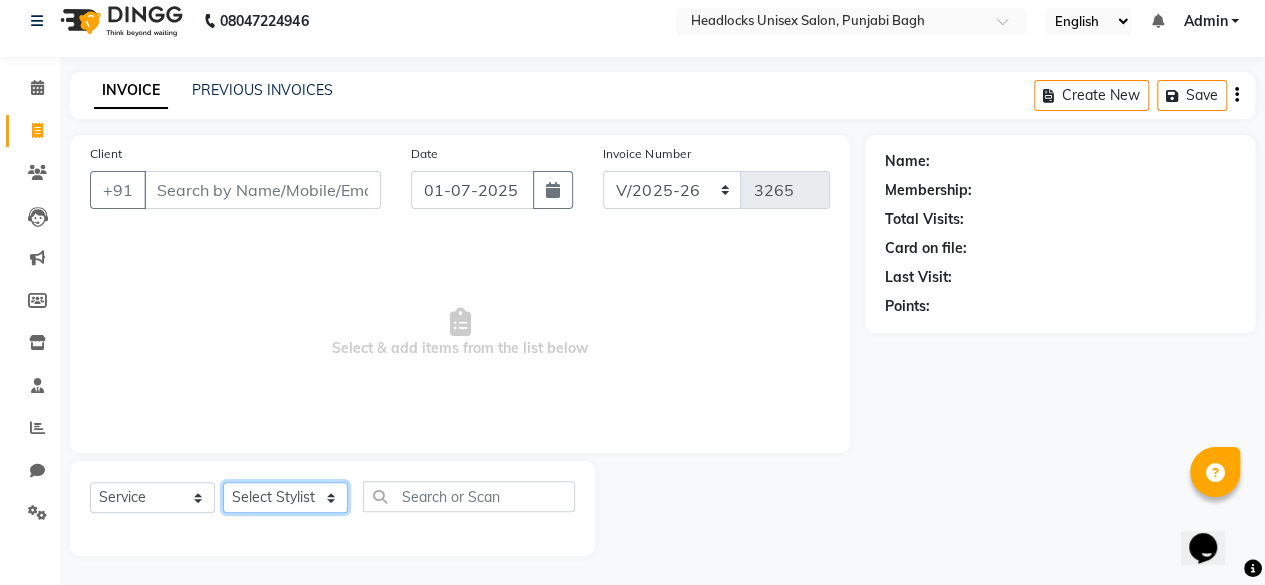drag, startPoint x: 309, startPoint y: 501, endPoint x: 287, endPoint y: 441, distance: 63.90618 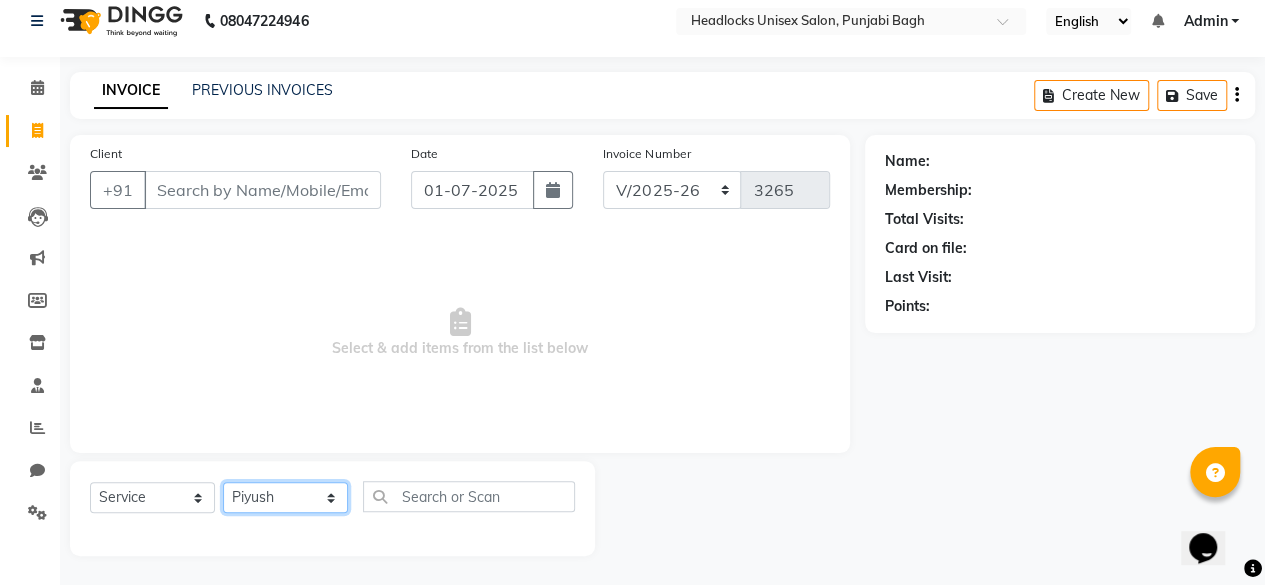 click on "Select Stylist ⁠Agnies ⁠[PERSON_NAME] [PERSON_NAME] [PERSON_NAME] kunal [PERSON_NAME] mercy ⁠Minto ⁠[PERSON_NAME]  [PERSON_NAME] priyanka [PERSON_NAME] ⁠[PERSON_NAME] ⁠[PERSON_NAME] [PERSON_NAME] [PERSON_NAME]  Sunny ⁠[PERSON_NAME] ⁠[PERSON_NAME]" 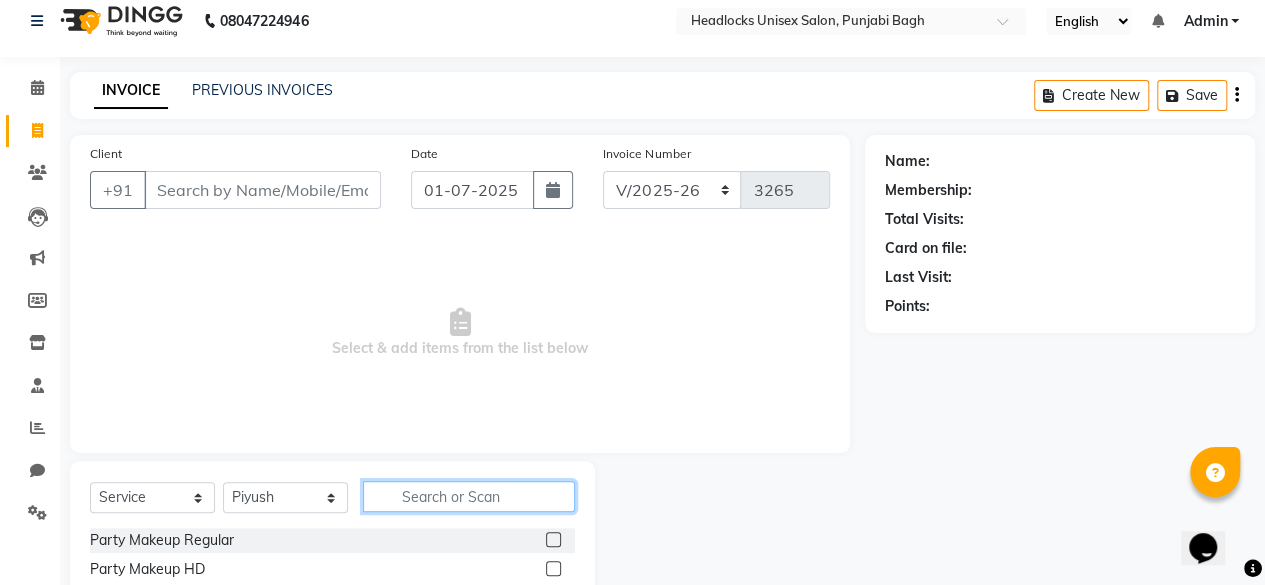 click 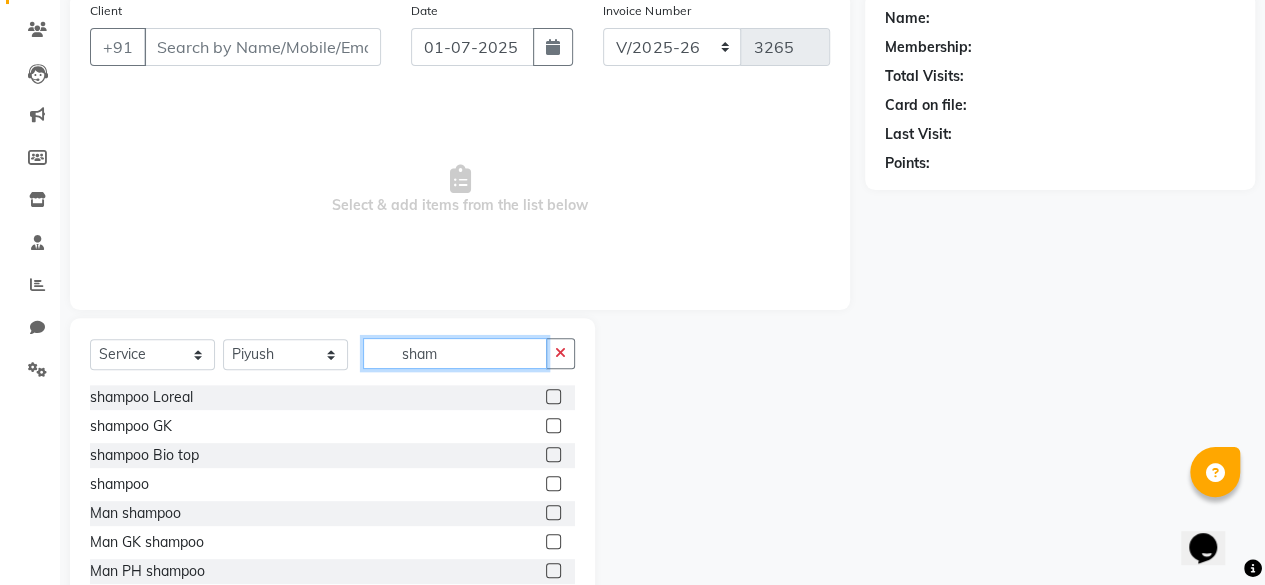 scroll, scrollTop: 159, scrollLeft: 0, axis: vertical 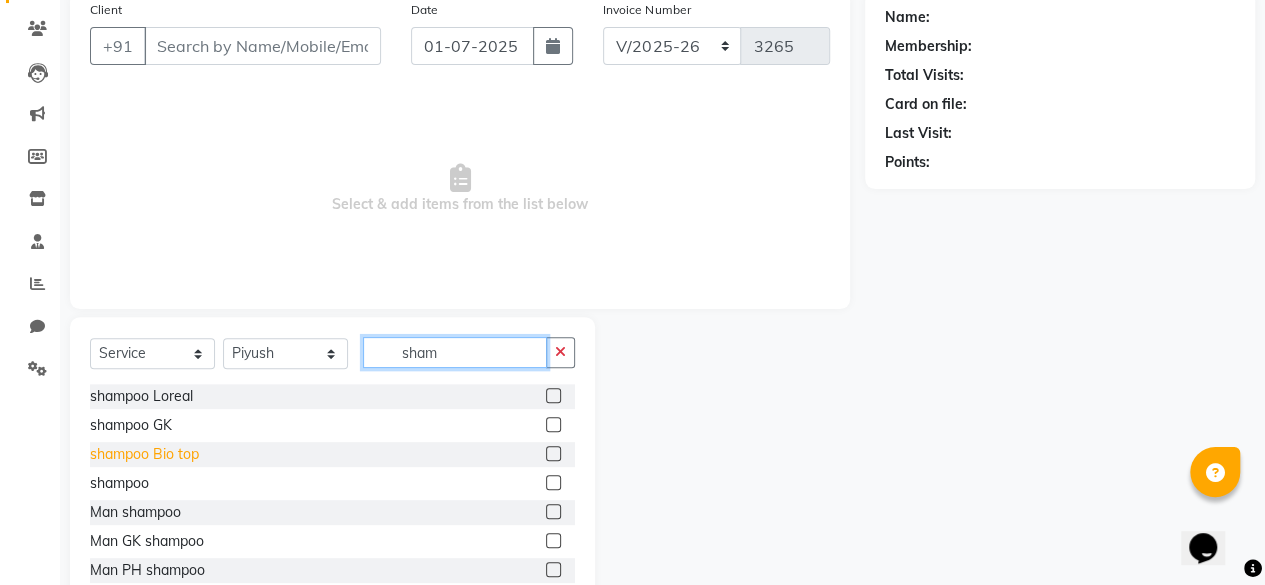 type on "sham" 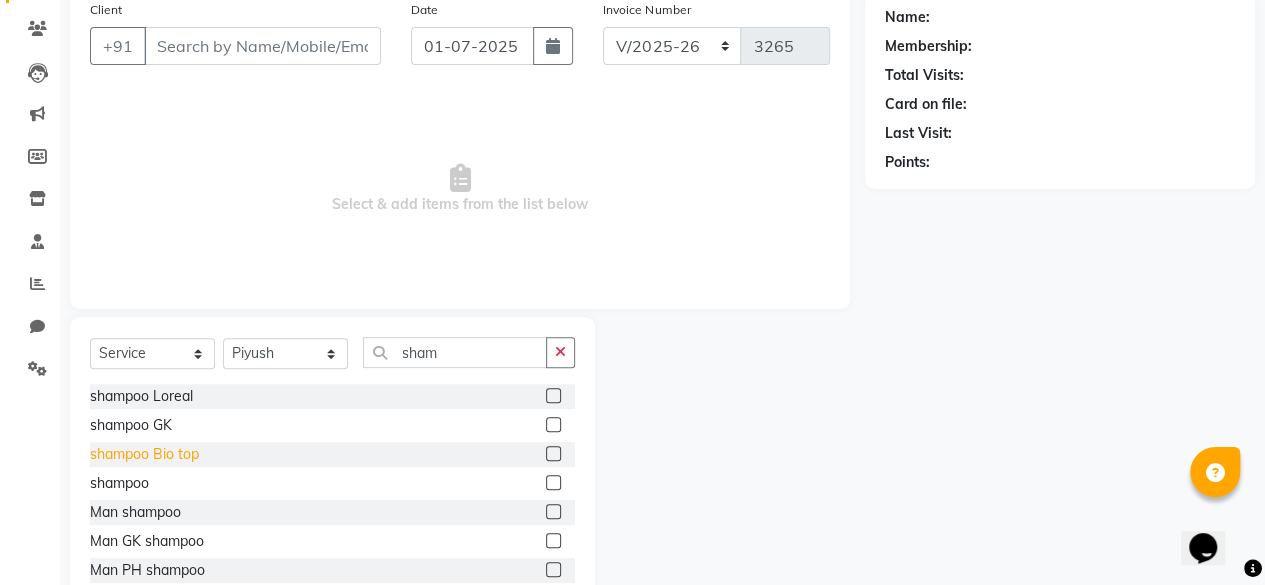 click on "shampoo Bio top" 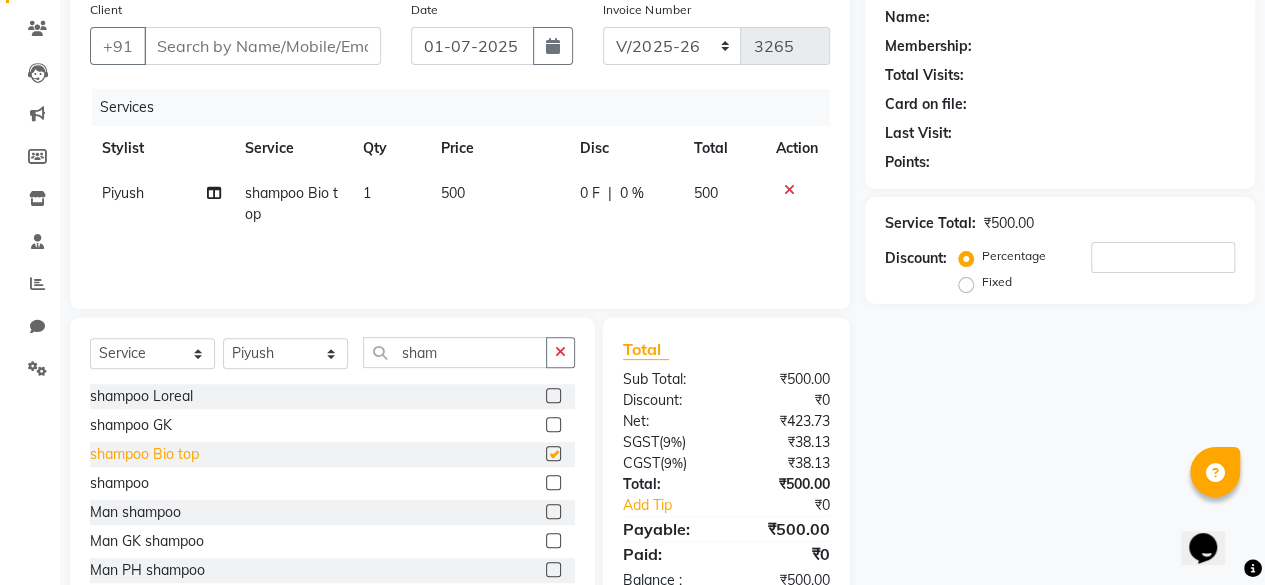 checkbox on "false" 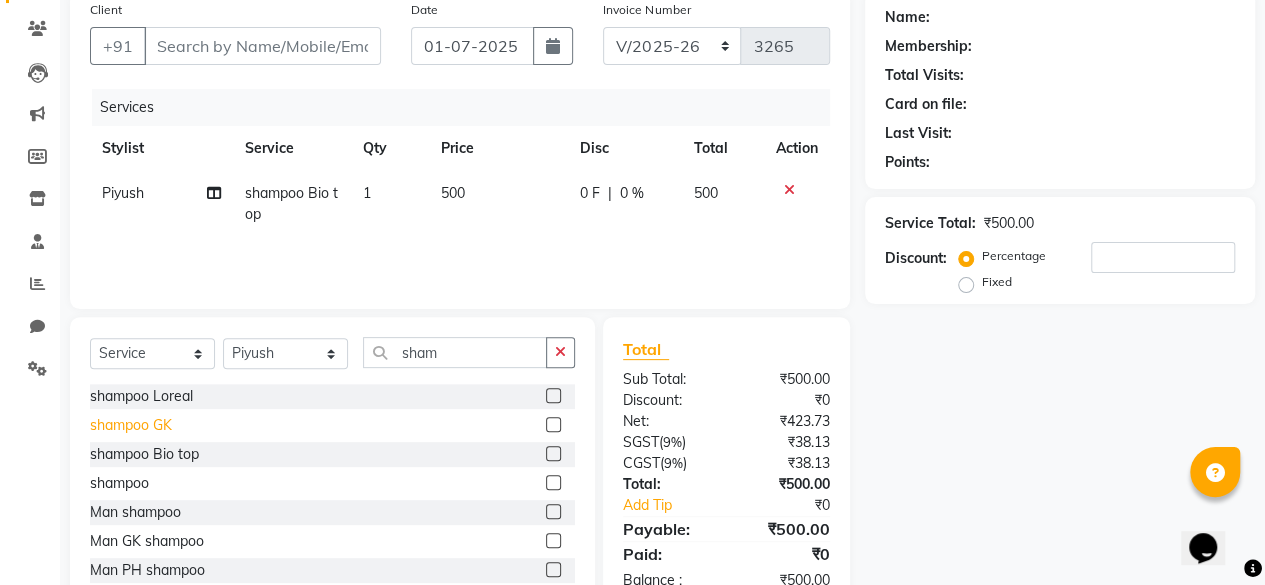click on "shampoo GK" 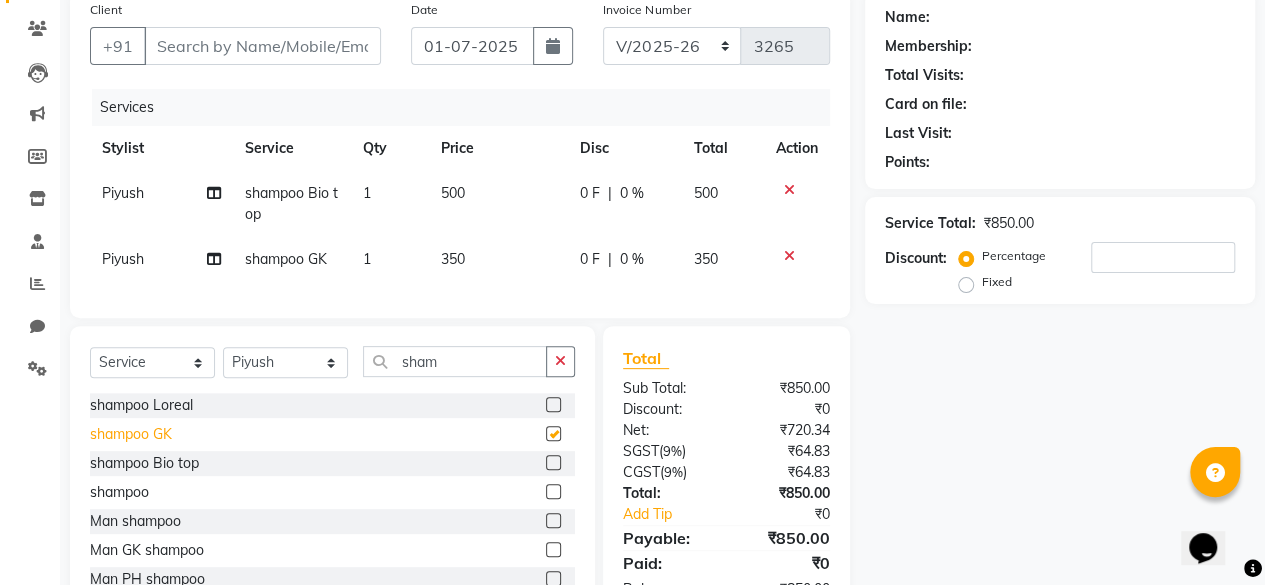 checkbox on "false" 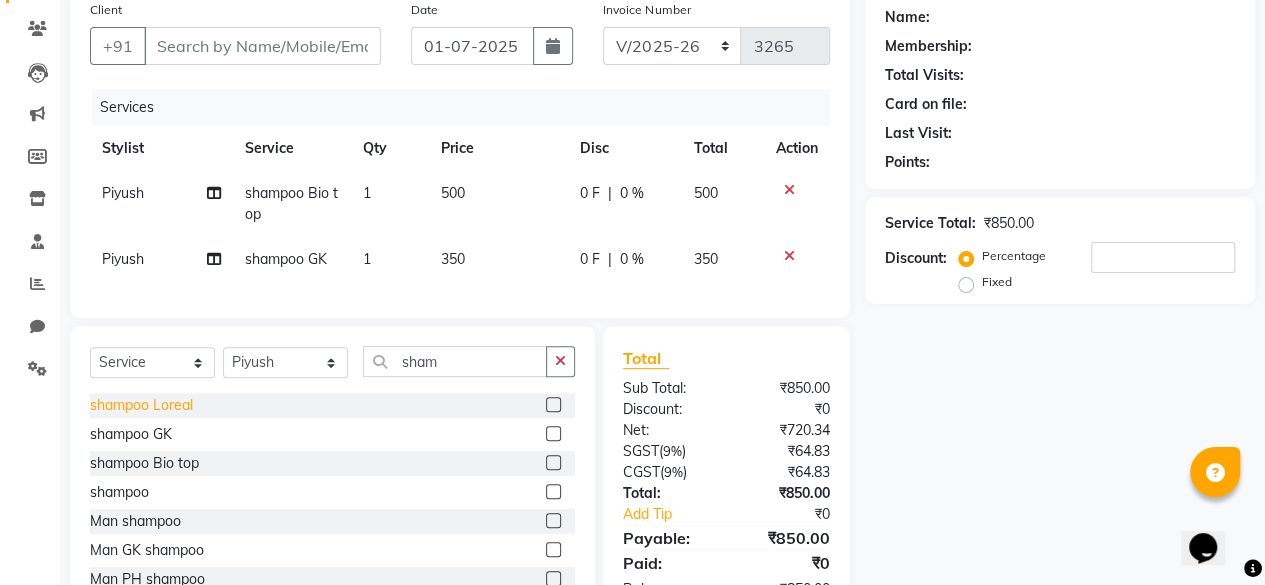 click on "shampoo Loreal" 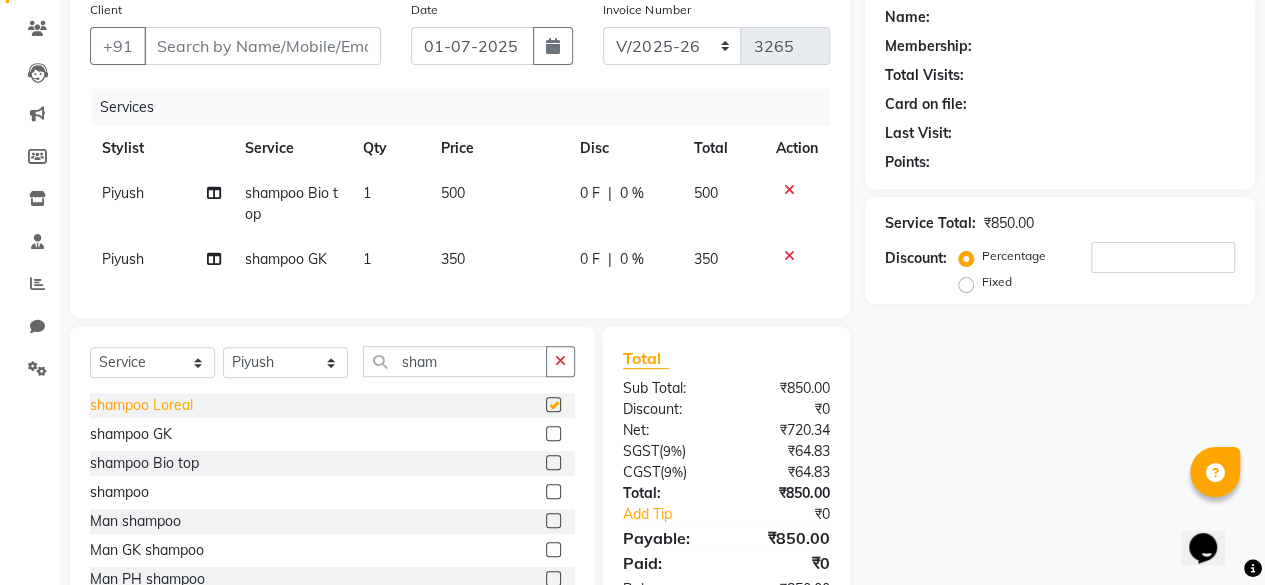 checkbox on "false" 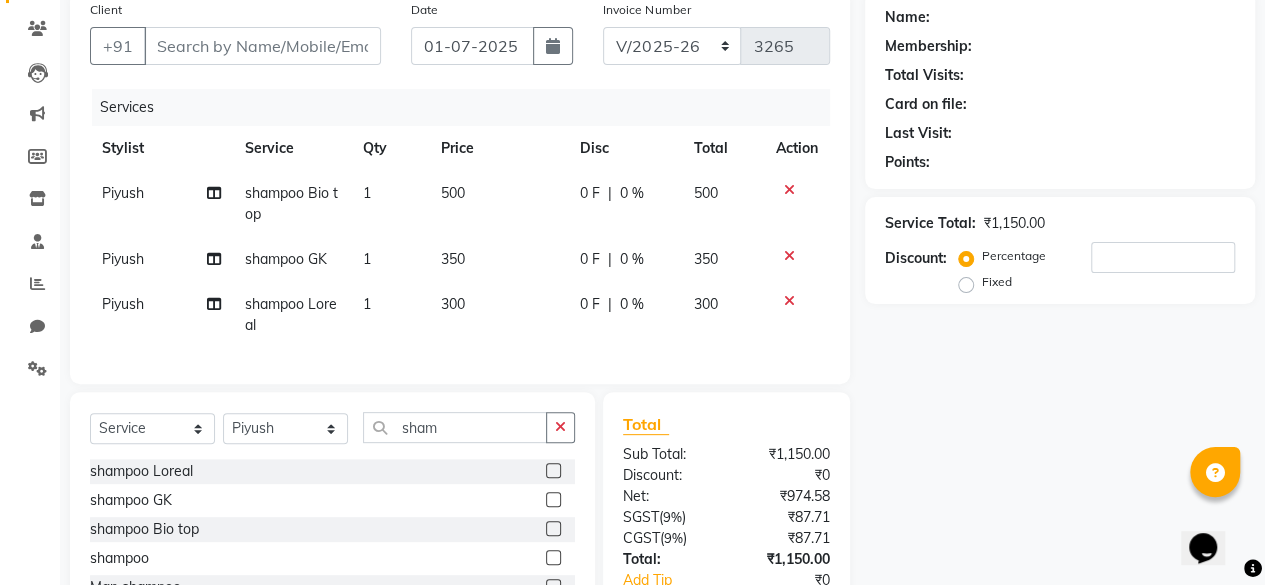 scroll, scrollTop: 3, scrollLeft: 0, axis: vertical 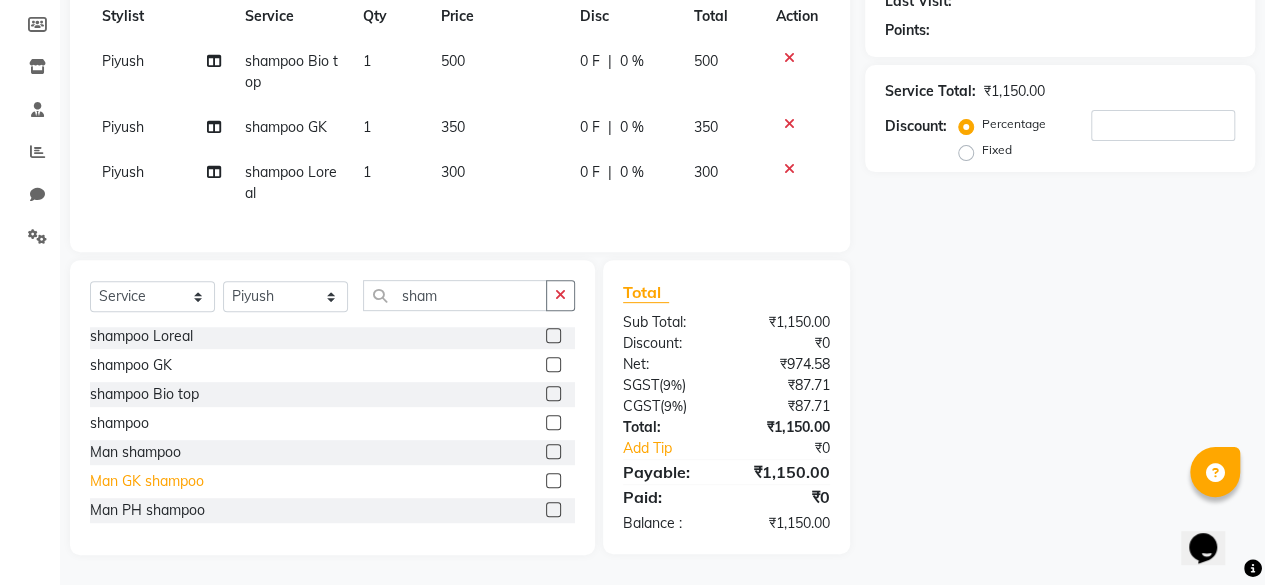 click on "Man GK shampoo" 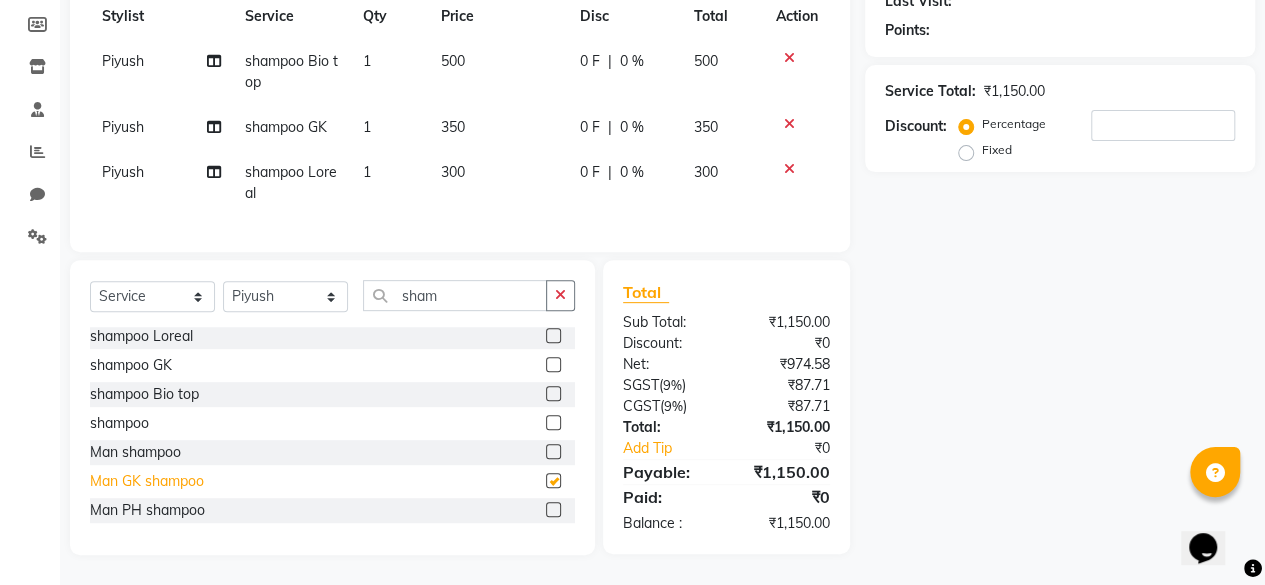 checkbox on "false" 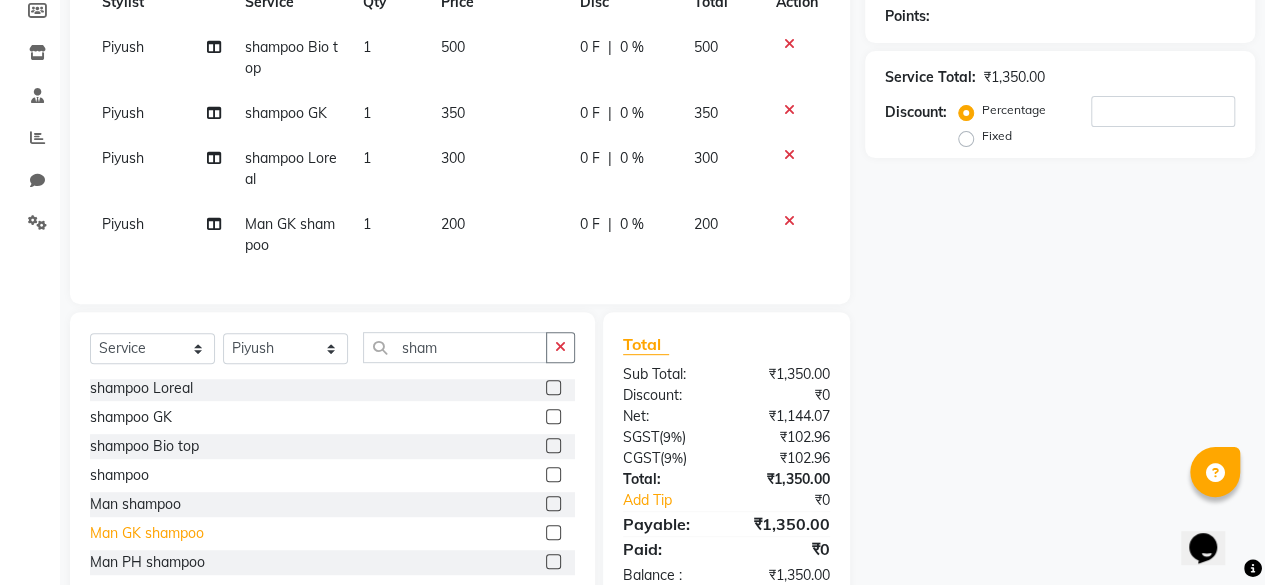 scroll, scrollTop: 371, scrollLeft: 0, axis: vertical 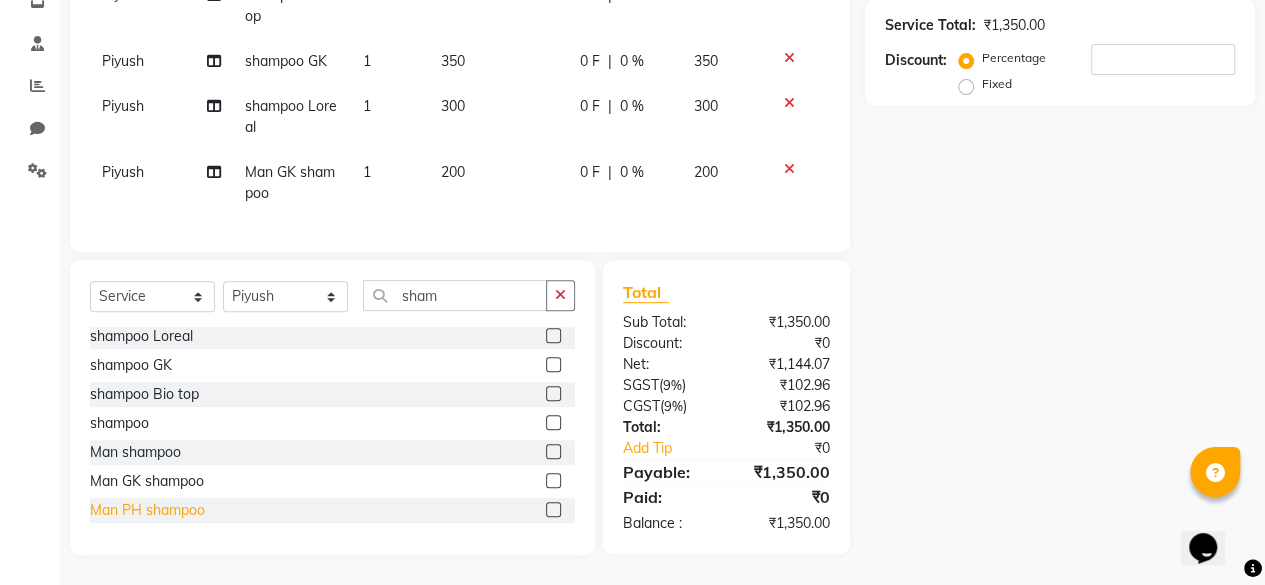 click on "Man PH shampoo" 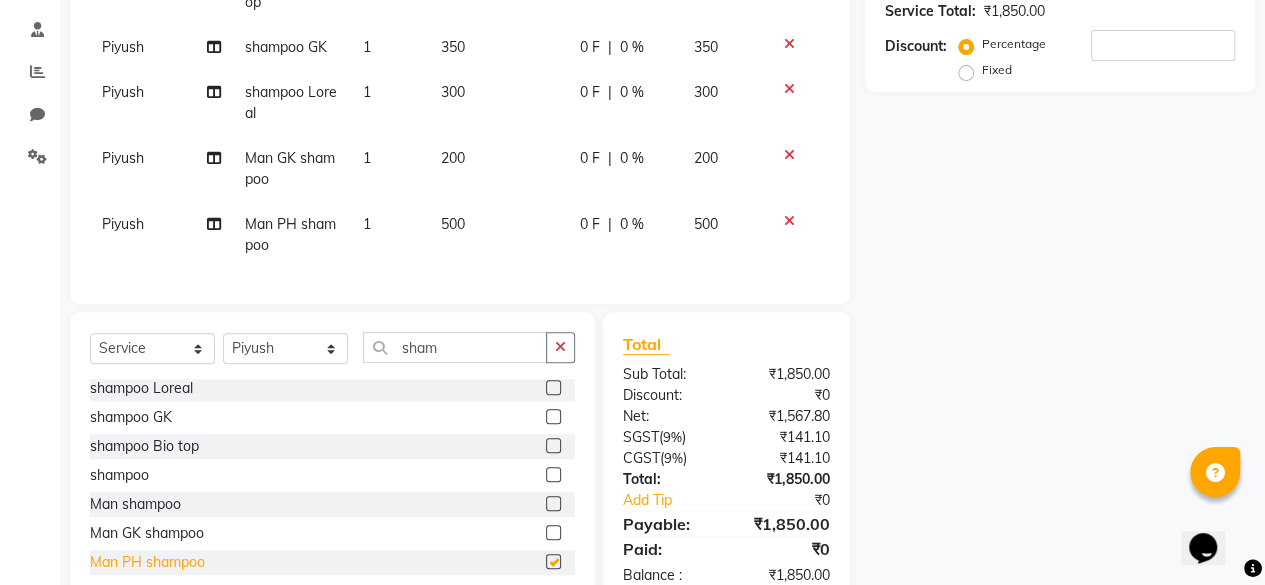 checkbox on "false" 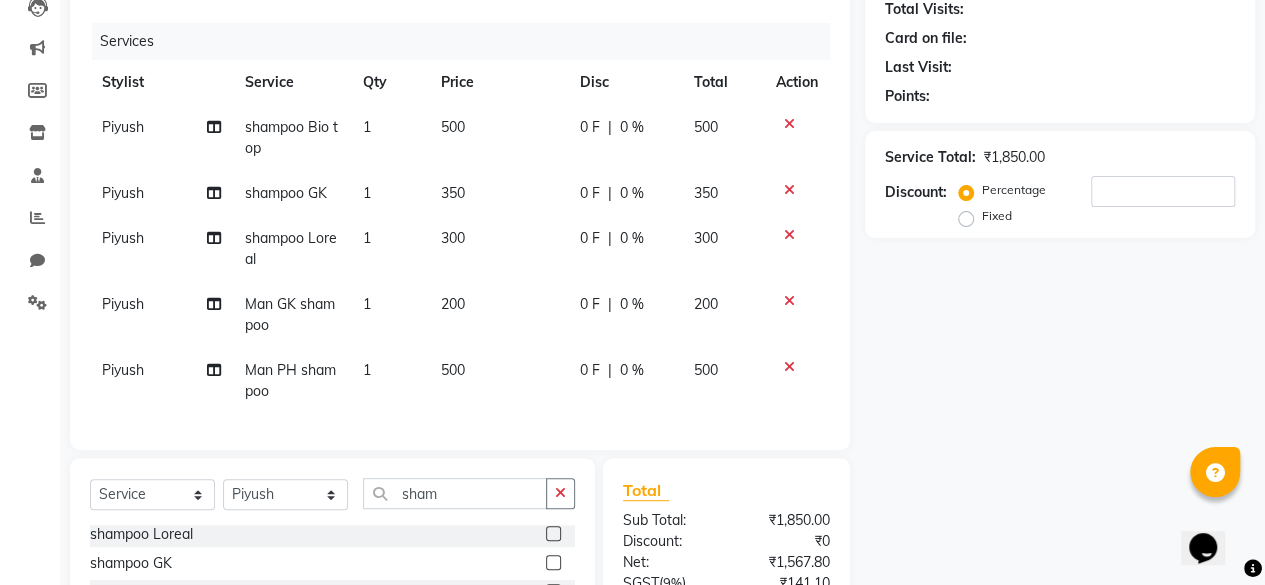 scroll, scrollTop: 221, scrollLeft: 0, axis: vertical 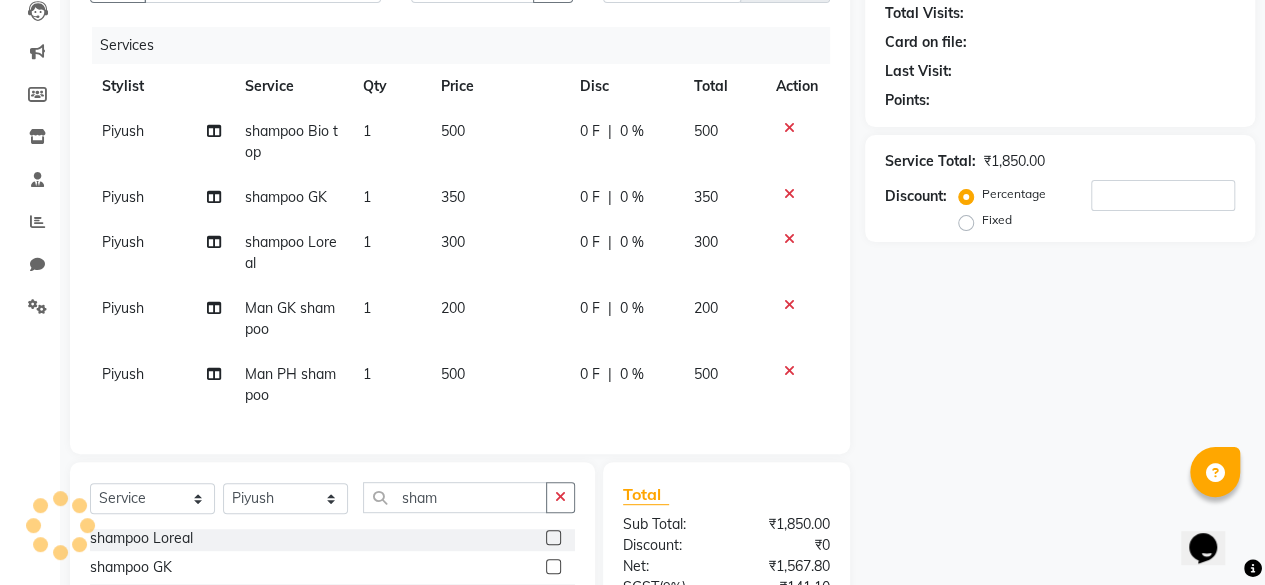 click 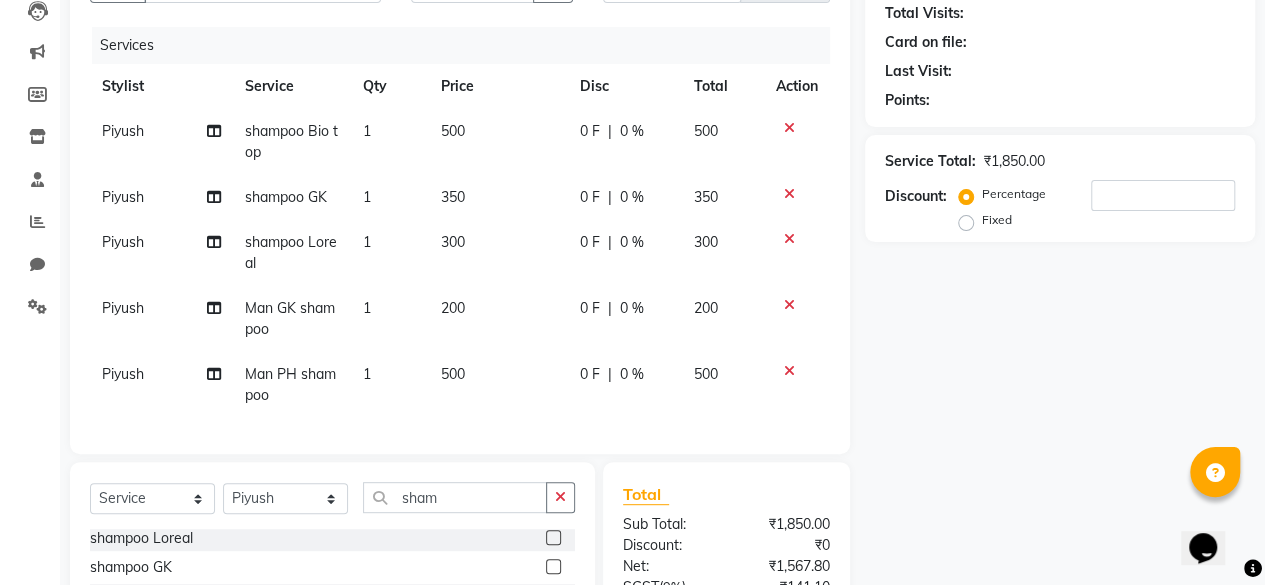 click 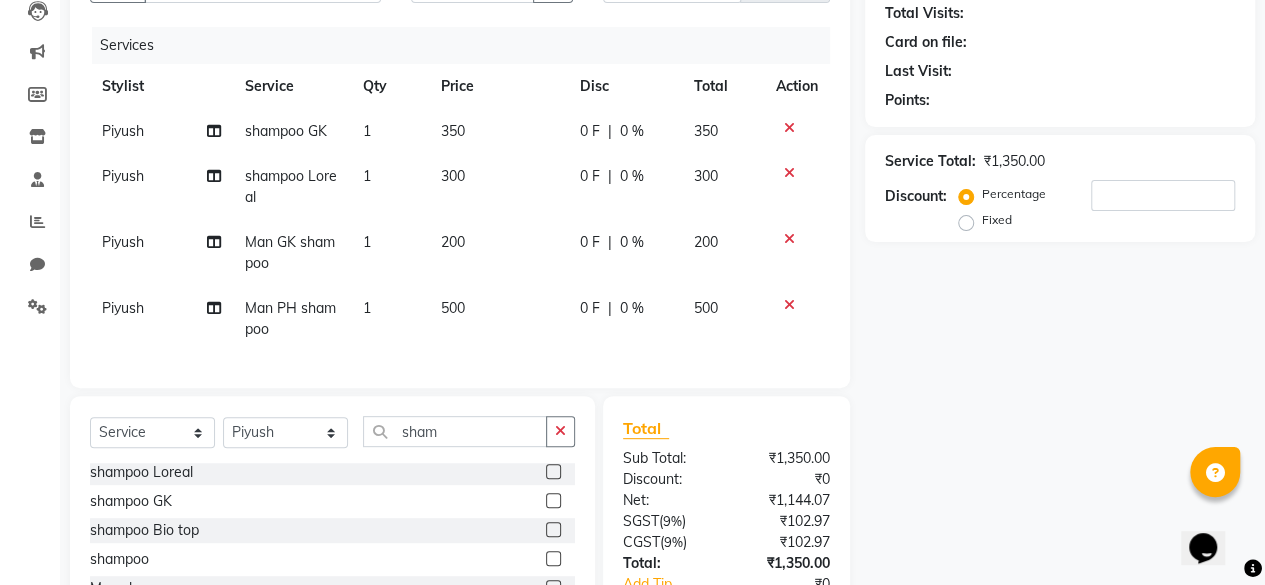 click 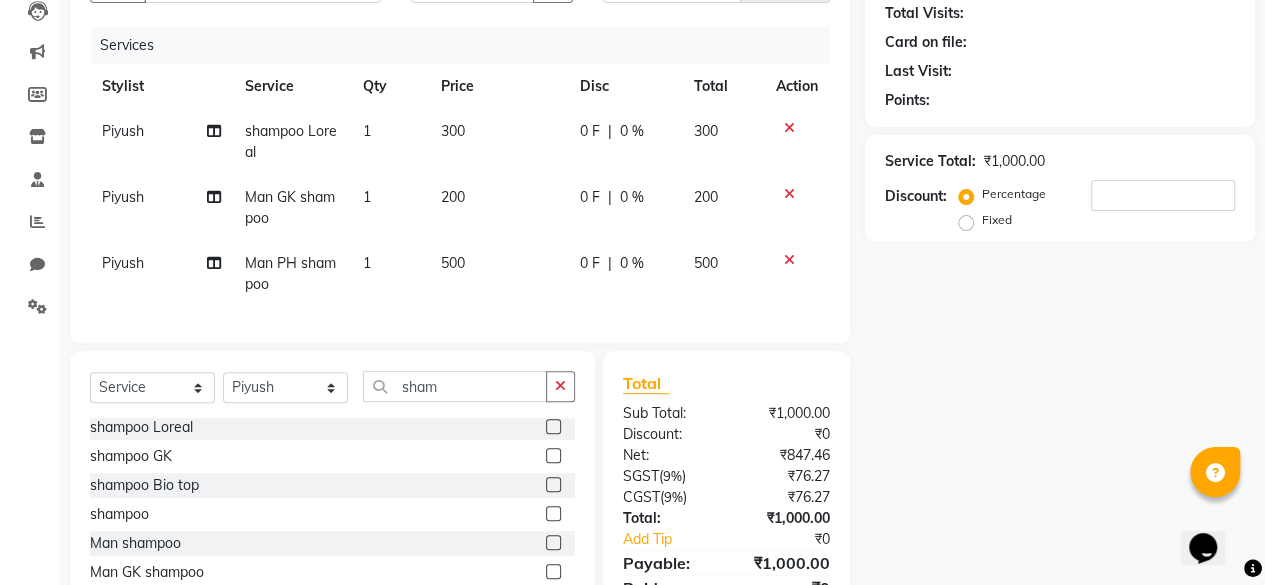 click 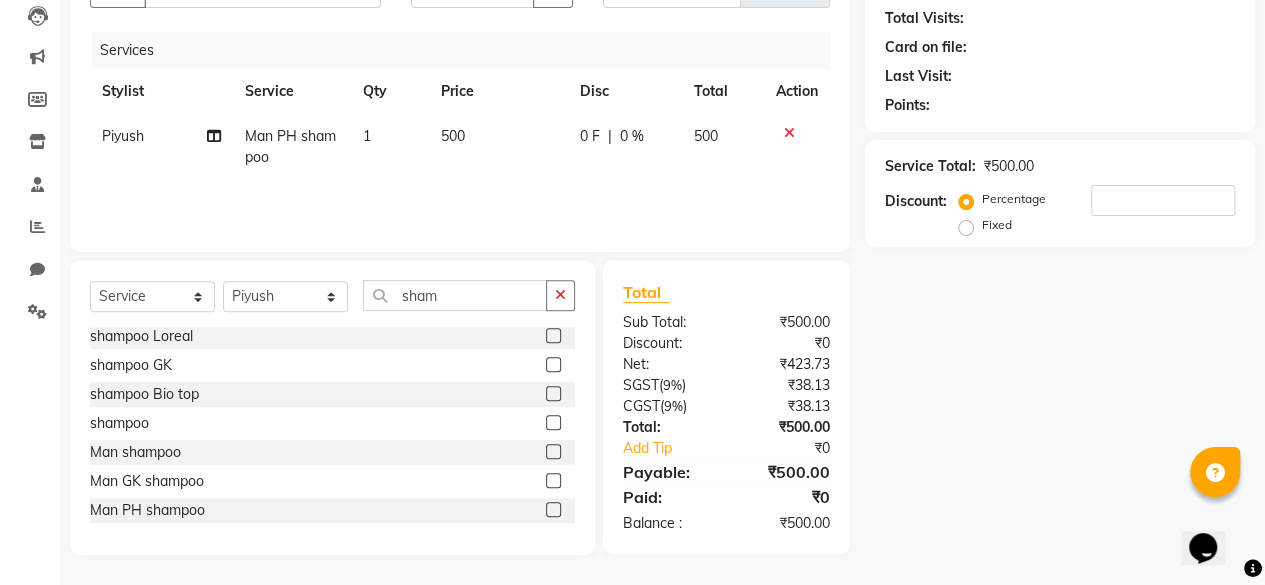scroll, scrollTop: 215, scrollLeft: 0, axis: vertical 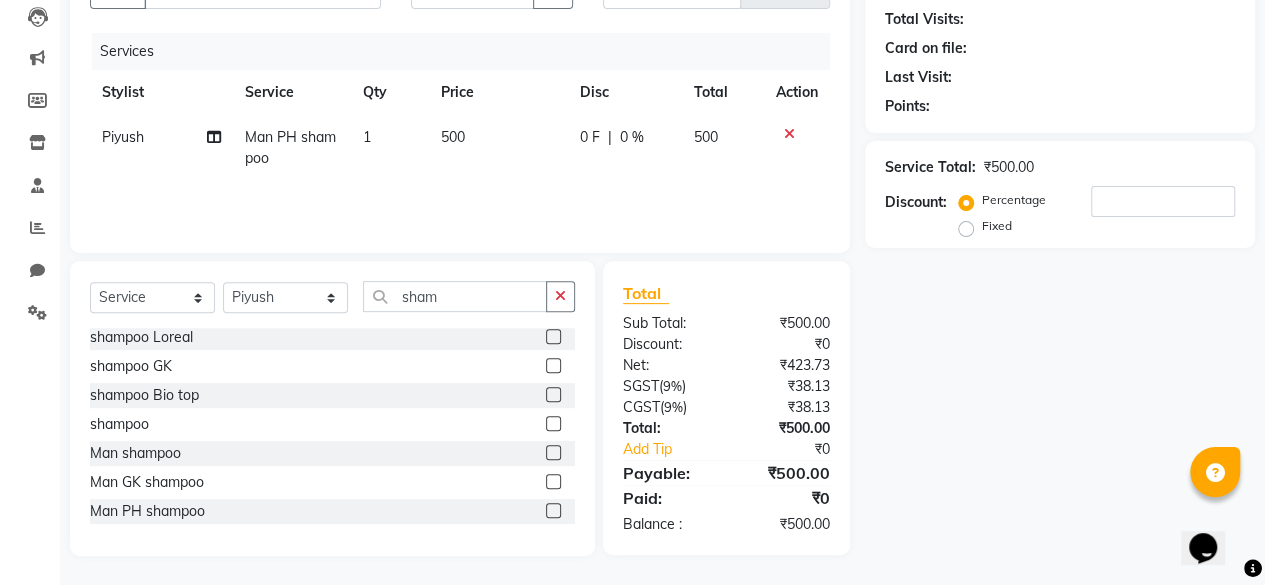 click 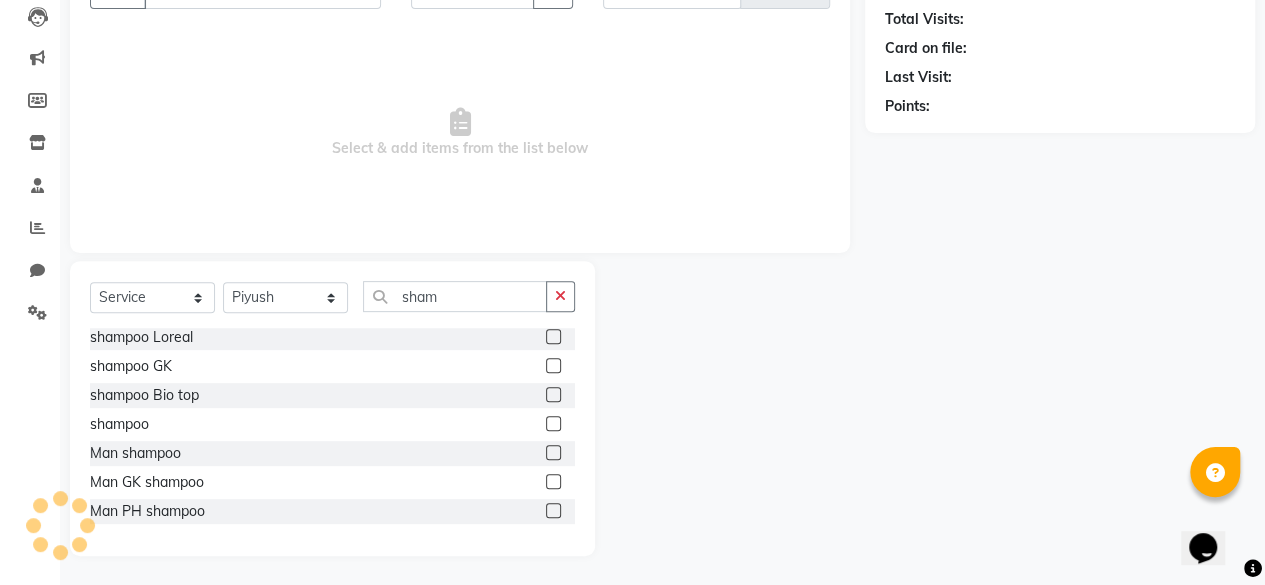 click on "Select & add items from the list below" at bounding box center (460, 133) 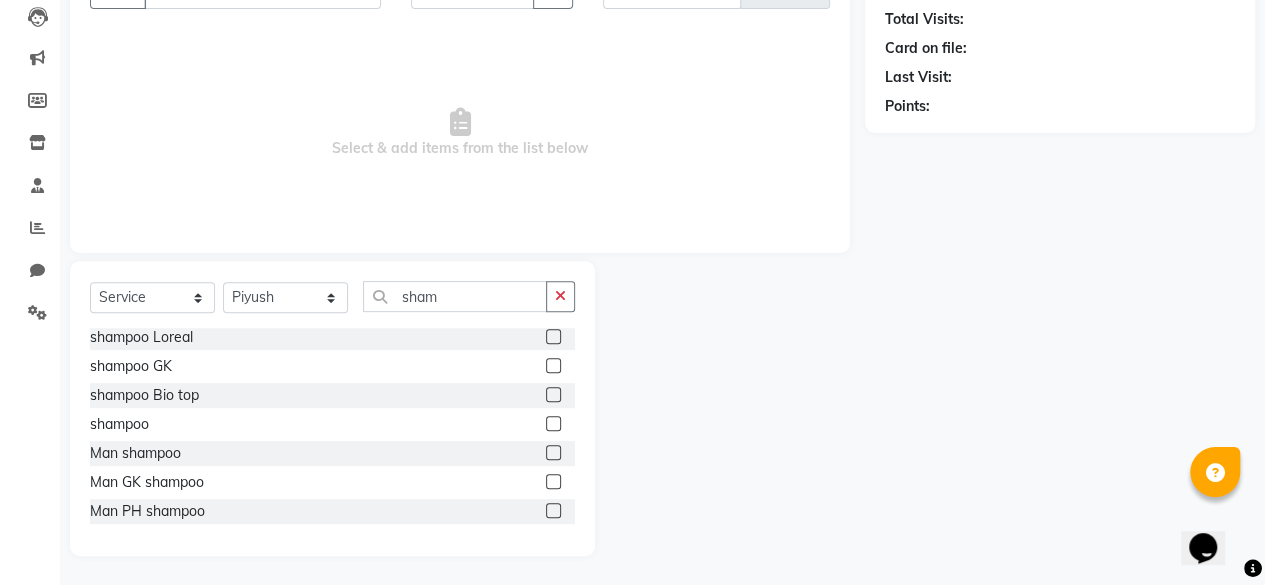 click on "Select & add items from the list below" at bounding box center (460, 133) 